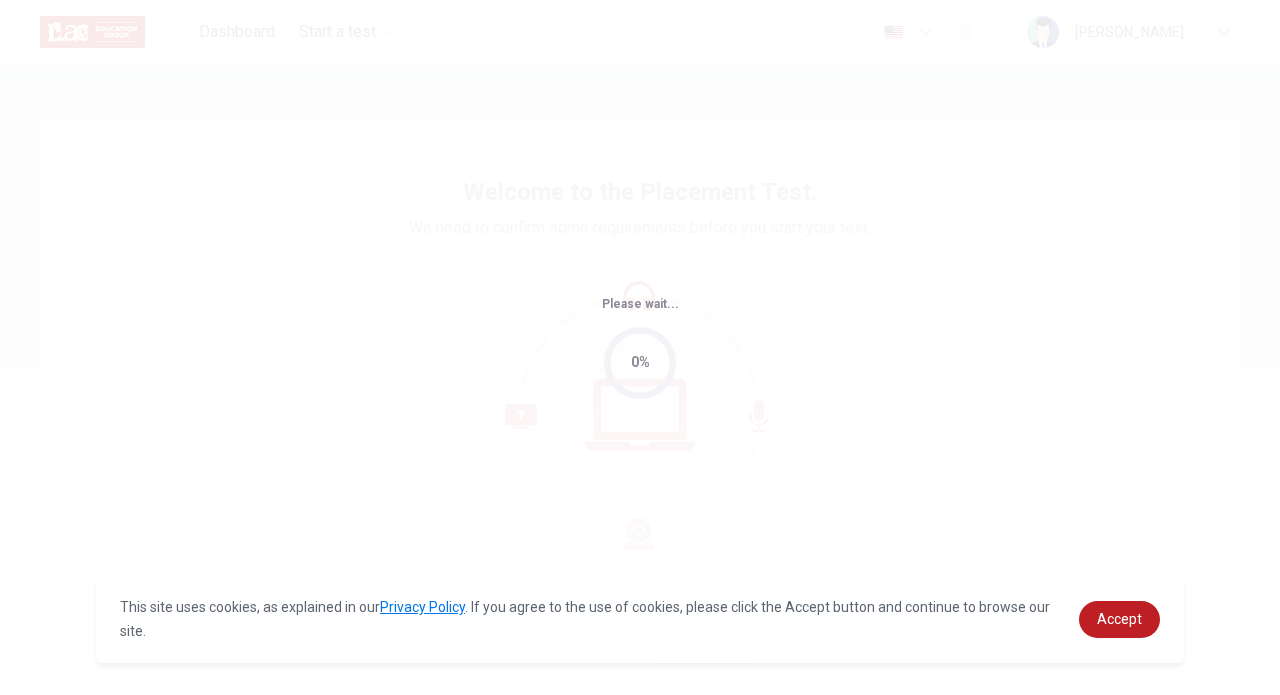 scroll, scrollTop: 0, scrollLeft: 0, axis: both 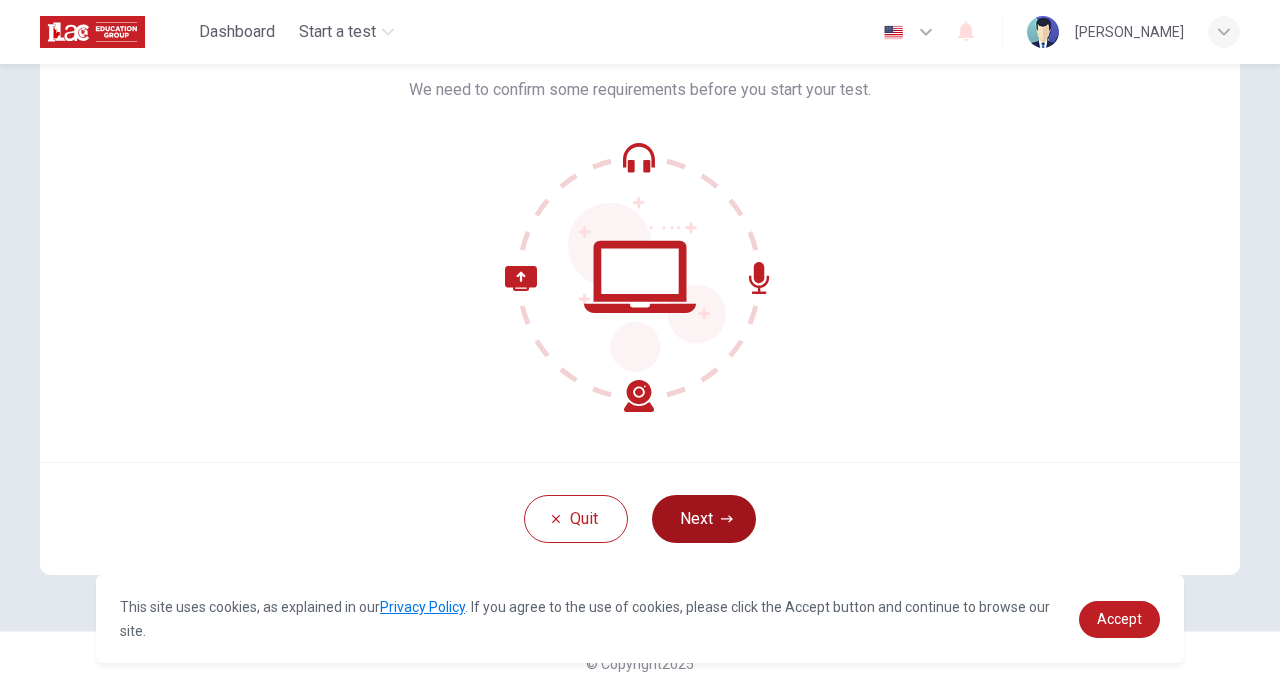 click 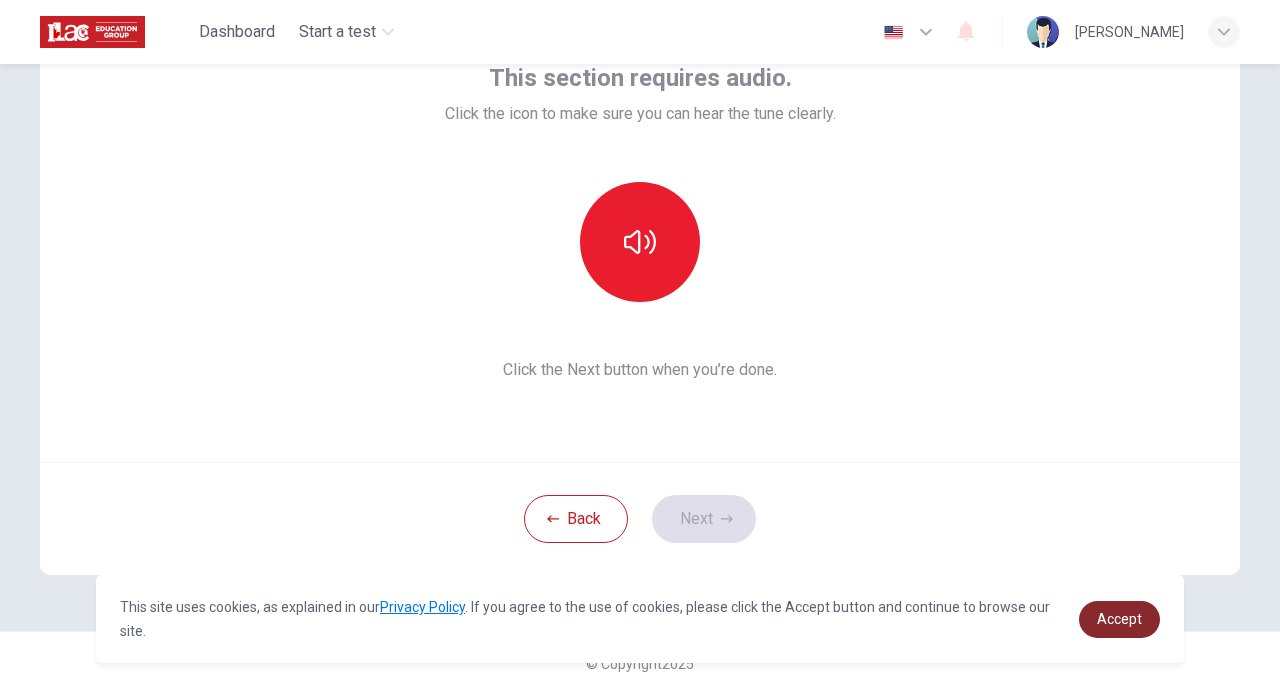 click on "Accept" at bounding box center [1119, 619] 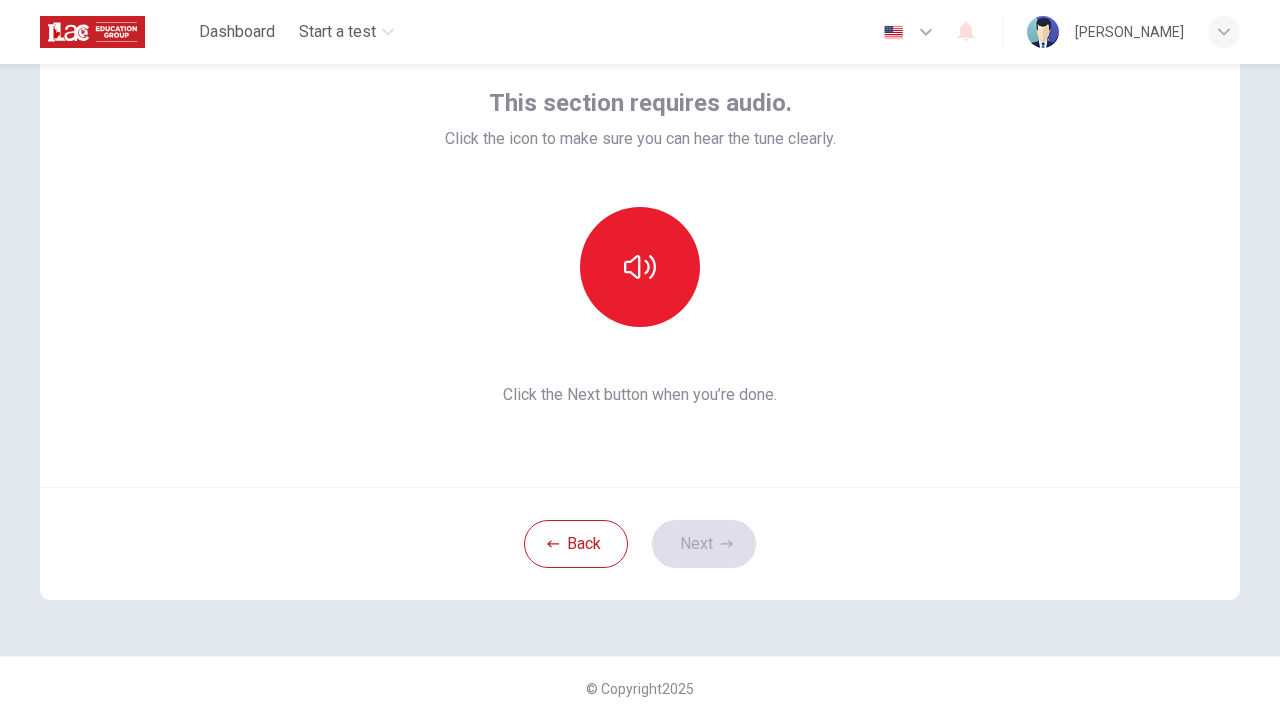 scroll, scrollTop: 113, scrollLeft: 0, axis: vertical 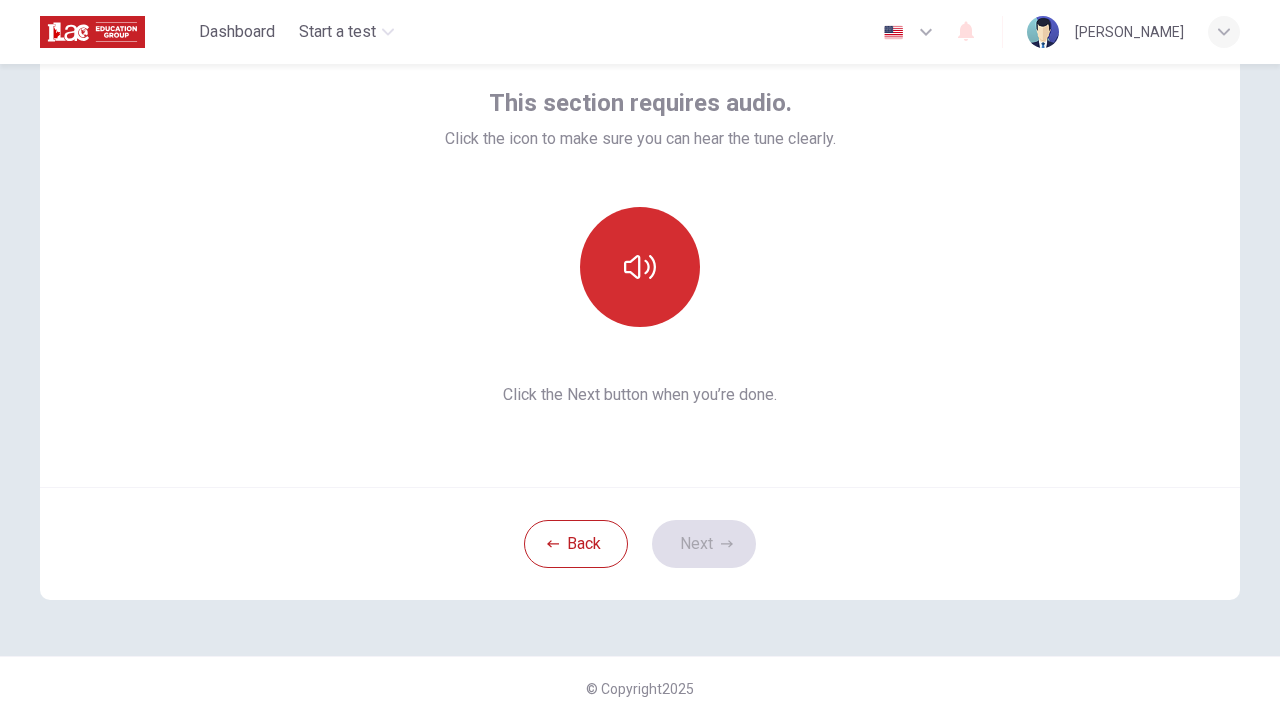 click at bounding box center (640, 267) 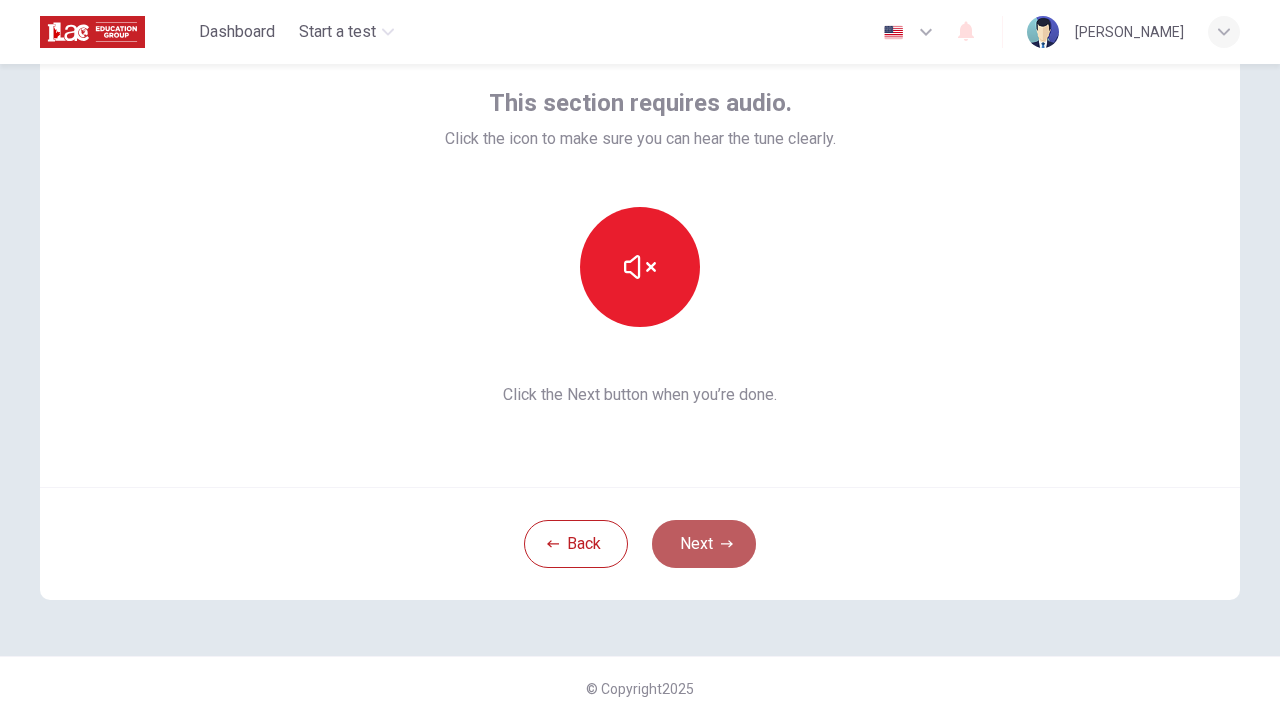 click on "Next" at bounding box center (704, 544) 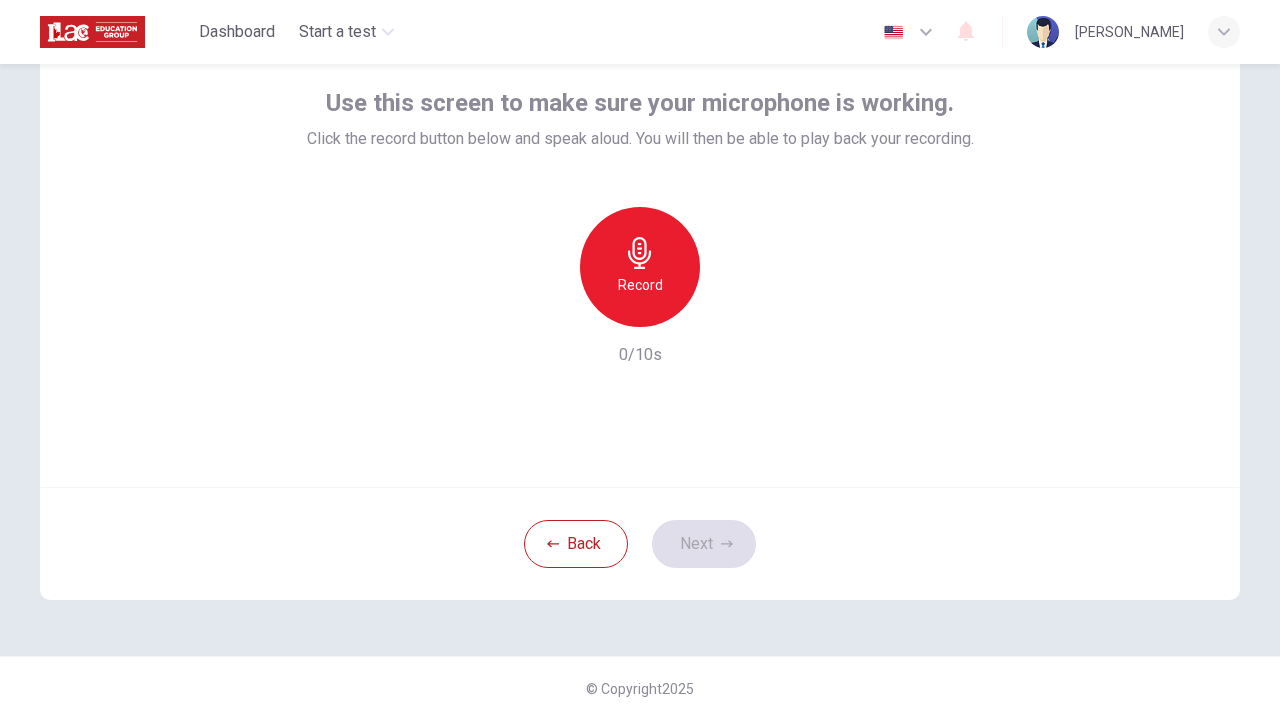 click on "Record" at bounding box center [640, 267] 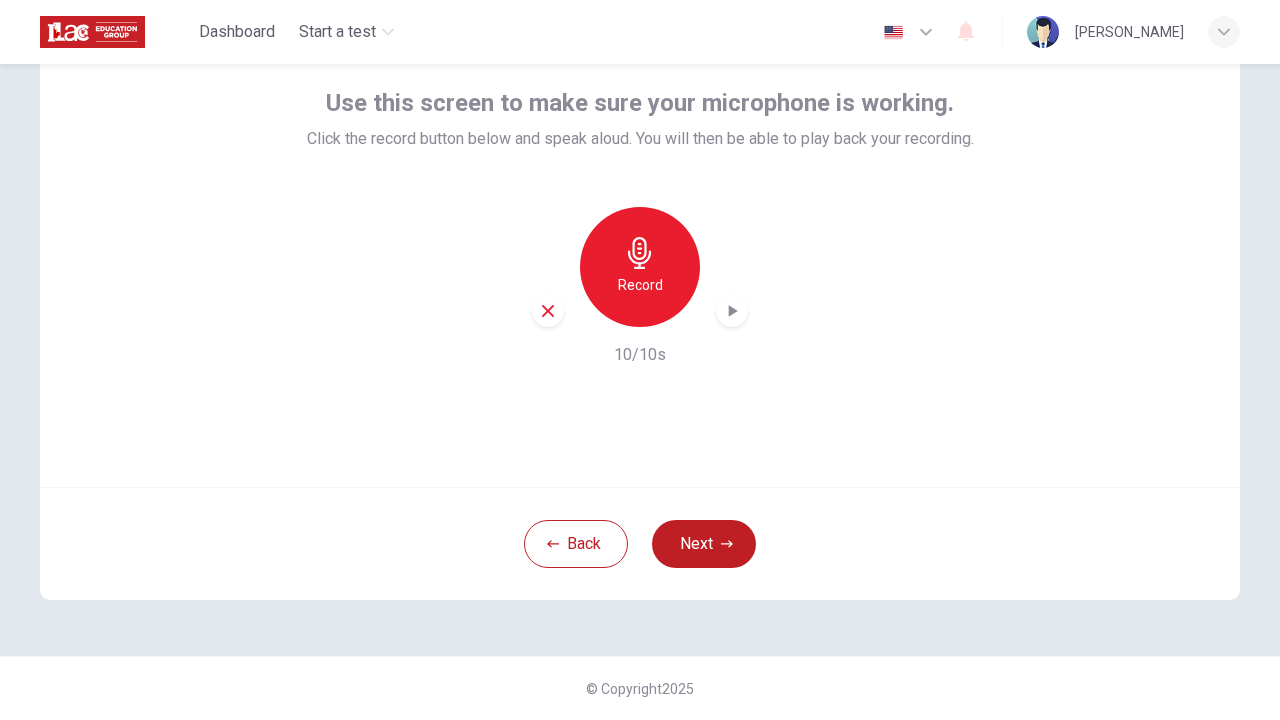 click on "Record" at bounding box center [640, 267] 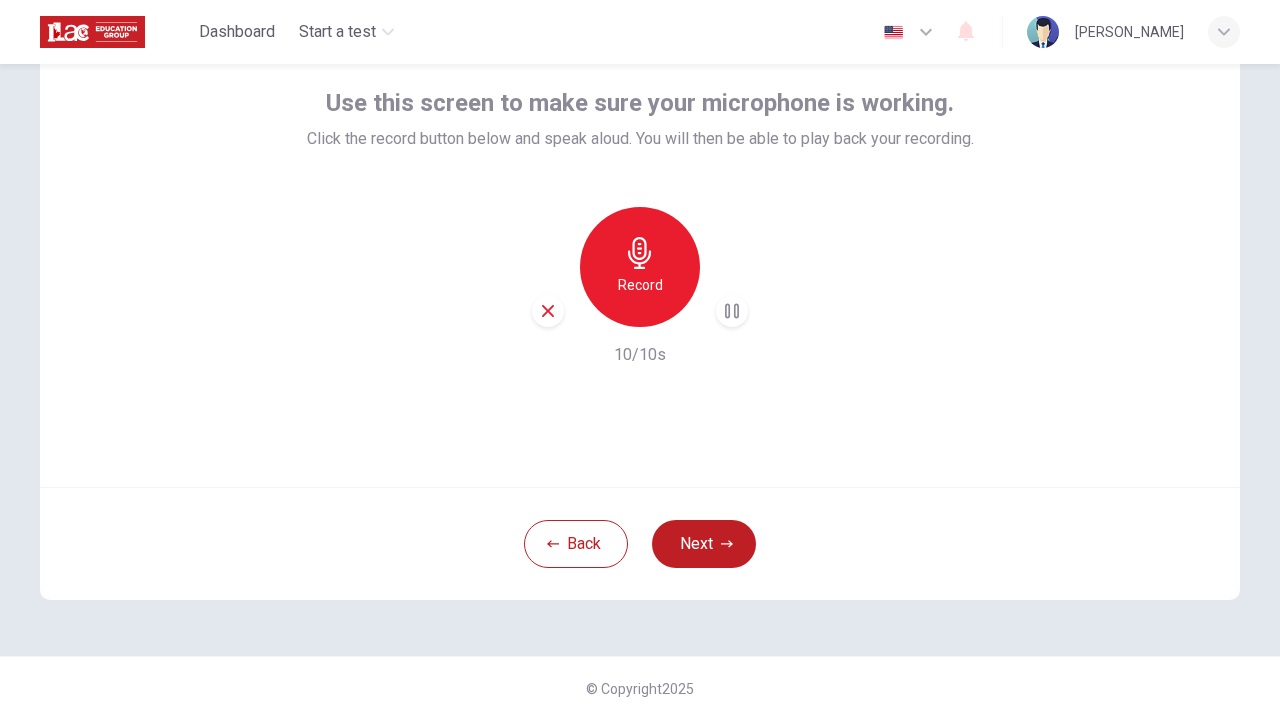 click 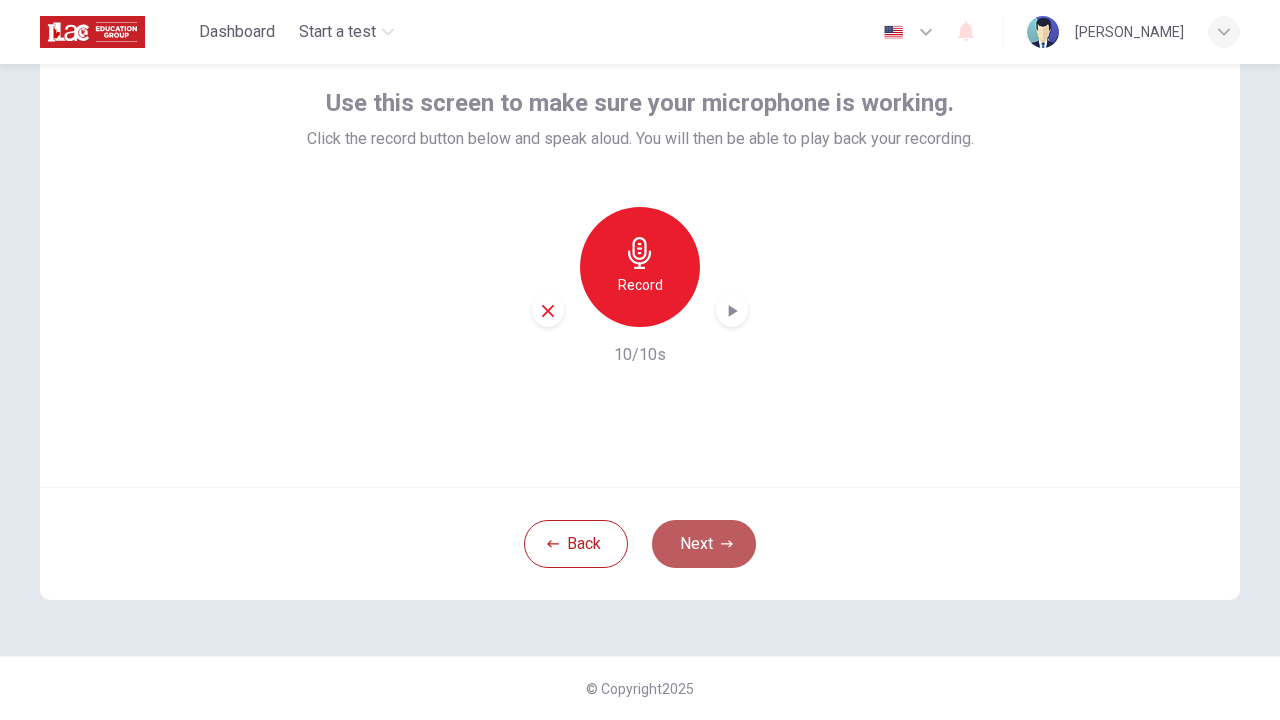 click on "Next" at bounding box center (704, 544) 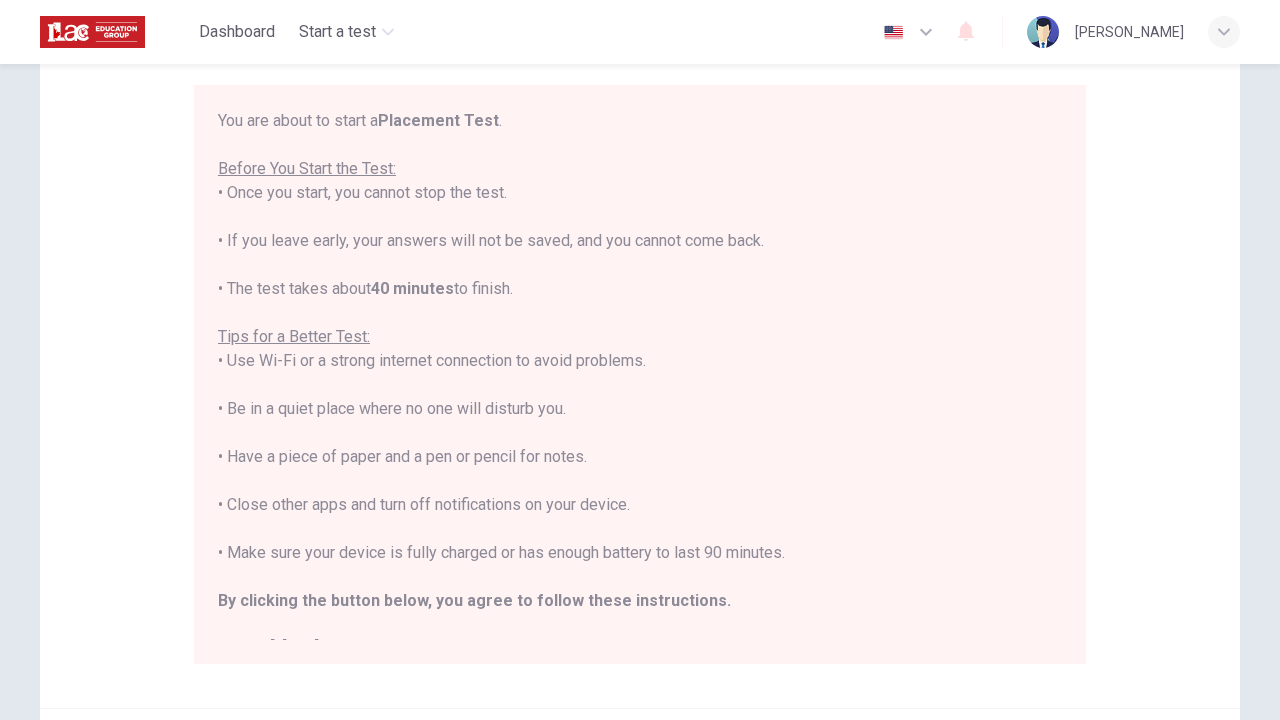 scroll, scrollTop: 172, scrollLeft: 0, axis: vertical 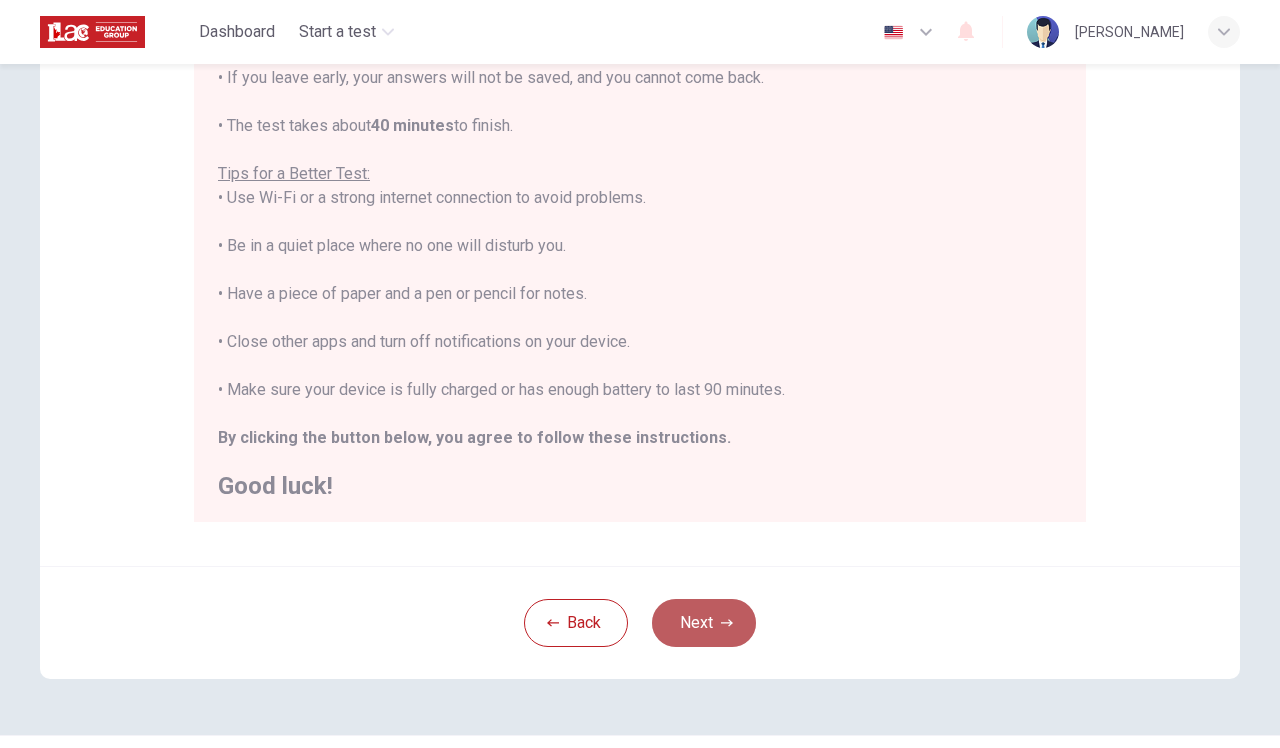 click 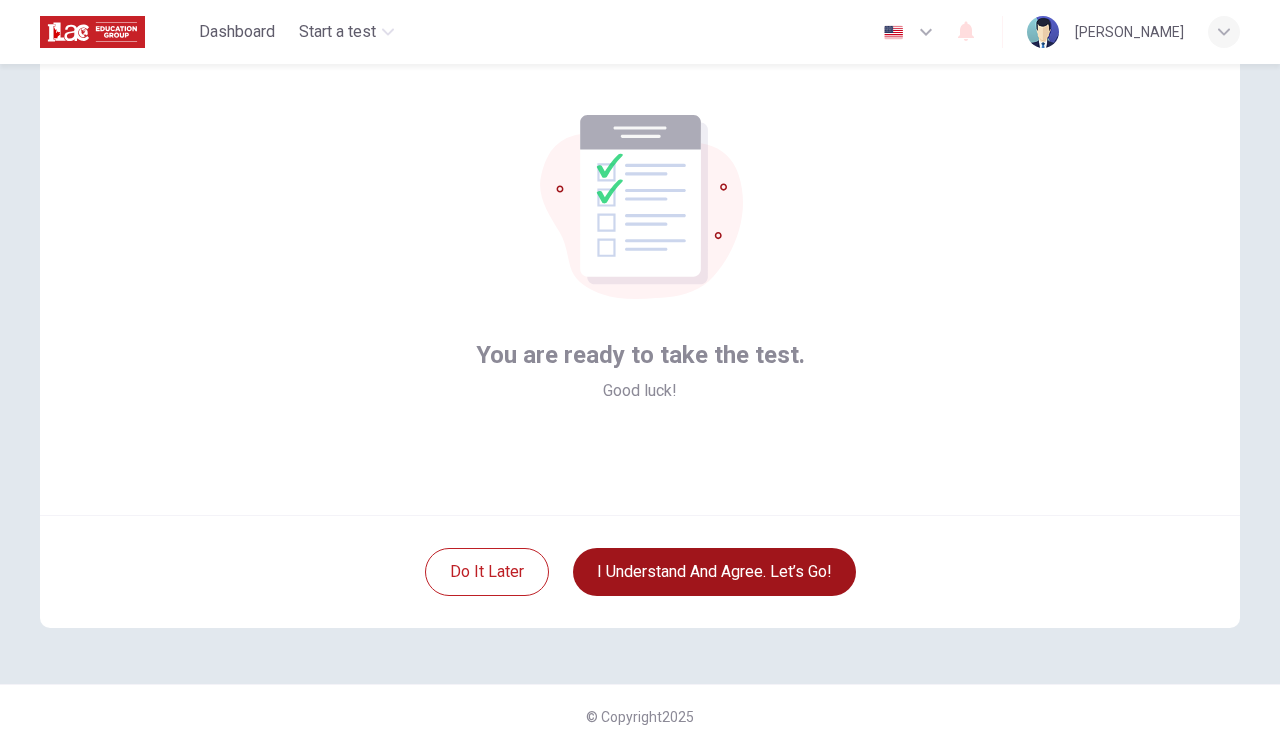 click on "I understand and agree. Let’s go!" at bounding box center (714, 572) 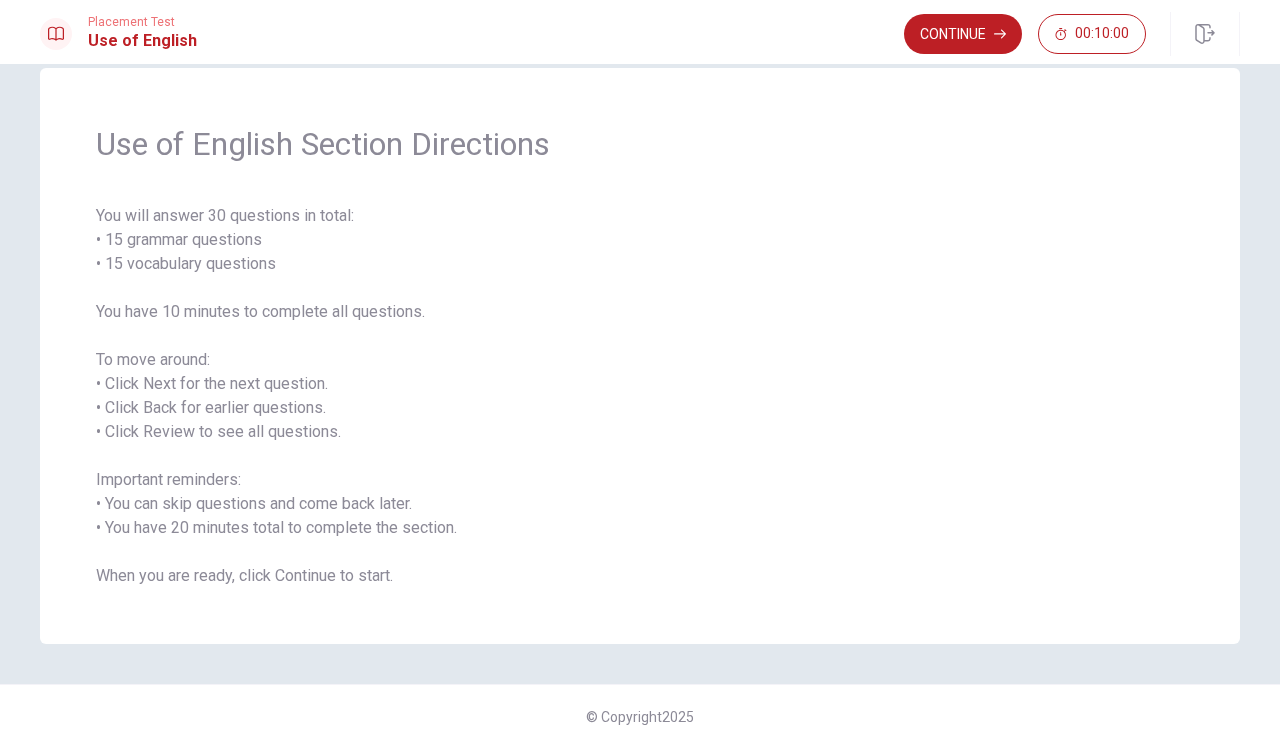 scroll, scrollTop: 36, scrollLeft: 0, axis: vertical 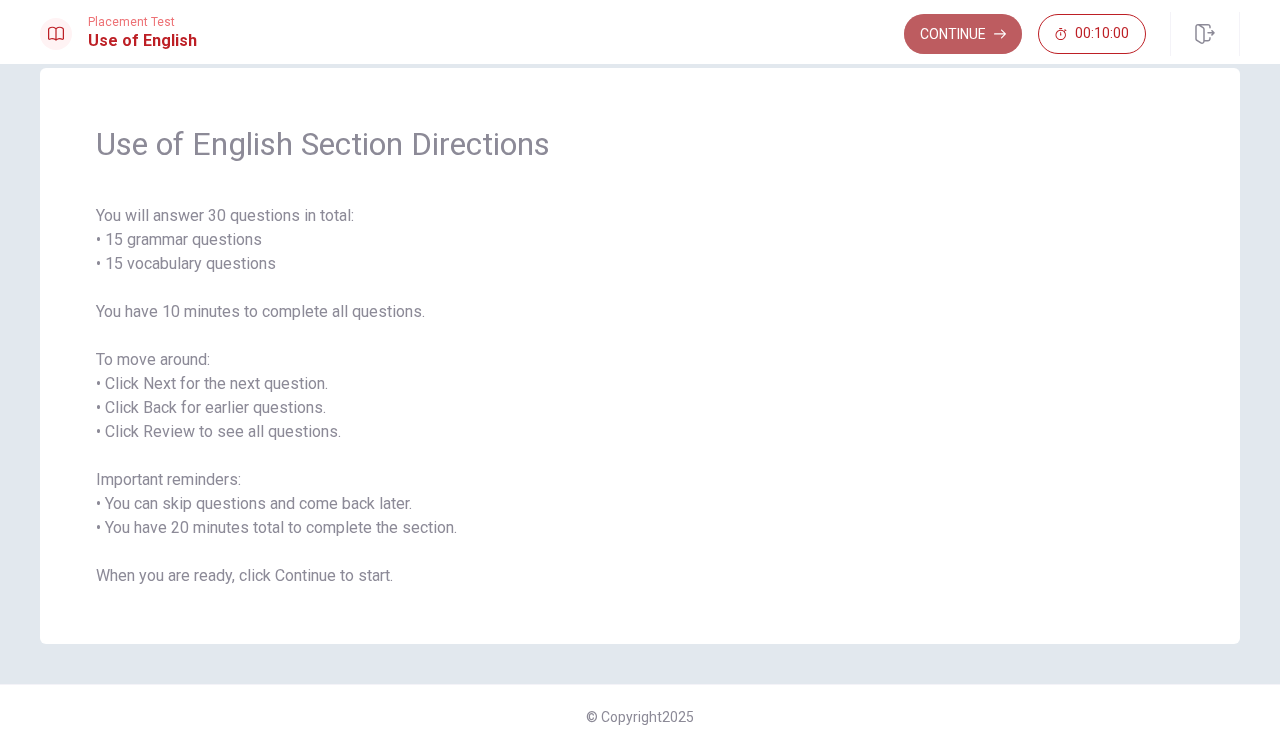 click on "Continue" at bounding box center (963, 34) 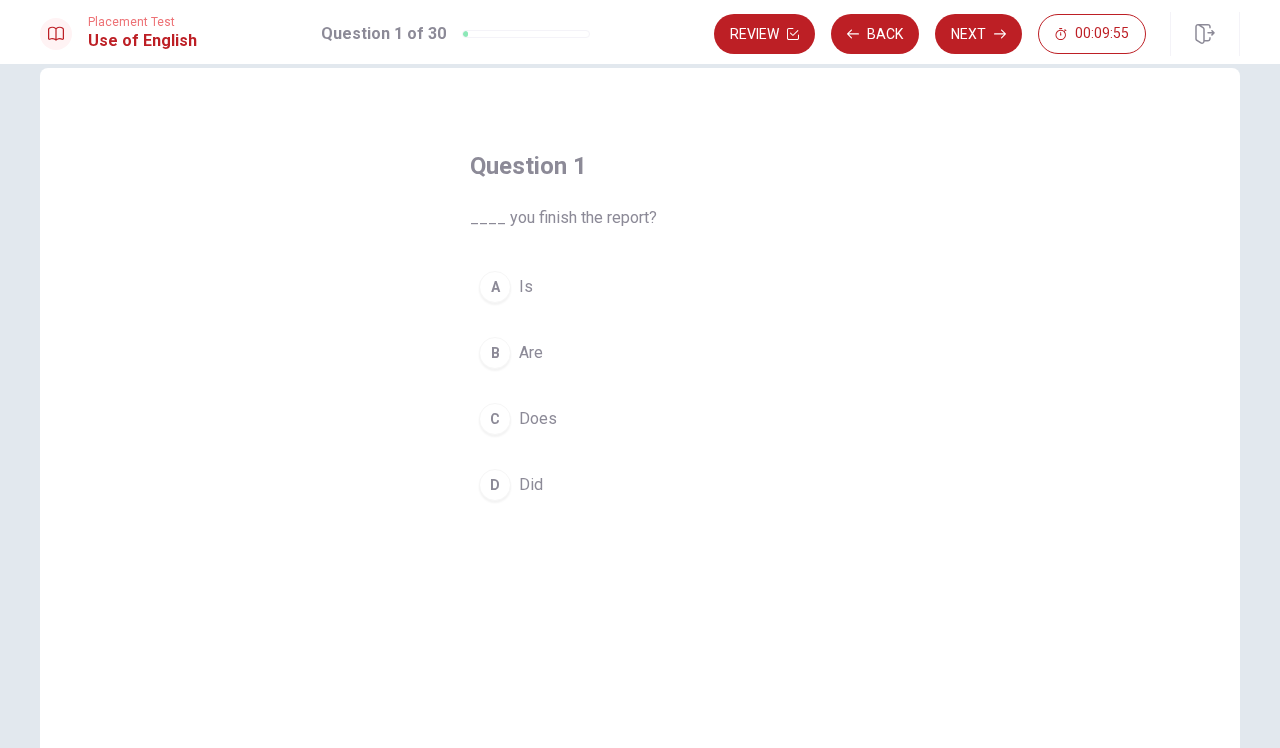 click on "A Is B Are C Does D Did" at bounding box center [640, 386] 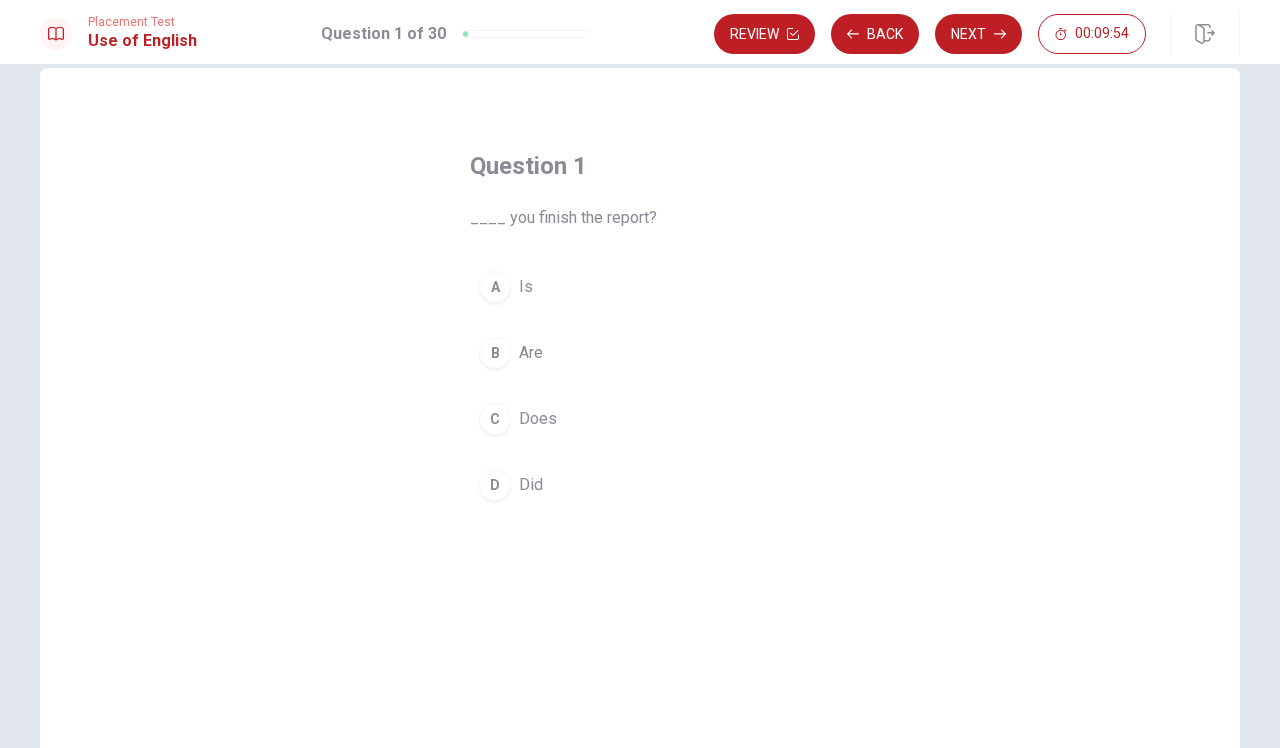 click on "C" at bounding box center (495, 419) 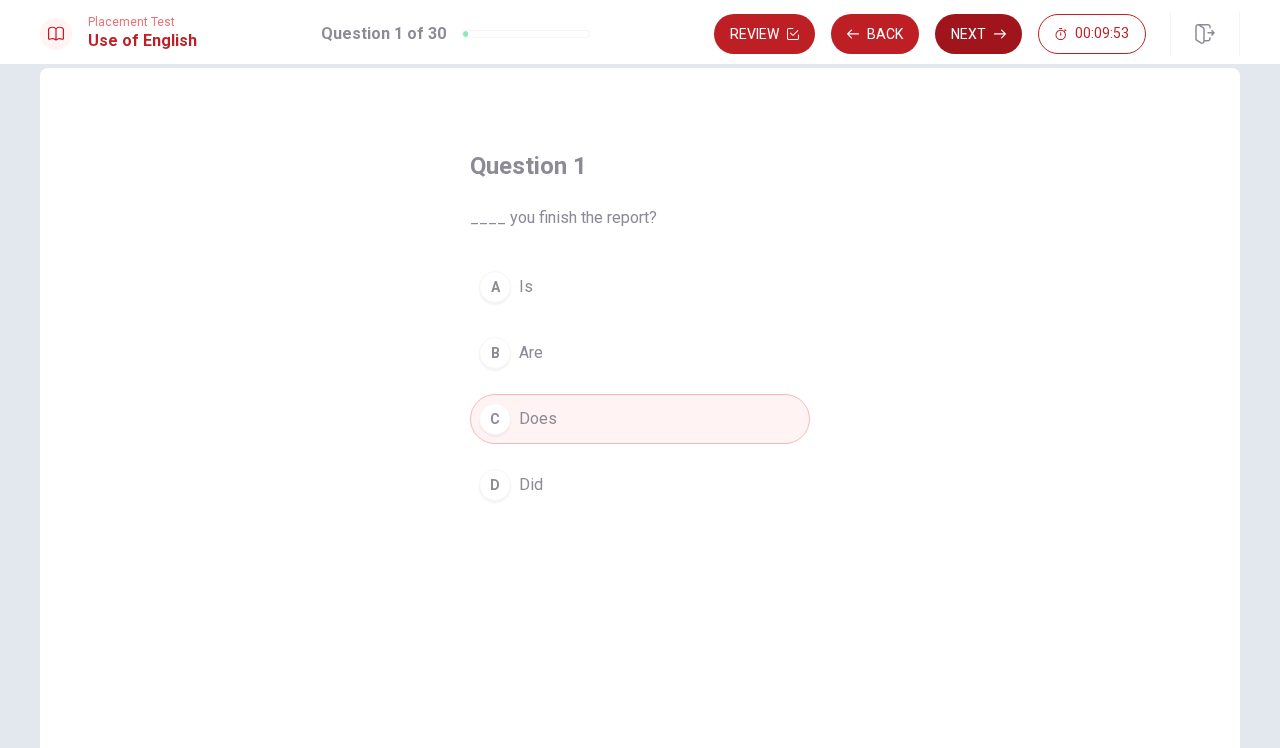 click on "Next" at bounding box center (978, 34) 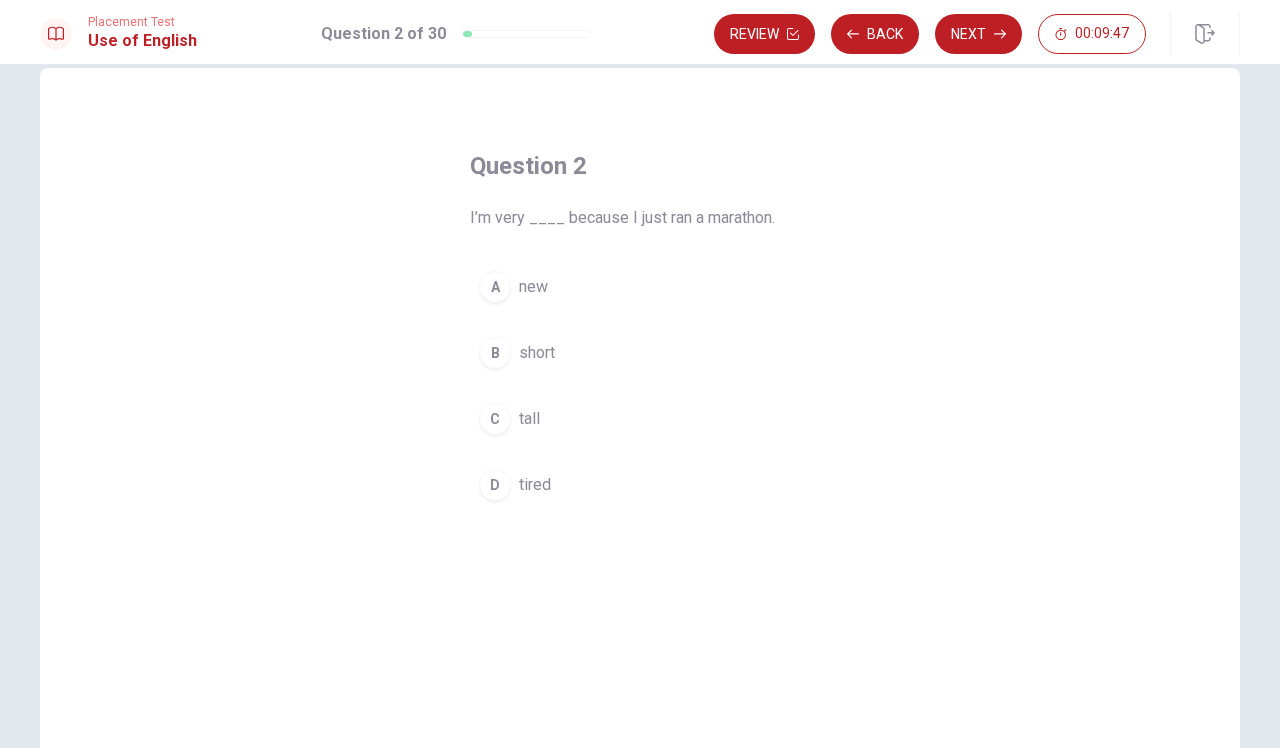 click on "D" at bounding box center (495, 485) 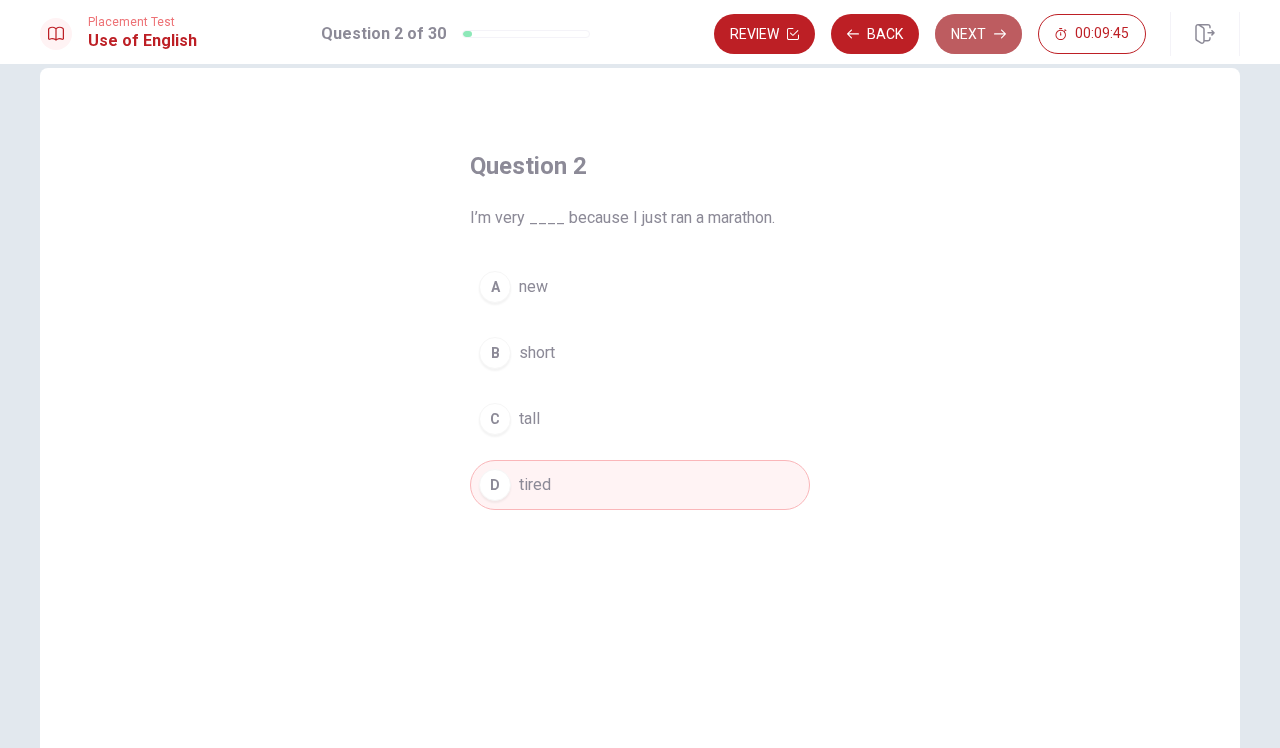 click on "Next" at bounding box center [978, 34] 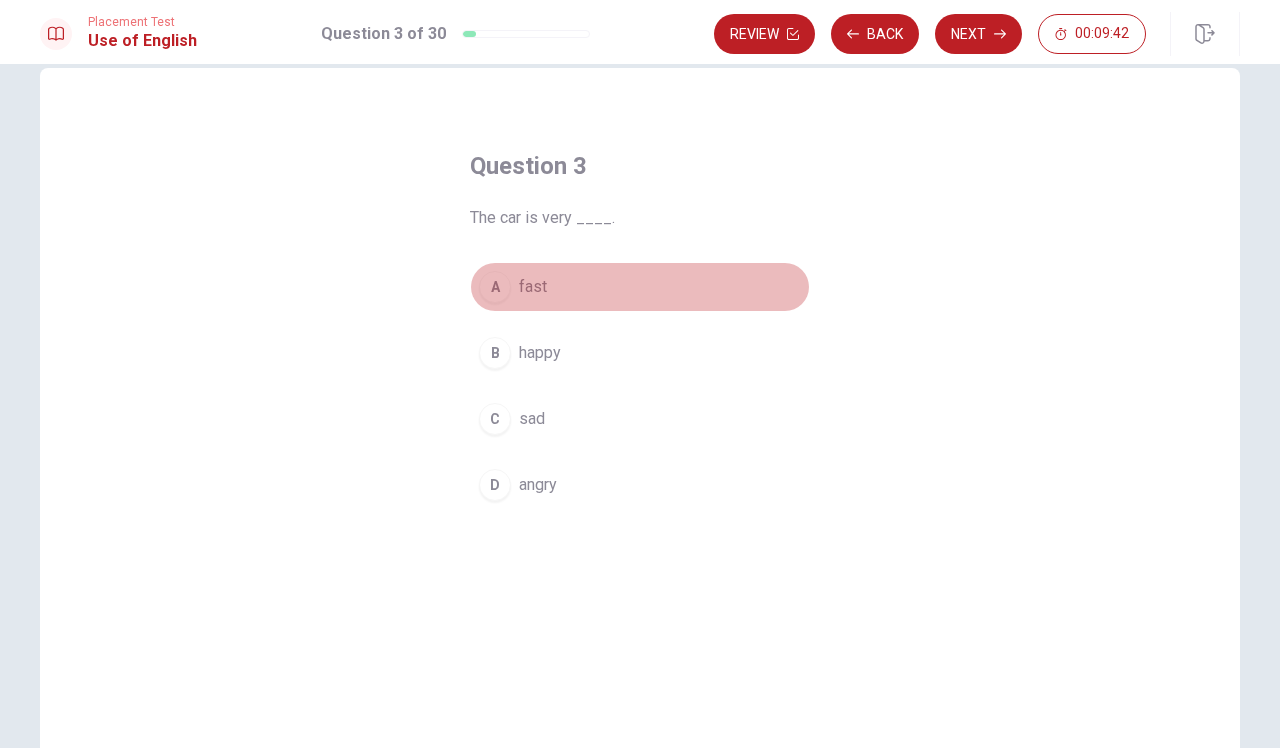 click on "A" at bounding box center (495, 287) 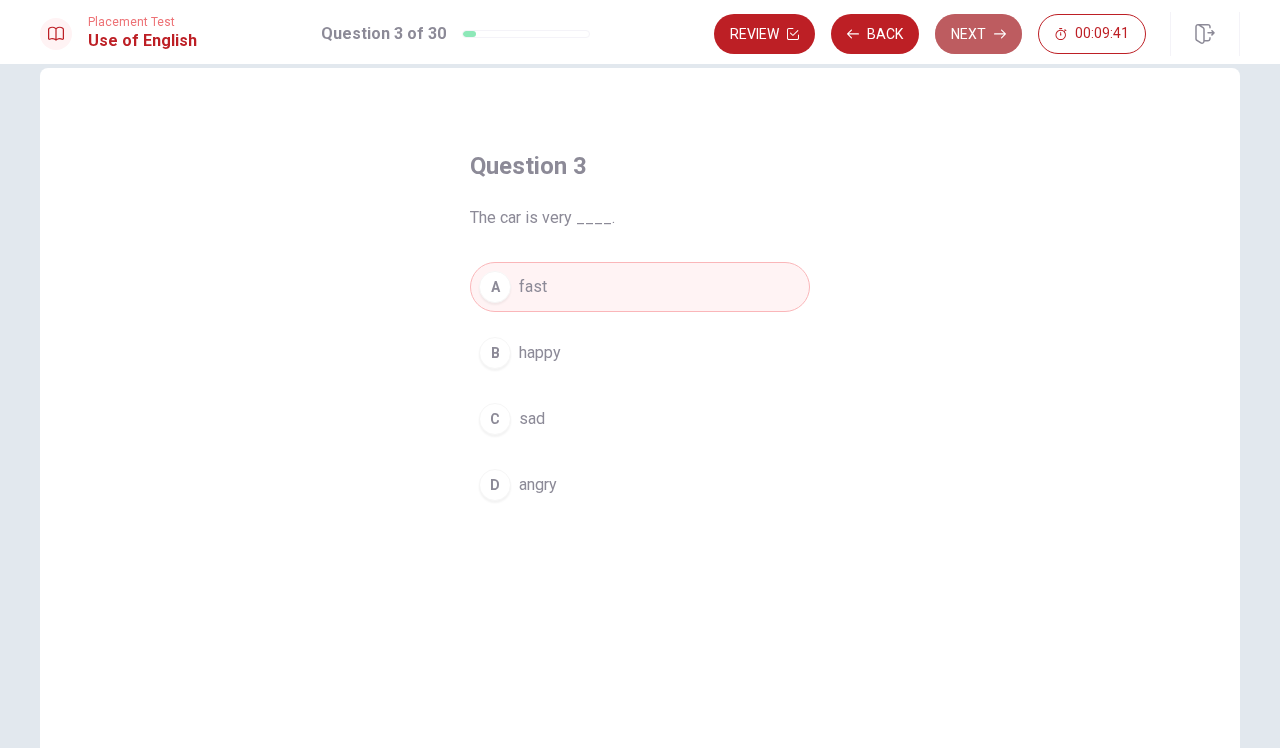 click on "Next" at bounding box center [978, 34] 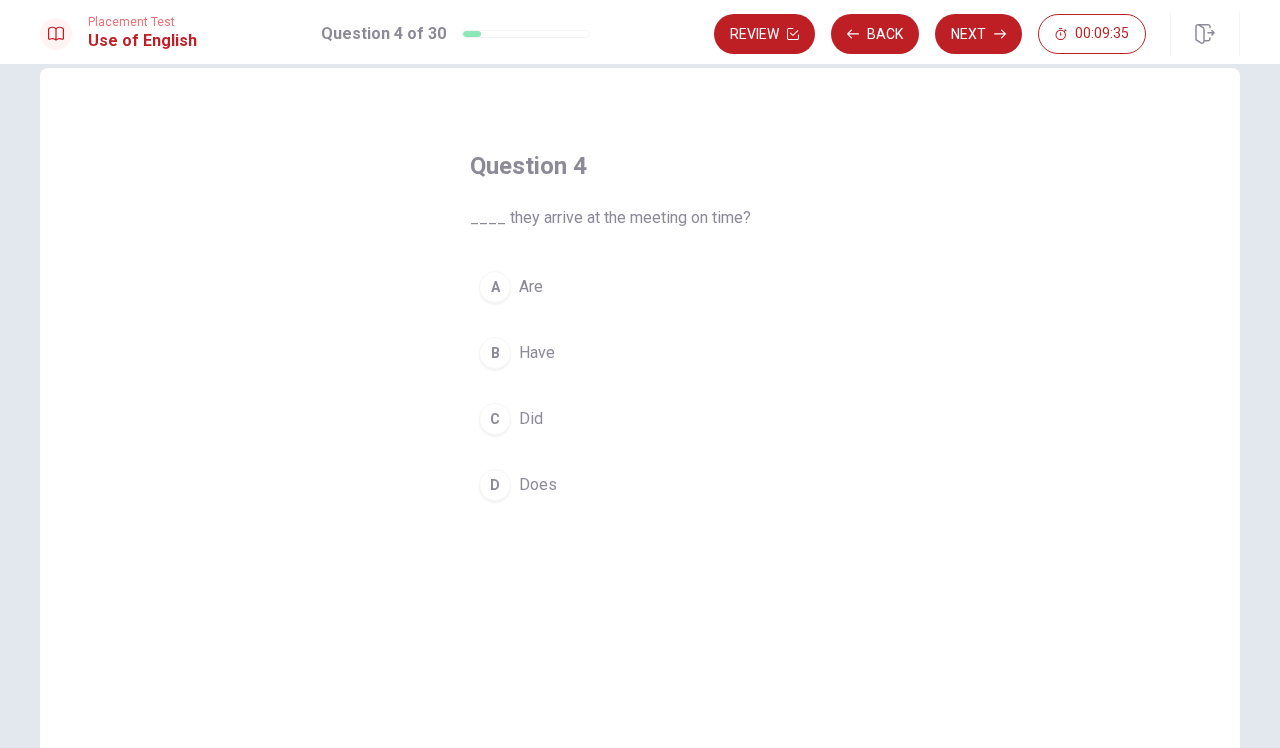 click on "C" at bounding box center (495, 419) 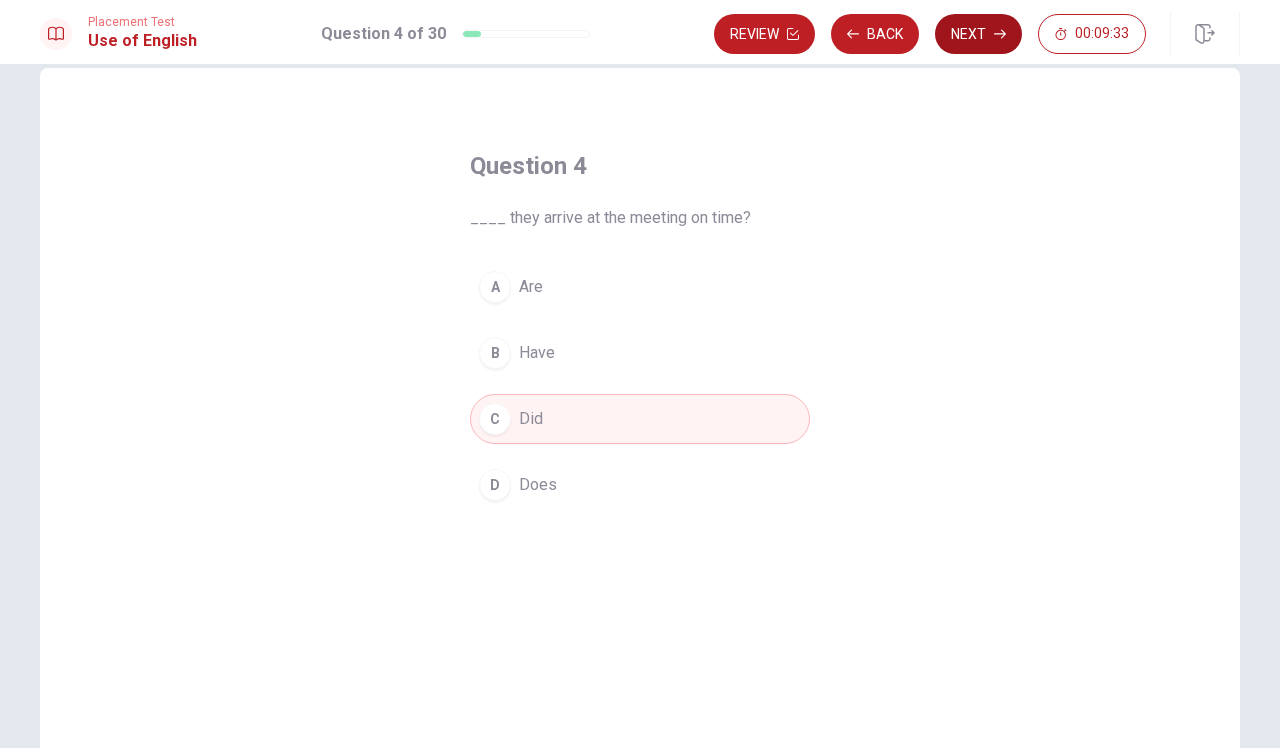 click on "Next" at bounding box center [978, 34] 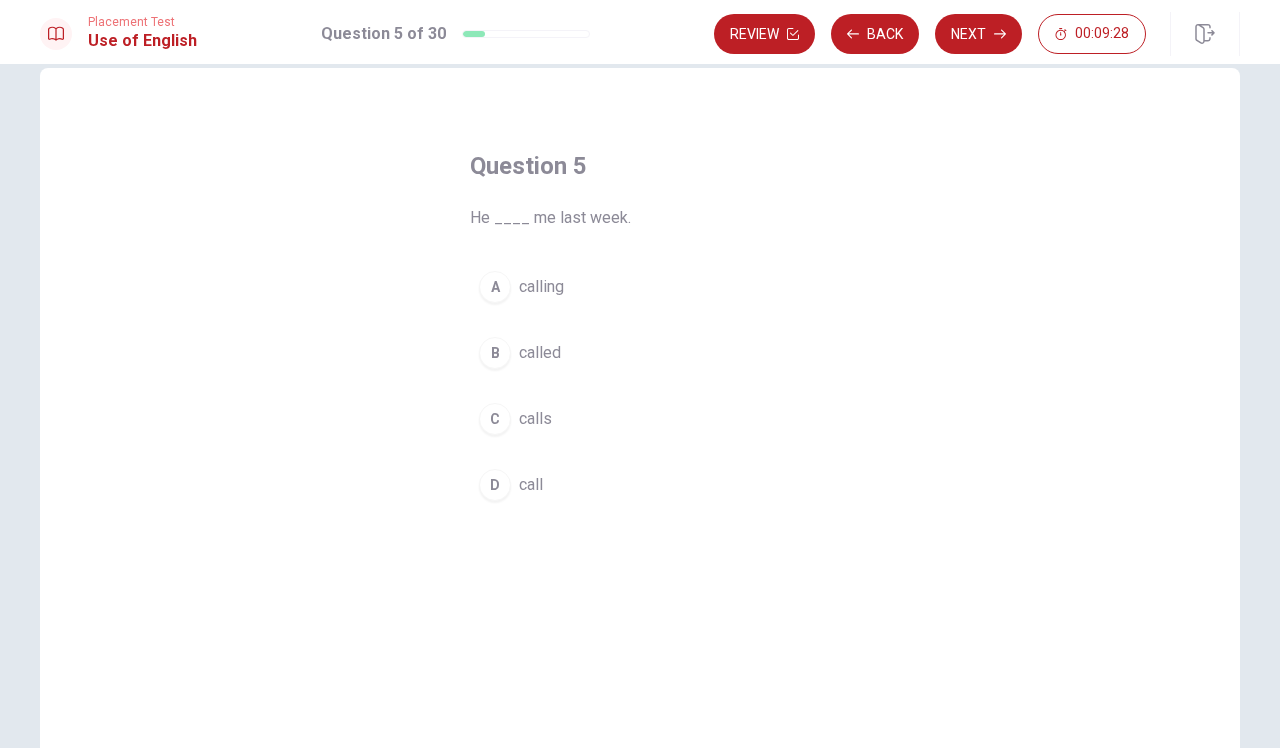 click on "B" at bounding box center (495, 353) 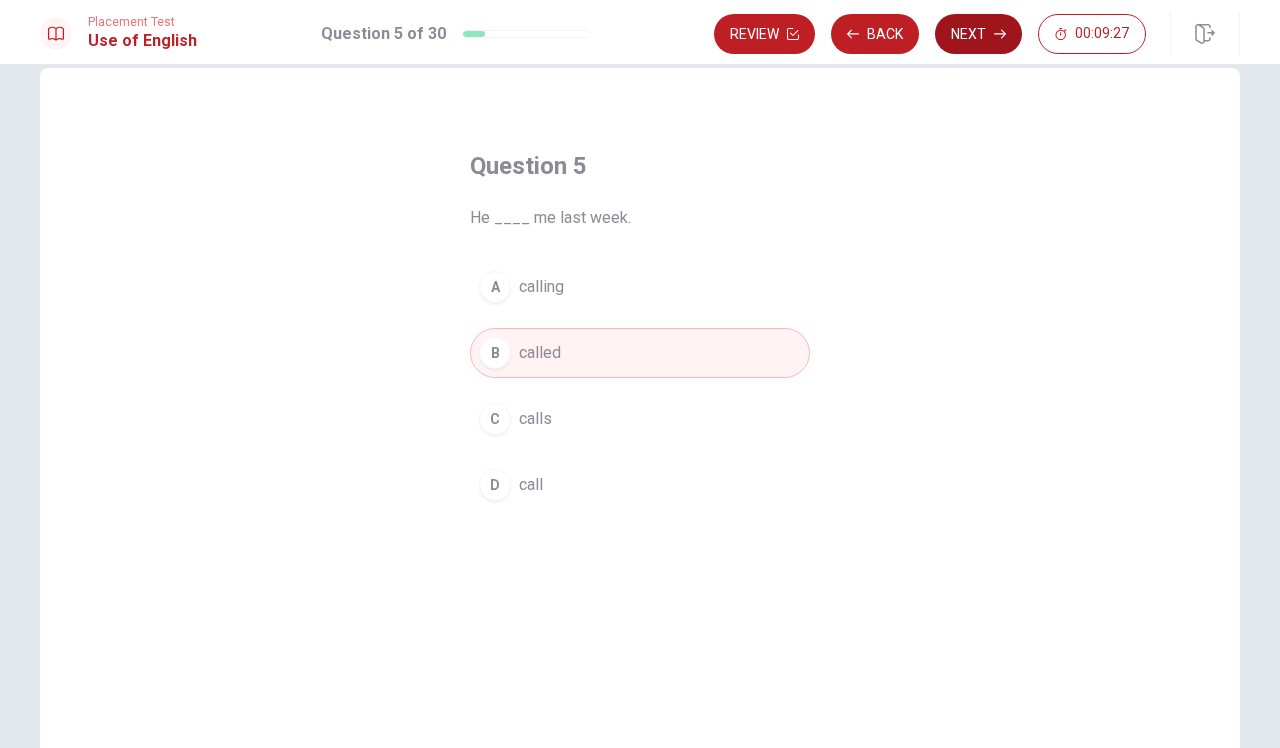 click 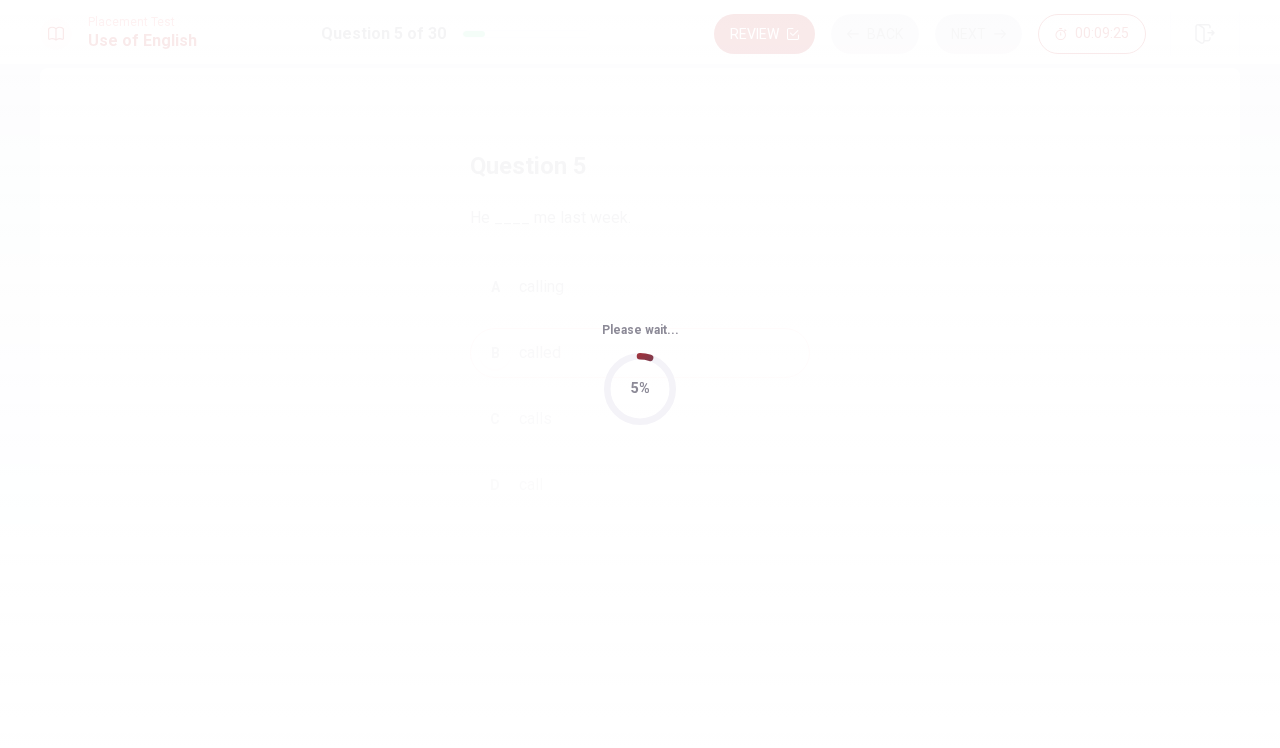 scroll, scrollTop: 0, scrollLeft: 0, axis: both 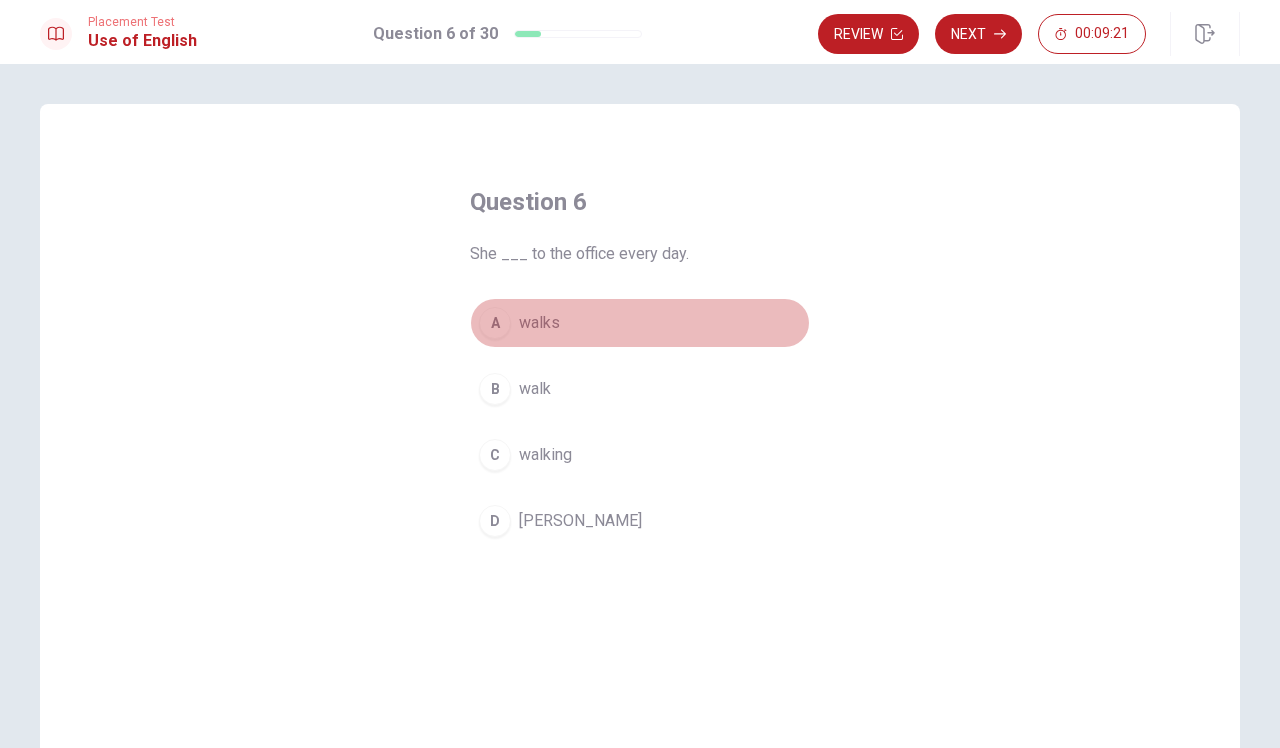 click on "A" at bounding box center (495, 323) 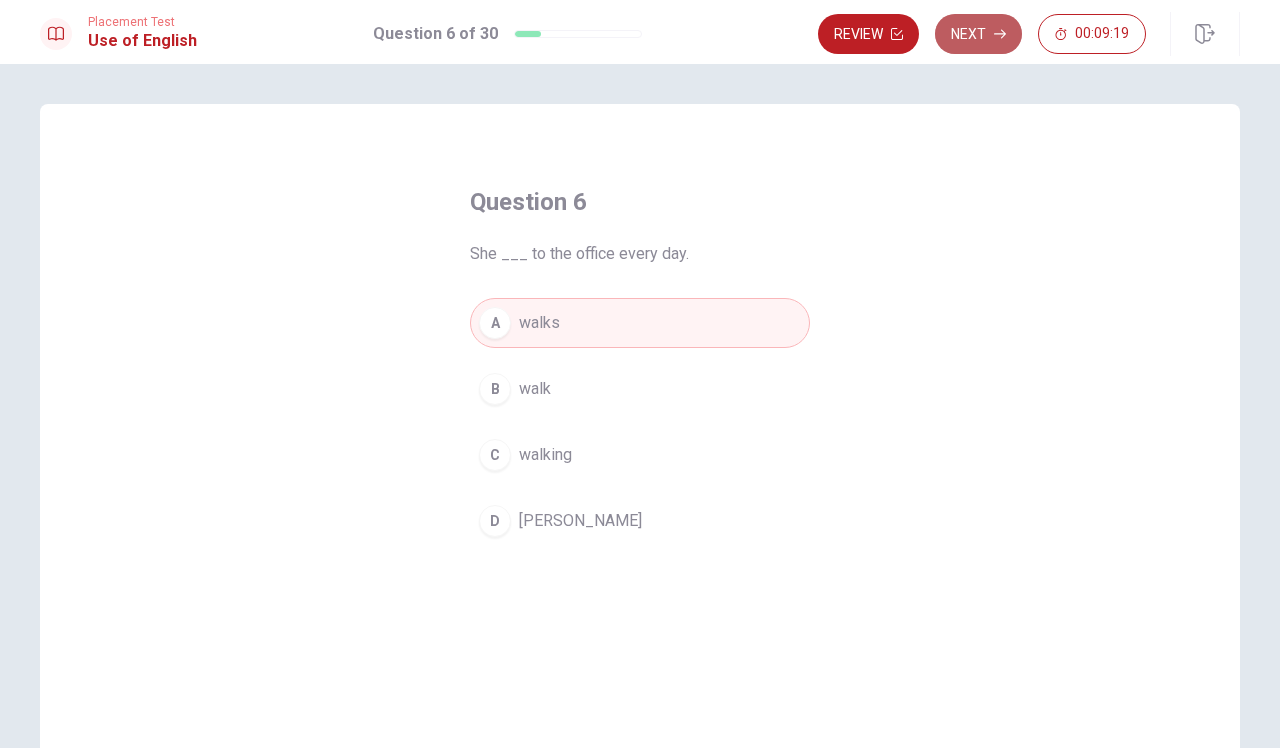 click on "Next" at bounding box center (978, 34) 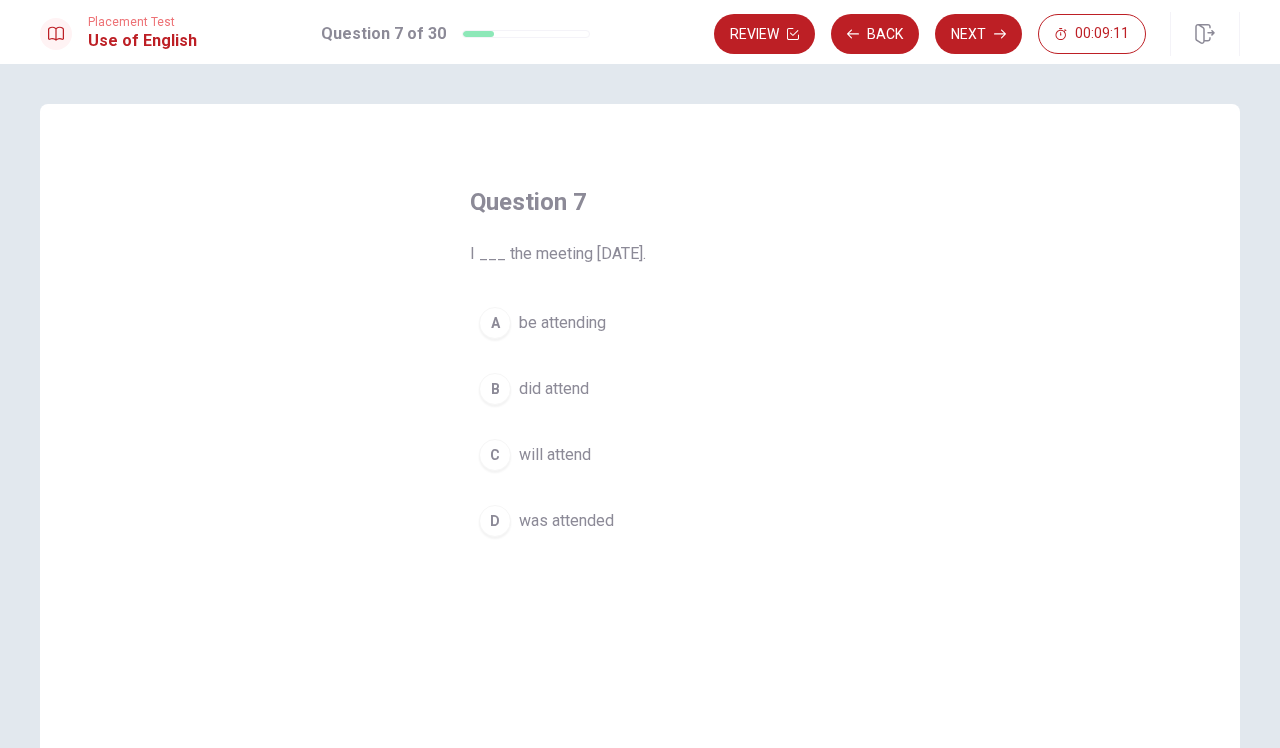 click on "D" at bounding box center [495, 521] 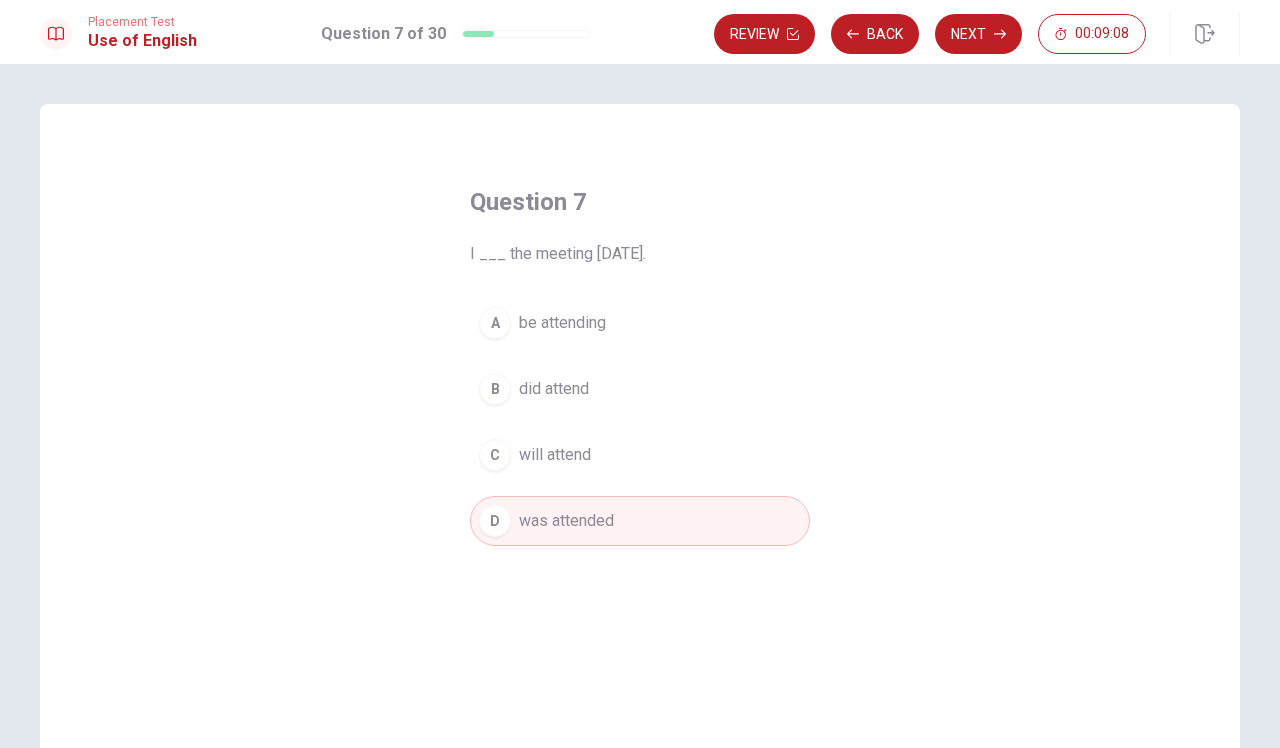 click on "C" at bounding box center (495, 455) 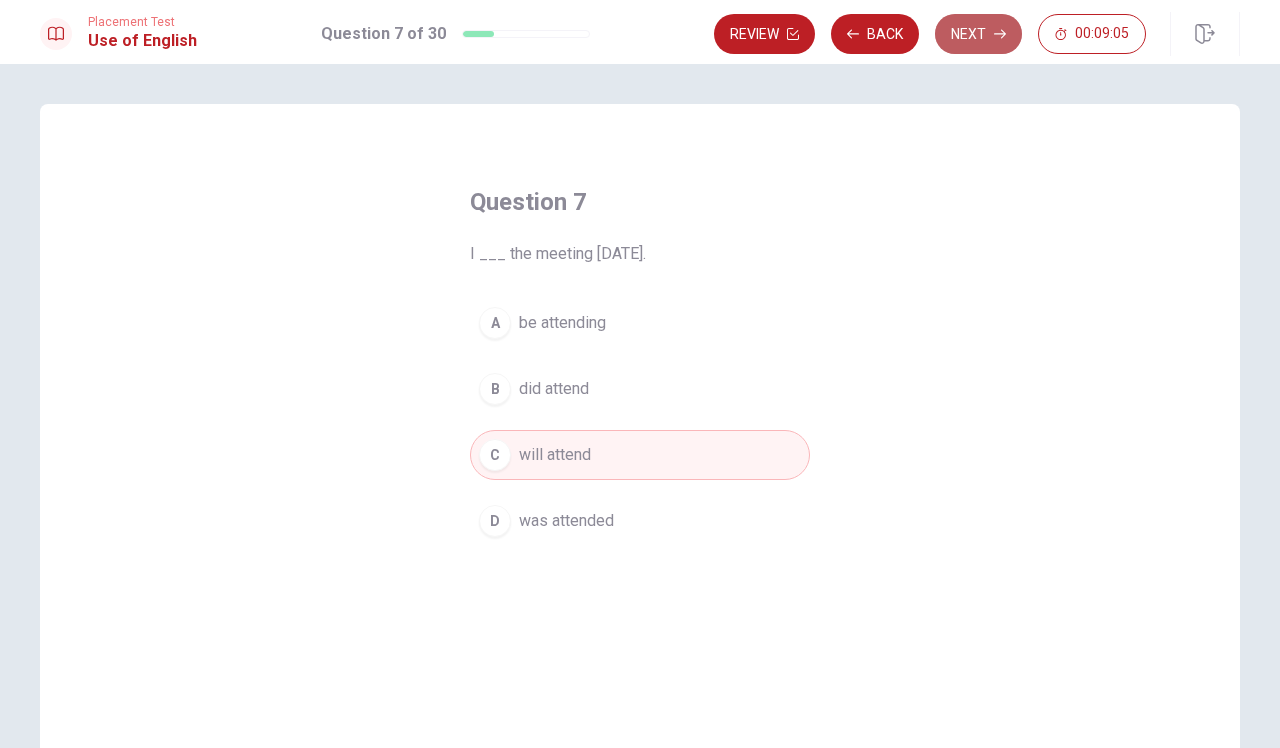 click on "Next" at bounding box center [978, 34] 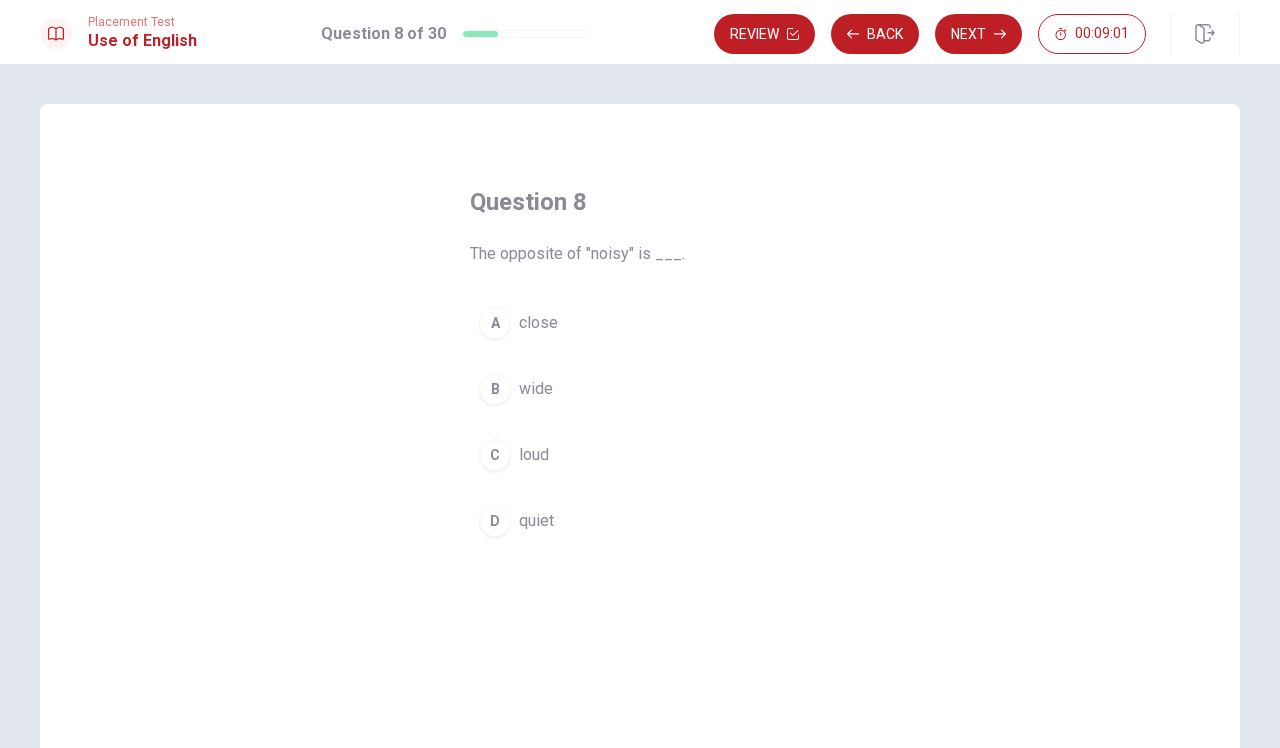 click on "D" at bounding box center (495, 521) 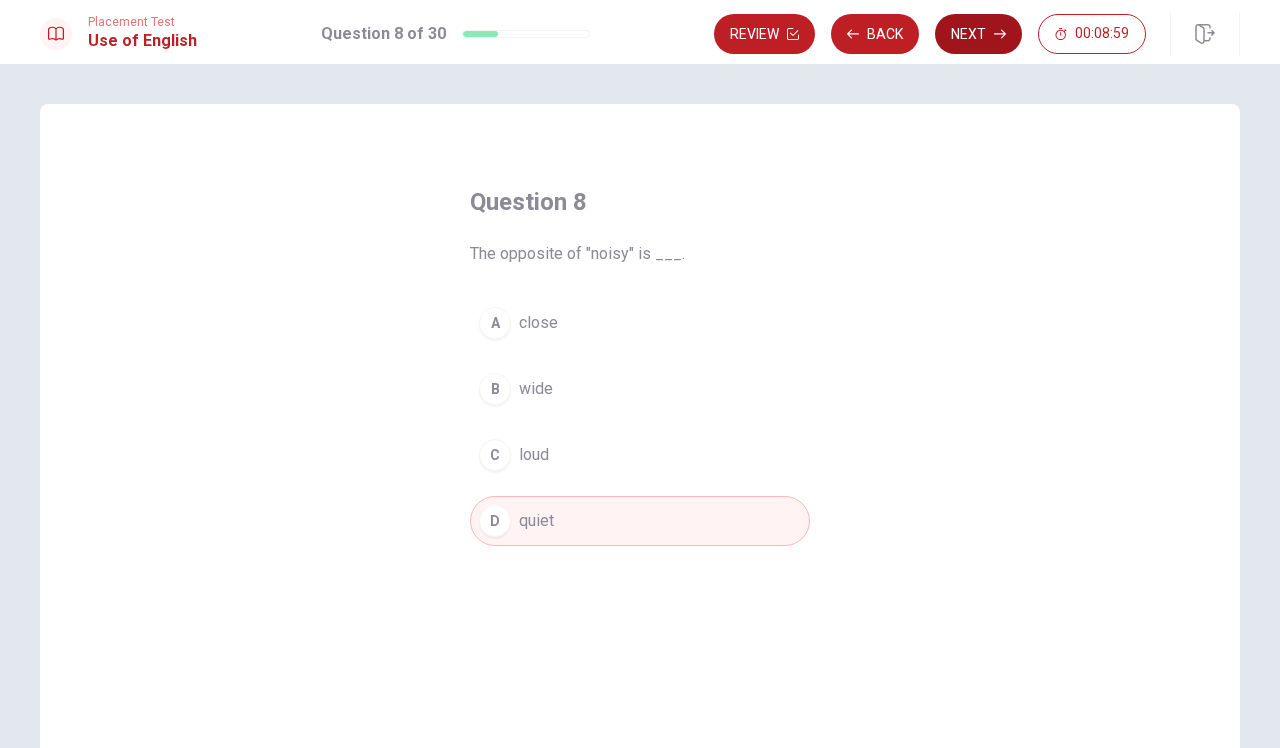 click on "Next" at bounding box center (978, 34) 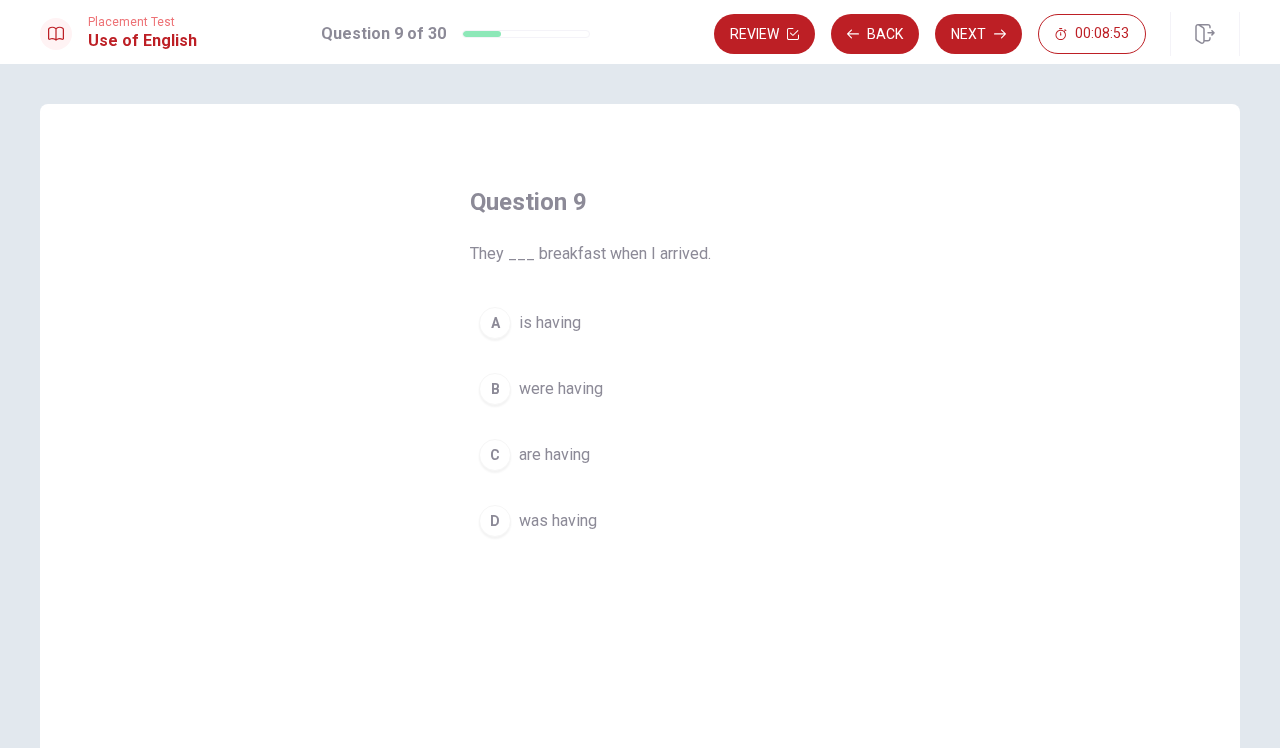 click on "C" at bounding box center [495, 455] 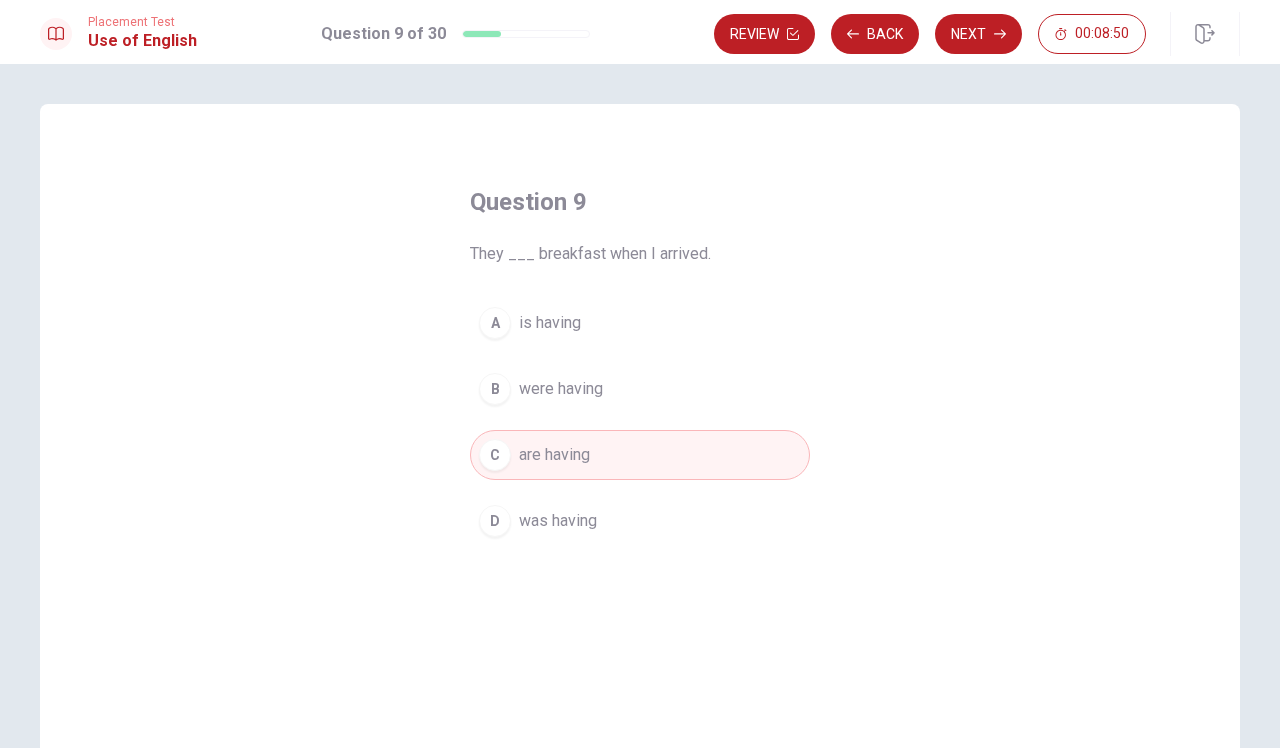 click on "B" at bounding box center [495, 389] 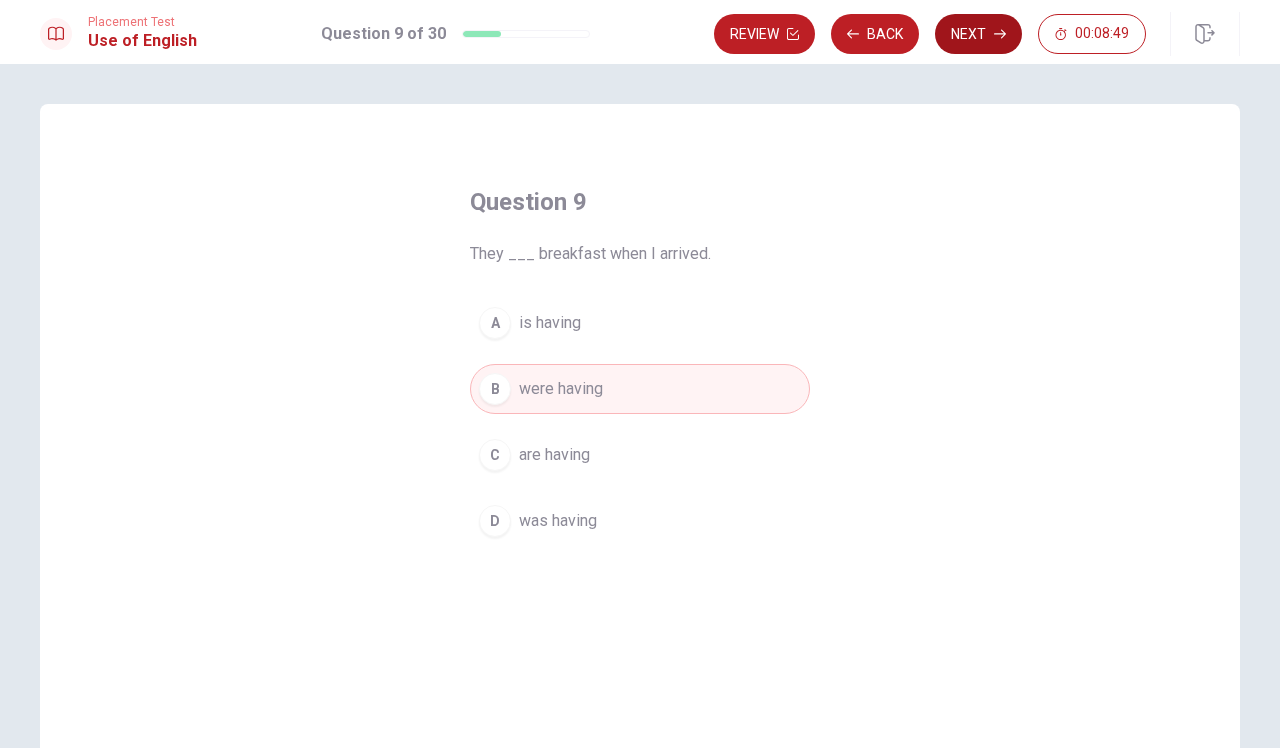 click on "Next" at bounding box center [978, 34] 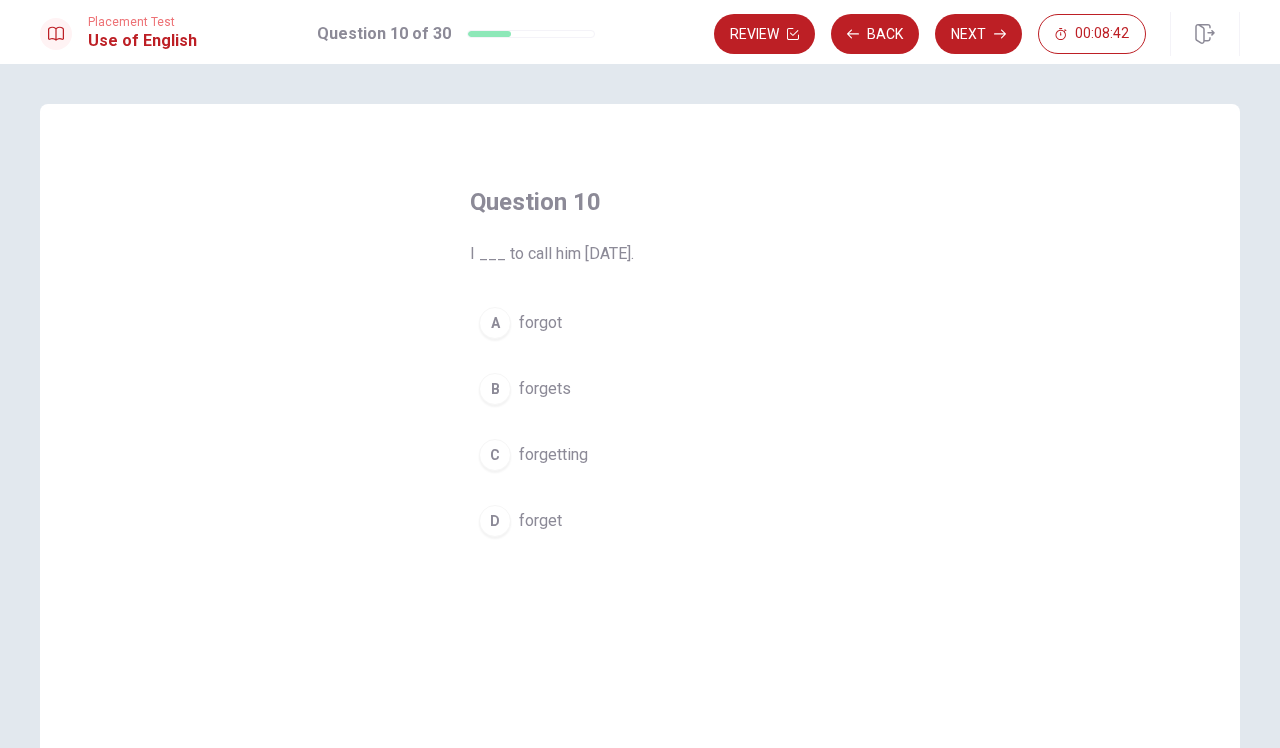 click on "D" at bounding box center (495, 521) 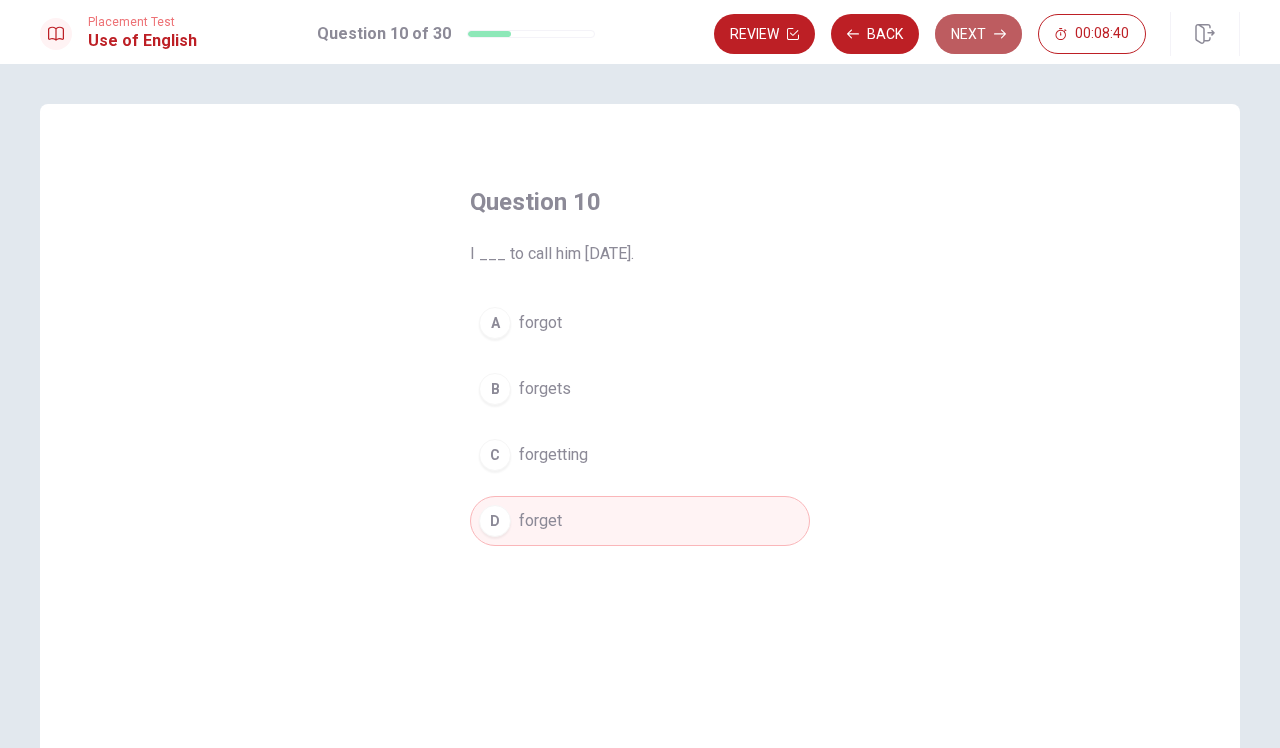 click on "Next" at bounding box center [978, 34] 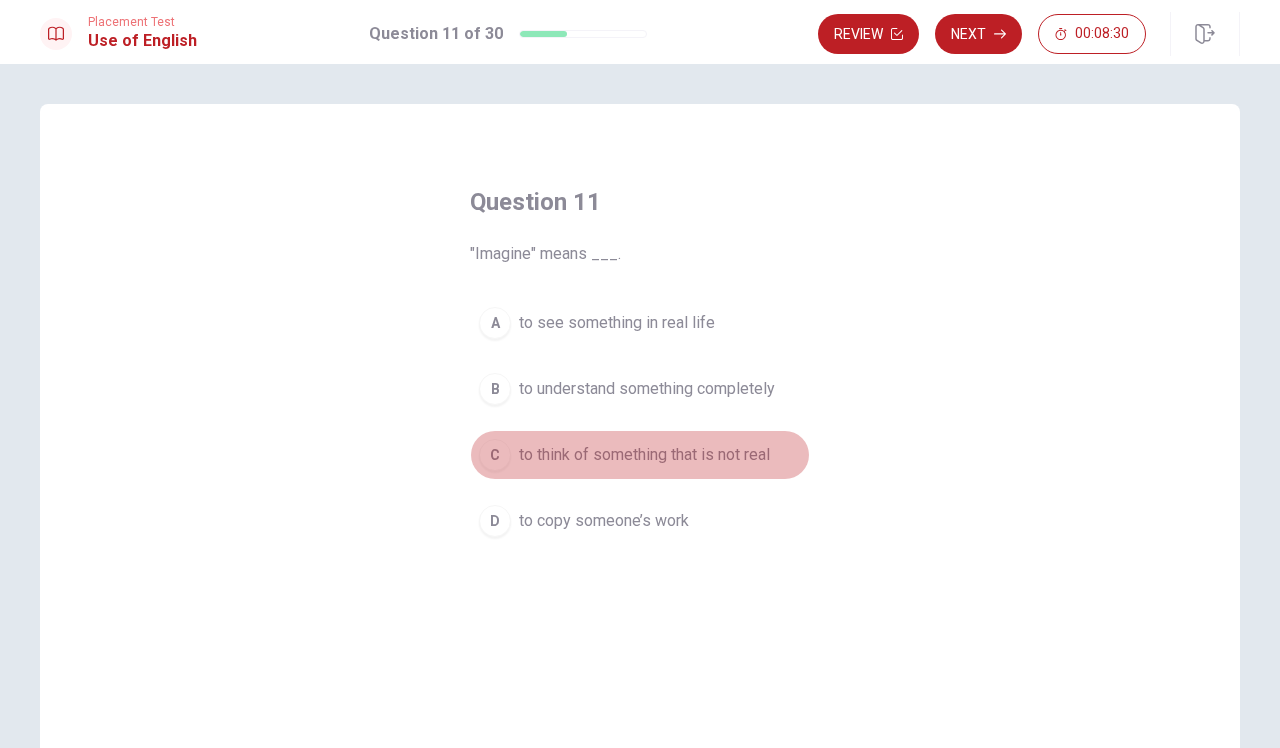 click on "C" at bounding box center (495, 455) 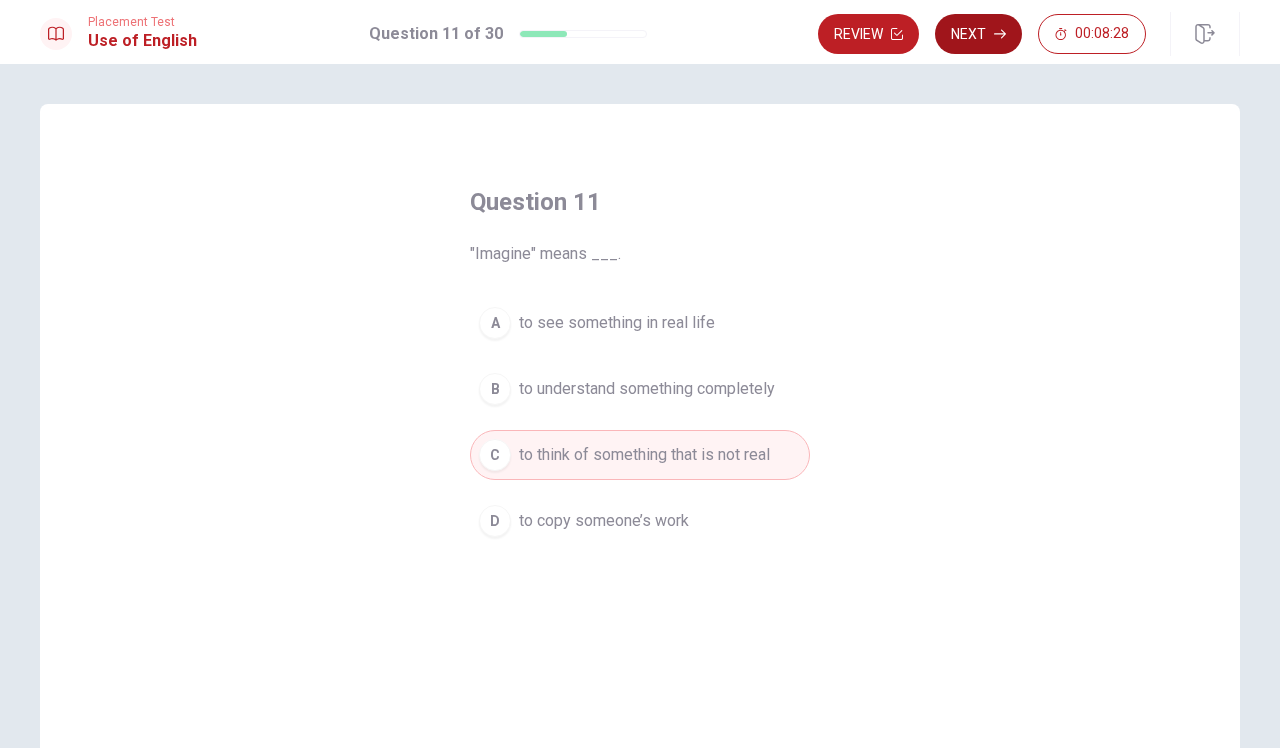 click on "Next" at bounding box center [978, 34] 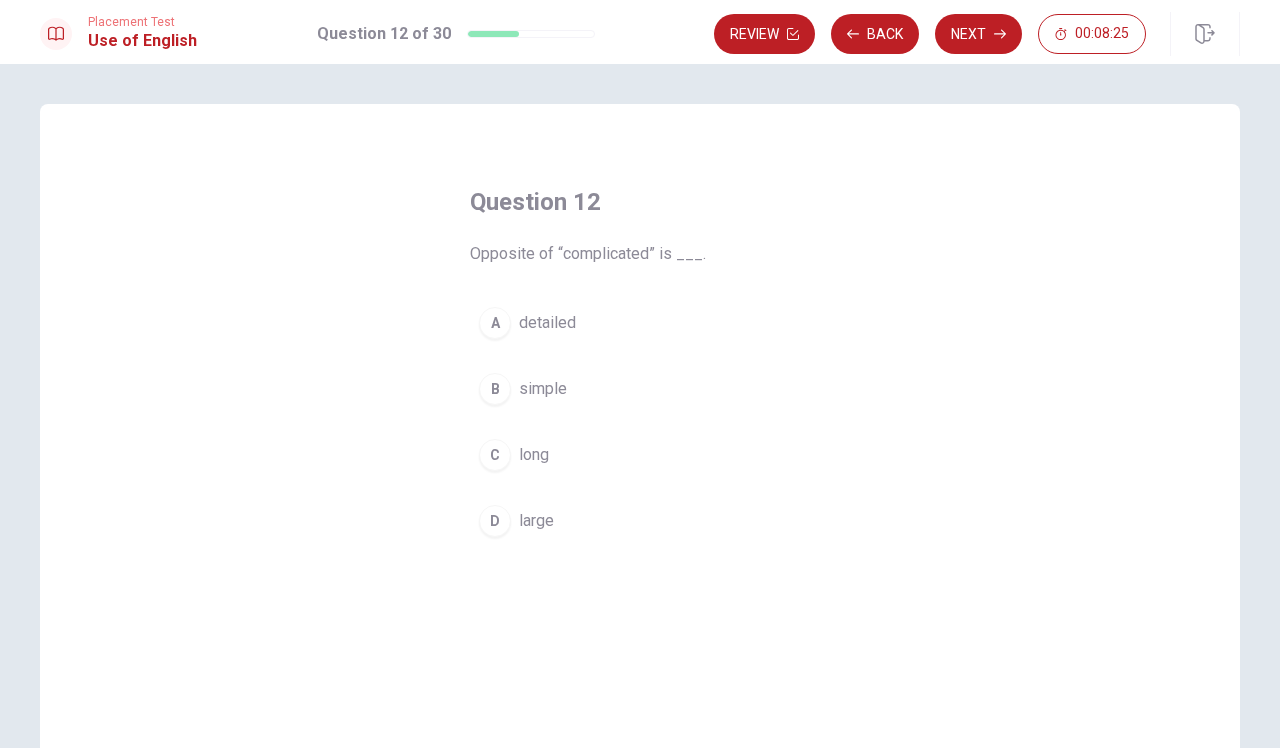 click on "B" at bounding box center (495, 389) 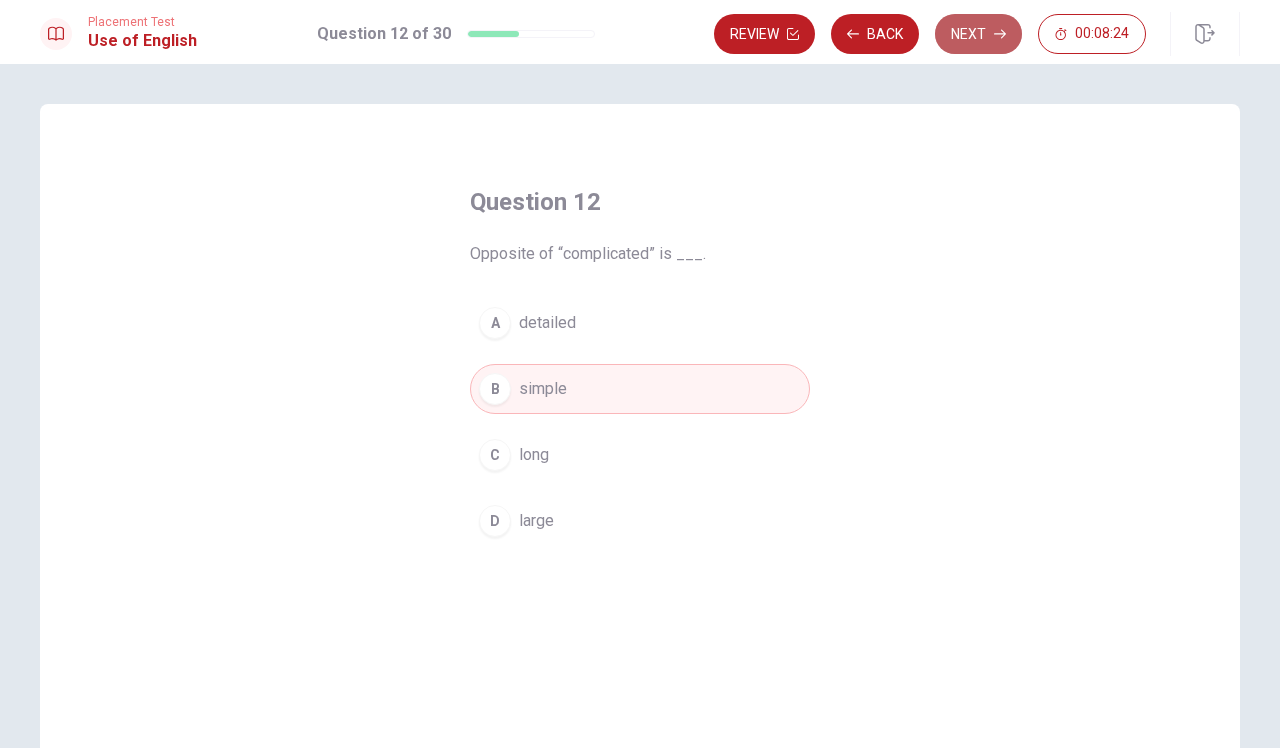 click on "Next" at bounding box center (978, 34) 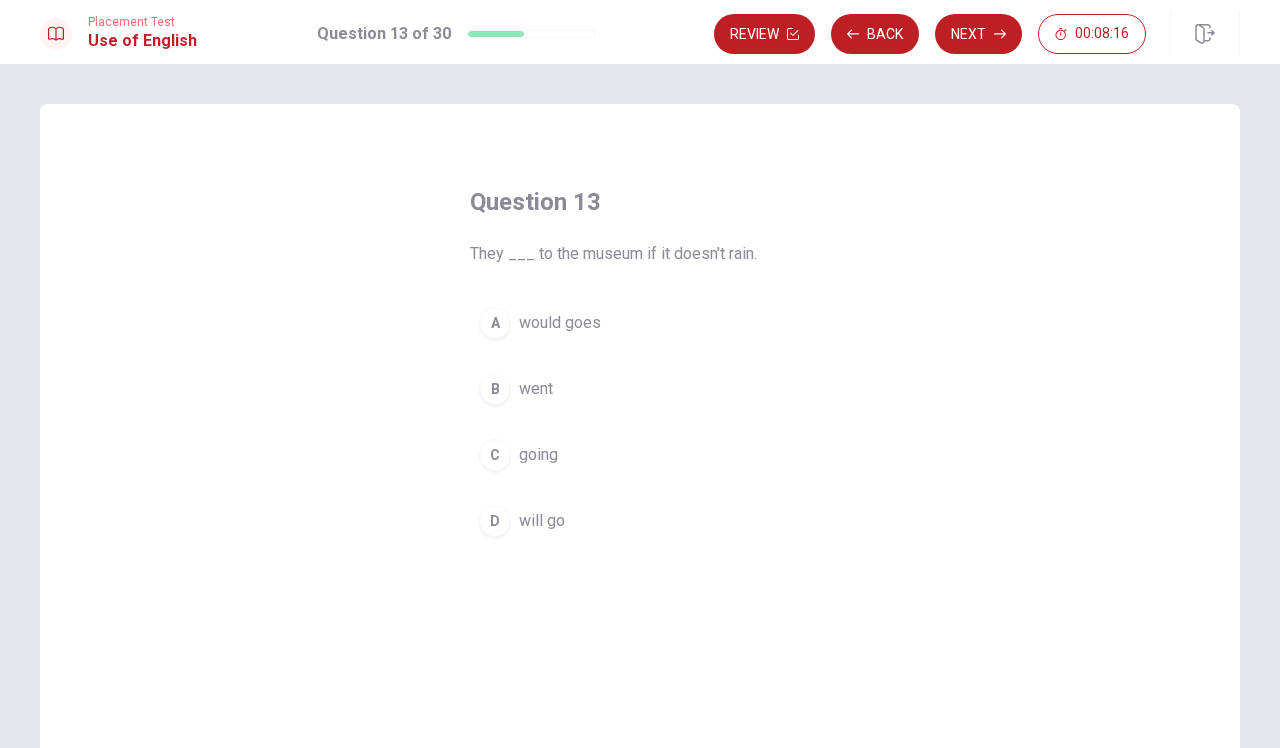 click on "D" at bounding box center [495, 521] 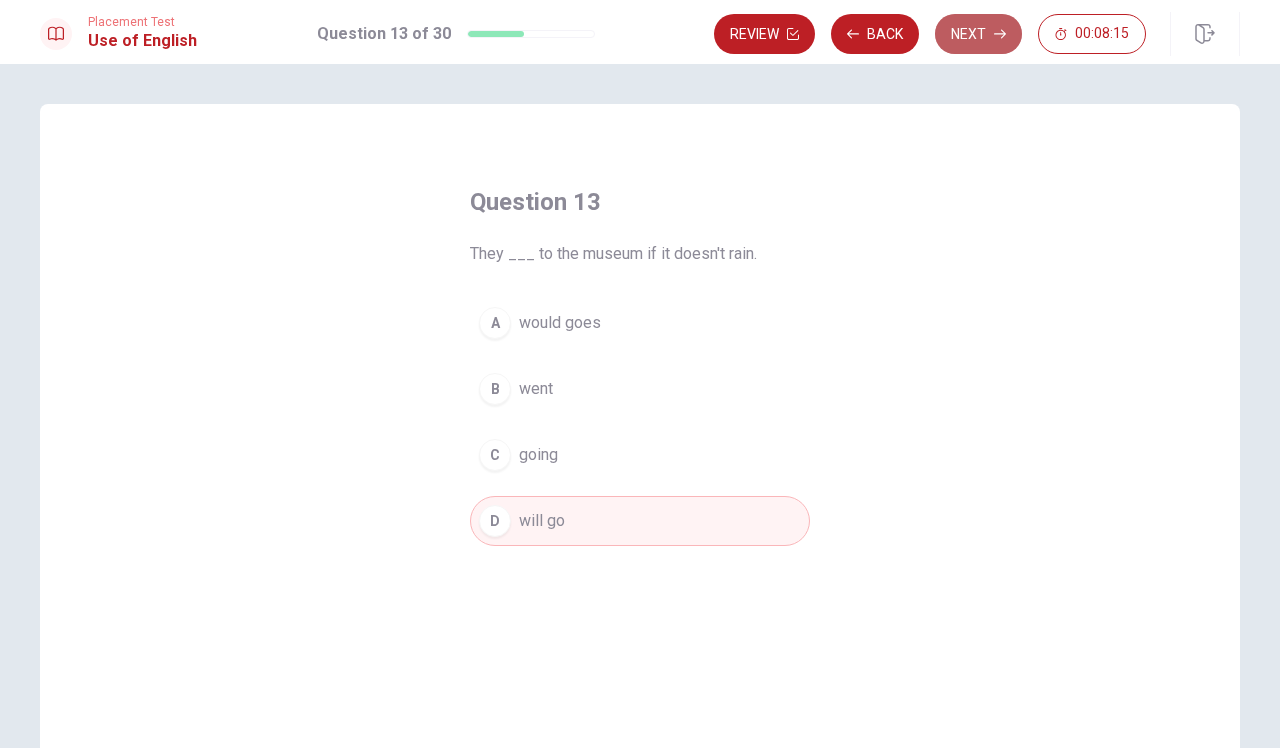 click on "Next" at bounding box center (978, 34) 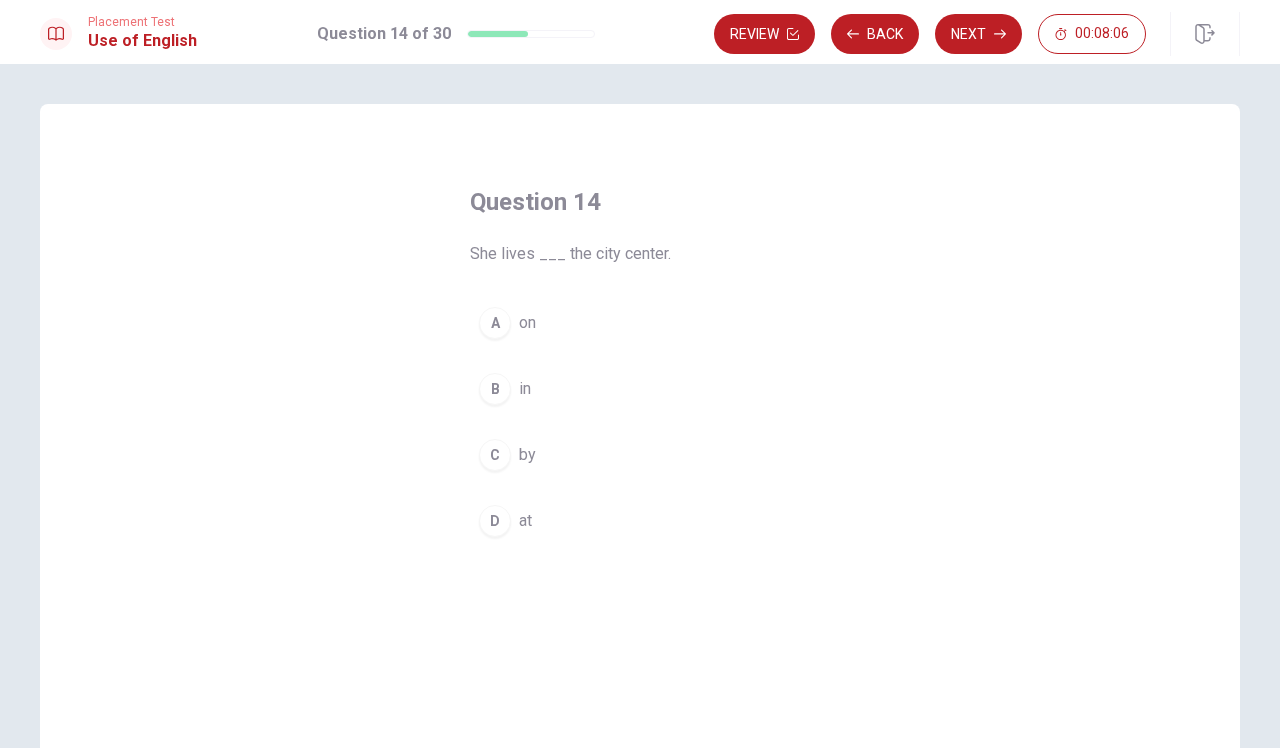 click on "B" at bounding box center [495, 389] 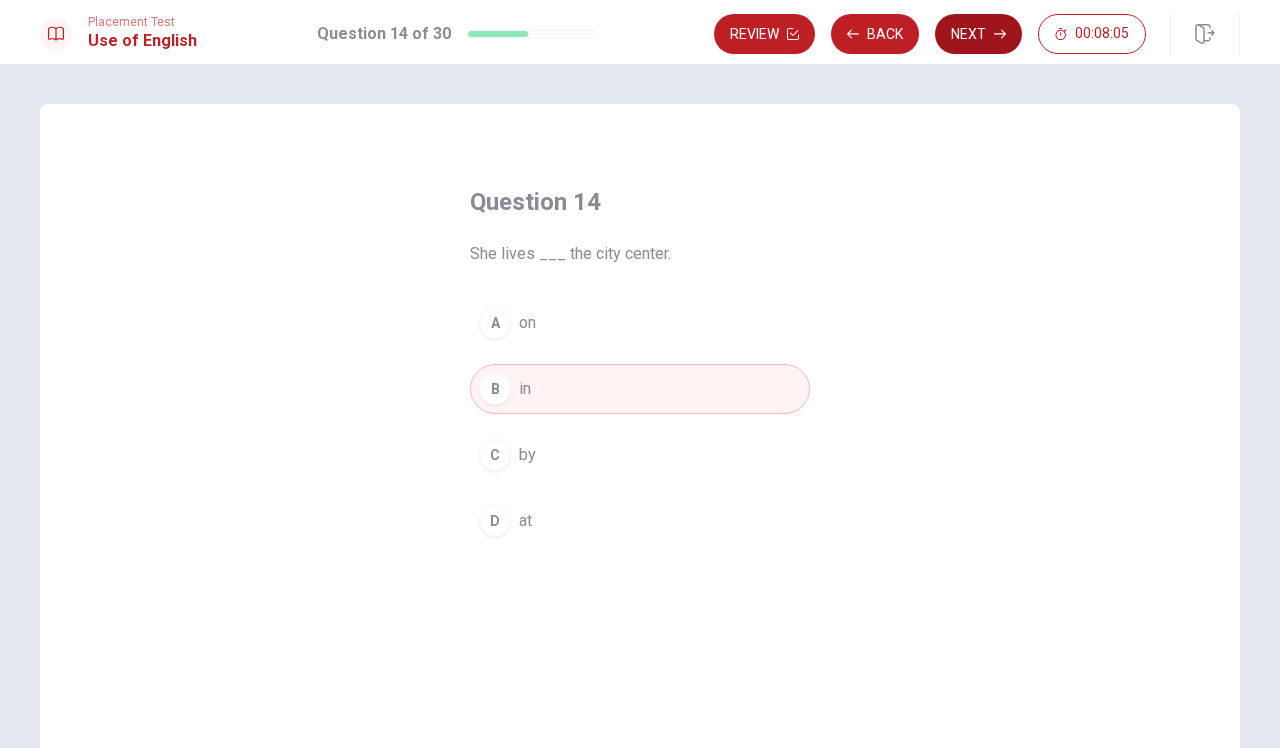 click on "Next" at bounding box center (978, 34) 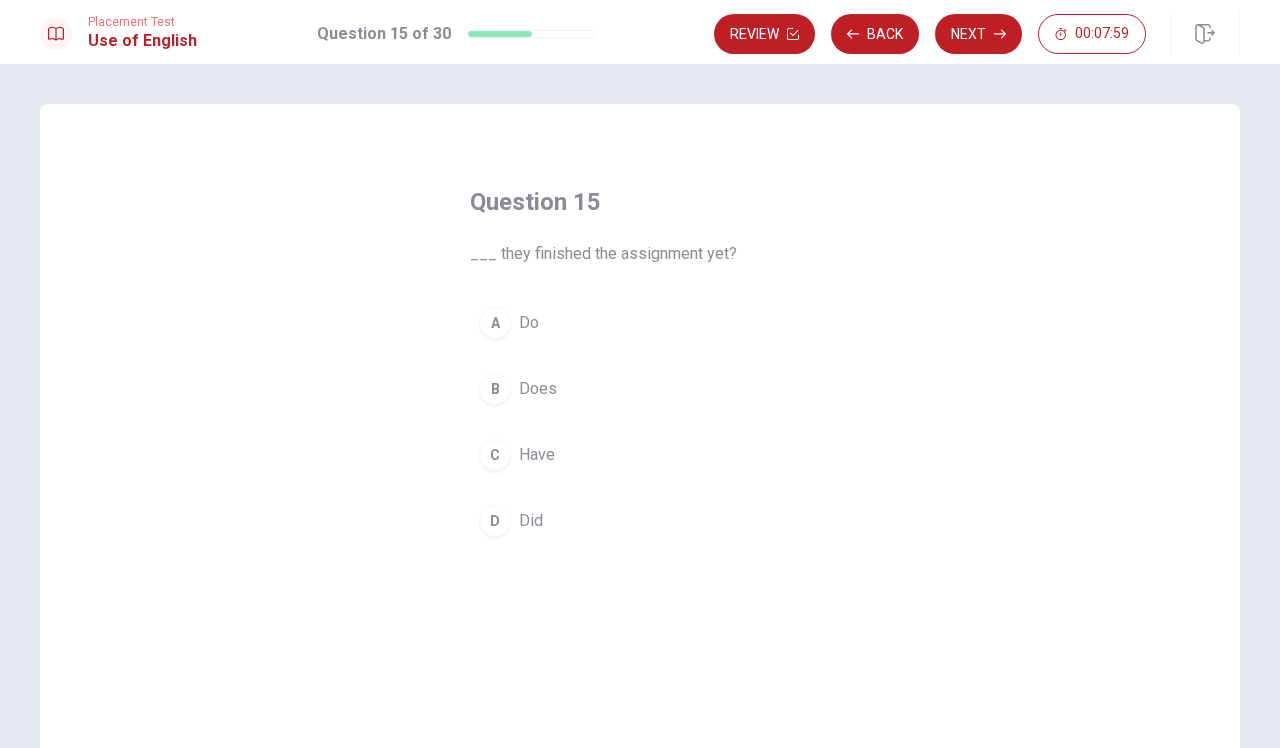 click on "D" at bounding box center (495, 521) 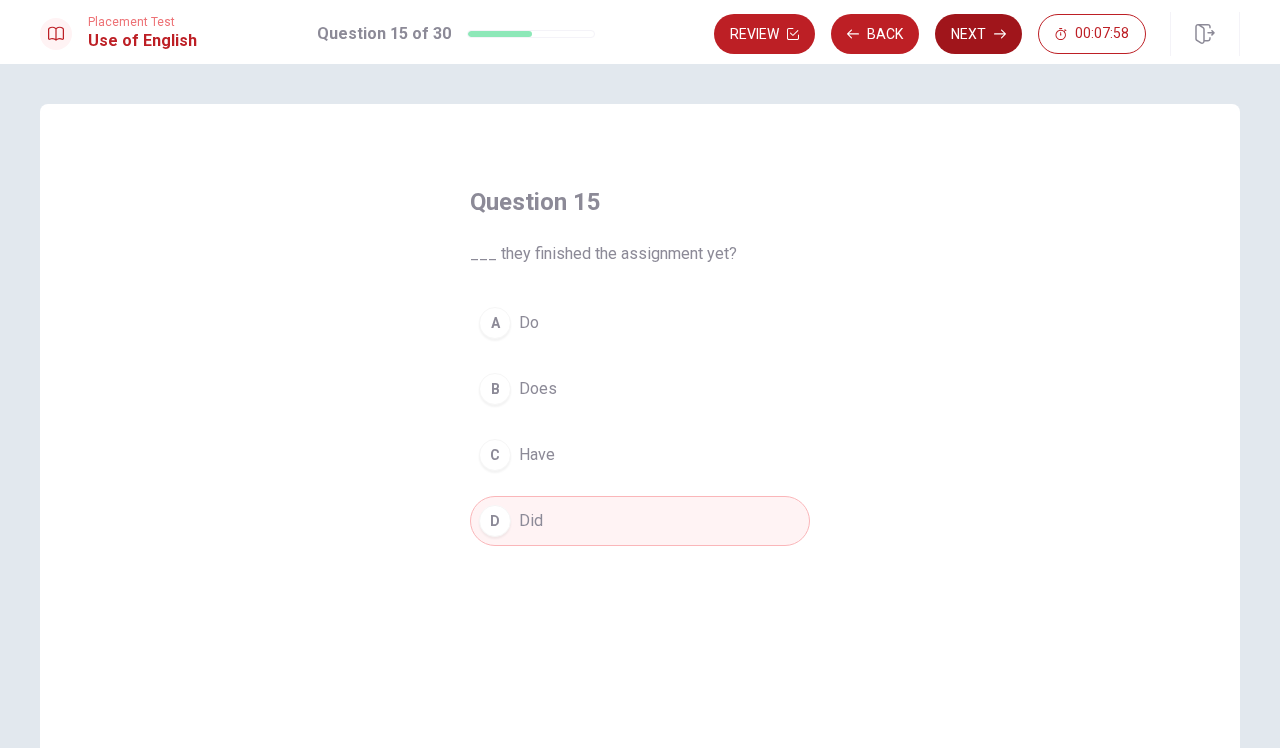 click on "Next" at bounding box center [978, 34] 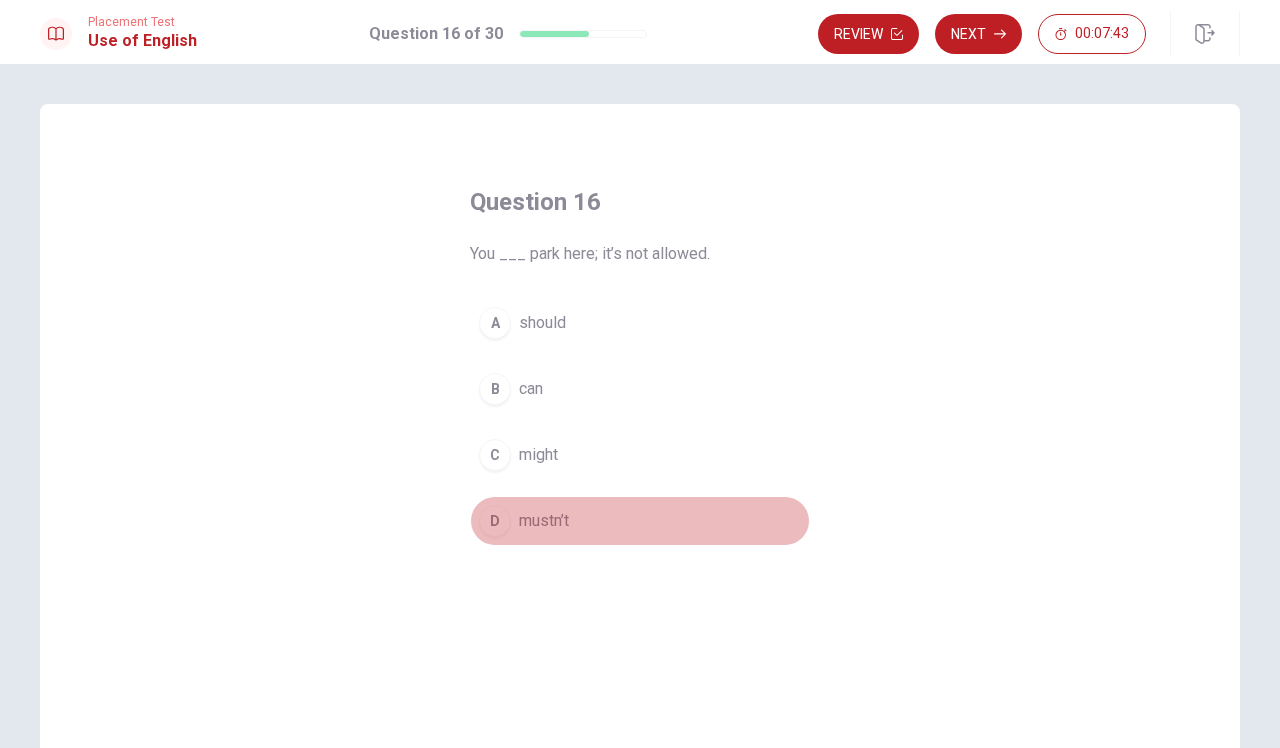 click on "D" at bounding box center (495, 521) 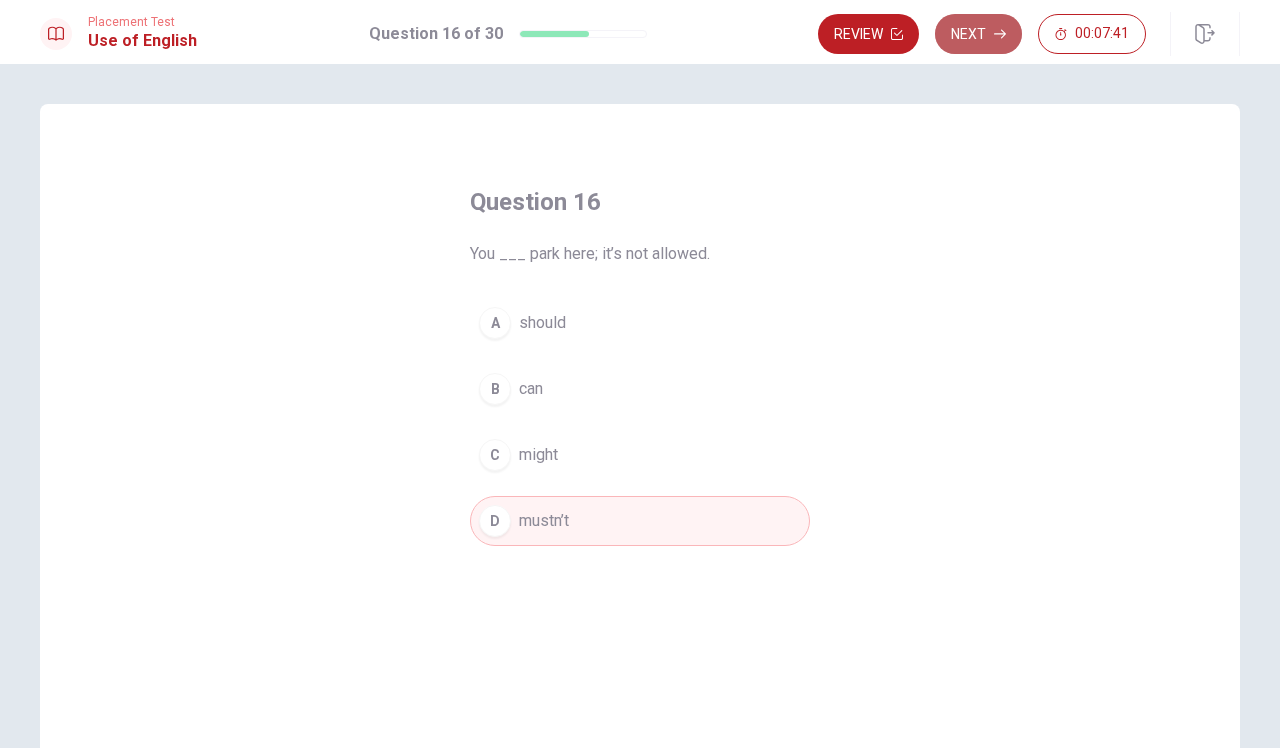 click on "Next" at bounding box center [978, 34] 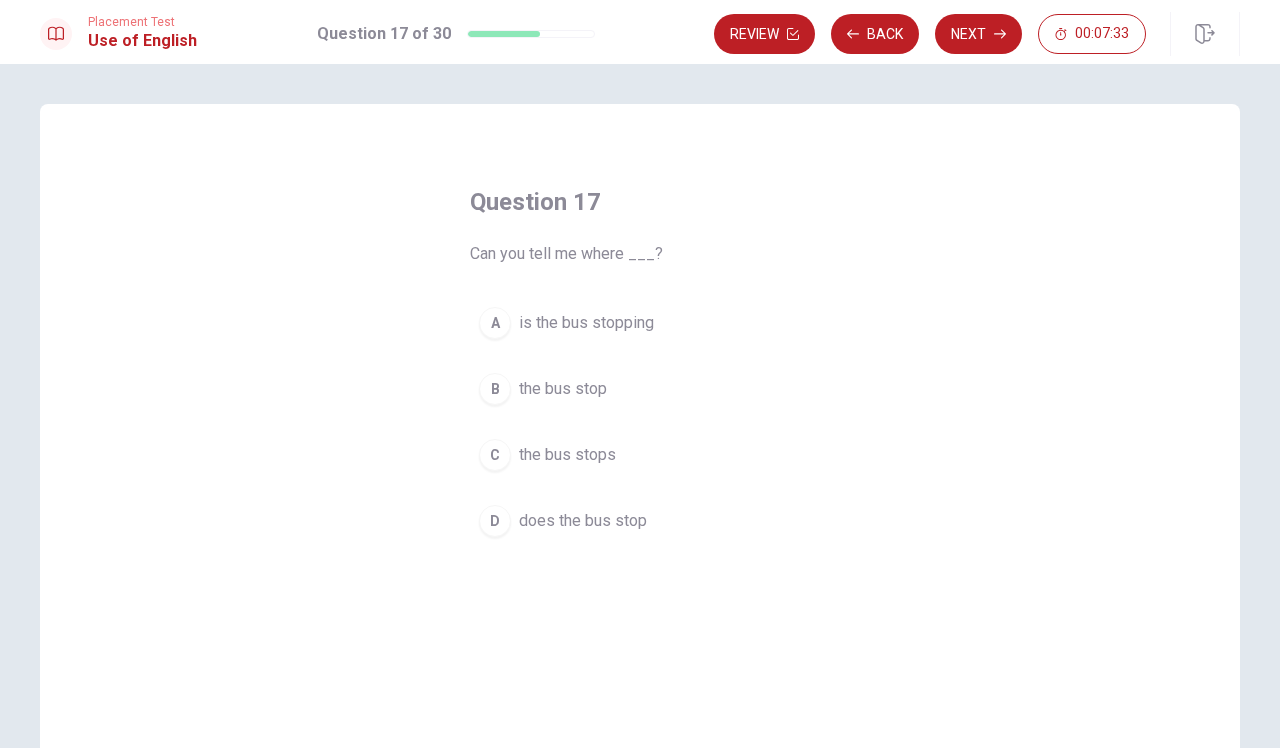 click on "B" at bounding box center [495, 389] 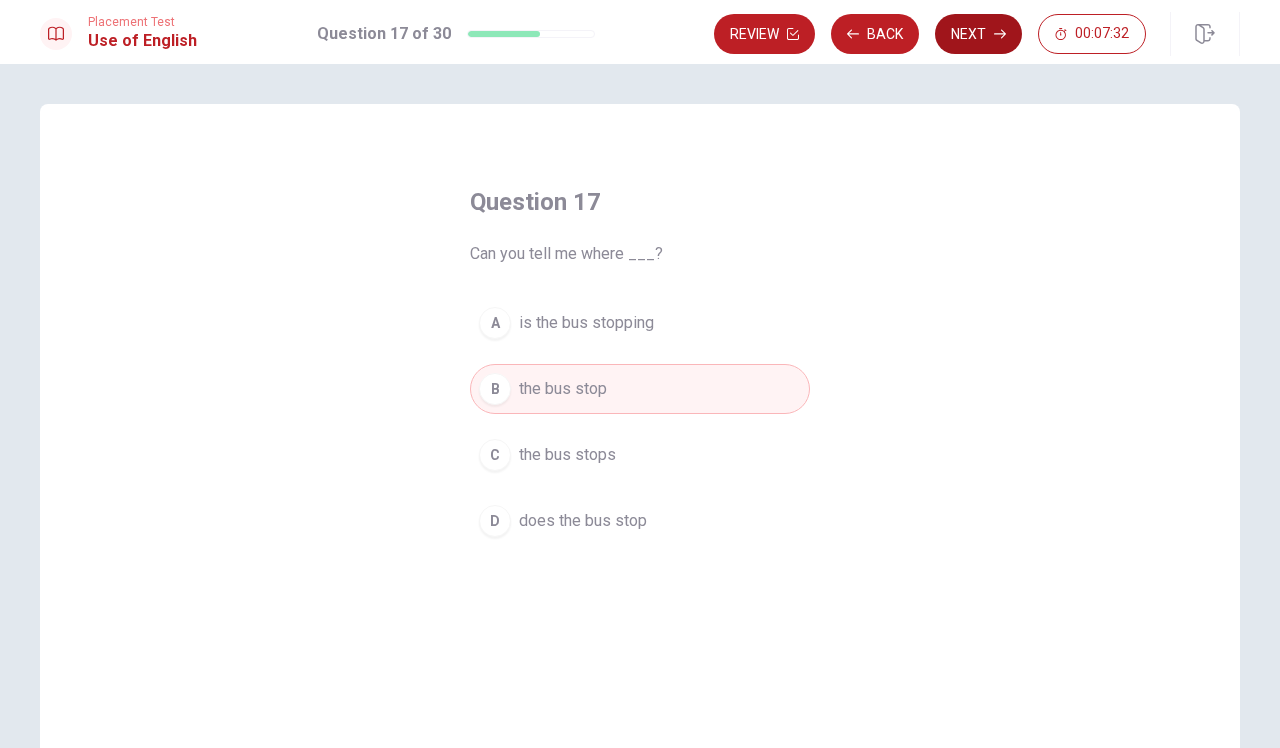 click on "Next" at bounding box center [978, 34] 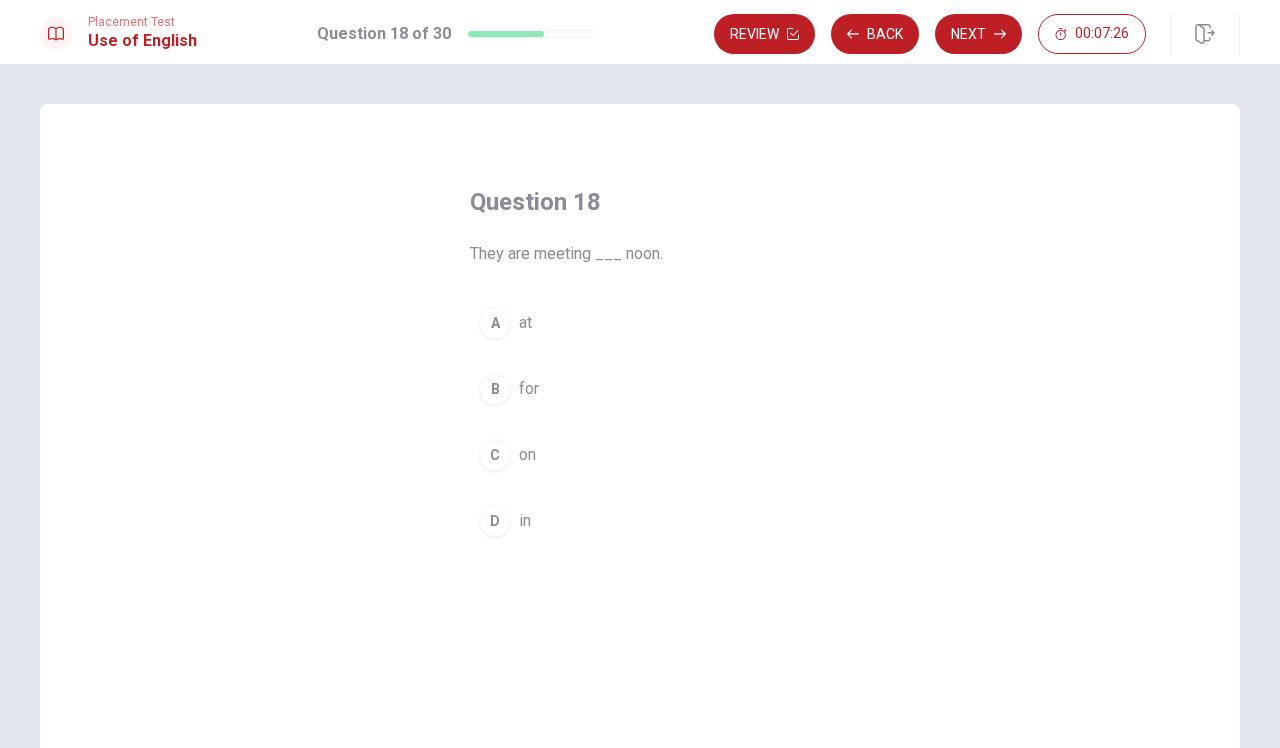 click on "A" at bounding box center [495, 323] 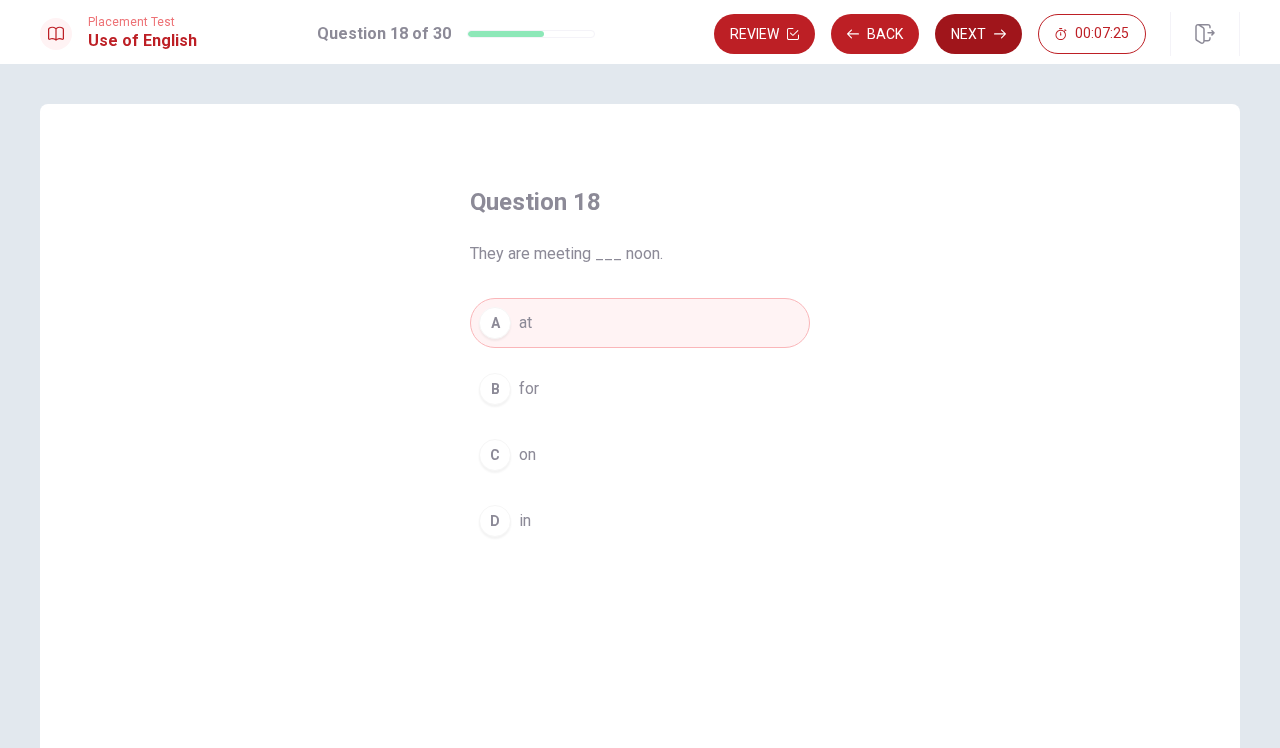 click on "Next" at bounding box center [978, 34] 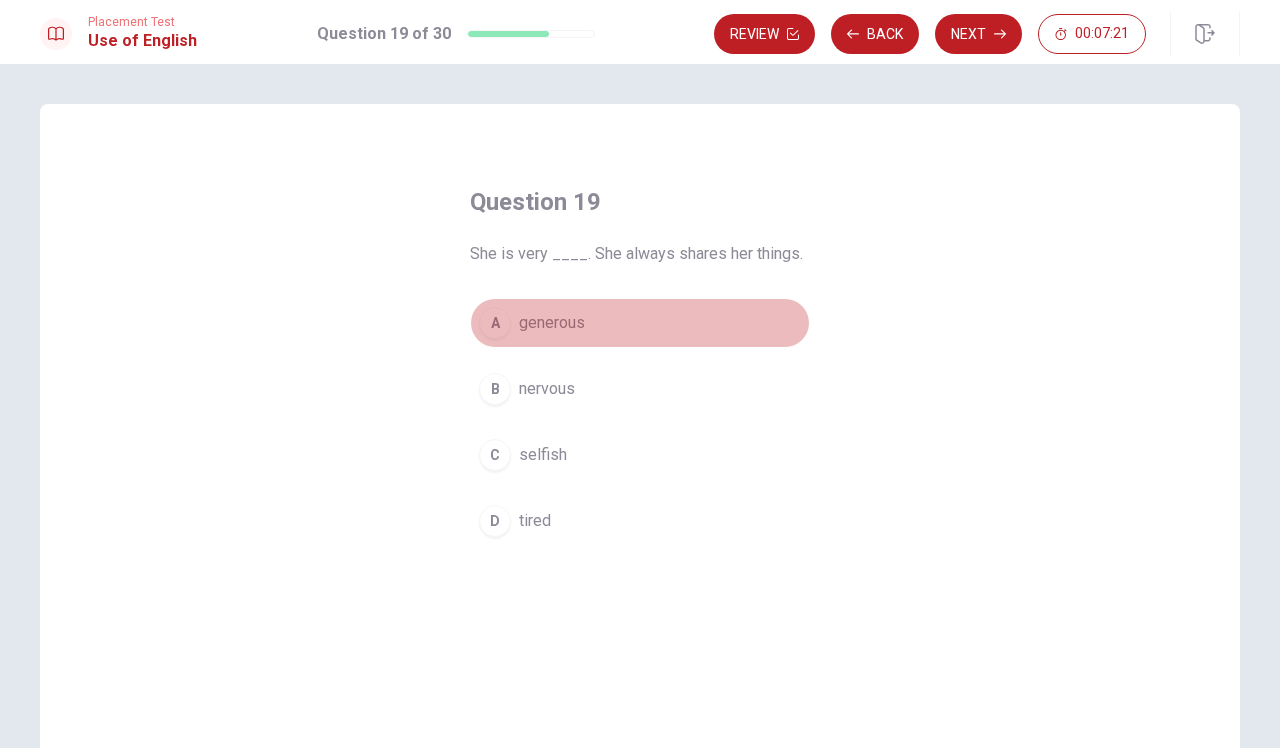 click on "A" at bounding box center [495, 323] 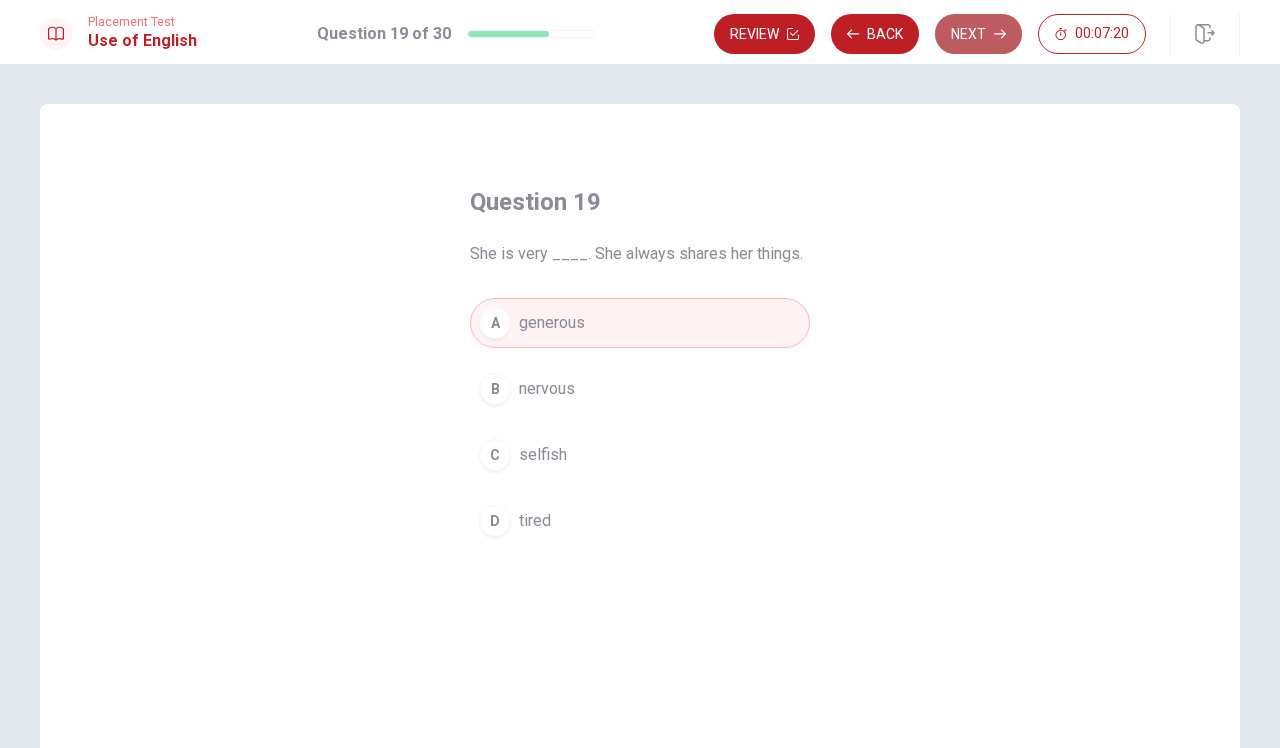 click on "Next" at bounding box center [978, 34] 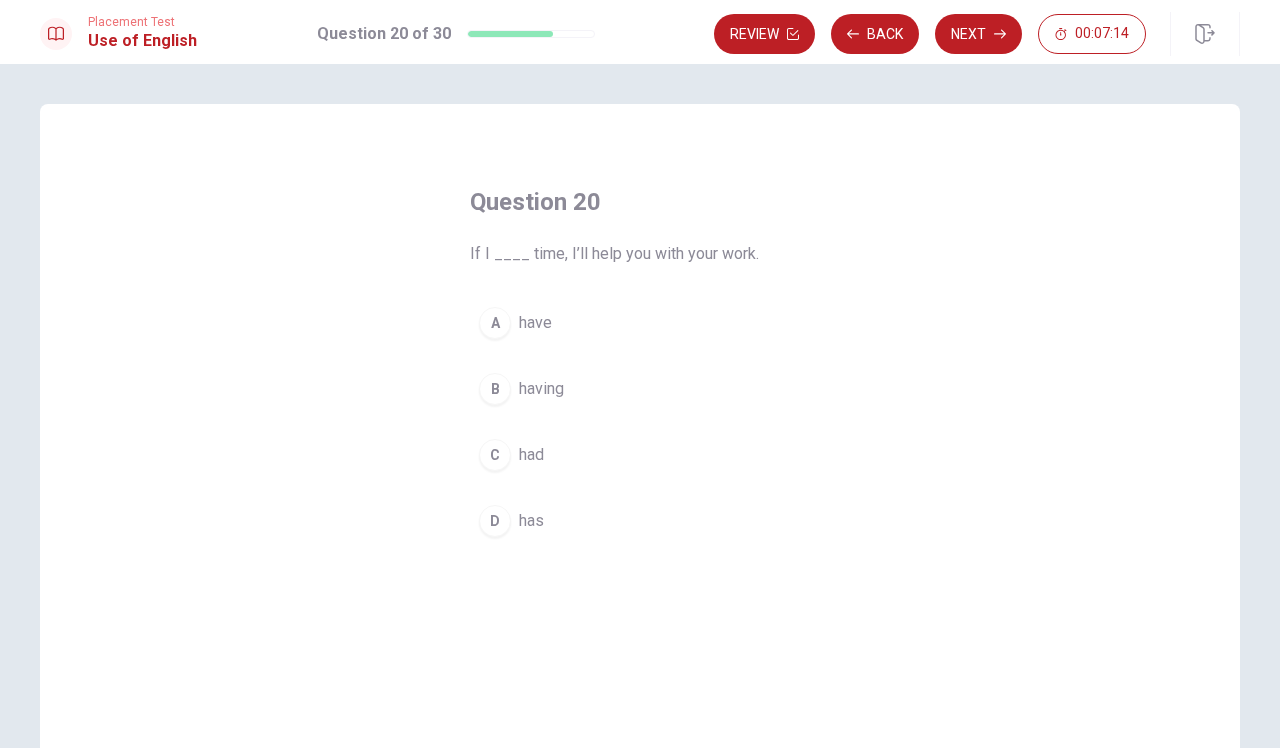 click on "A" at bounding box center [495, 323] 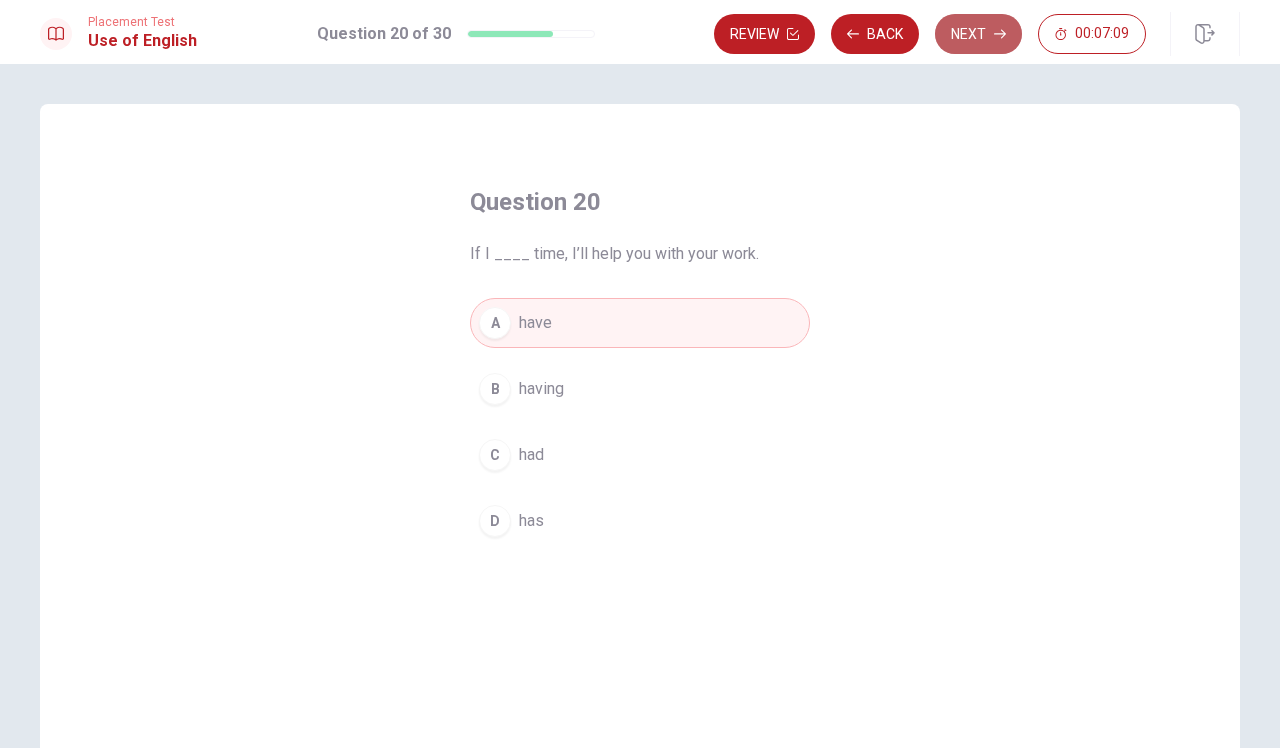 click on "Next" at bounding box center (978, 34) 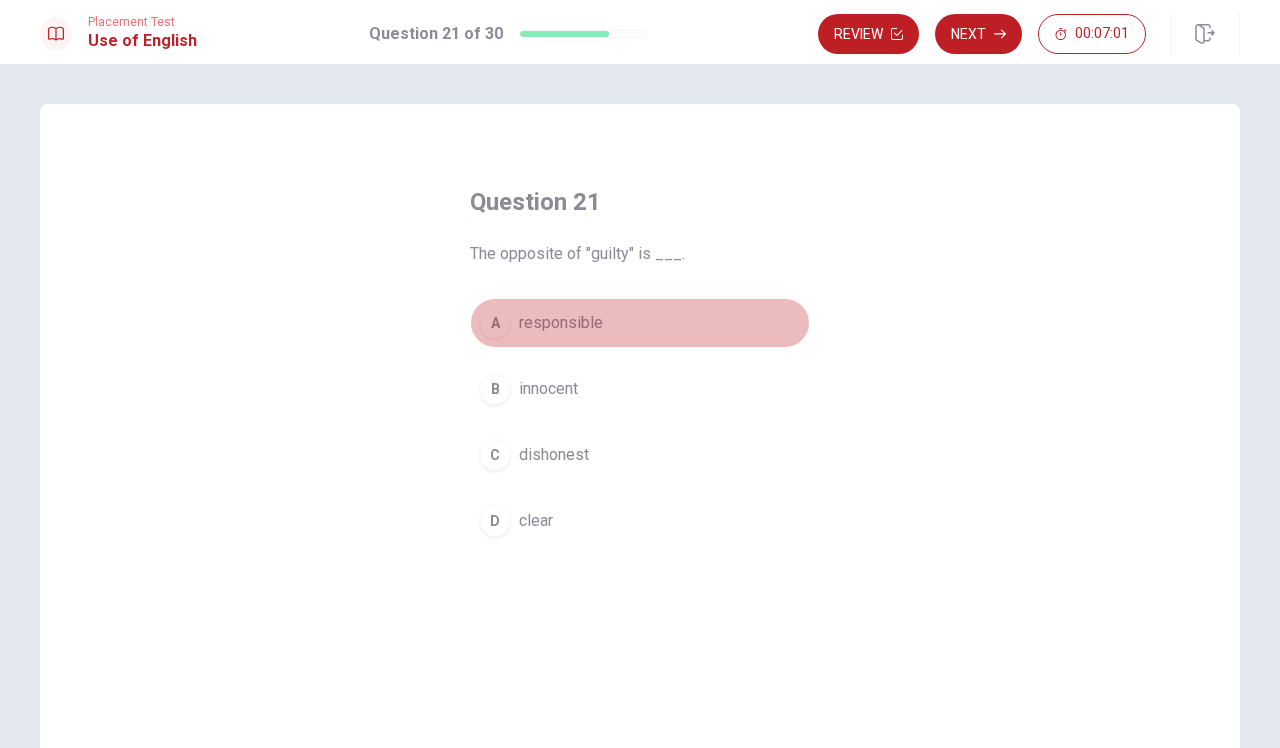 click on "A" at bounding box center (495, 323) 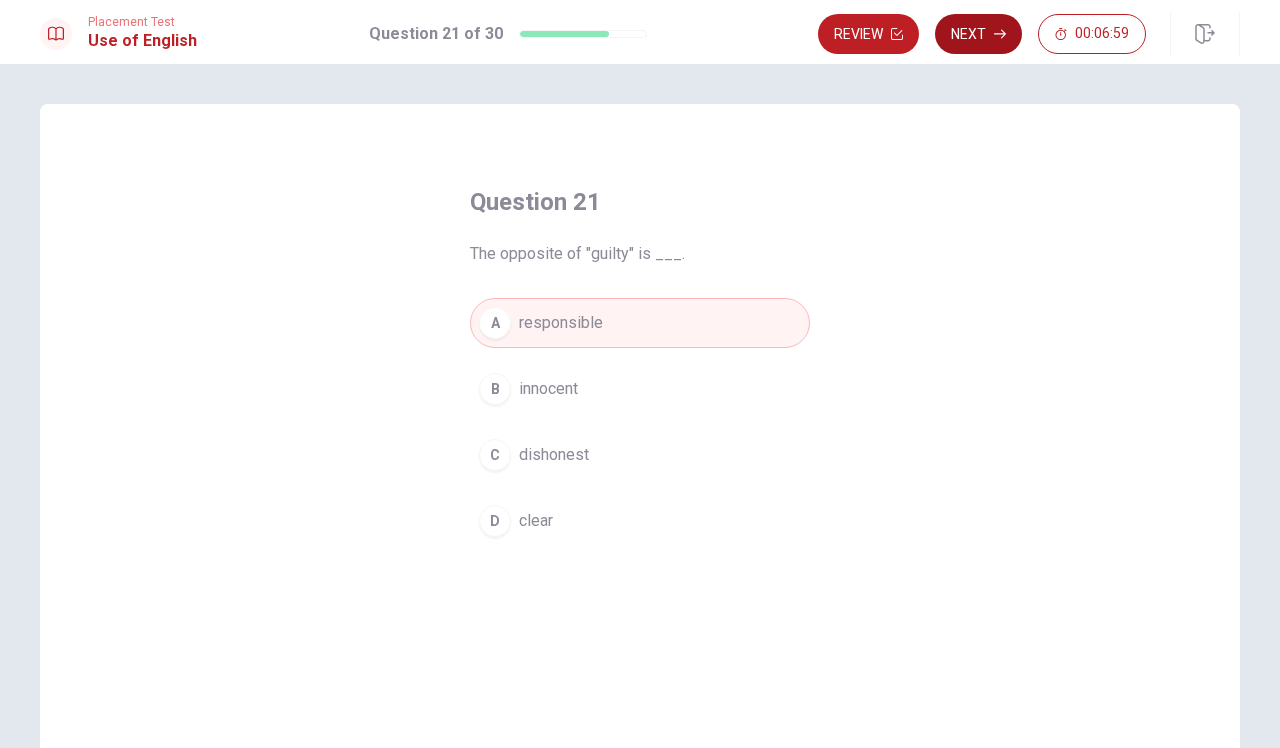 click on "Next" at bounding box center (978, 34) 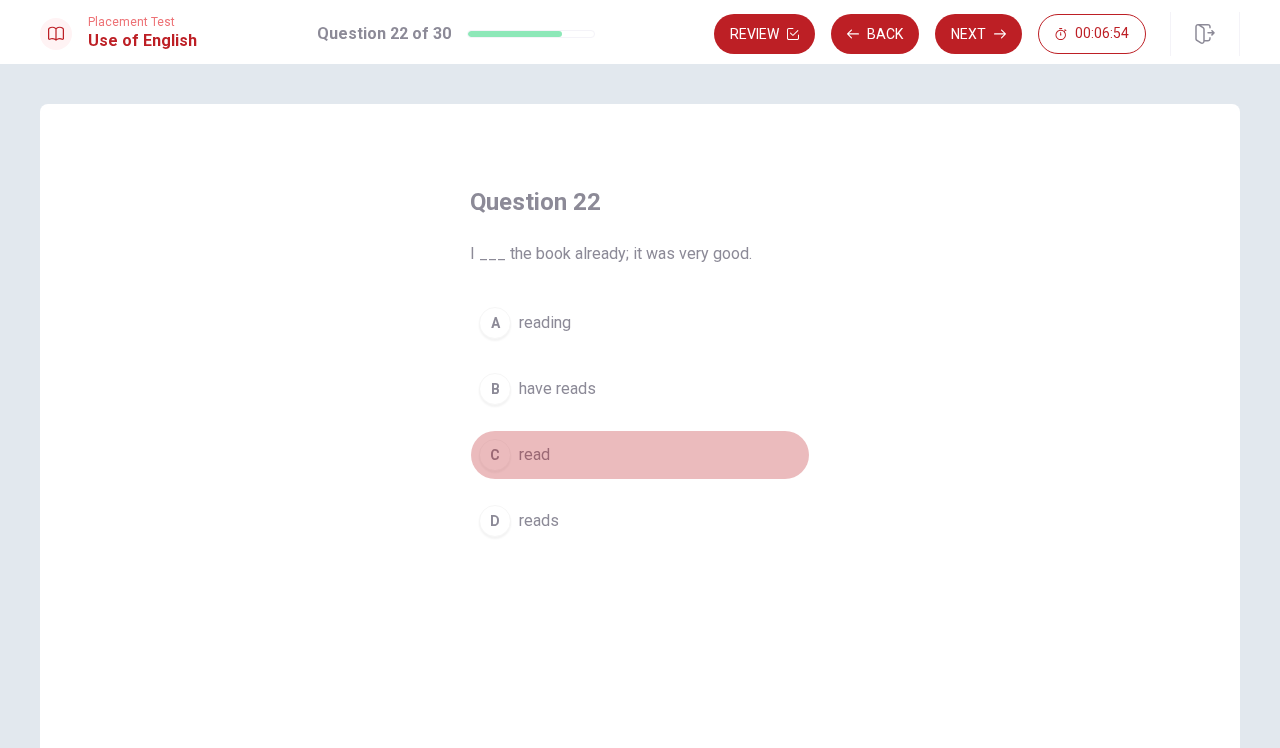 click on "C" at bounding box center (495, 455) 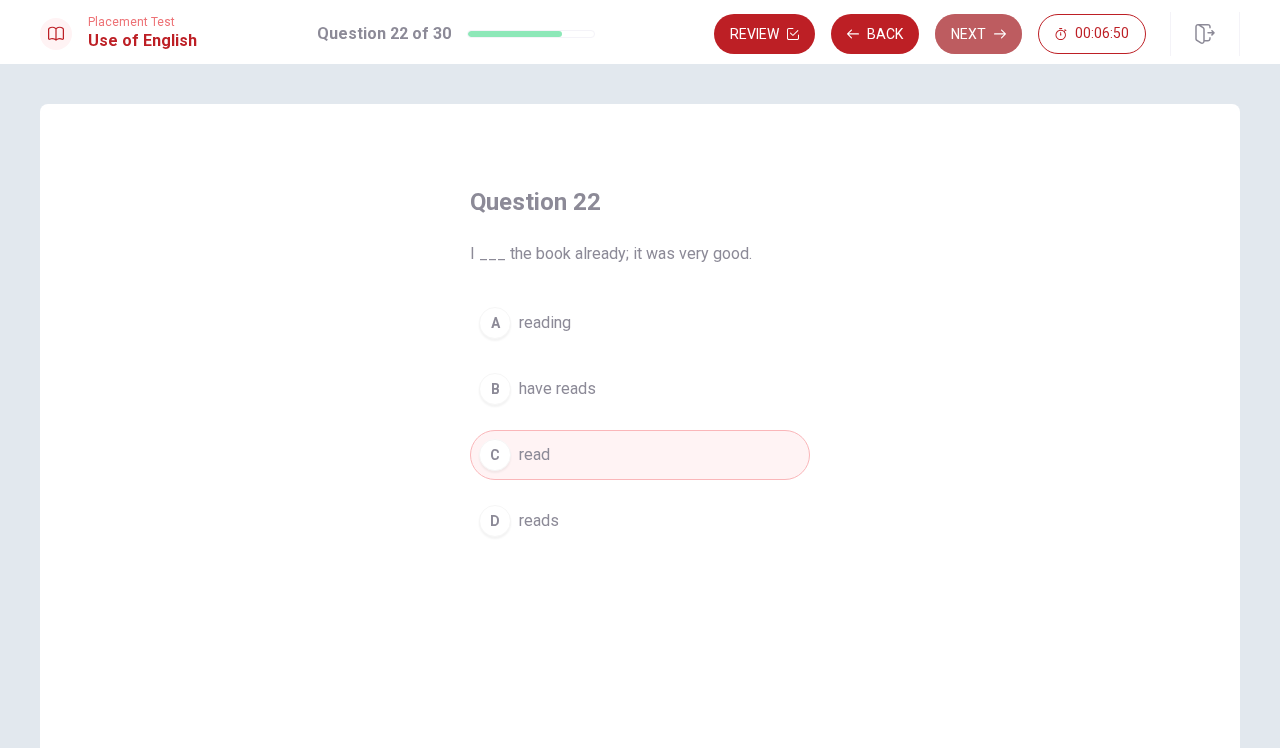 click on "Next" at bounding box center (978, 34) 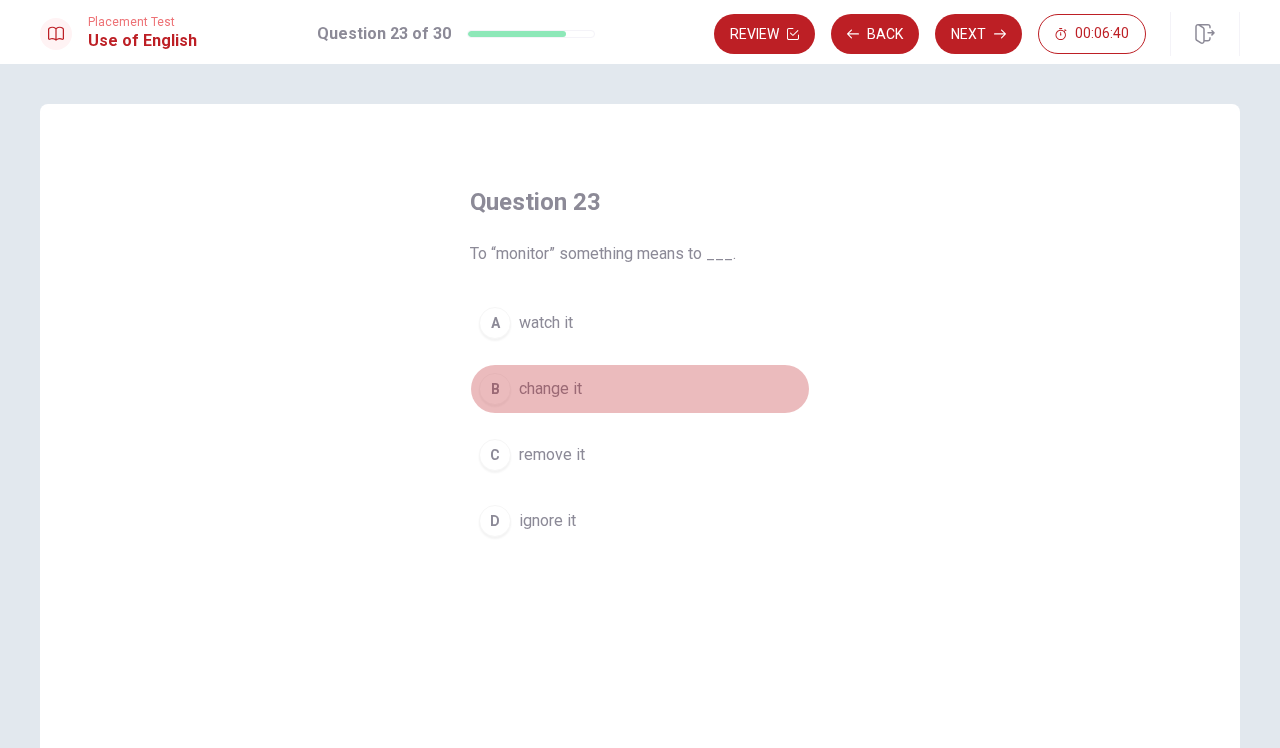 click on "B" at bounding box center [495, 389] 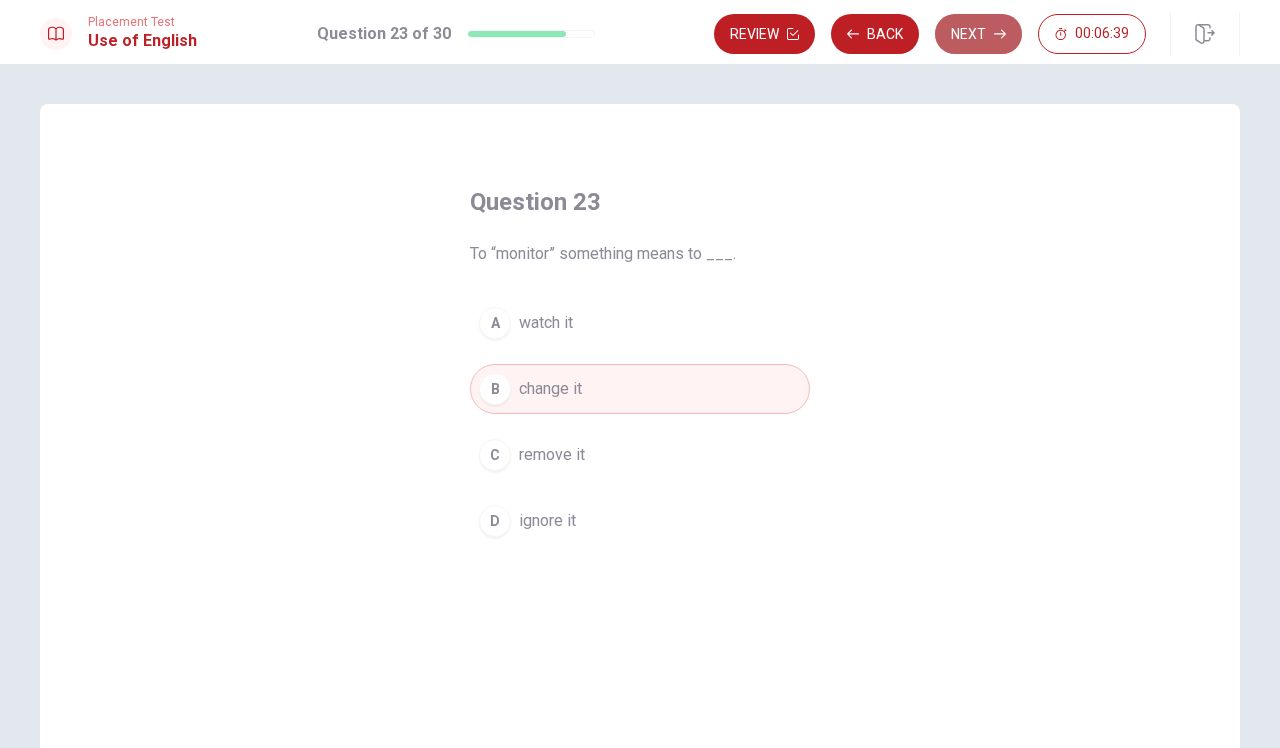 click on "Next" at bounding box center [978, 34] 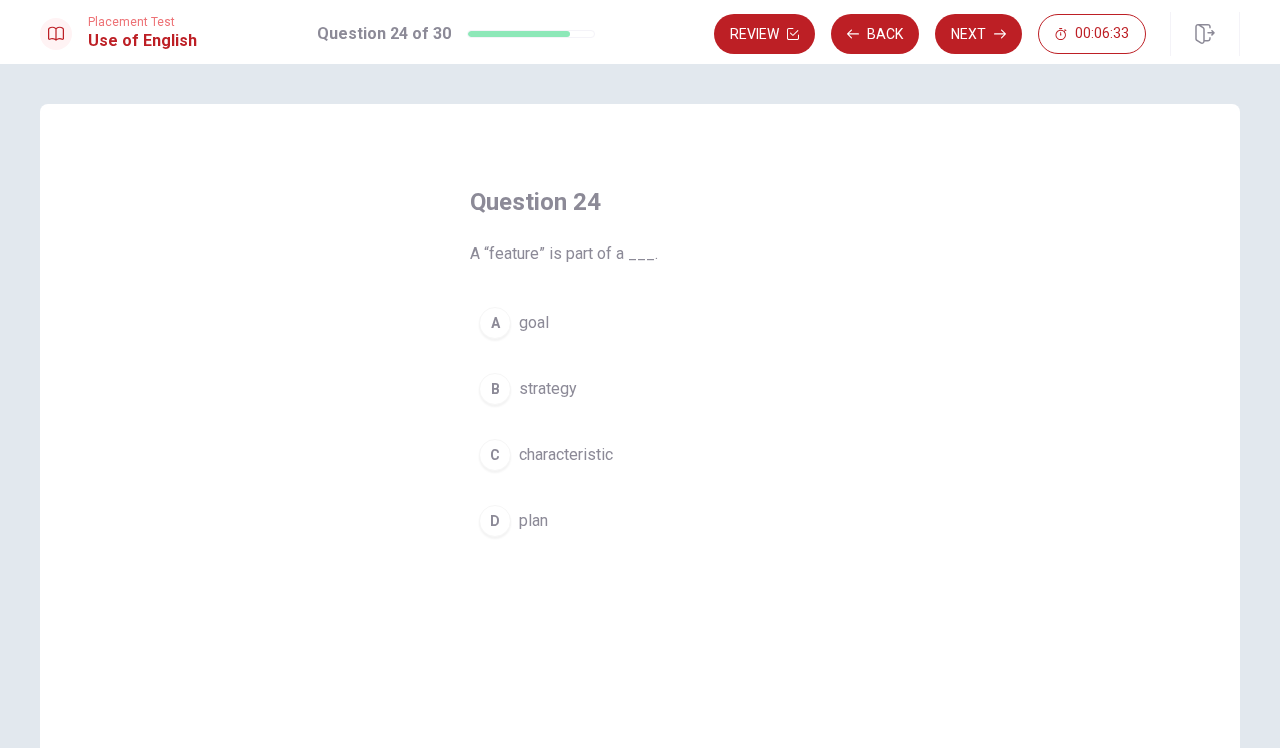click on "C" at bounding box center (495, 455) 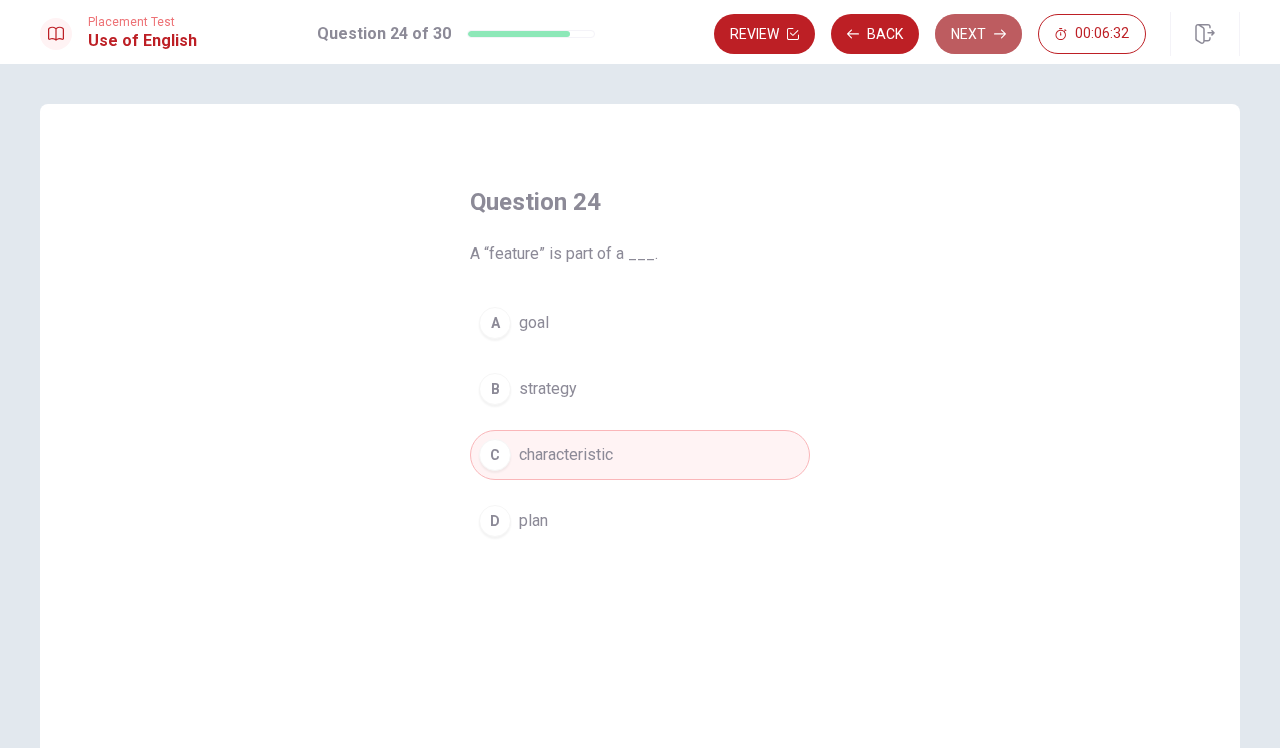 click on "Next" at bounding box center (978, 34) 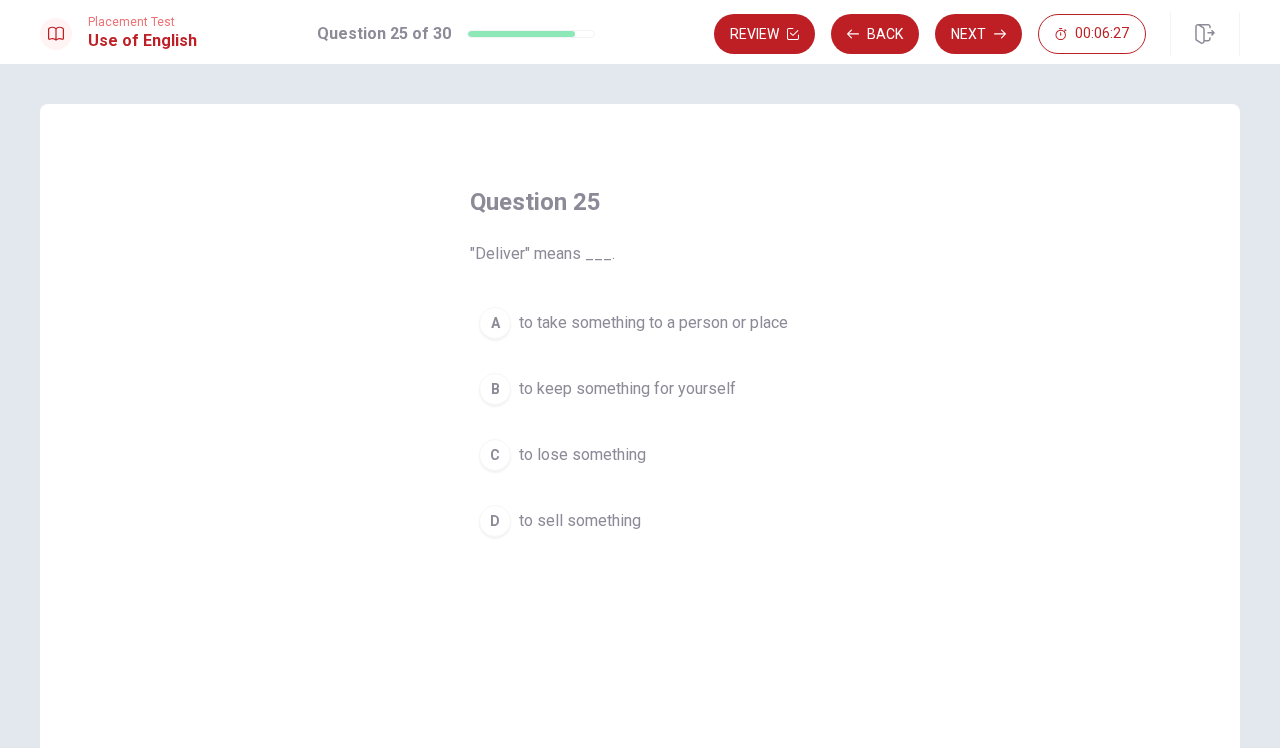 click on "A" at bounding box center [495, 323] 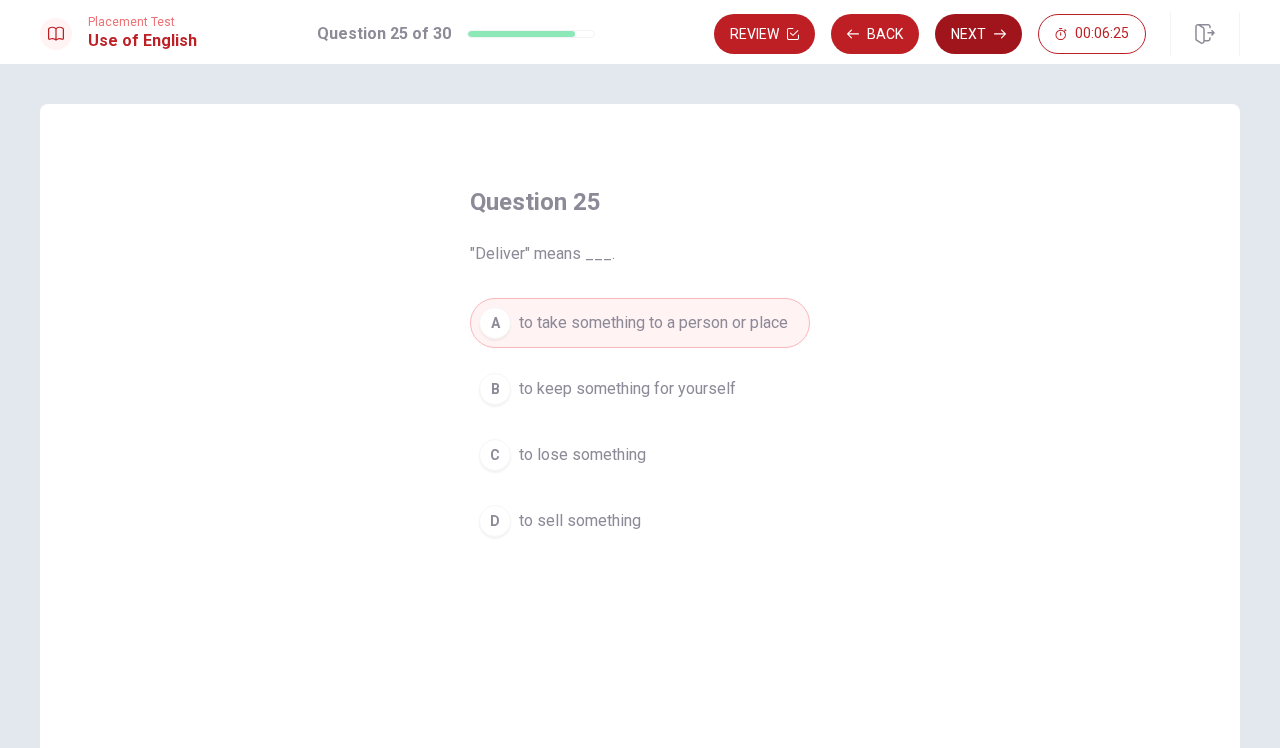 click on "Next" at bounding box center [978, 34] 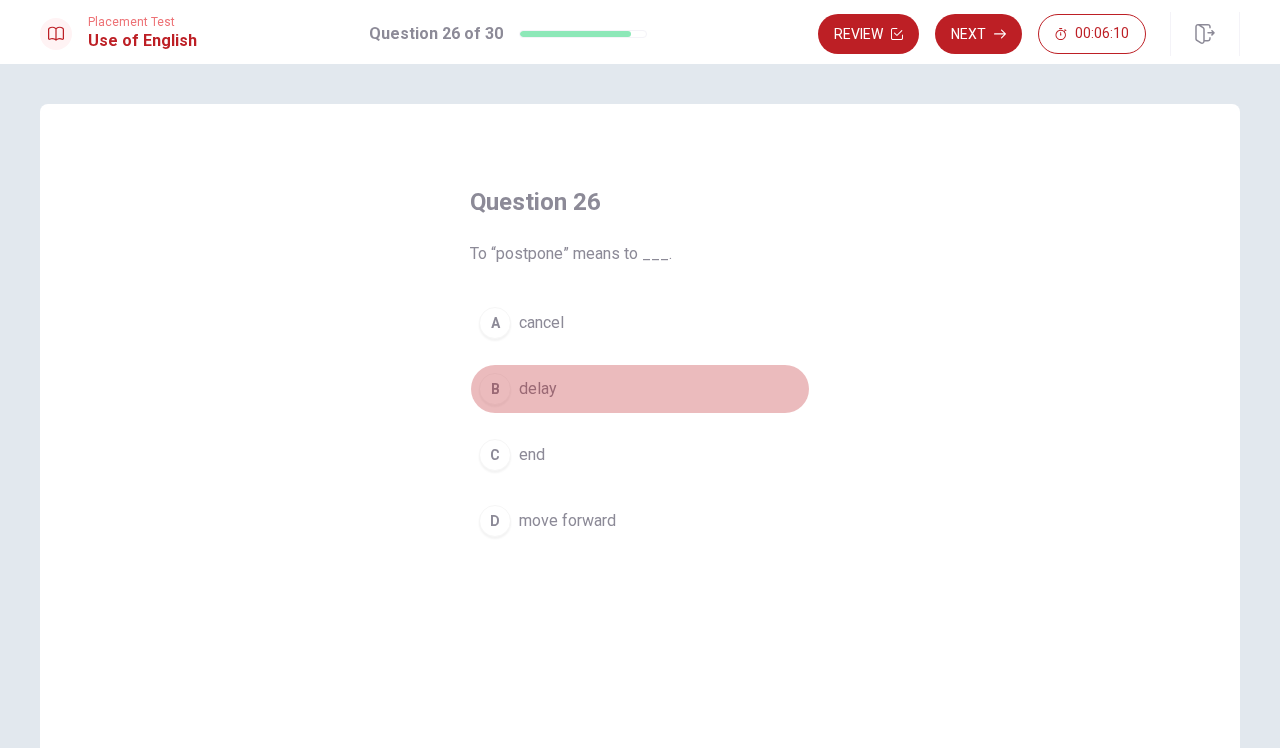 click on "B" at bounding box center (495, 389) 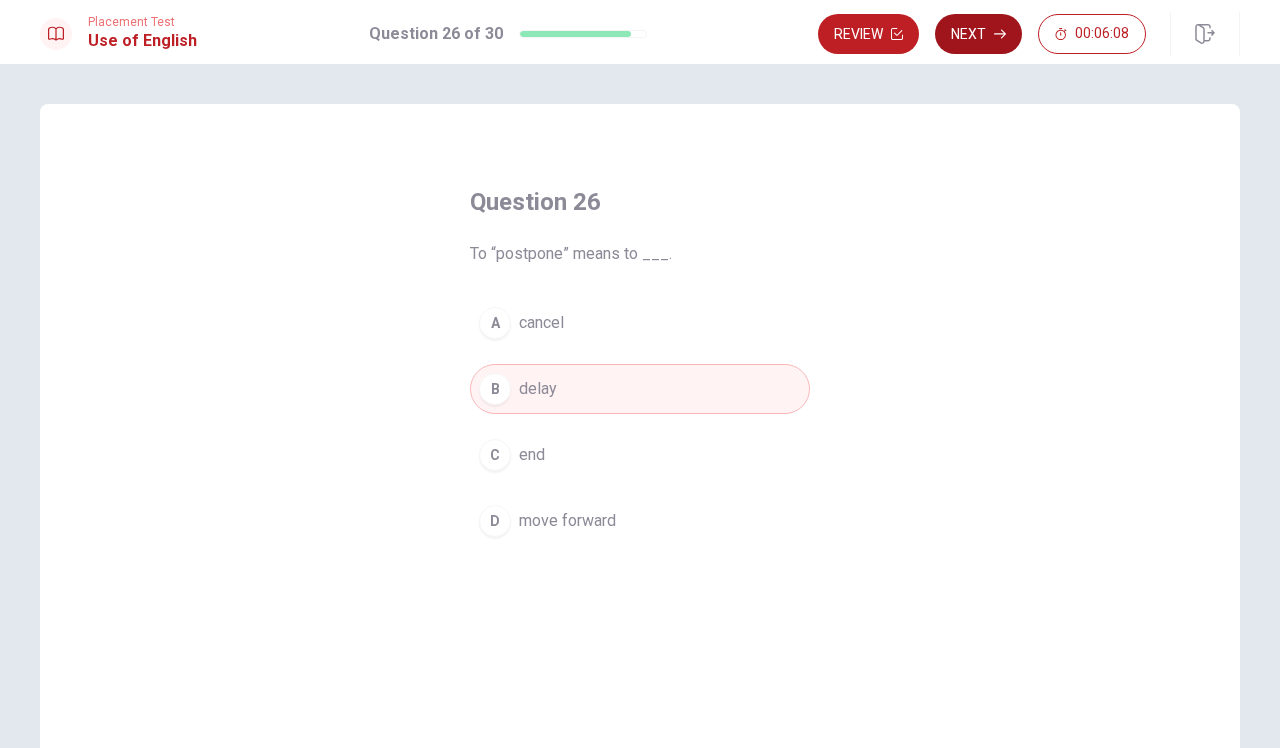 click on "Next" at bounding box center (978, 34) 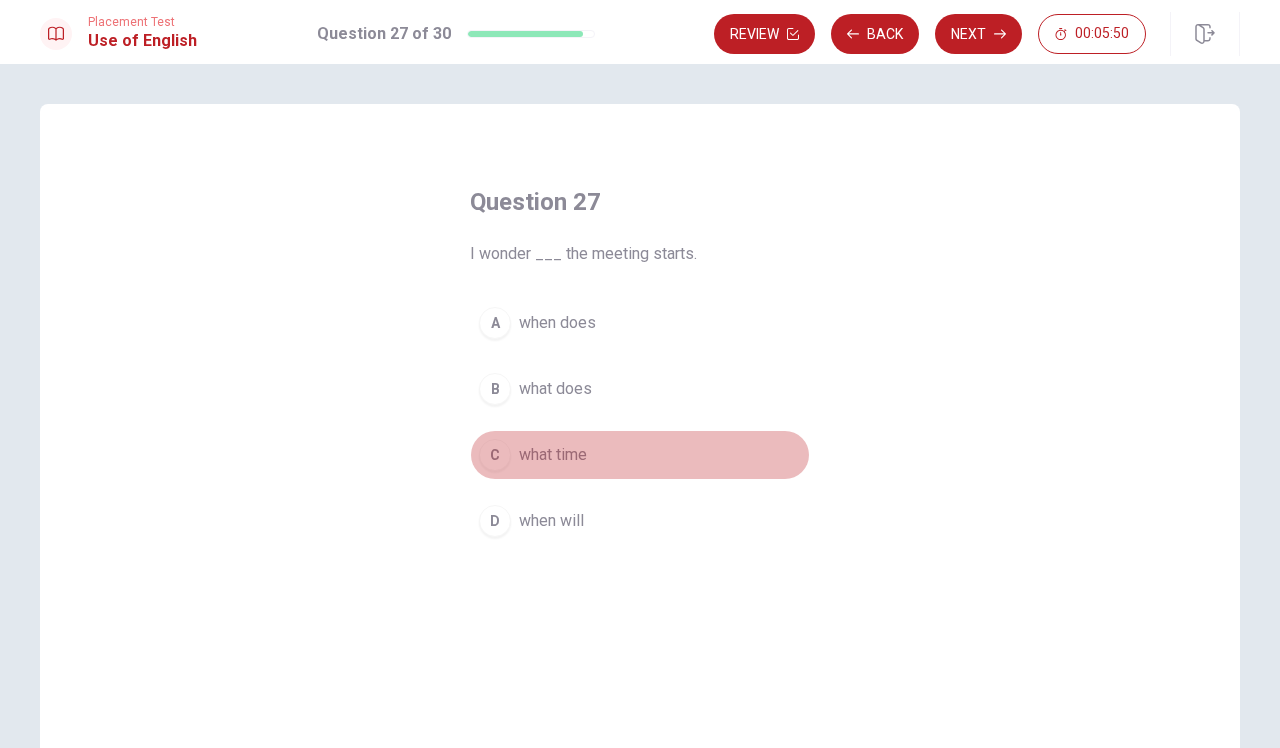 click on "C" at bounding box center (495, 455) 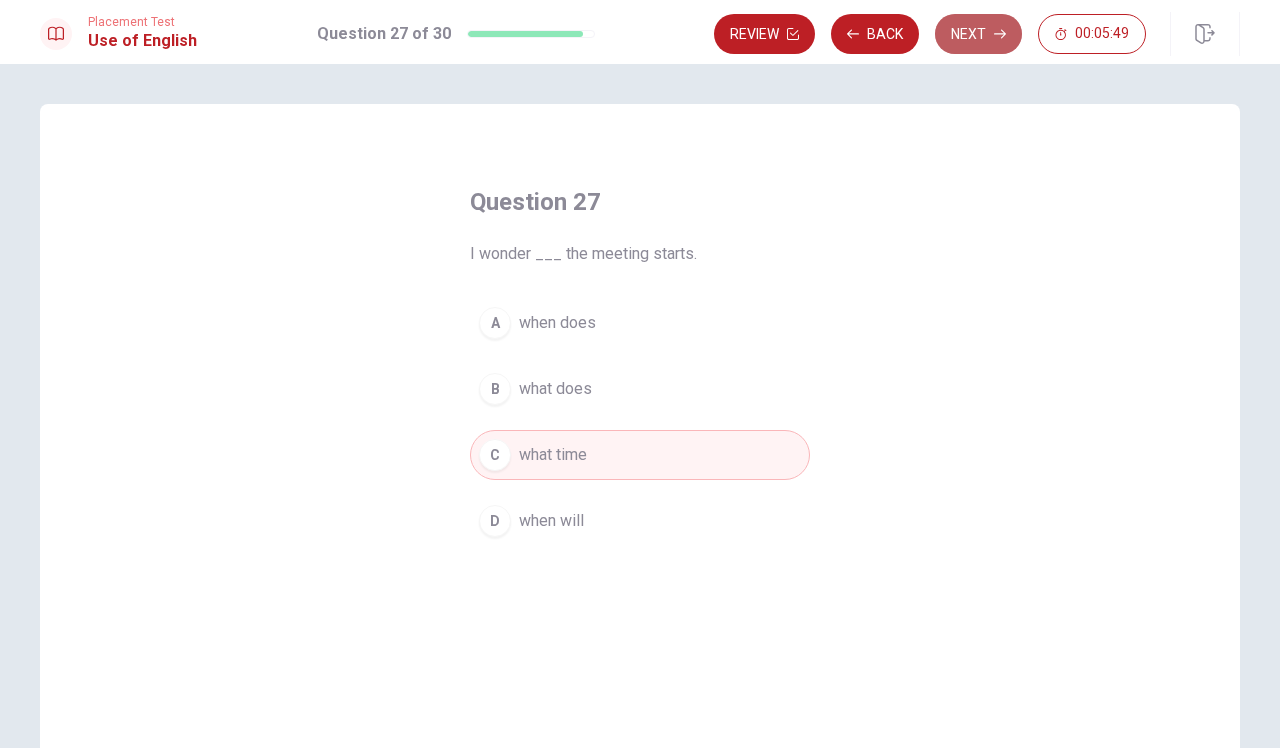 click on "Next" at bounding box center [978, 34] 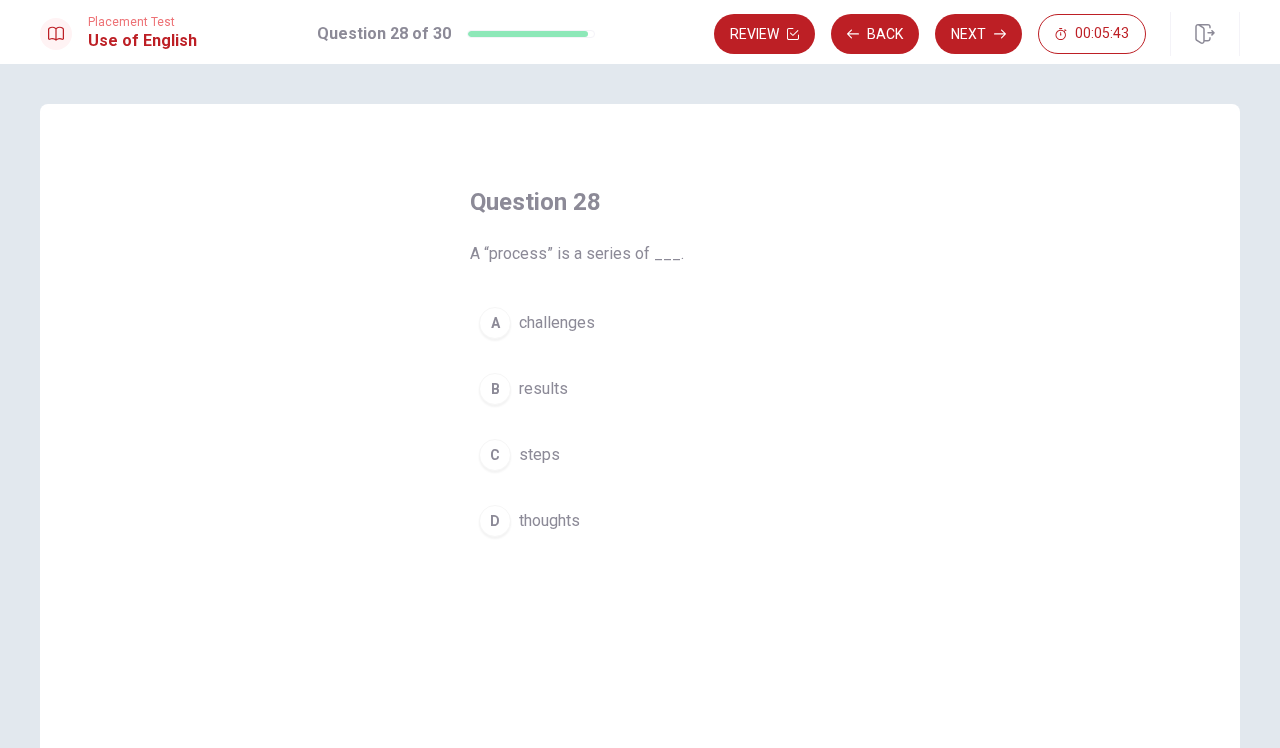 click on "C" at bounding box center (495, 455) 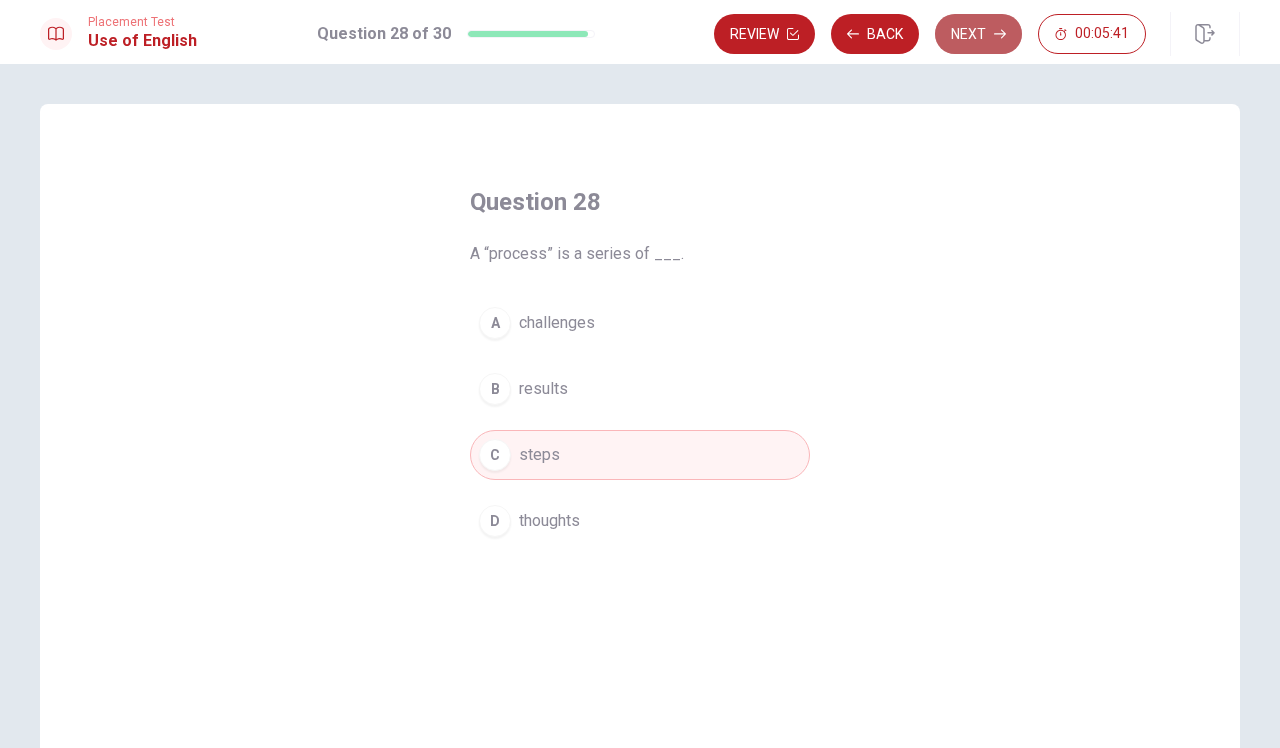 click on "Next" at bounding box center [978, 34] 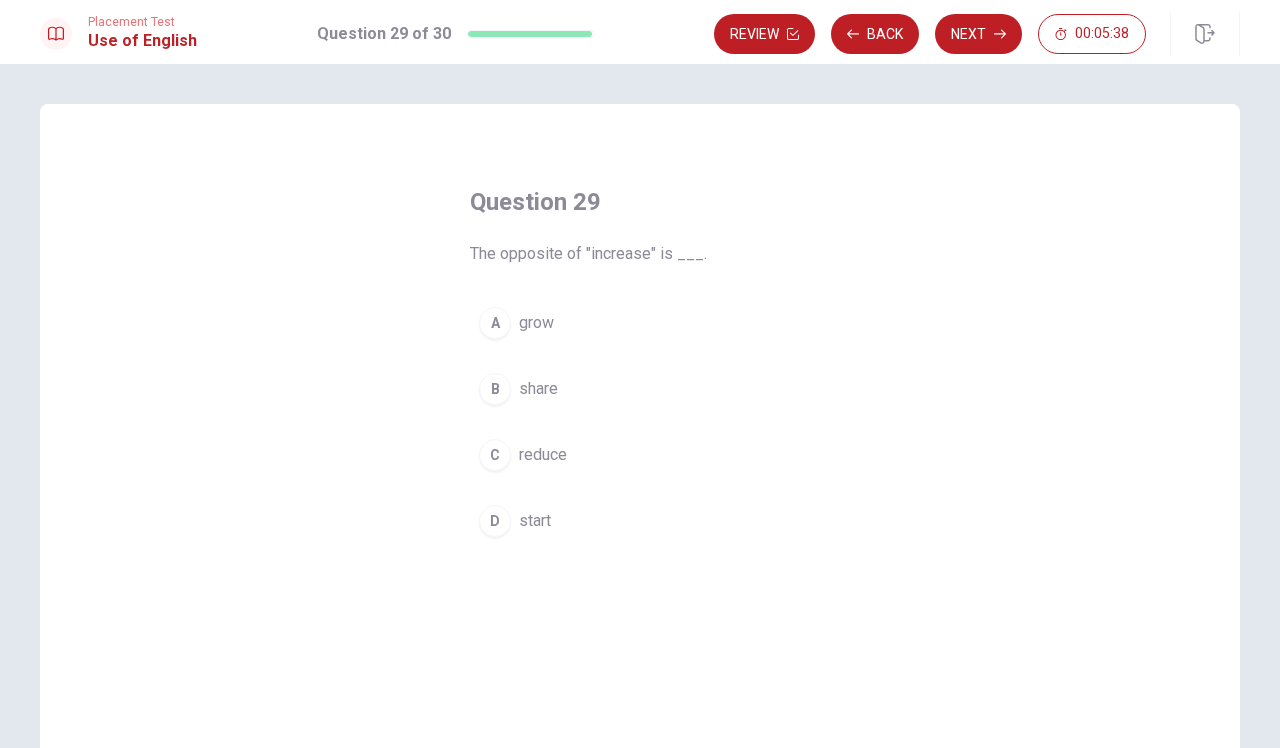 click on "C" at bounding box center [495, 455] 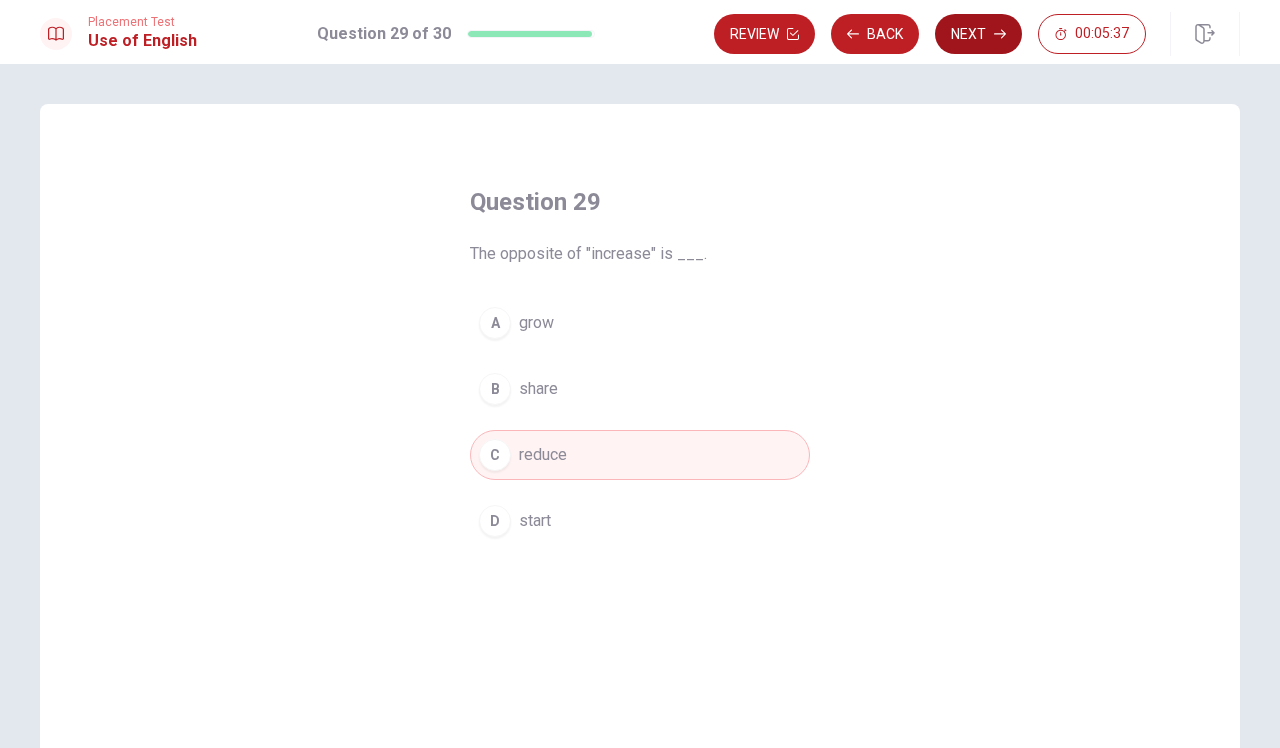 click on "Next" at bounding box center [978, 34] 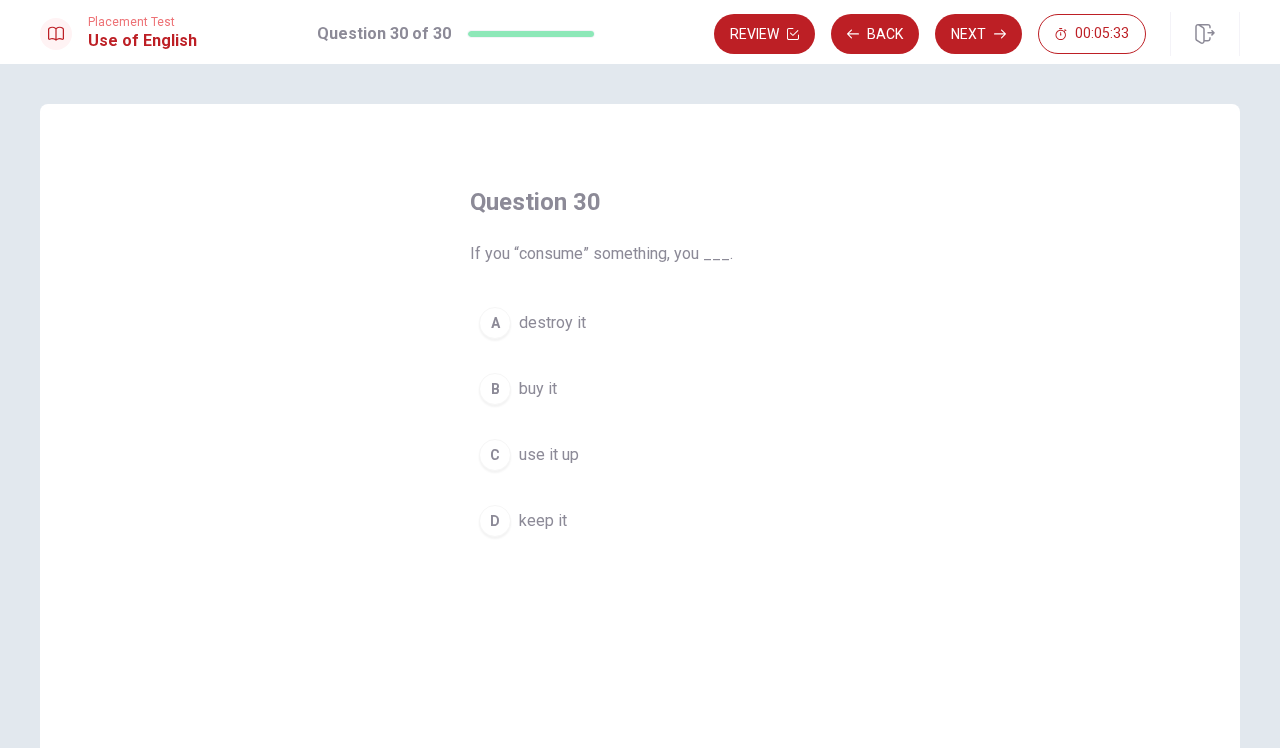 click on "C" at bounding box center [495, 455] 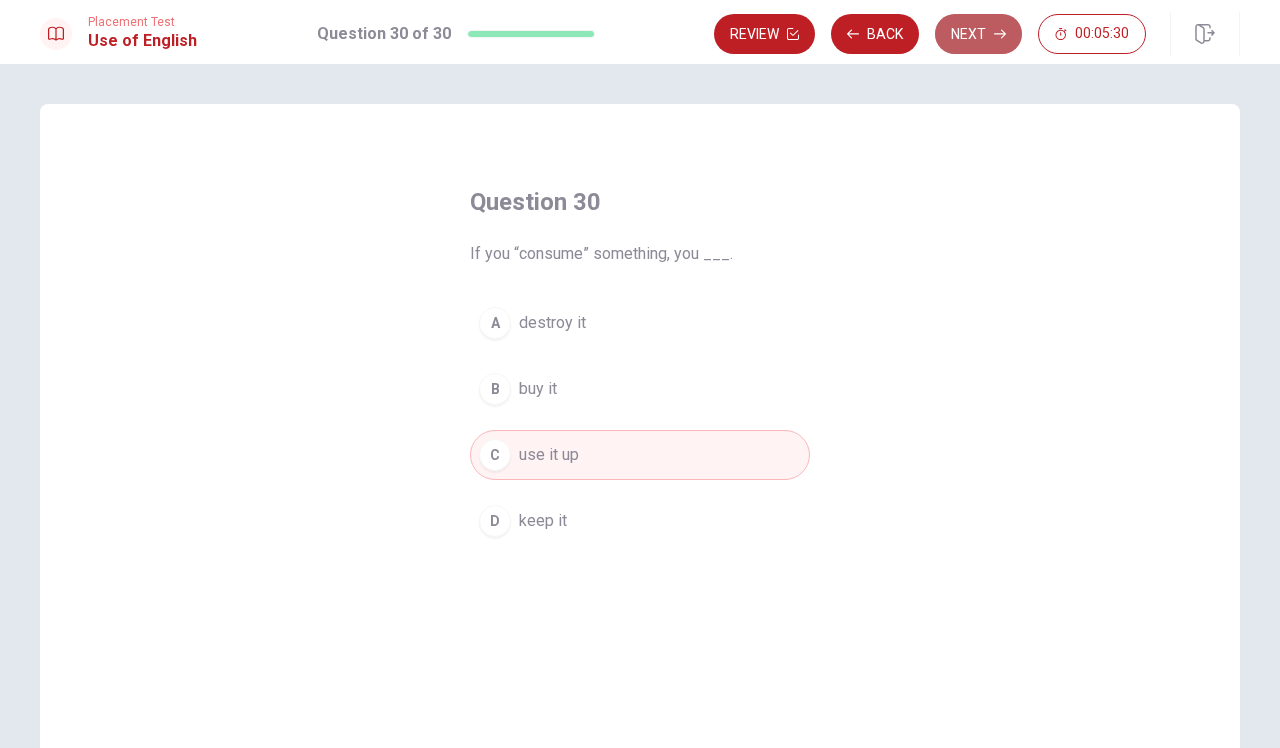 click on "Next" at bounding box center [978, 34] 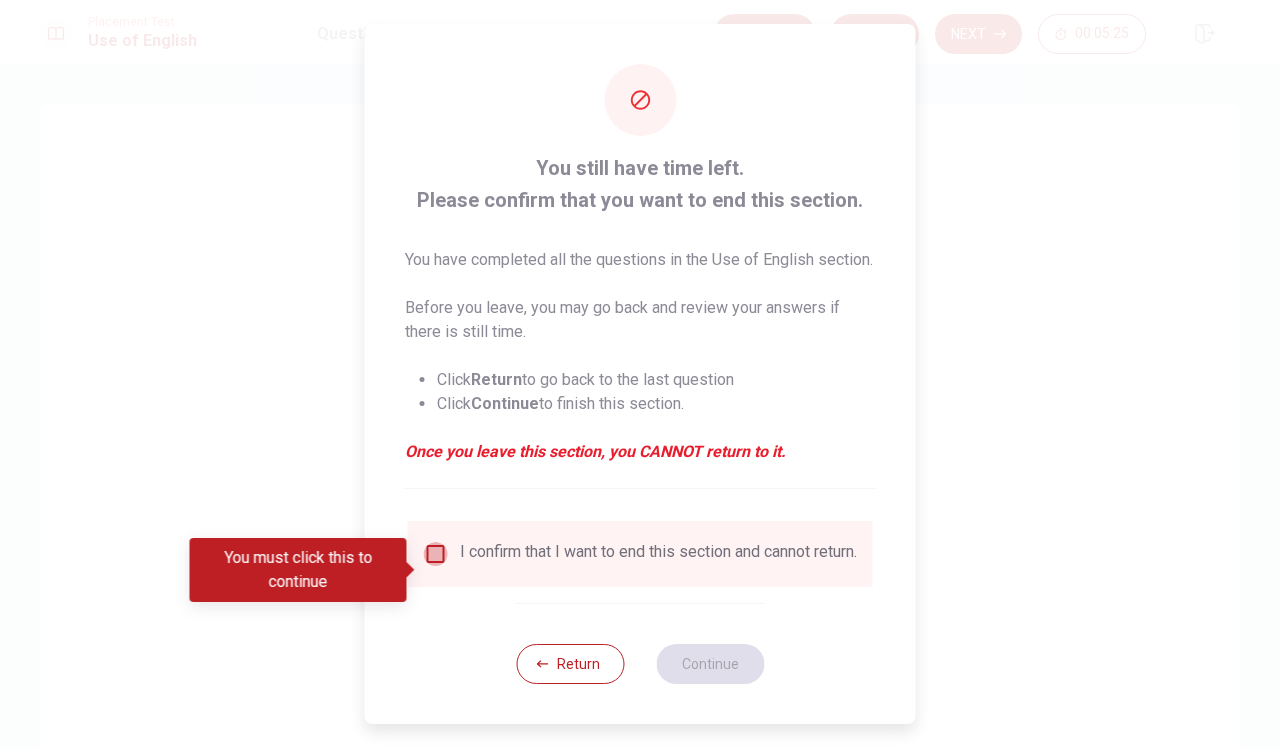 click at bounding box center [436, 554] 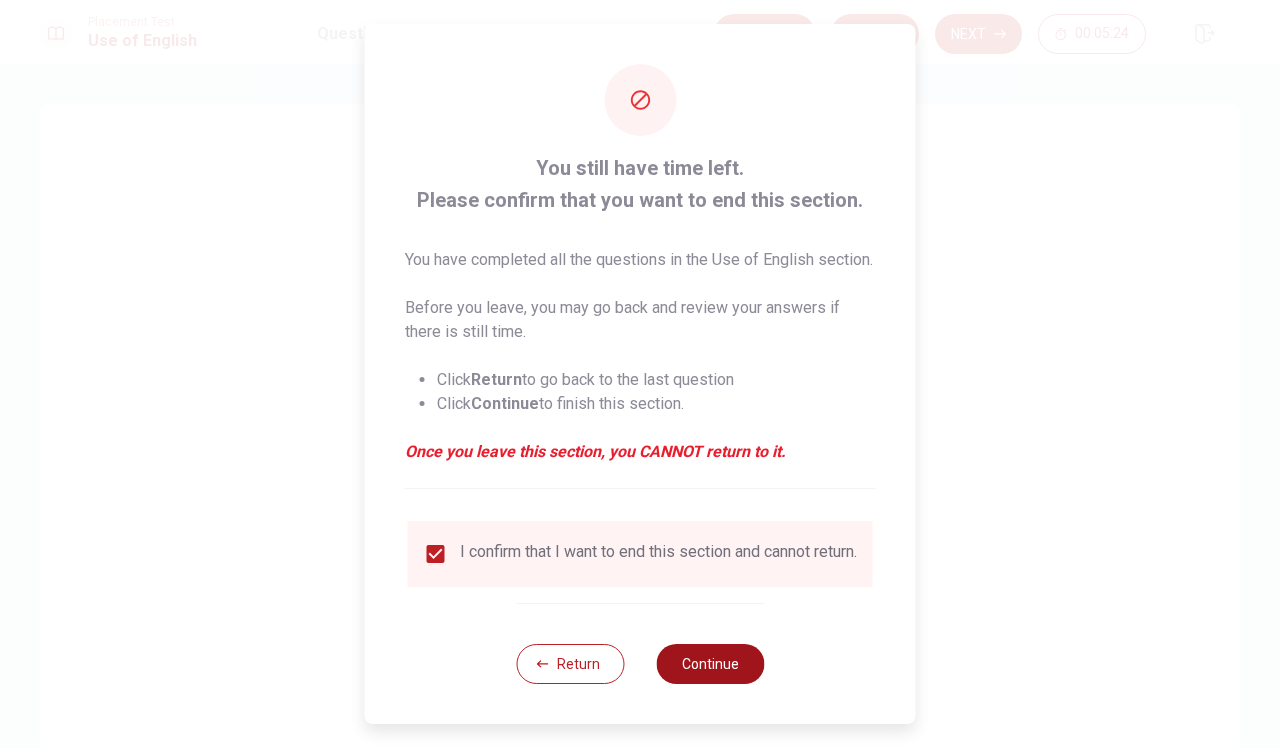 click on "Continue" at bounding box center [710, 664] 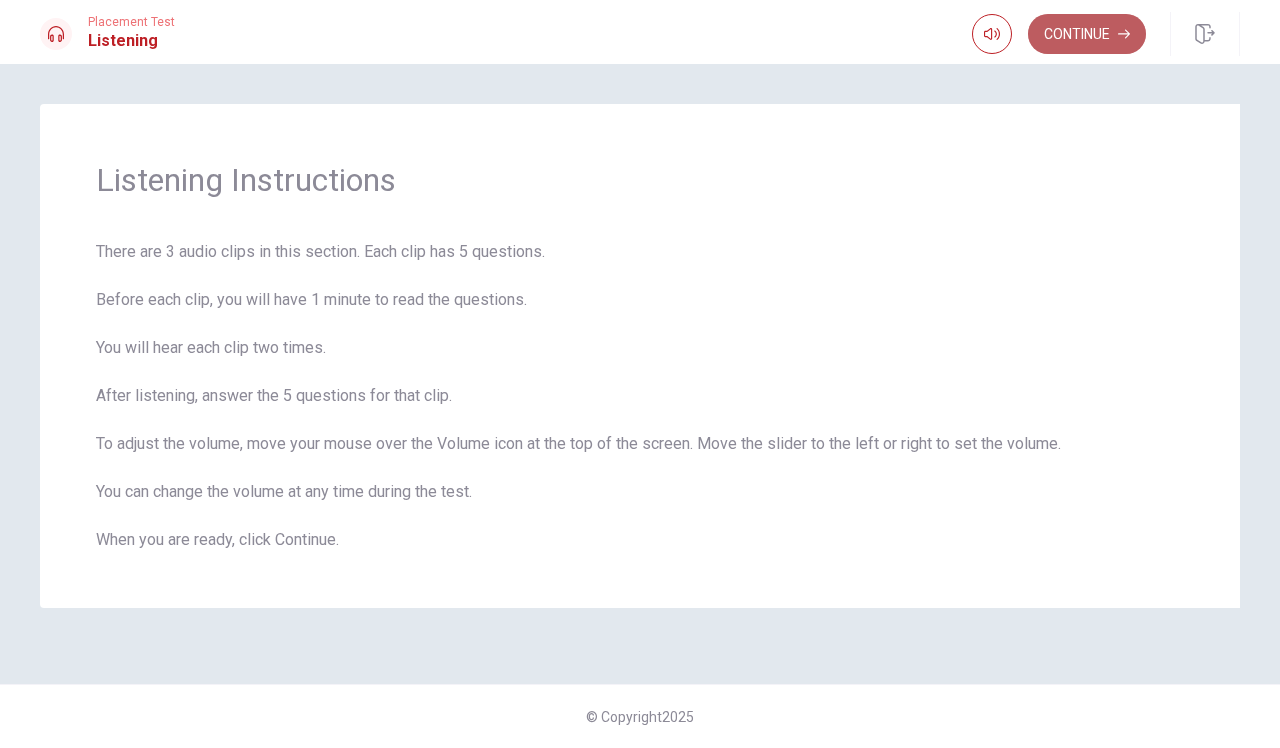 click on "Continue" at bounding box center (1087, 34) 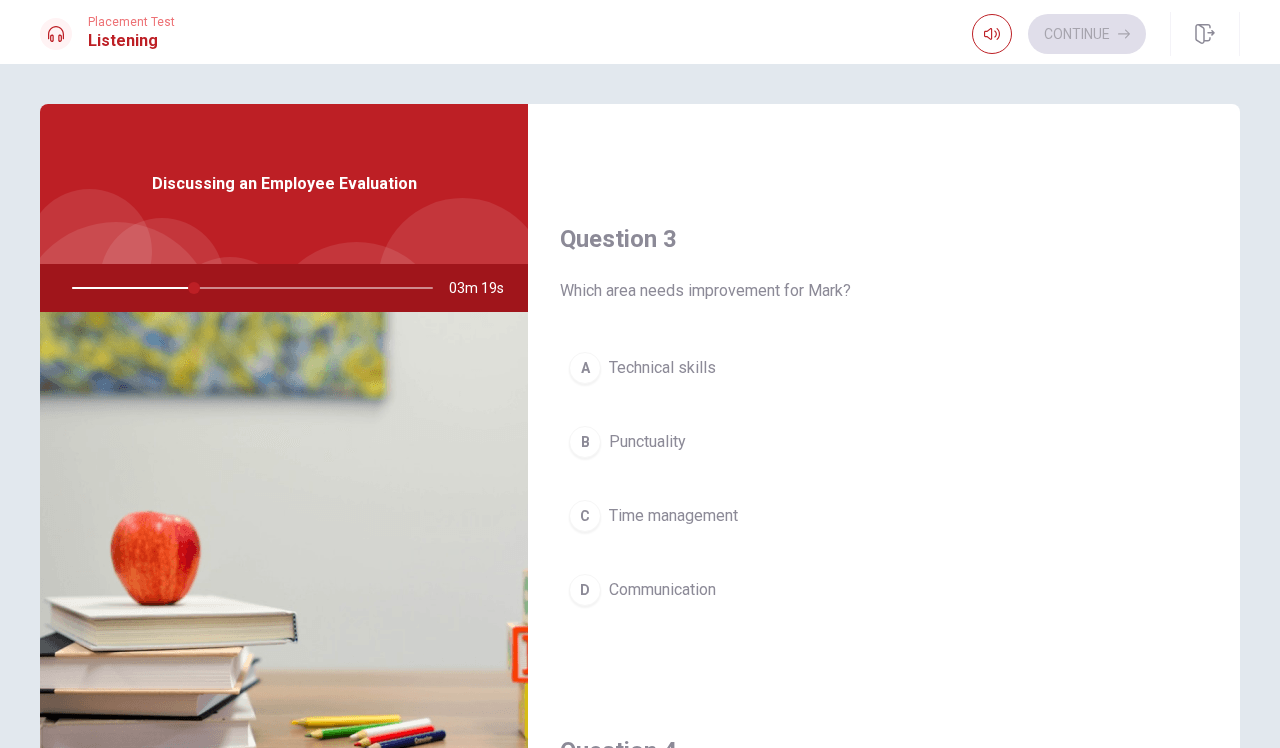 scroll, scrollTop: 994, scrollLeft: 0, axis: vertical 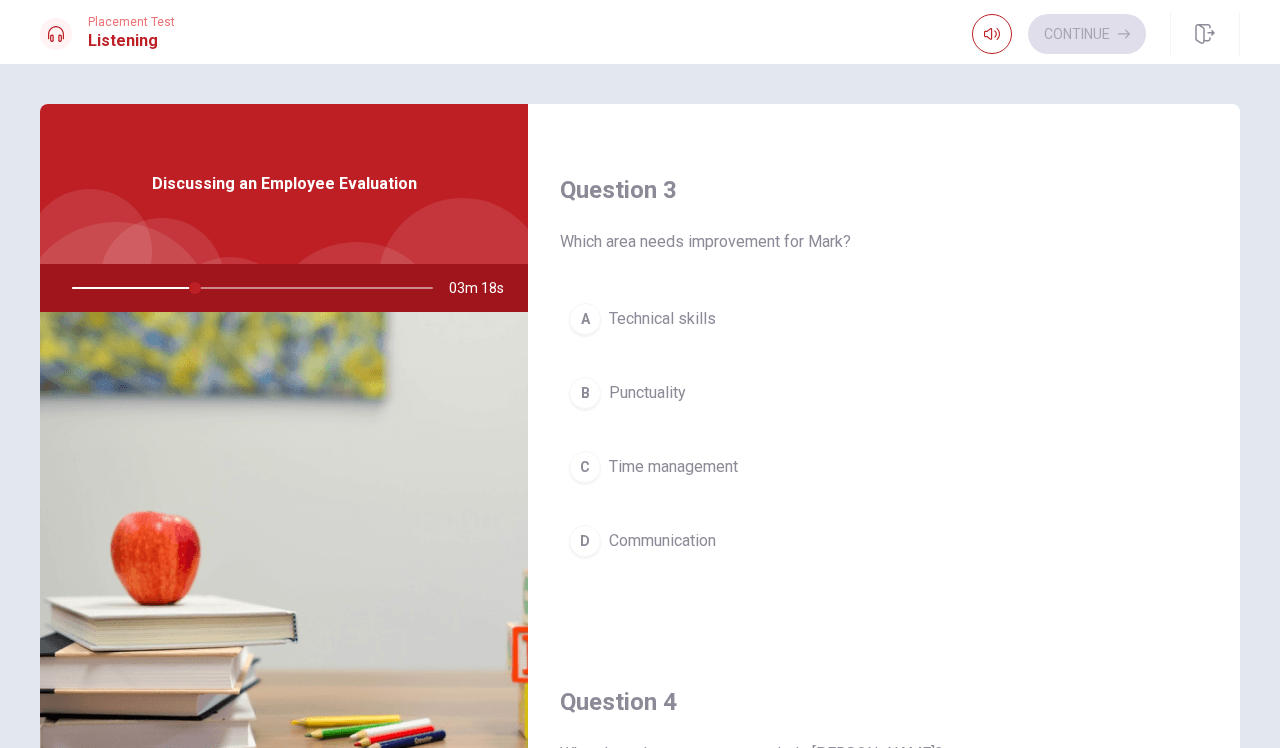 click on "C" at bounding box center (585, 467) 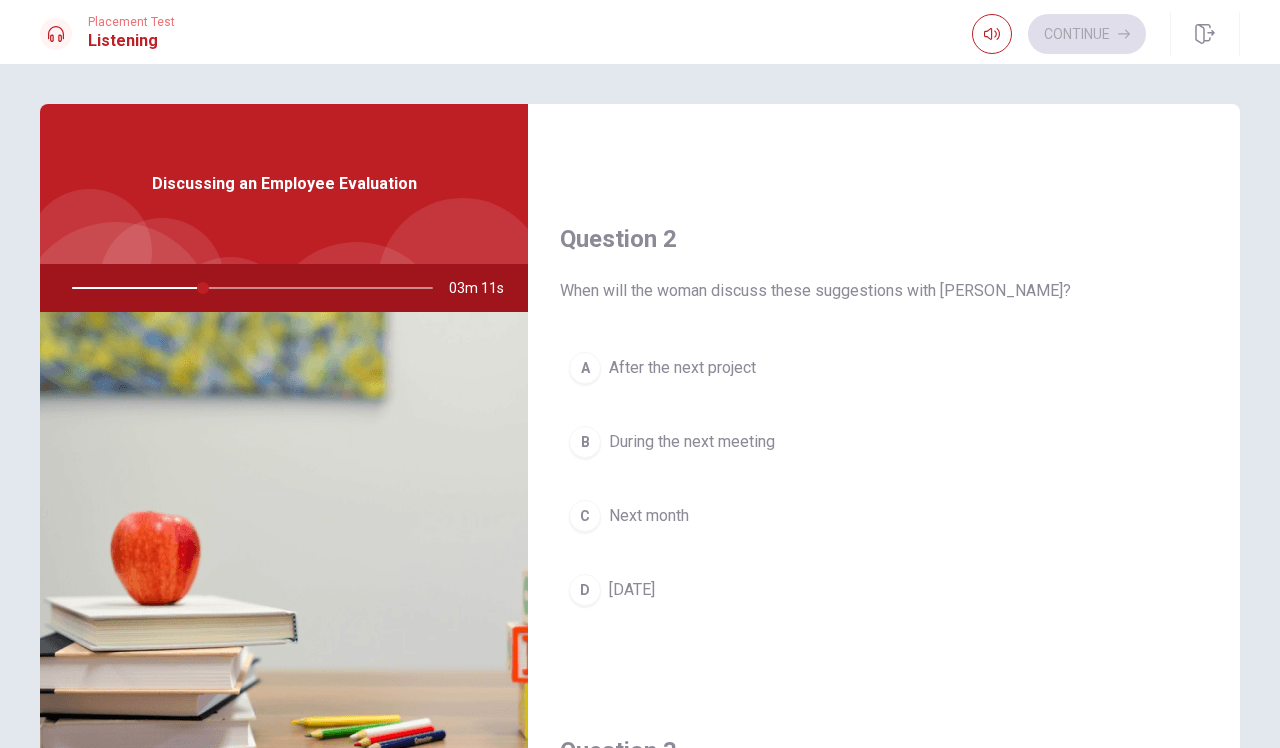 scroll, scrollTop: 417, scrollLeft: 0, axis: vertical 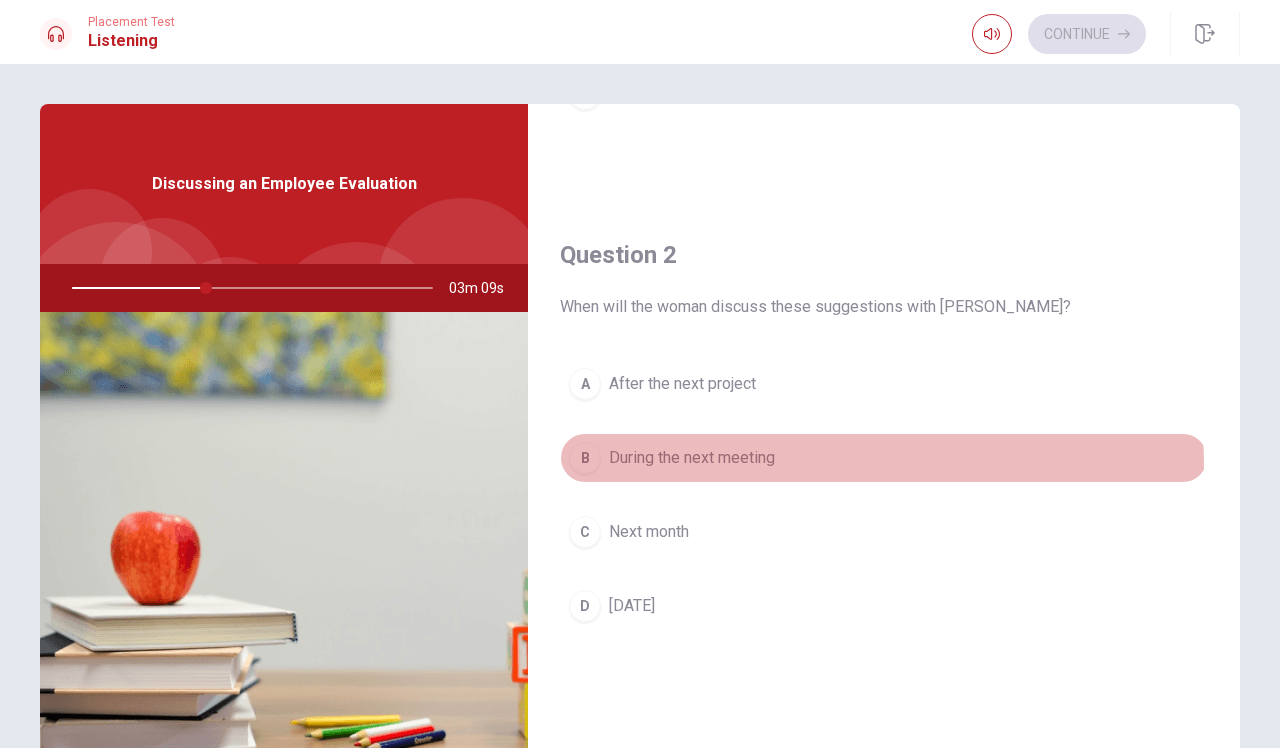 click on "During the next meeting" at bounding box center (692, 458) 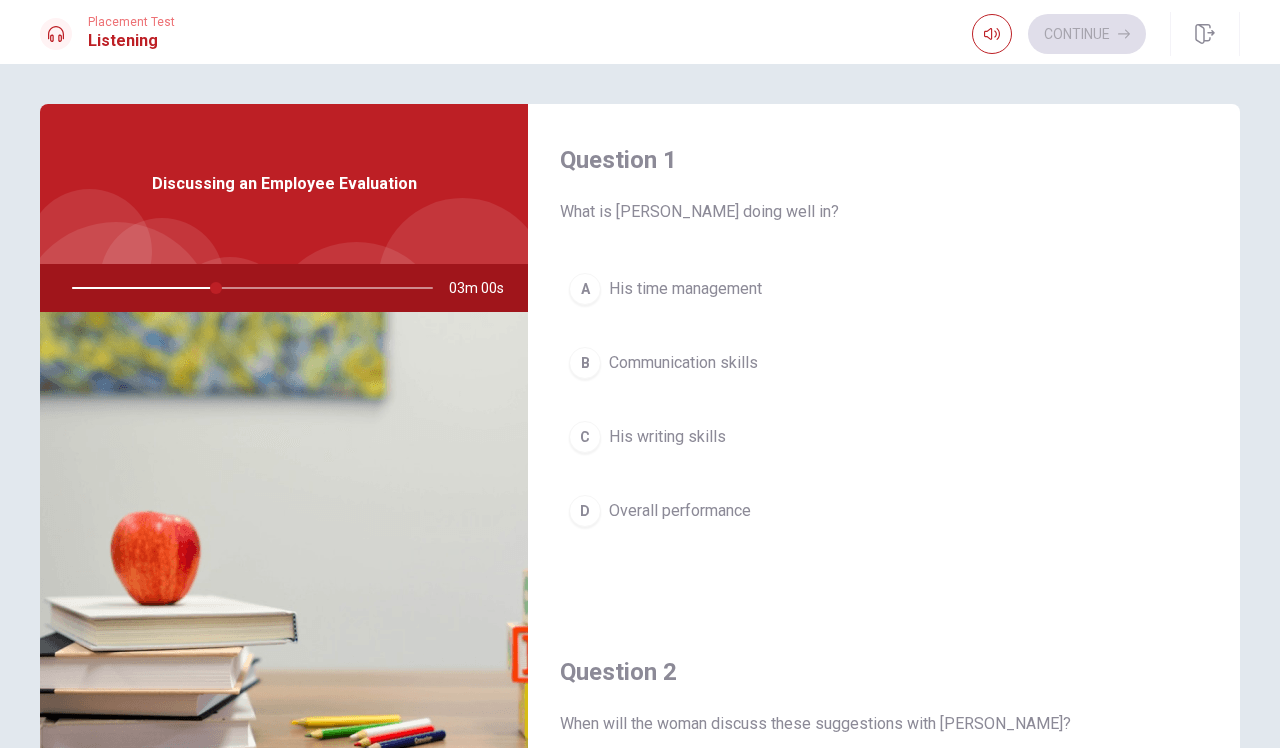 scroll, scrollTop: 0, scrollLeft: 0, axis: both 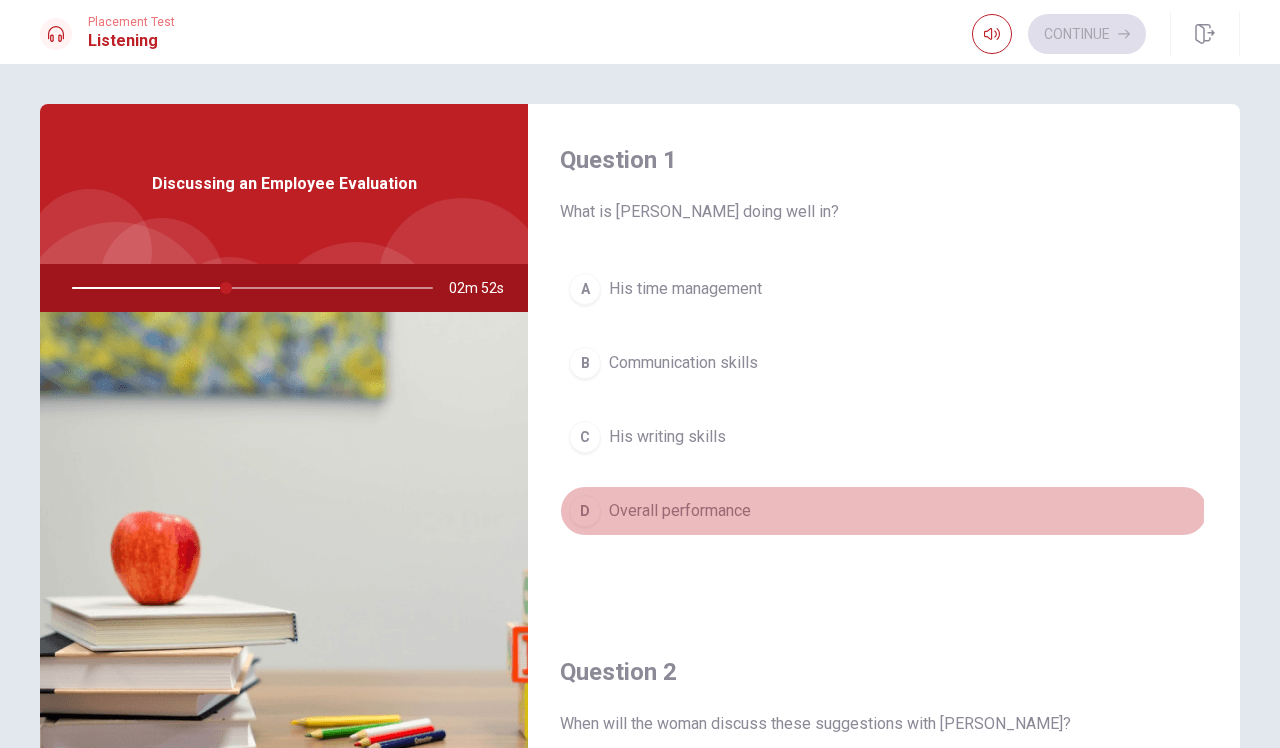 click on "Overall performance" at bounding box center (680, 511) 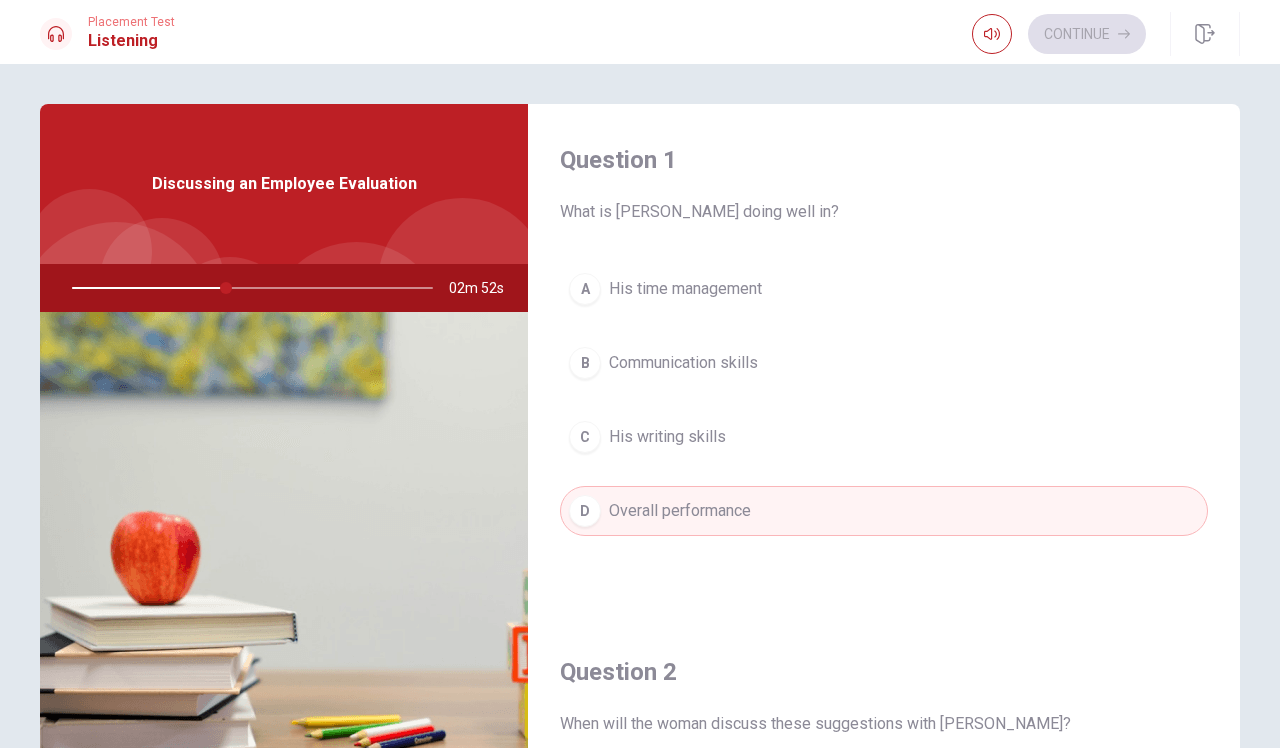 scroll, scrollTop: -2, scrollLeft: 0, axis: vertical 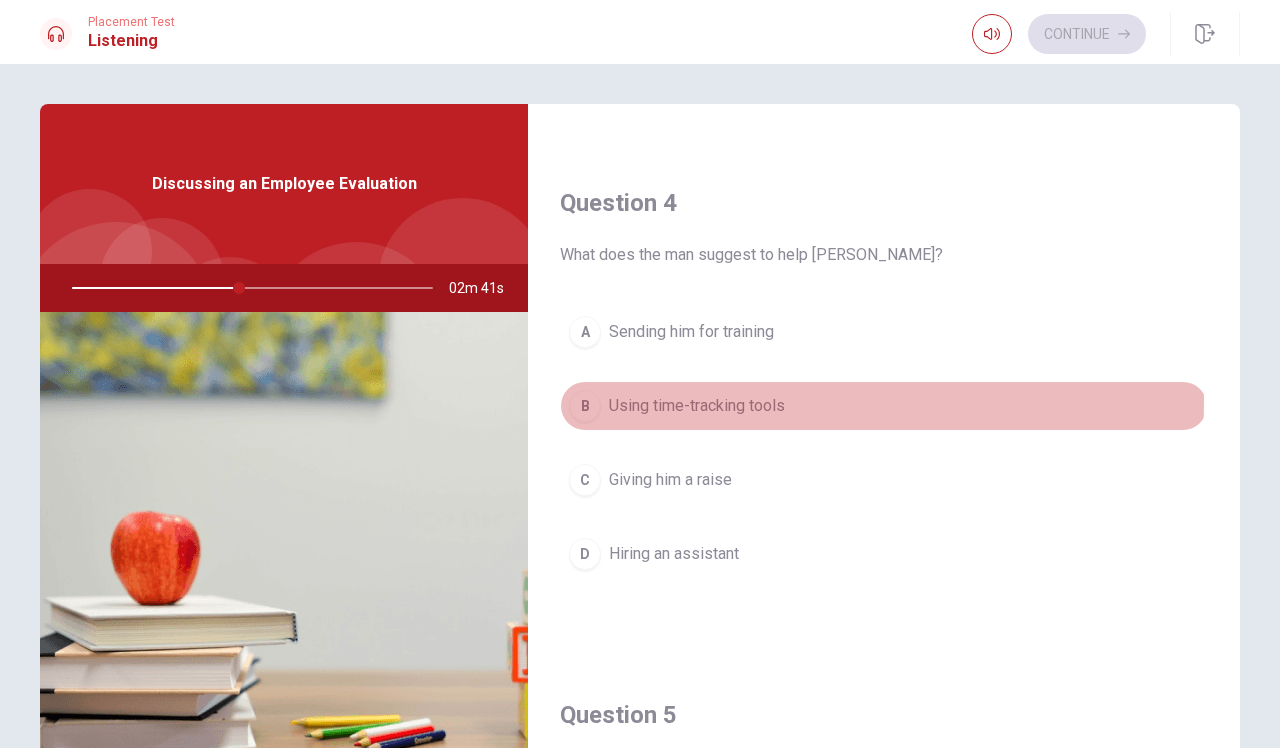 click on "B" at bounding box center (585, 406) 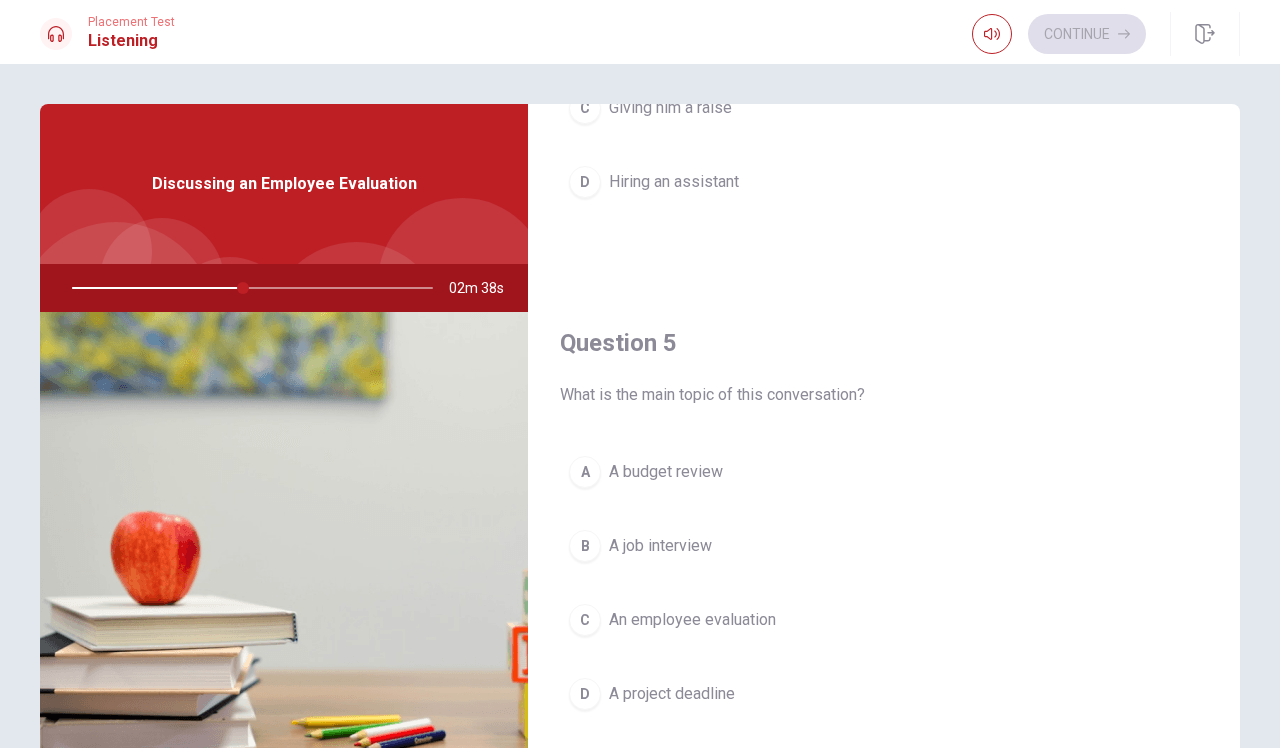 scroll, scrollTop: 1865, scrollLeft: 0, axis: vertical 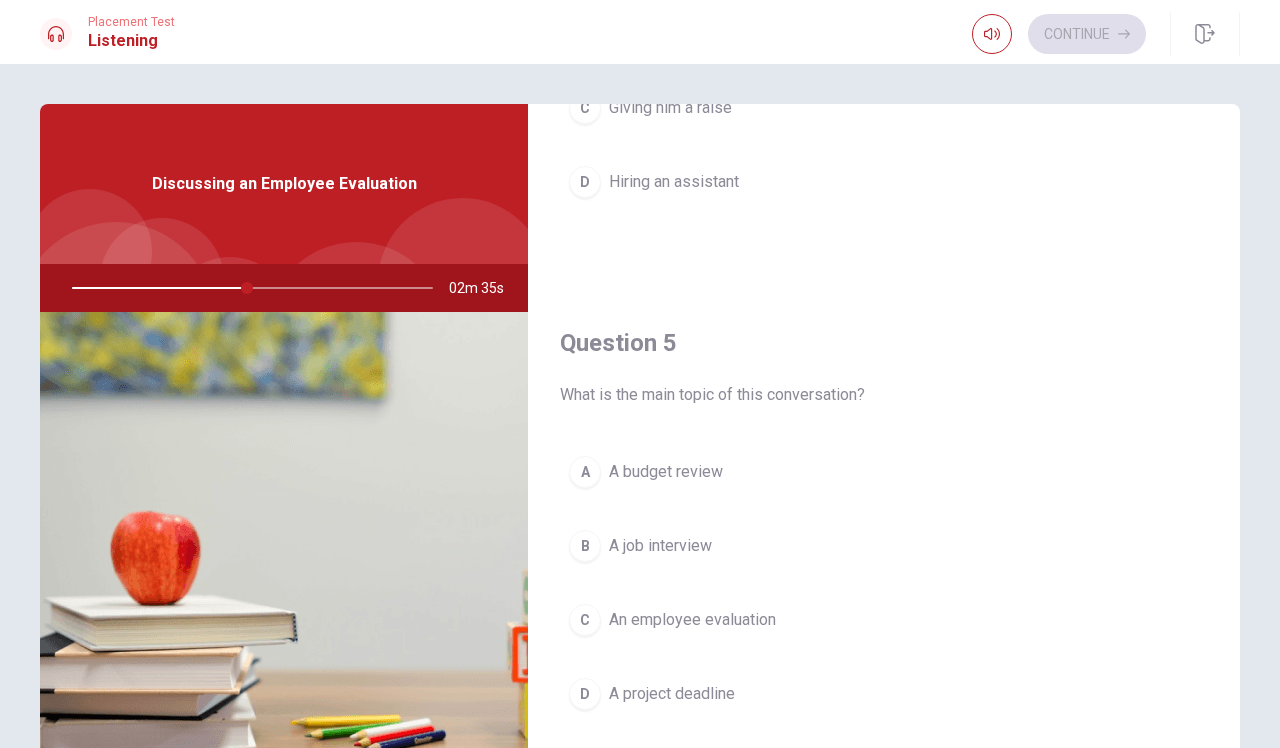 click on "An employee evaluation" at bounding box center [692, 620] 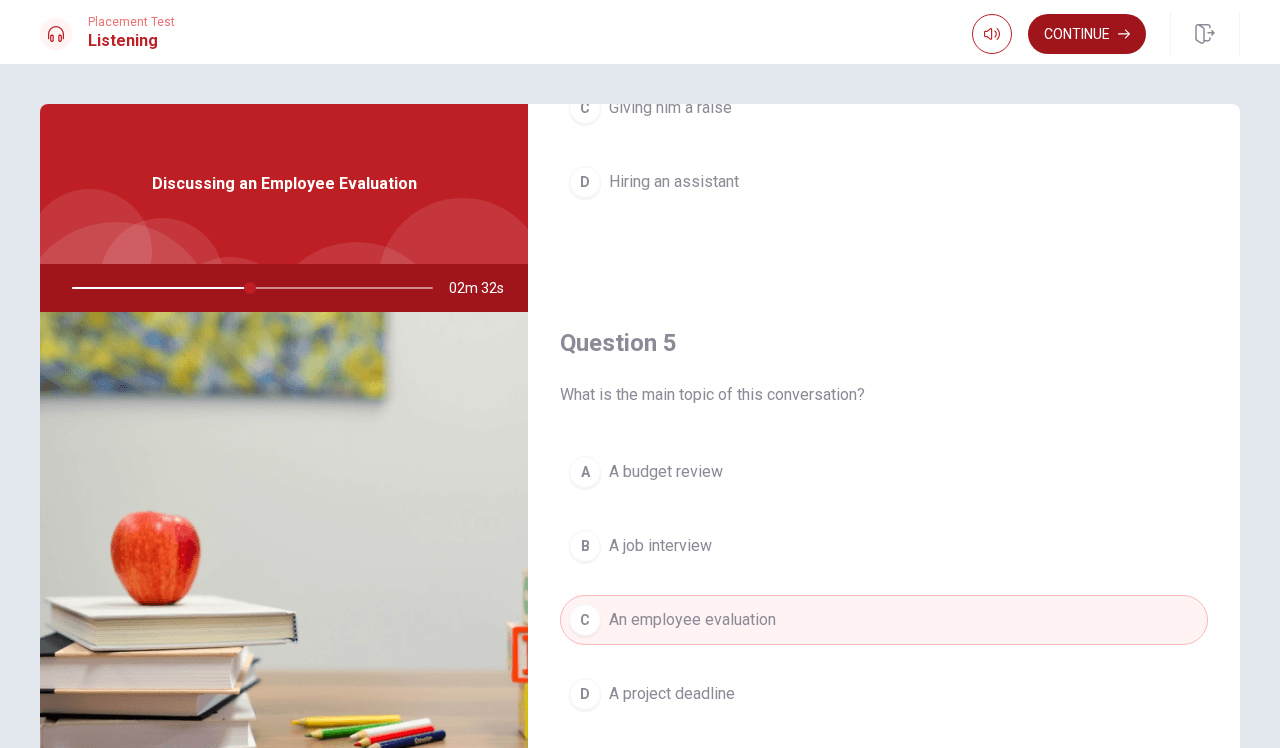 click on "Continue" at bounding box center [1087, 34] 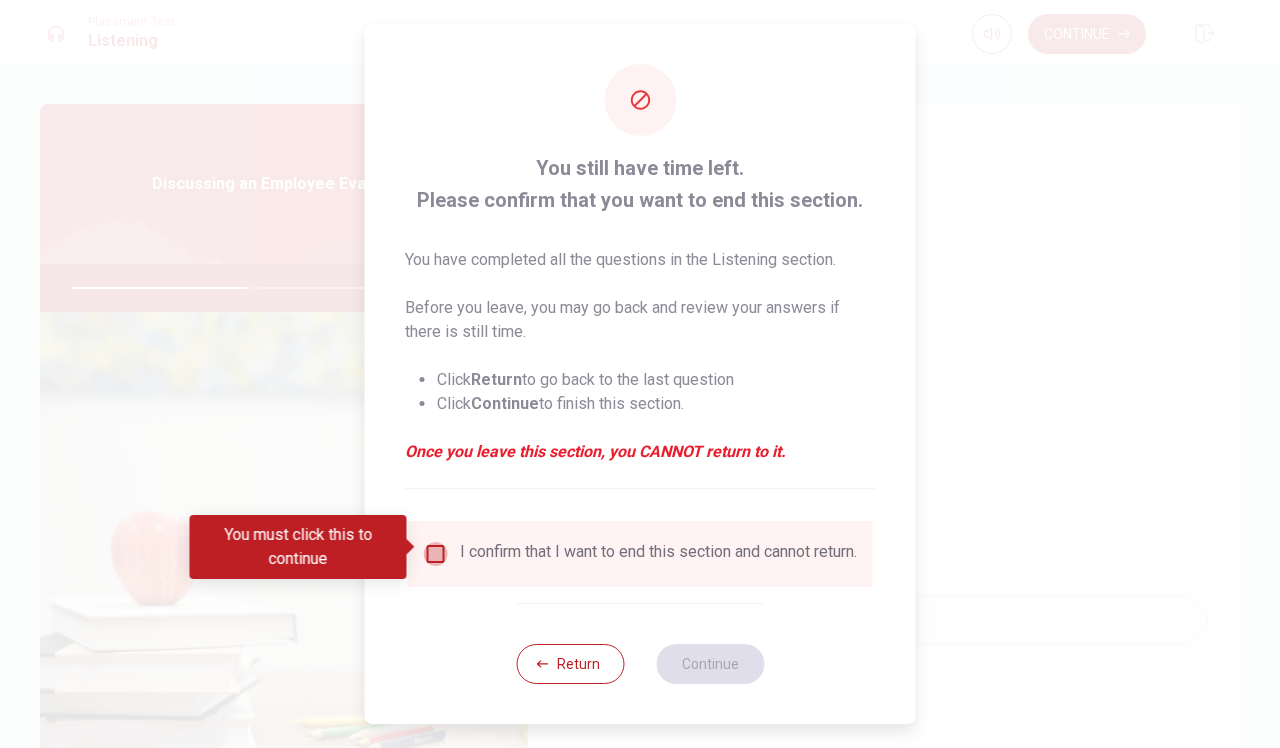 click at bounding box center [436, 554] 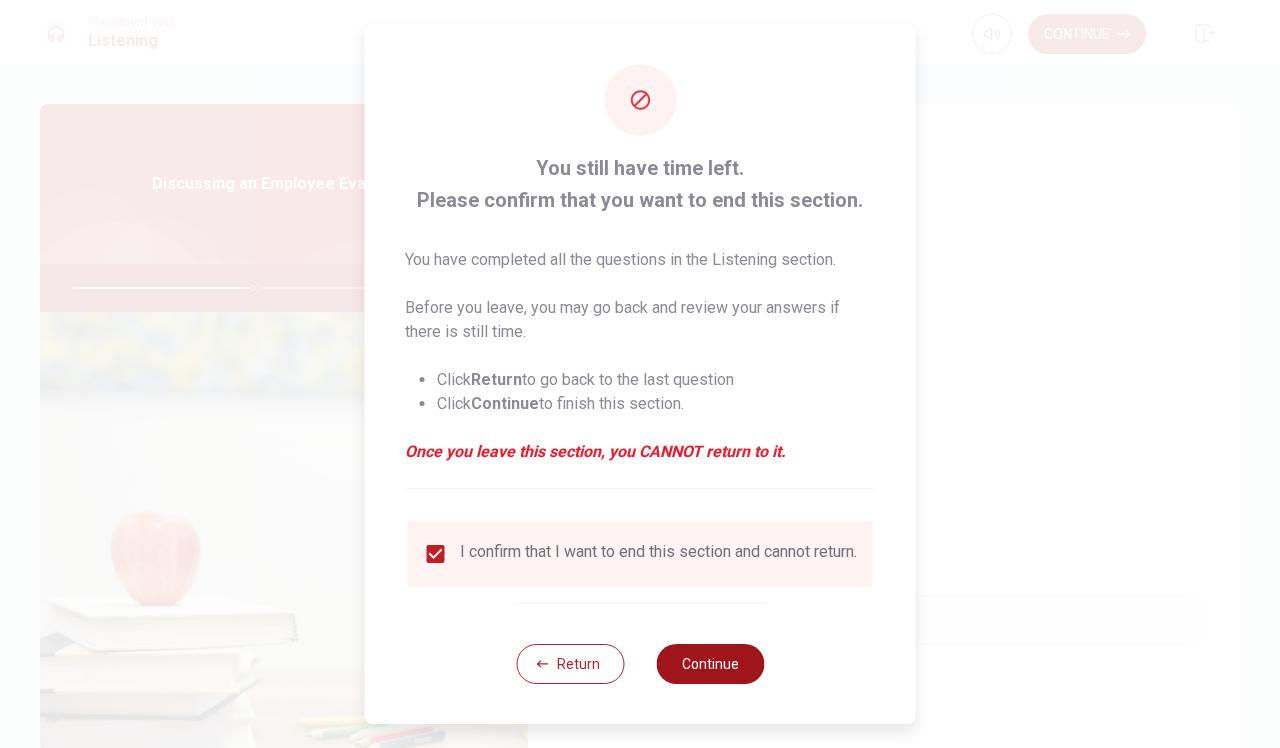 click on "Continue" at bounding box center (710, 664) 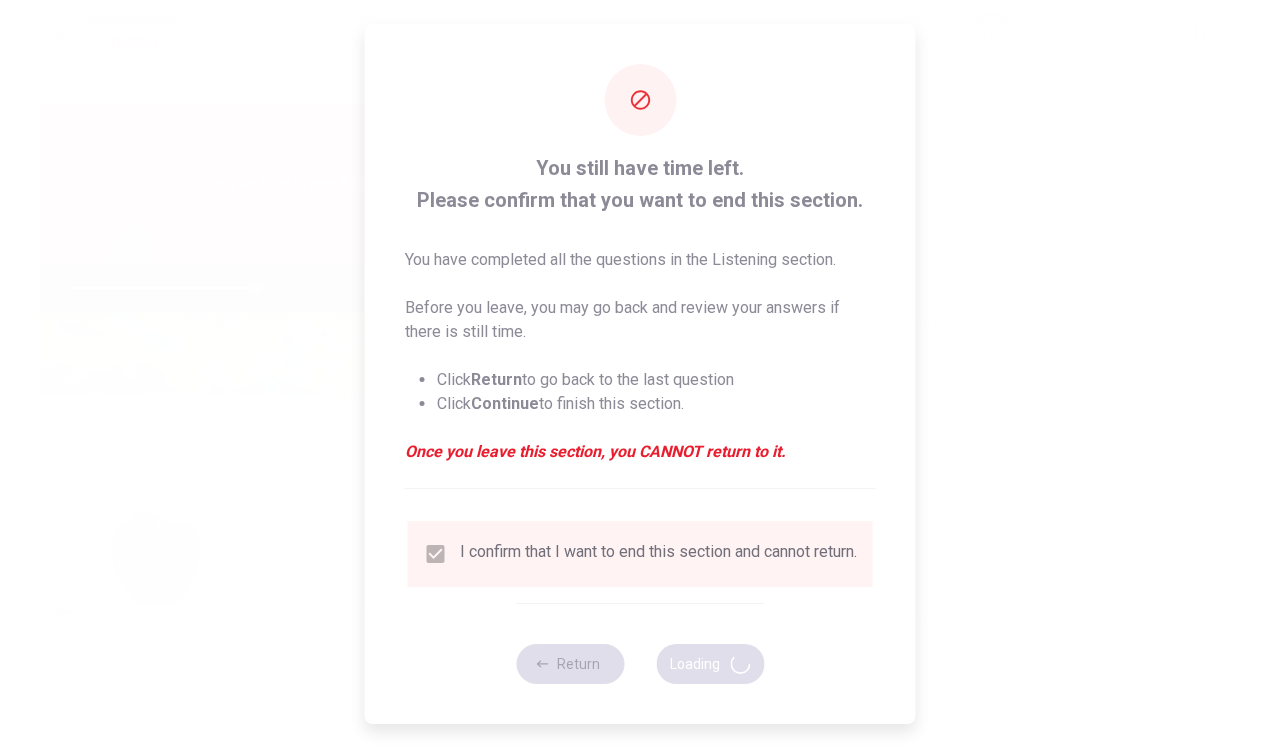 type on "51" 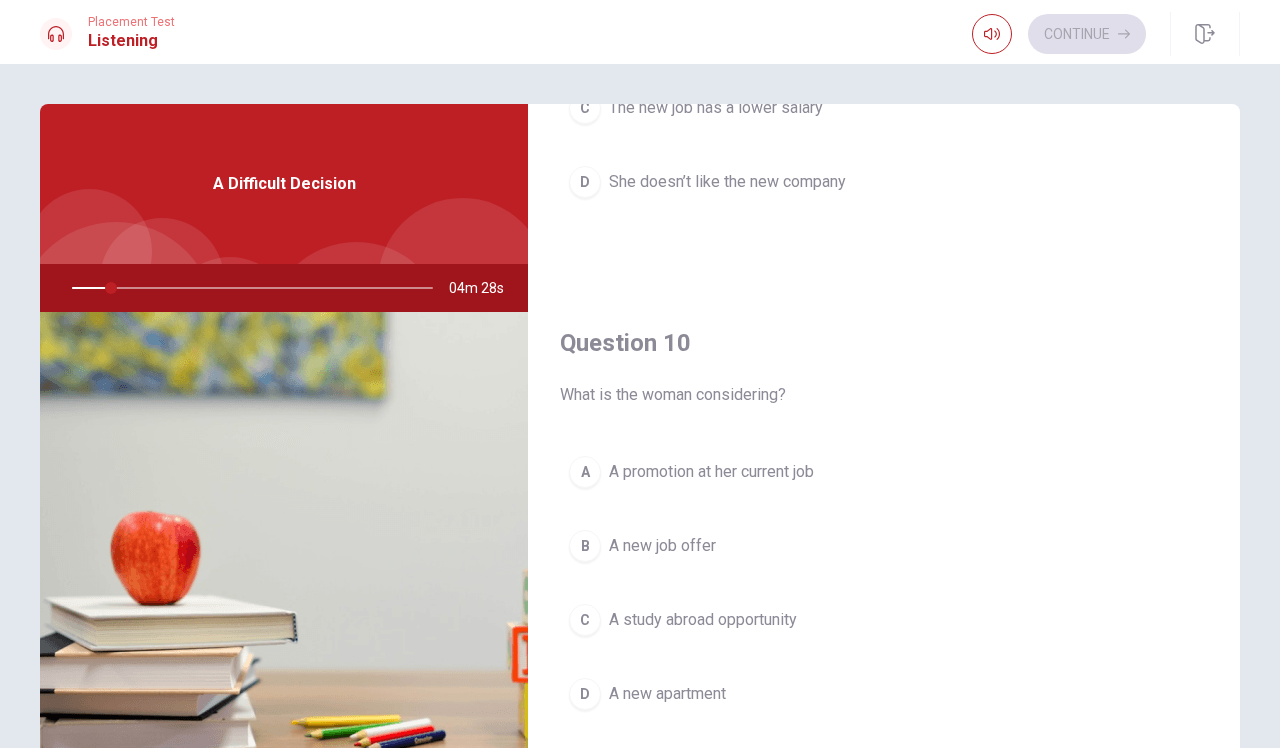 scroll, scrollTop: 1865, scrollLeft: 0, axis: vertical 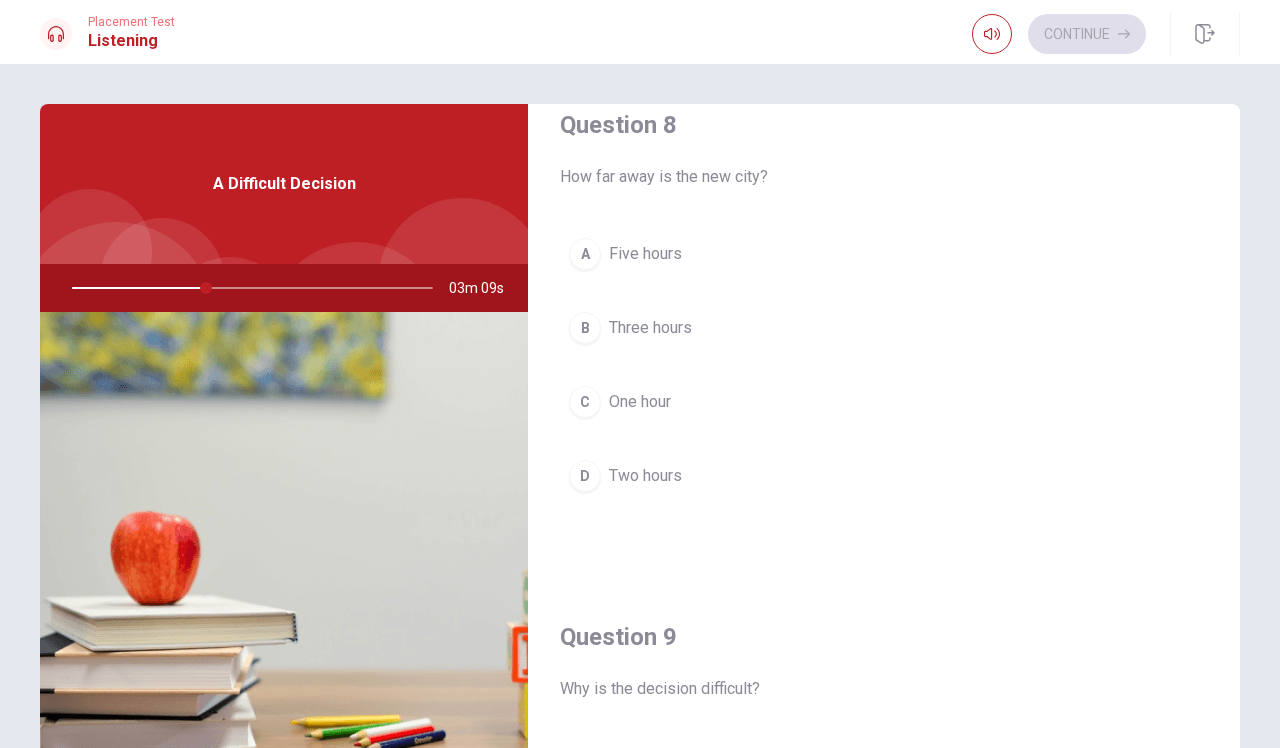click on "B" at bounding box center (585, 328) 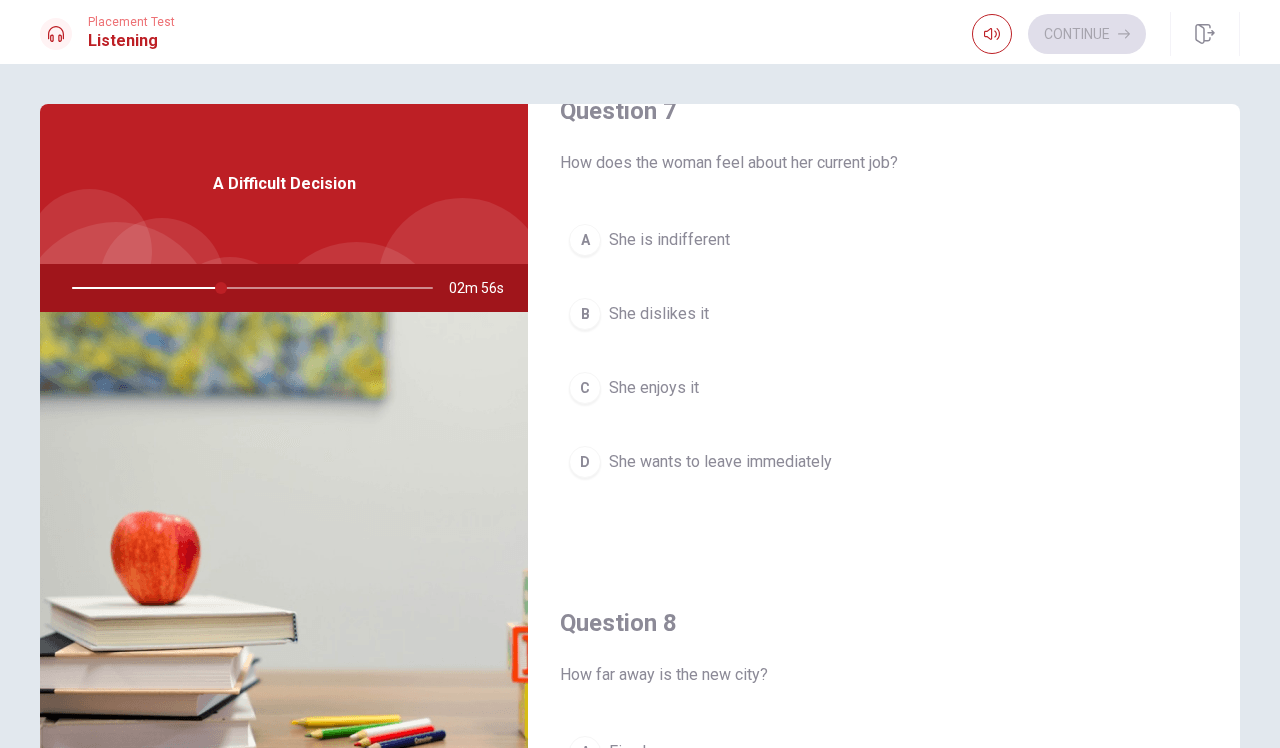 scroll, scrollTop: 562, scrollLeft: 0, axis: vertical 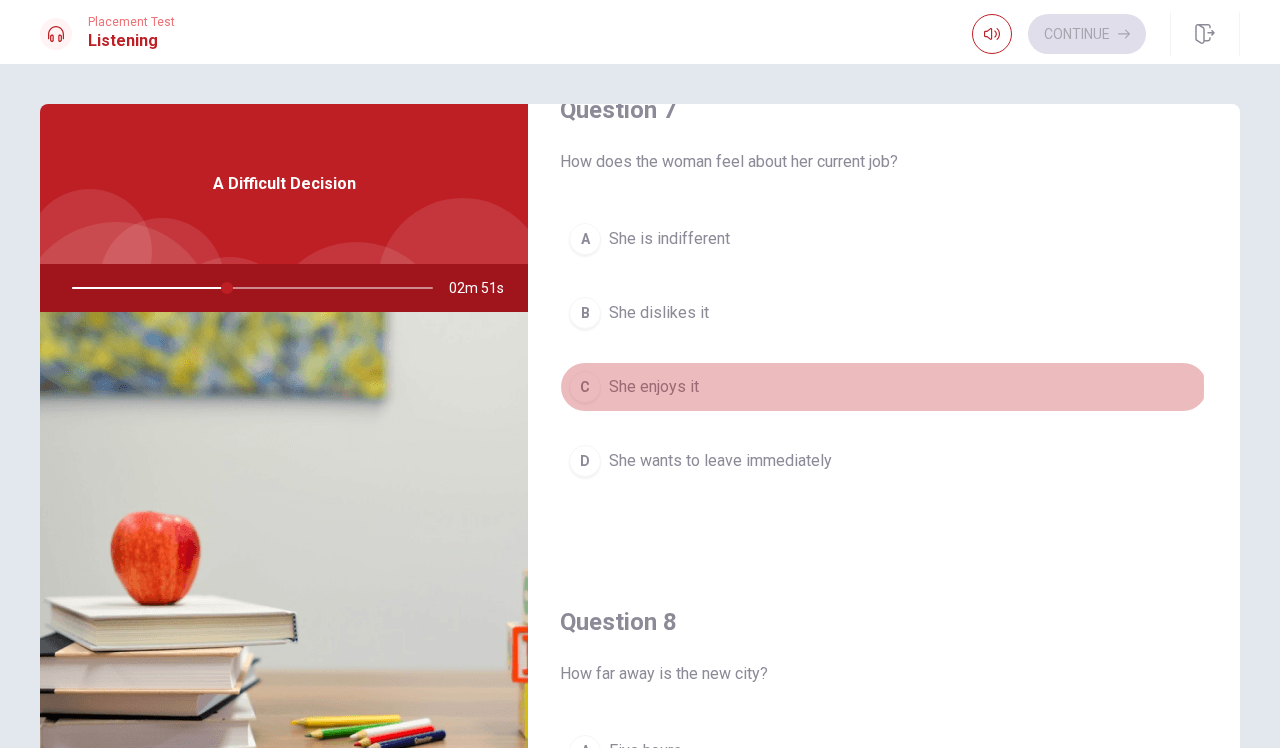 click on "C" at bounding box center [585, 387] 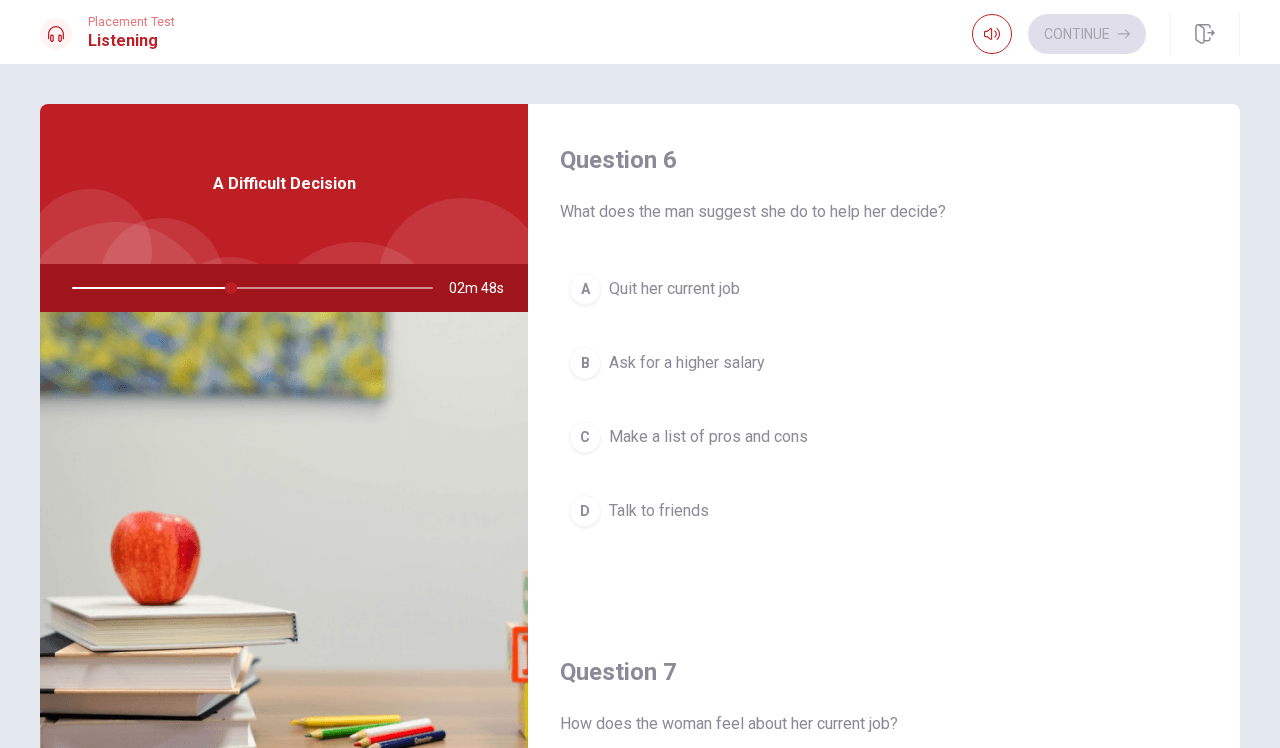scroll, scrollTop: 0, scrollLeft: 0, axis: both 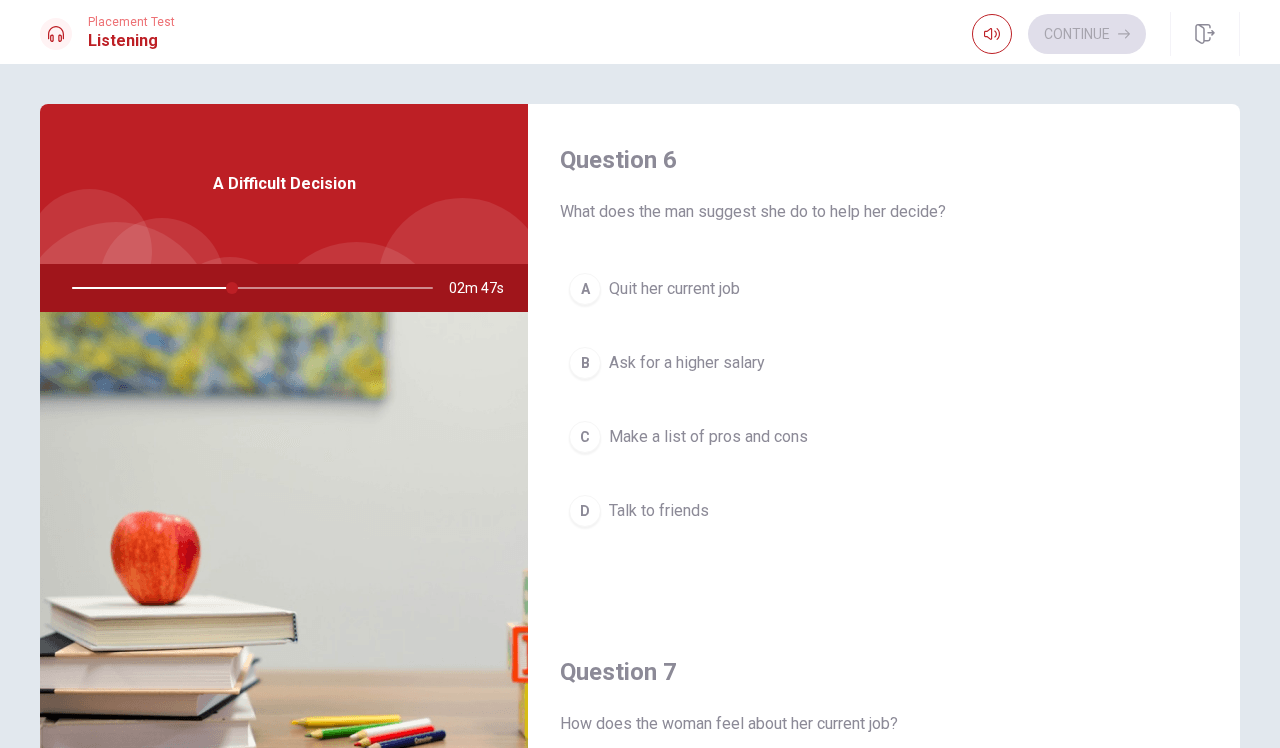 click on "C" at bounding box center [585, 437] 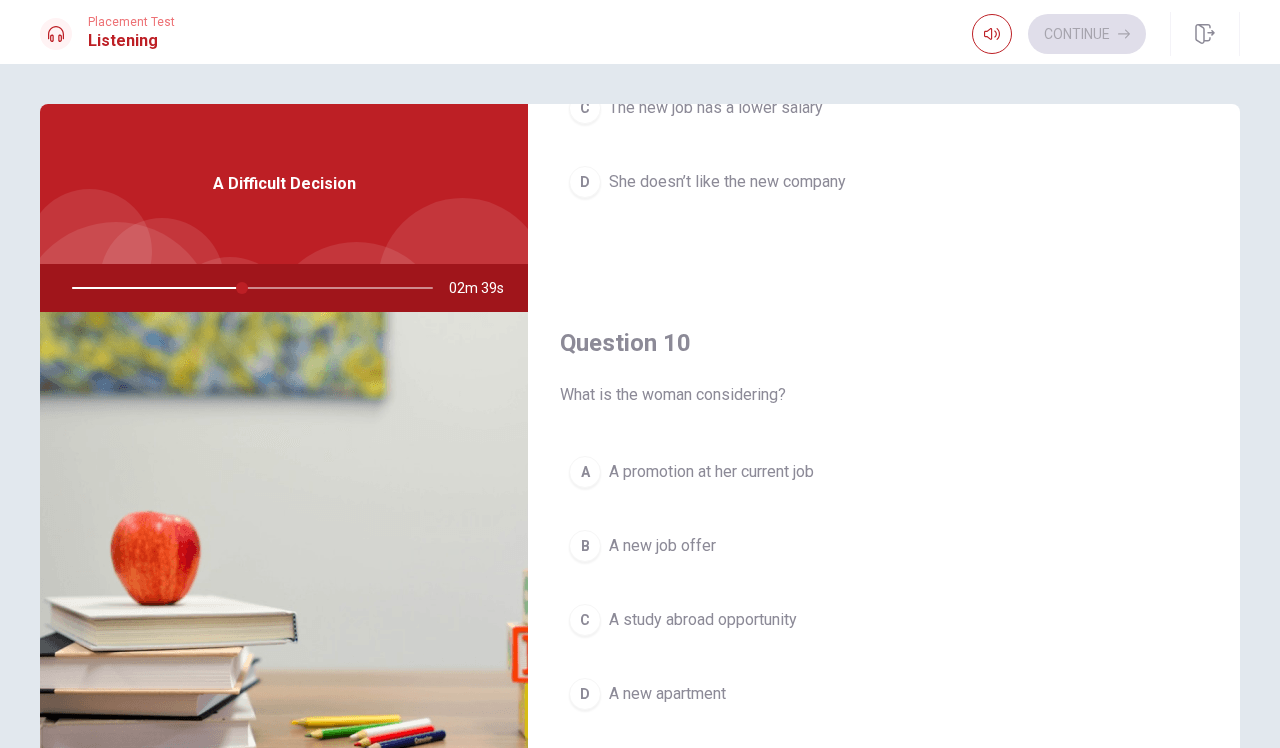 scroll, scrollTop: 1865, scrollLeft: 0, axis: vertical 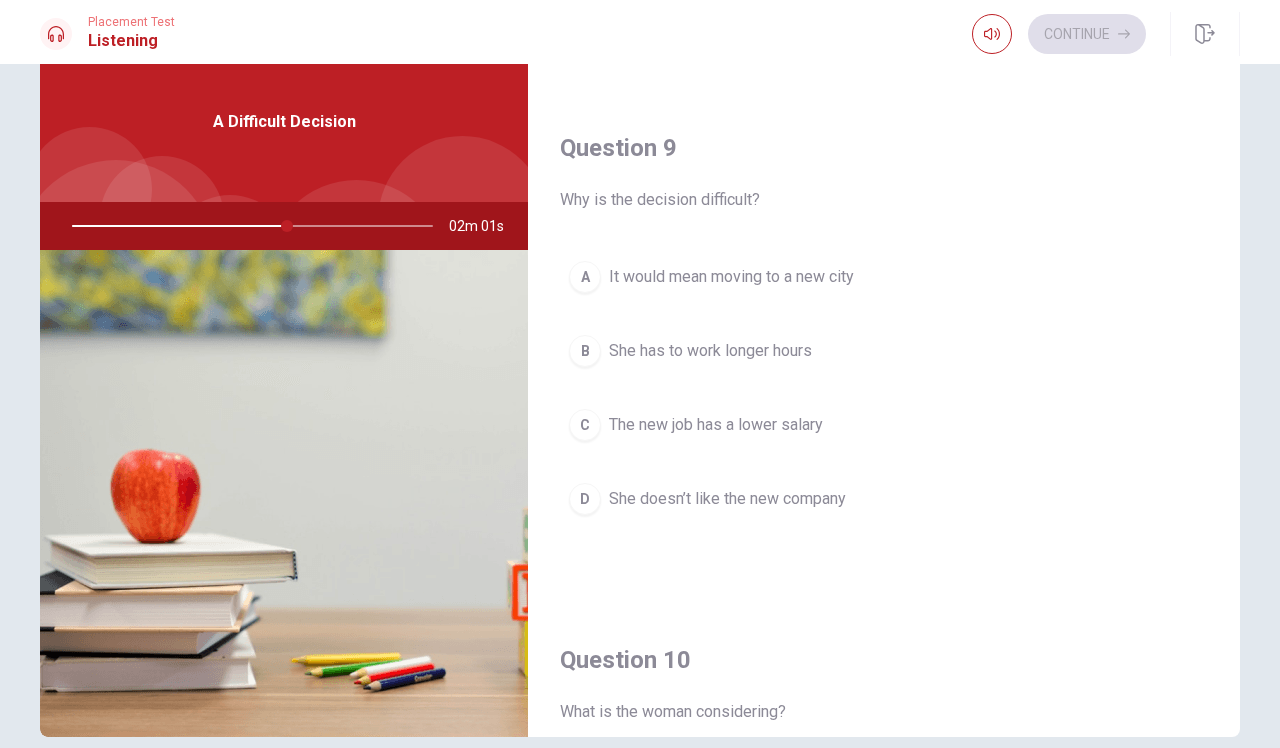 click on "A" at bounding box center [585, 277] 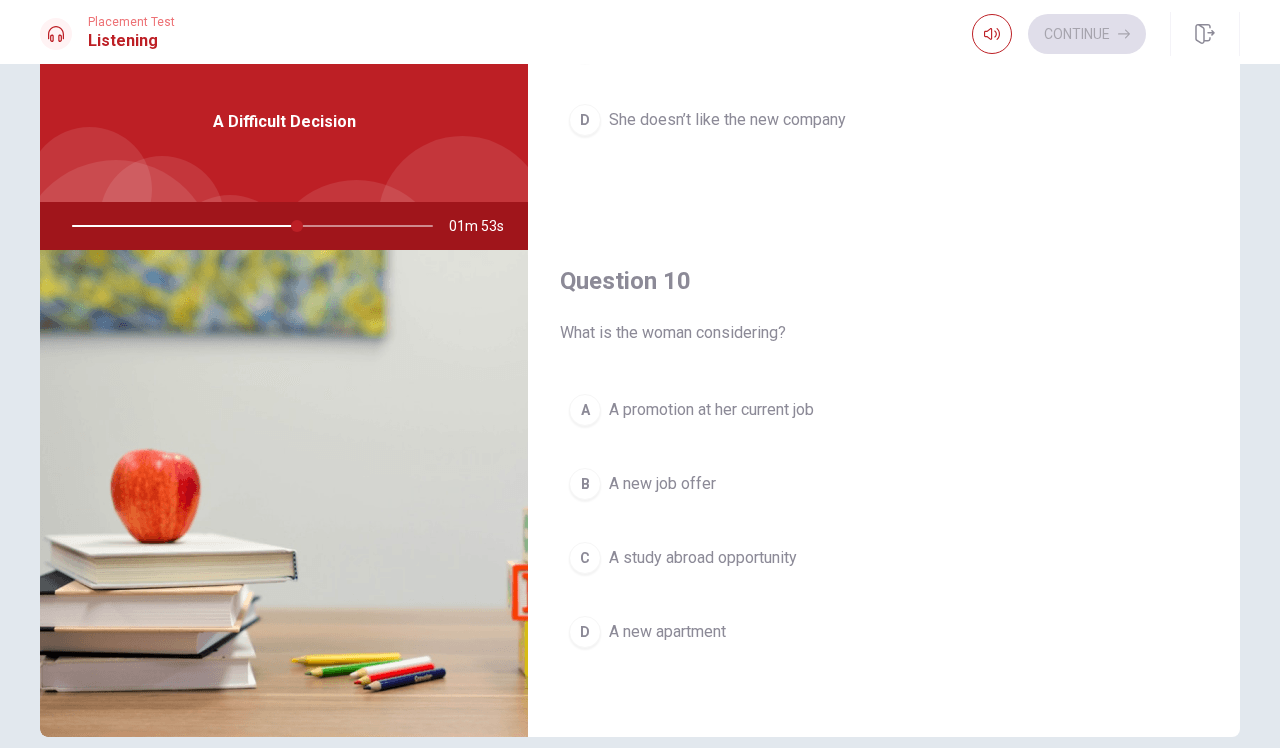 scroll, scrollTop: 1865, scrollLeft: 0, axis: vertical 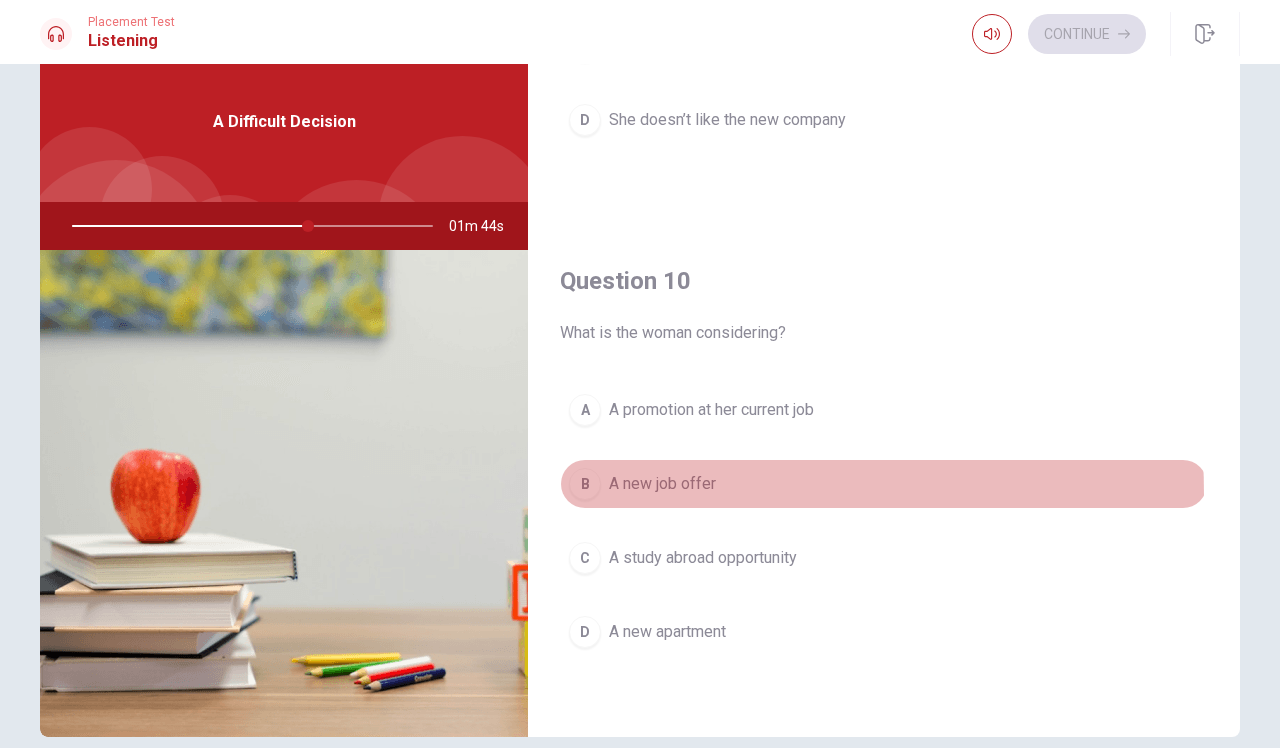 click on "B A new job offer" at bounding box center [884, 484] 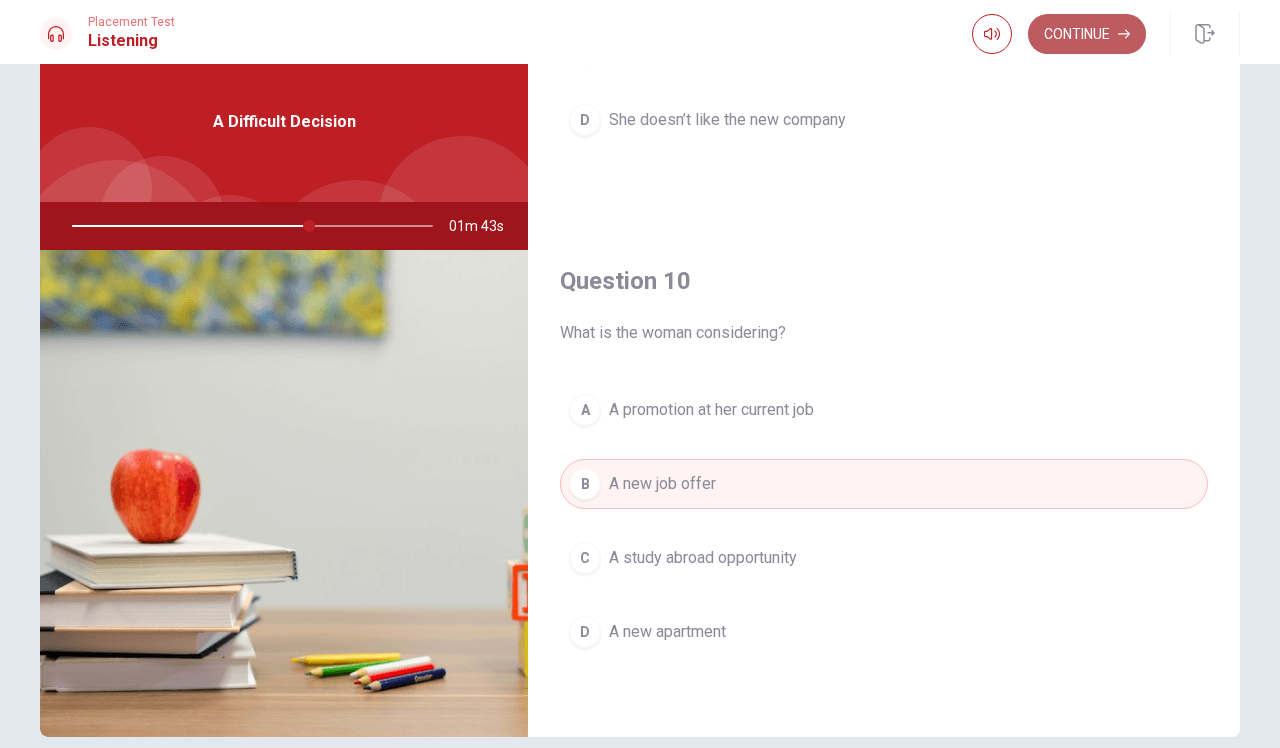 click on "Continue" at bounding box center [1087, 34] 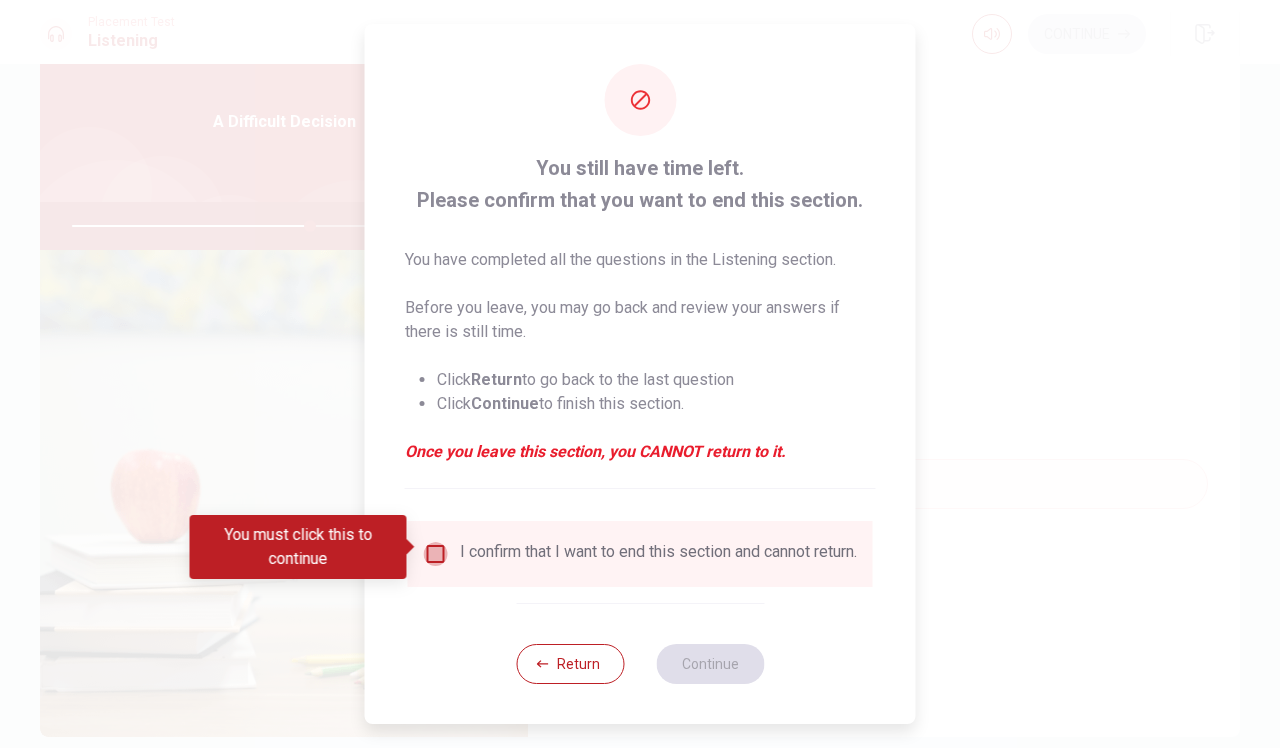 click at bounding box center [436, 554] 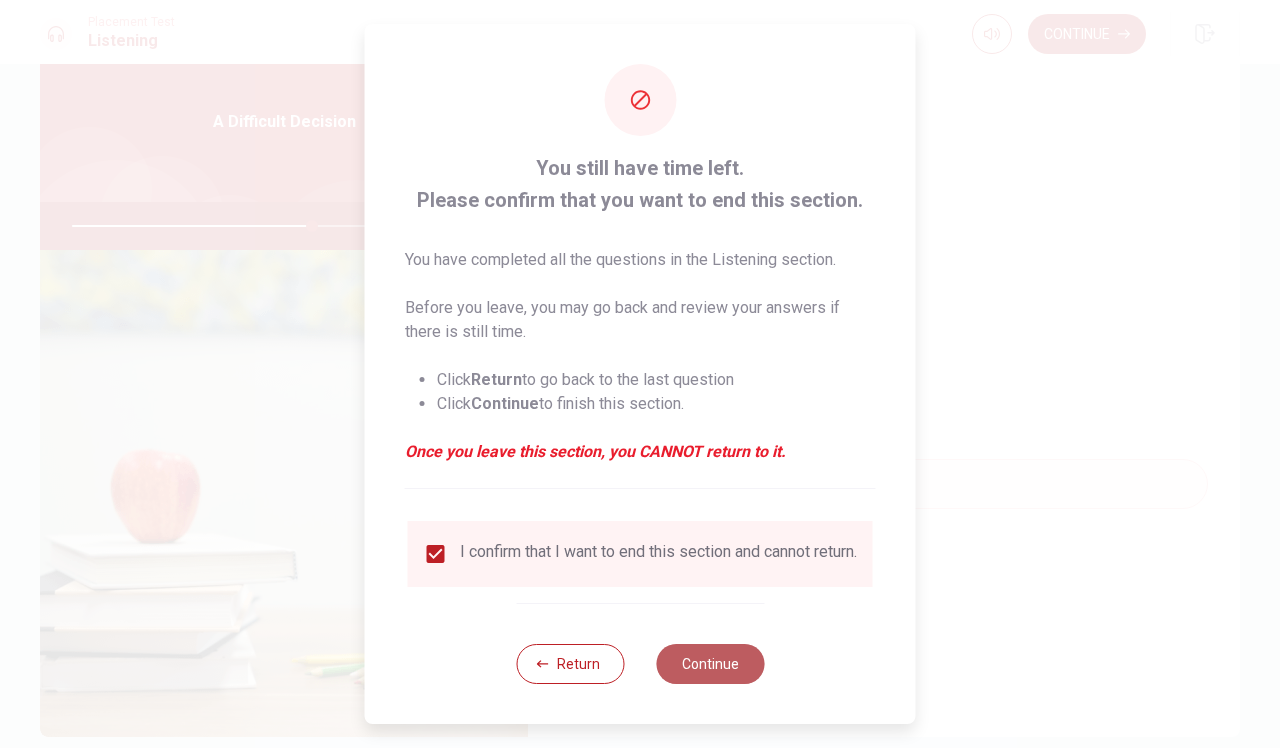 click on "Continue" at bounding box center (710, 664) 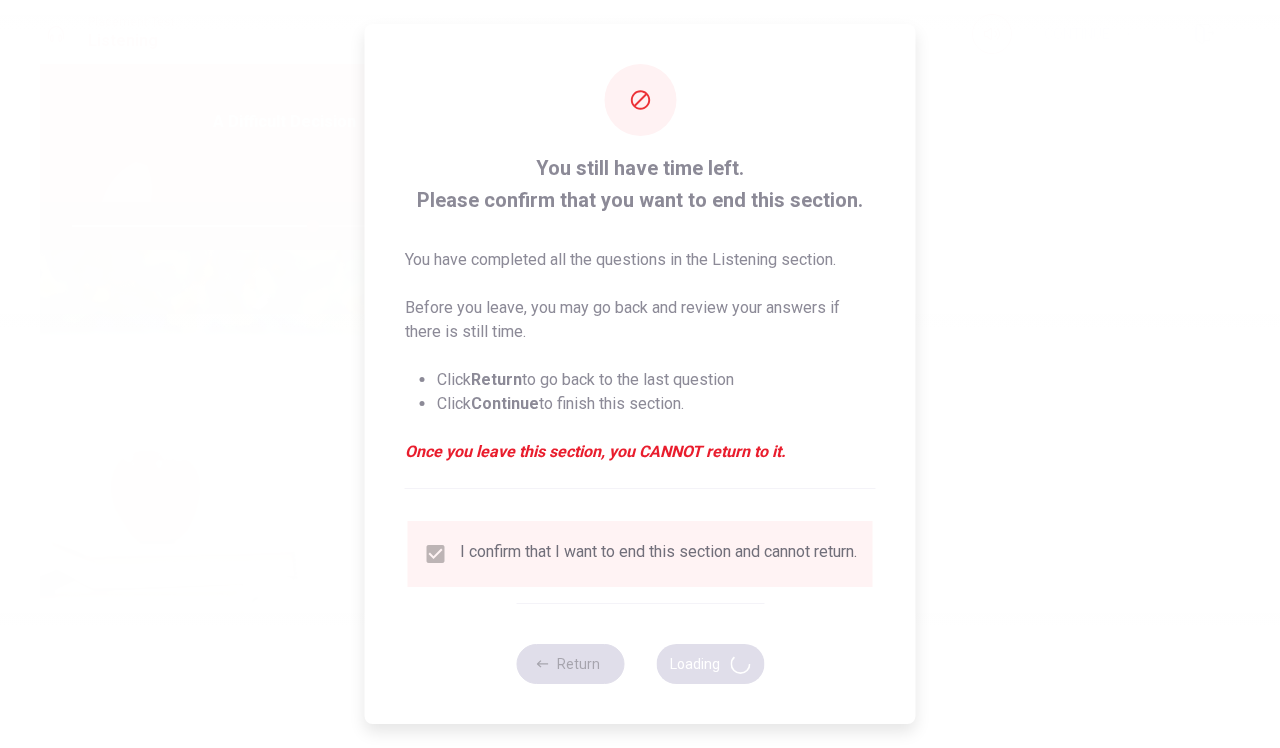 type on "67" 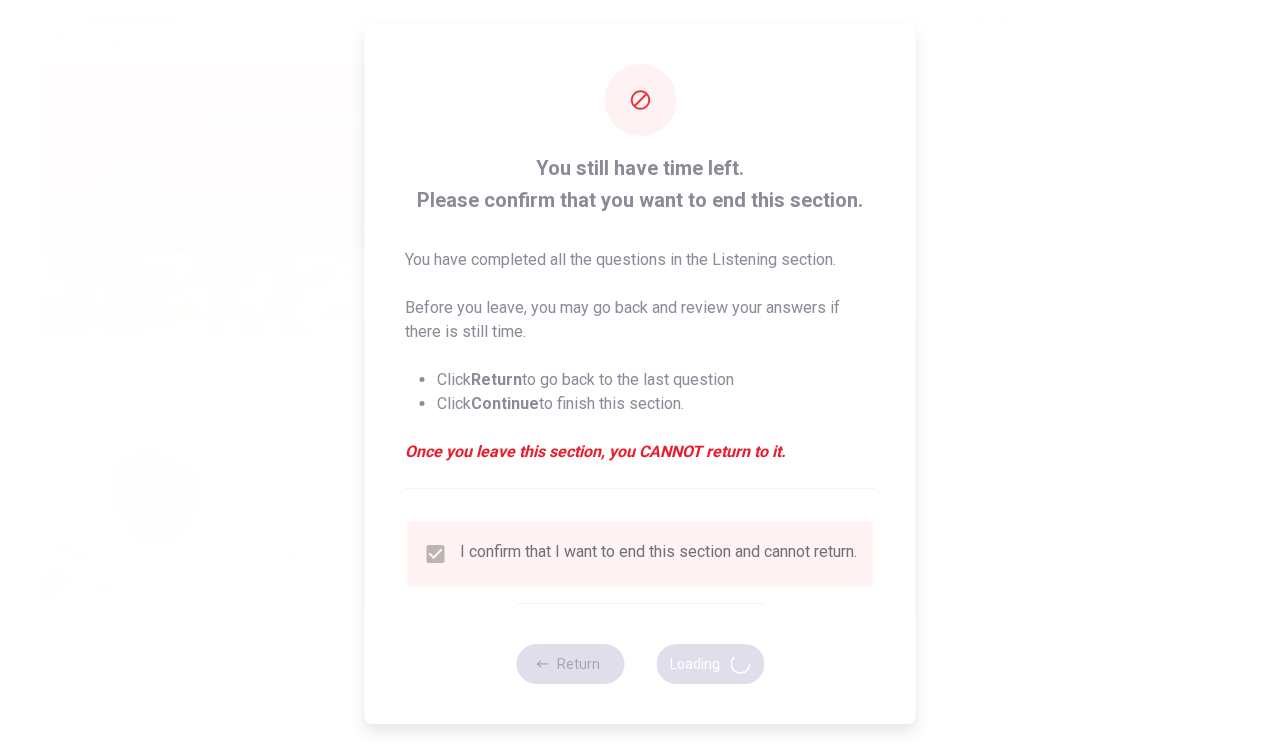 scroll, scrollTop: 0, scrollLeft: 0, axis: both 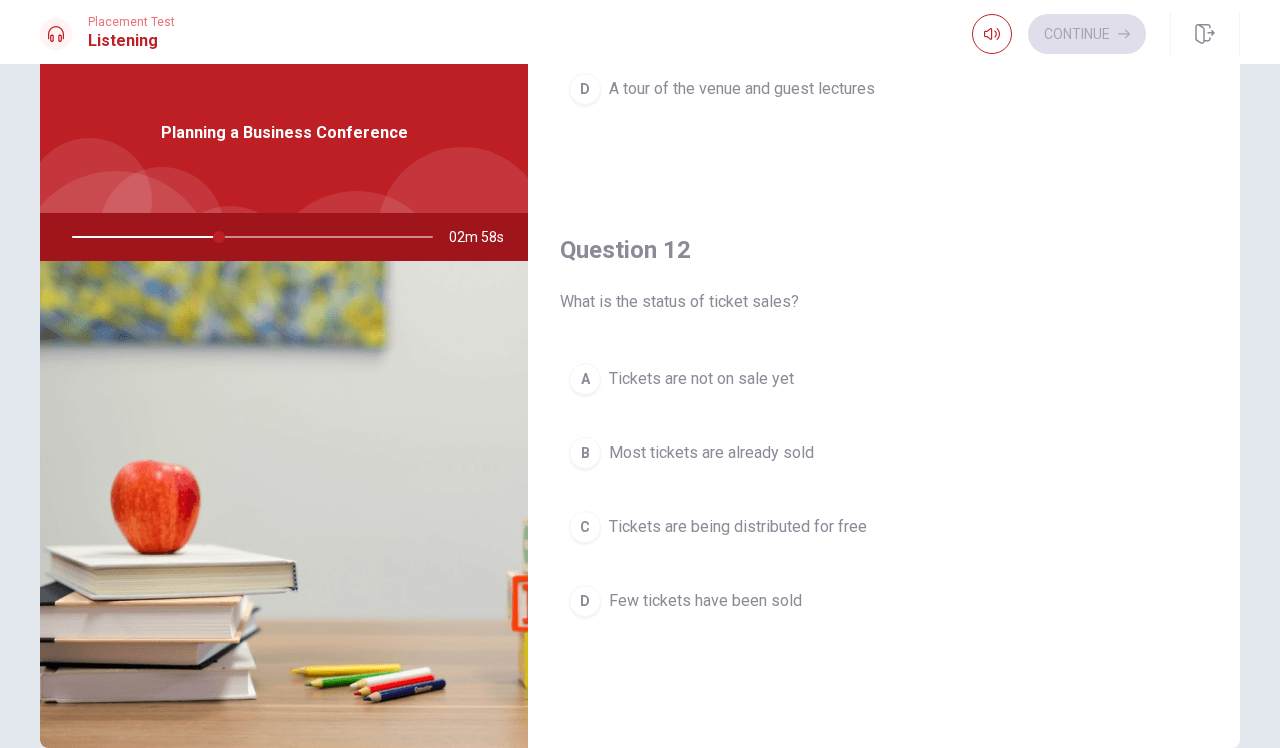 click on "B" at bounding box center (585, 453) 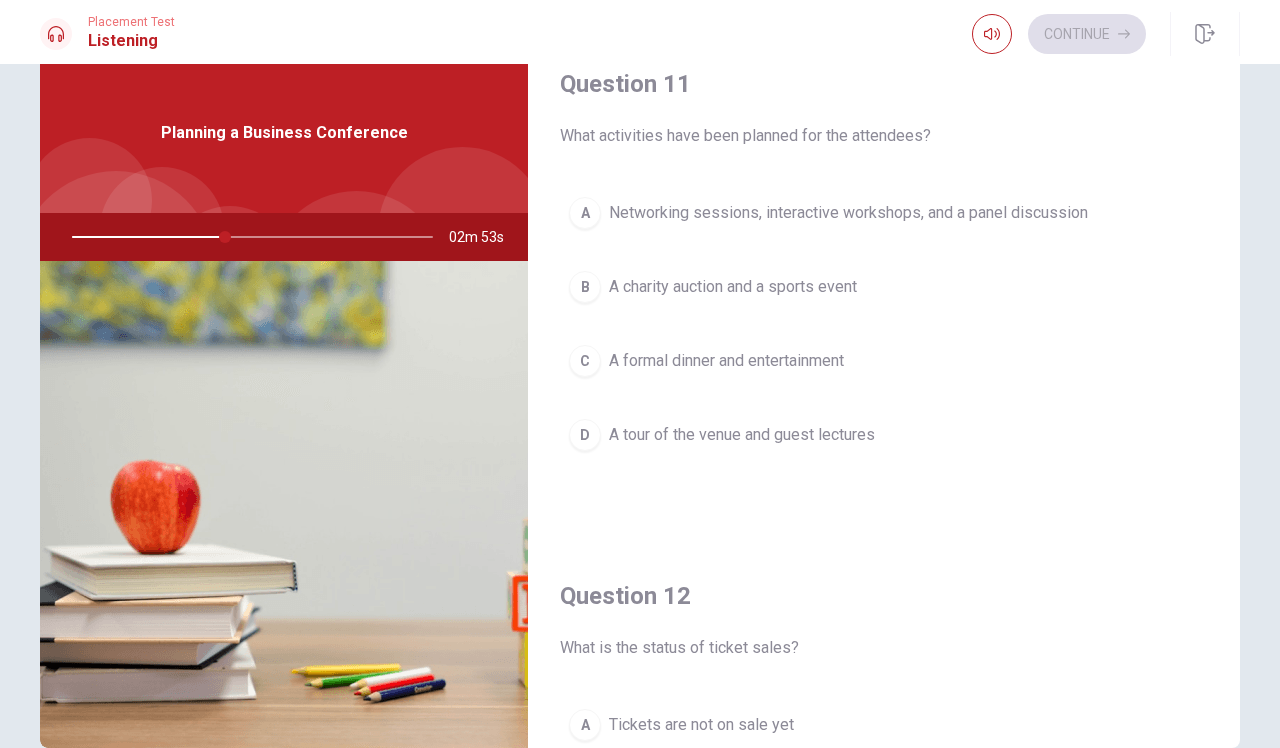 scroll, scrollTop: 0, scrollLeft: 0, axis: both 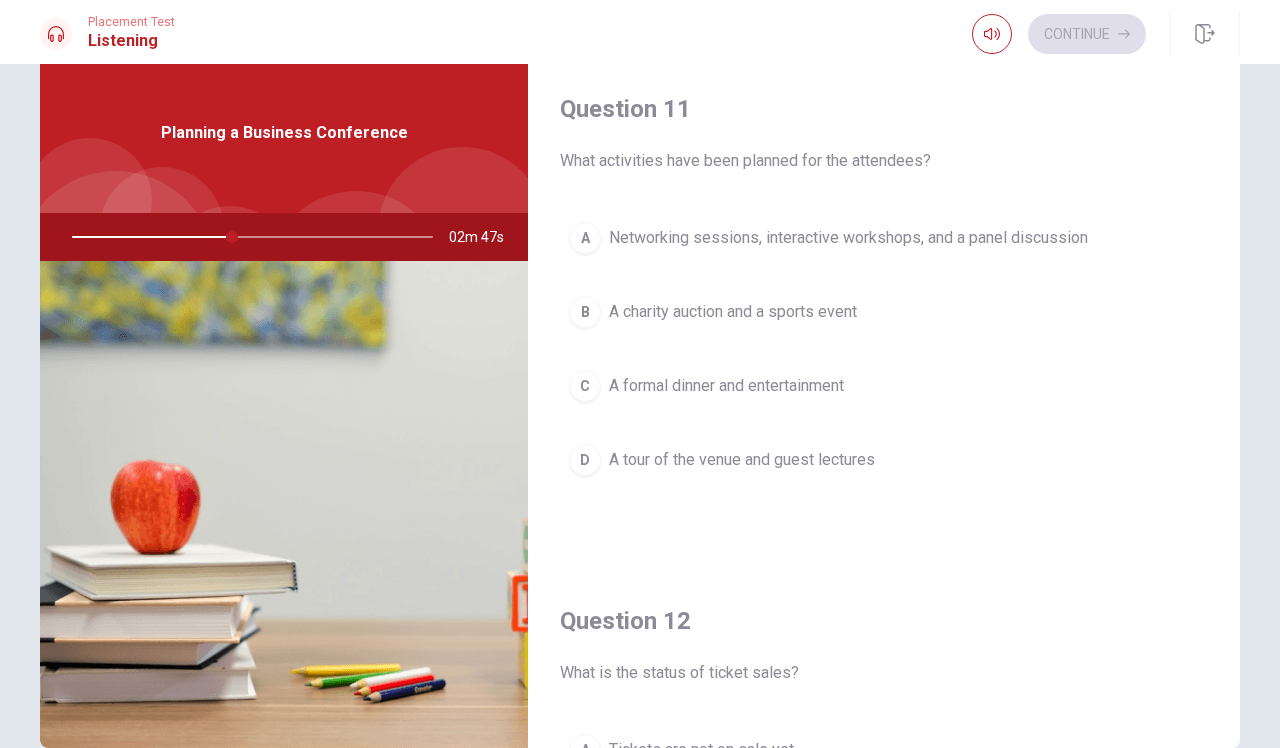 click on "A" at bounding box center (585, 238) 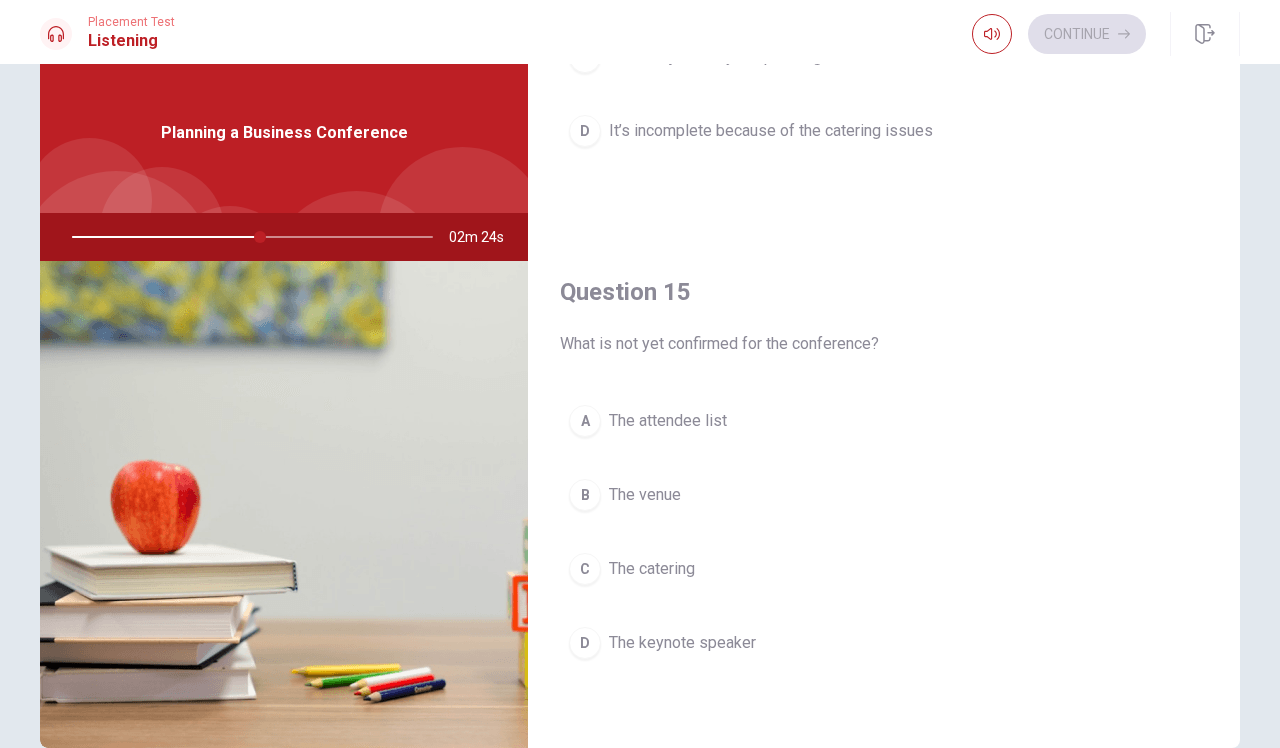 scroll, scrollTop: 1865, scrollLeft: 0, axis: vertical 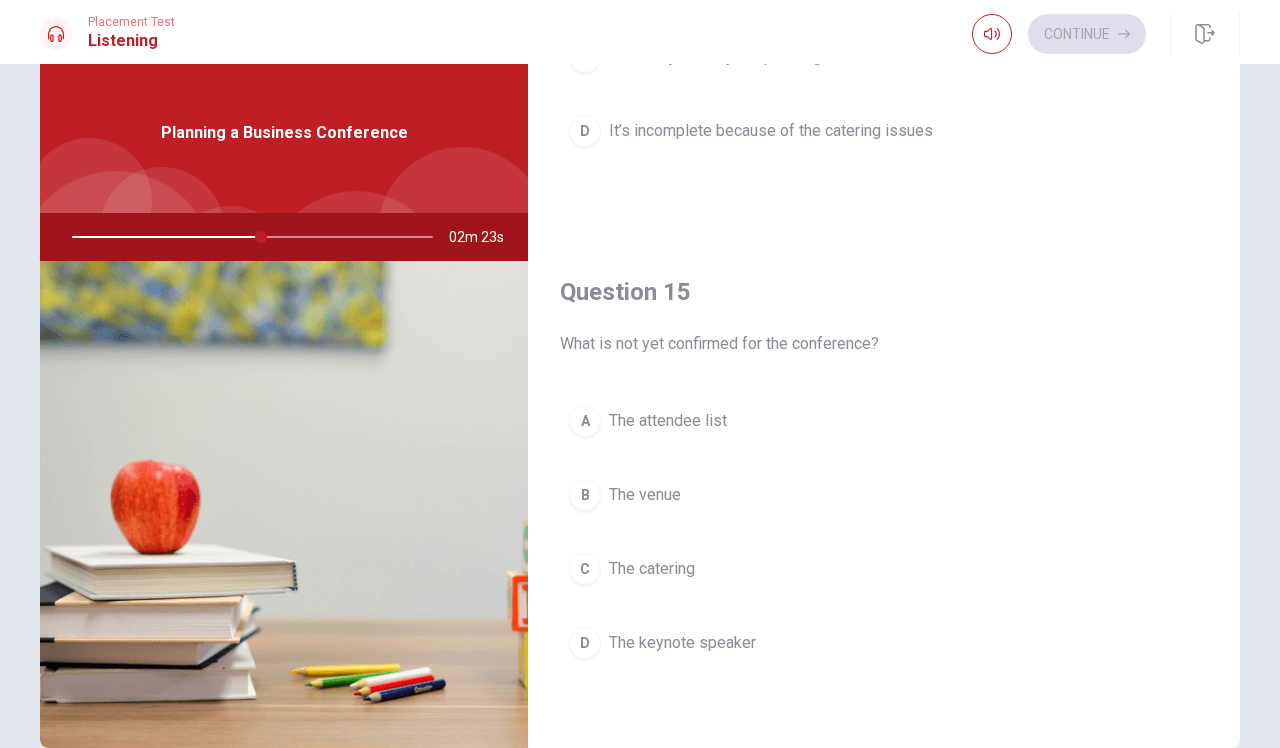 click on "D" at bounding box center (585, 643) 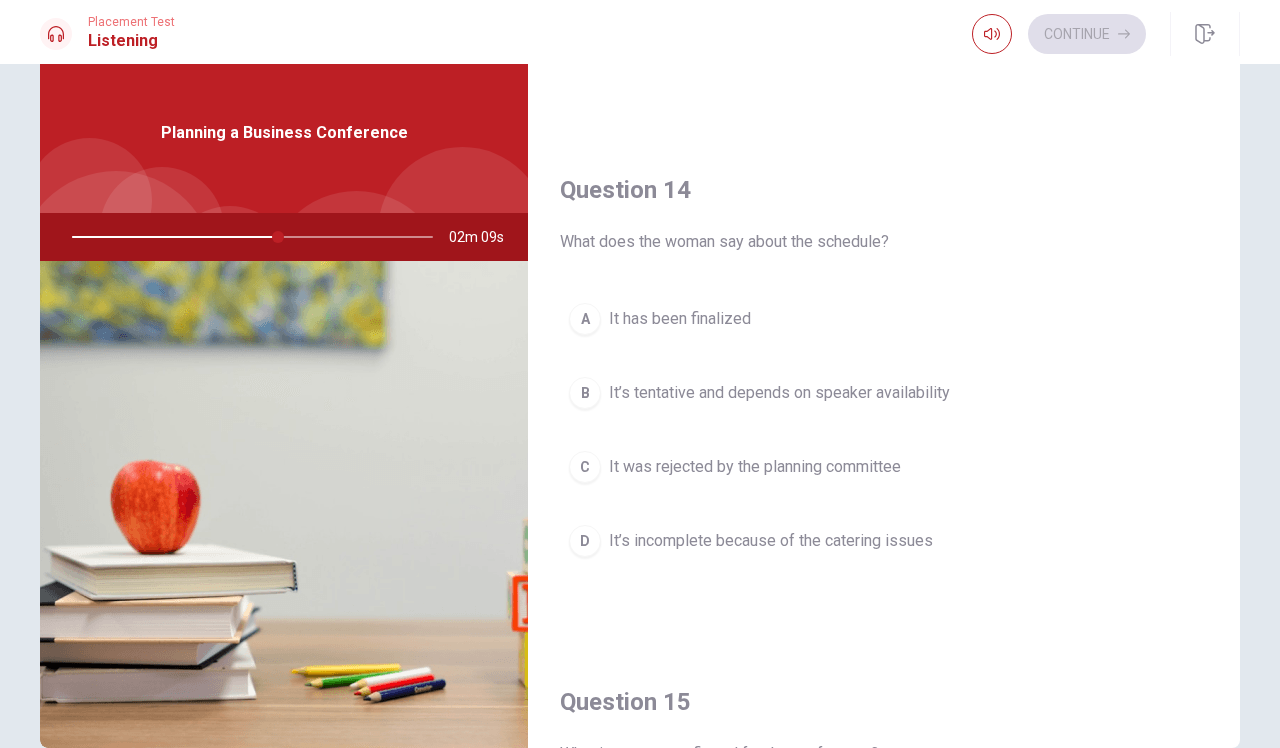 scroll, scrollTop: 1456, scrollLeft: 0, axis: vertical 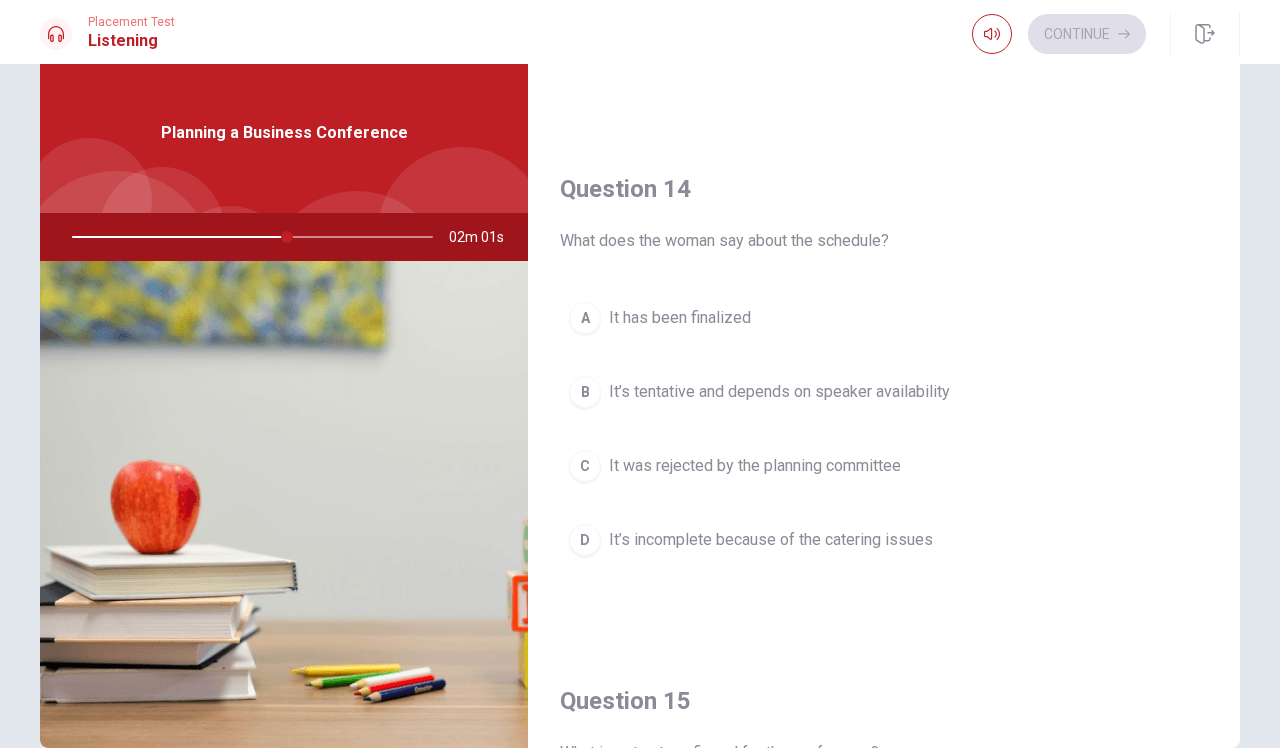 click on "B" at bounding box center (585, 392) 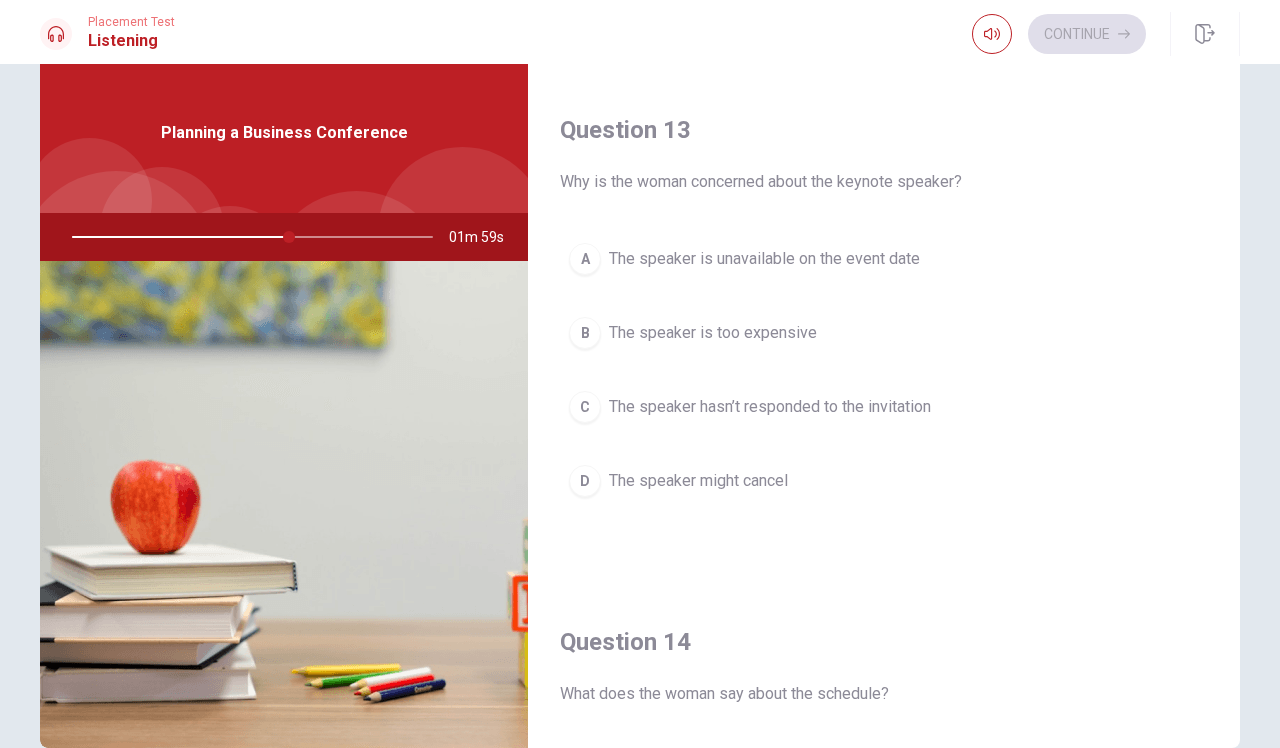 scroll, scrollTop: 977, scrollLeft: 0, axis: vertical 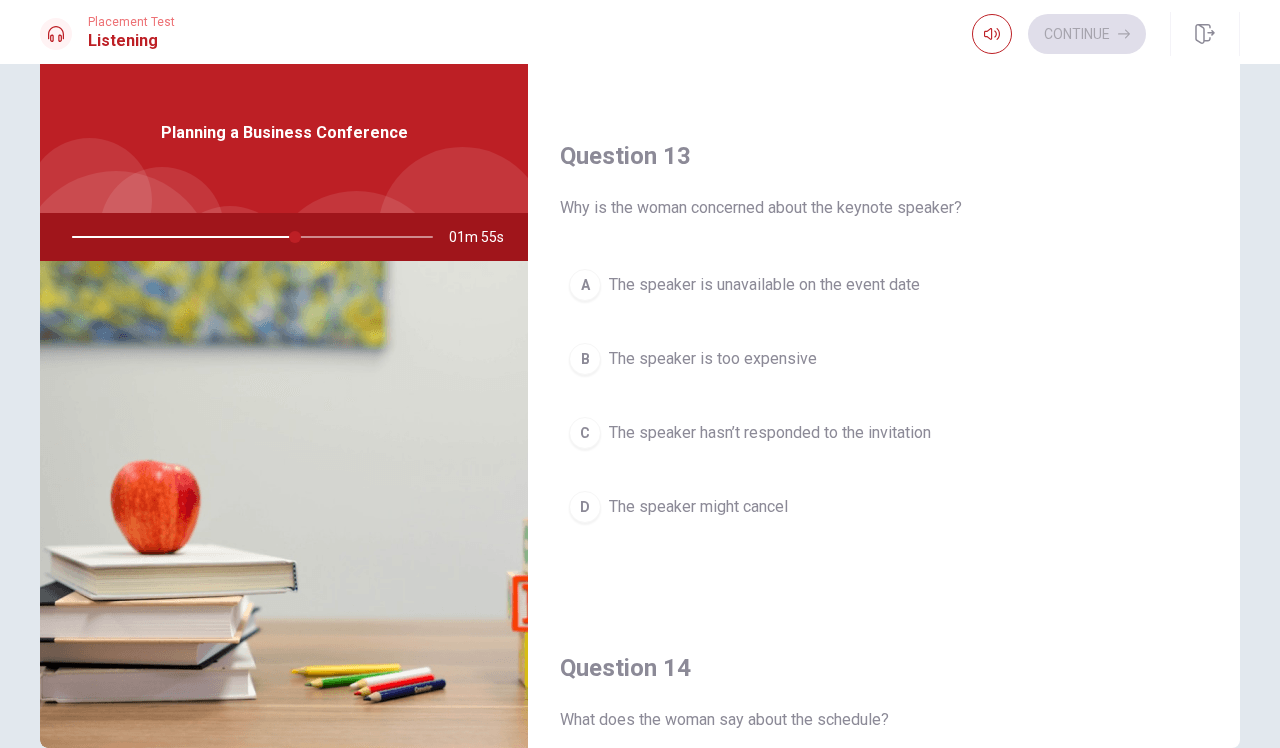 click on "C" at bounding box center [585, 433] 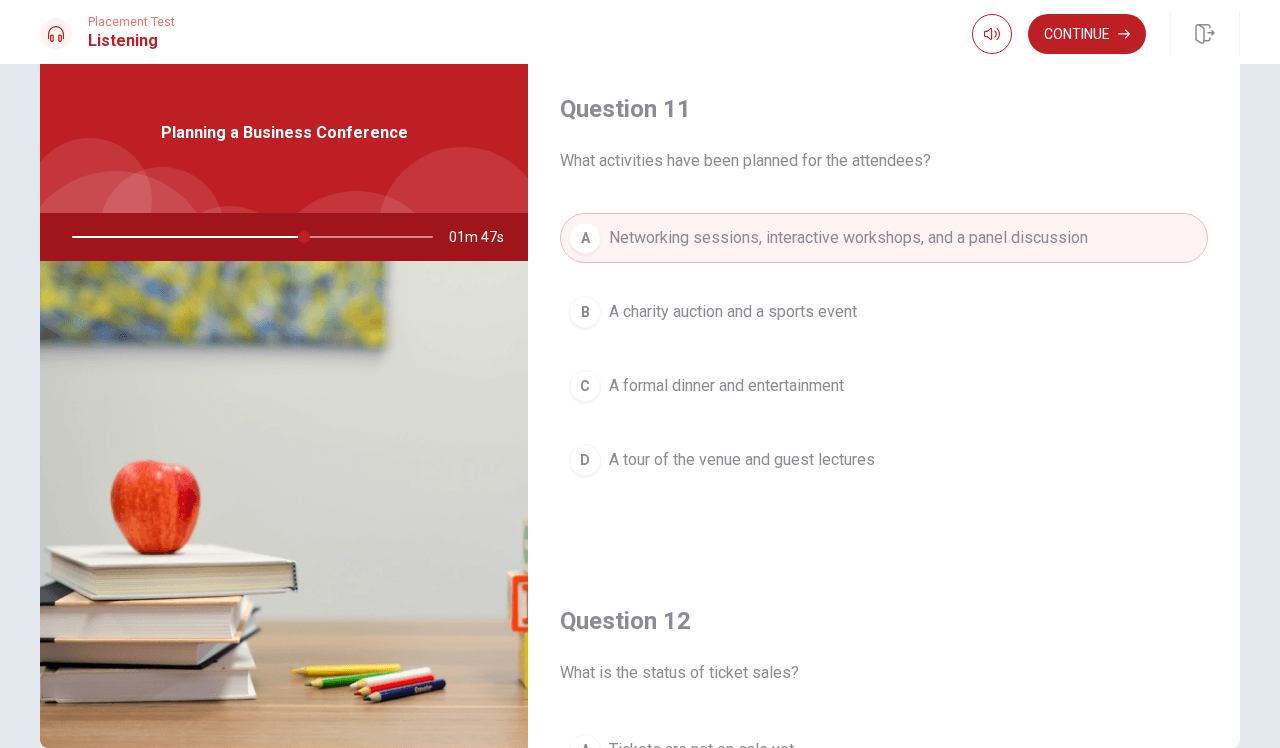 scroll, scrollTop: 0, scrollLeft: 0, axis: both 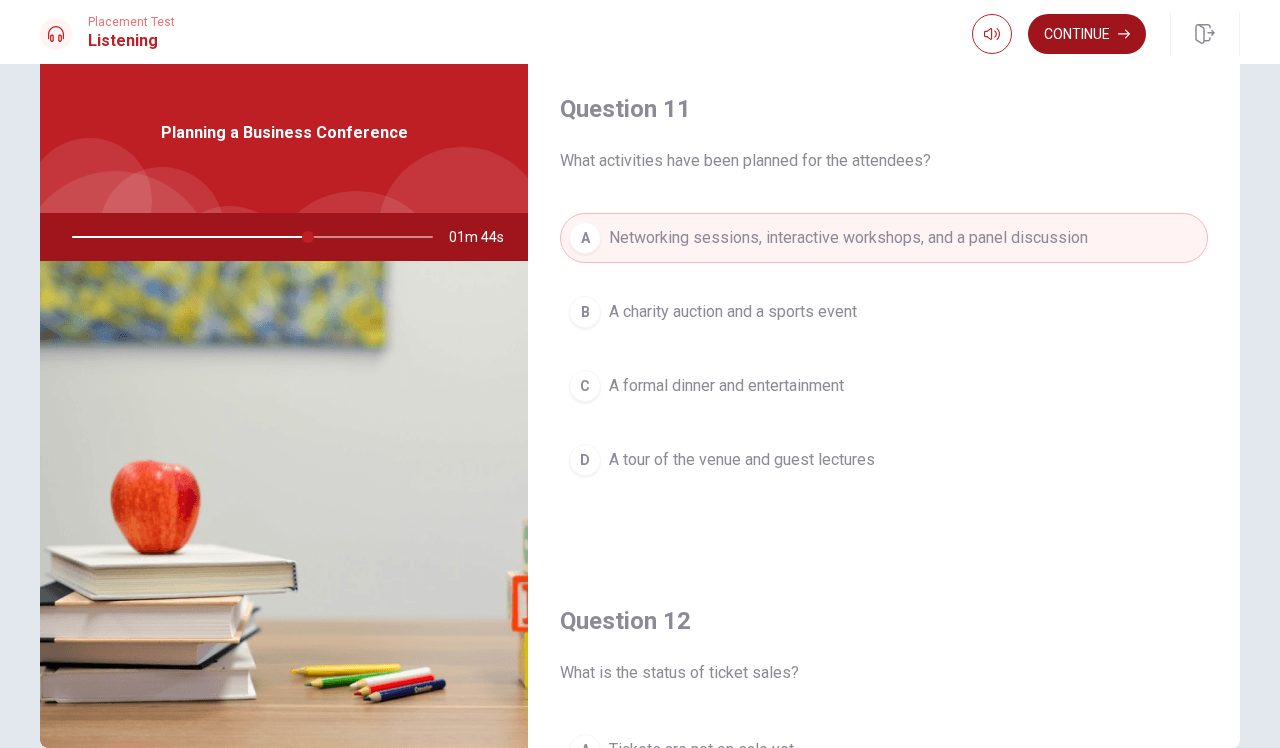 click on "Continue" at bounding box center [1087, 34] 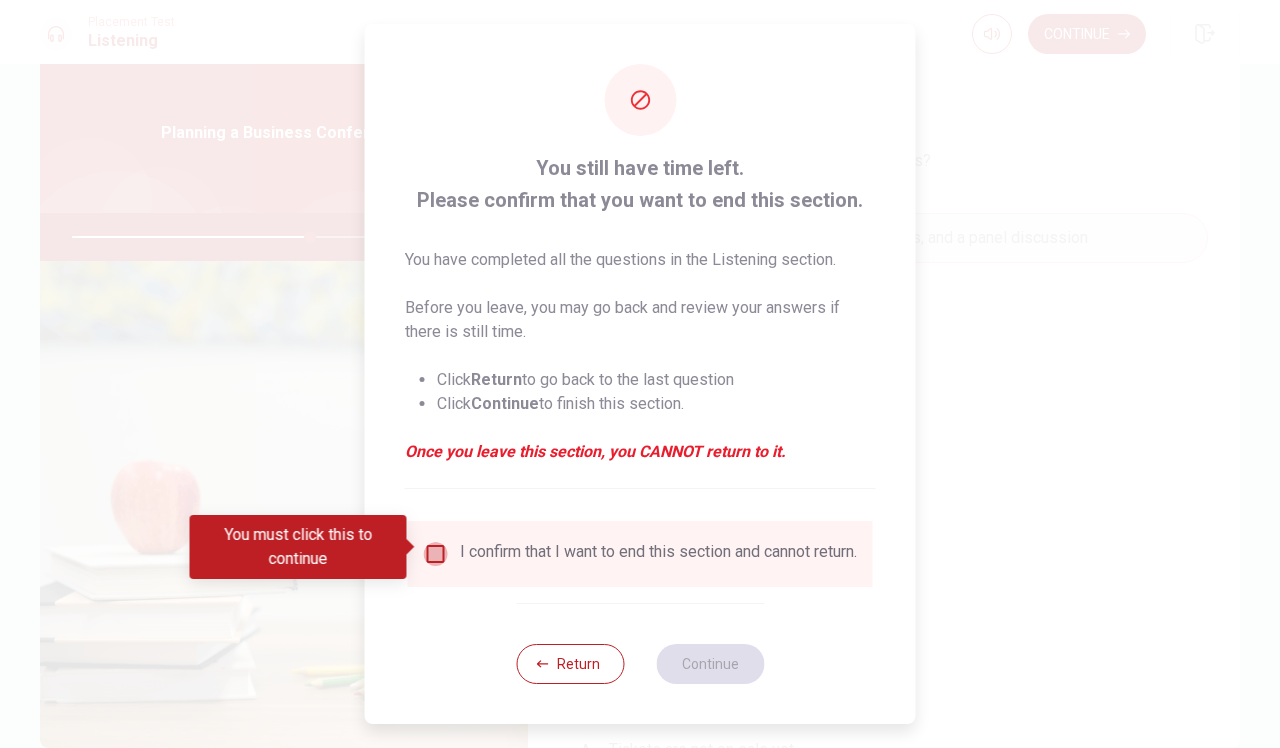 click at bounding box center [436, 554] 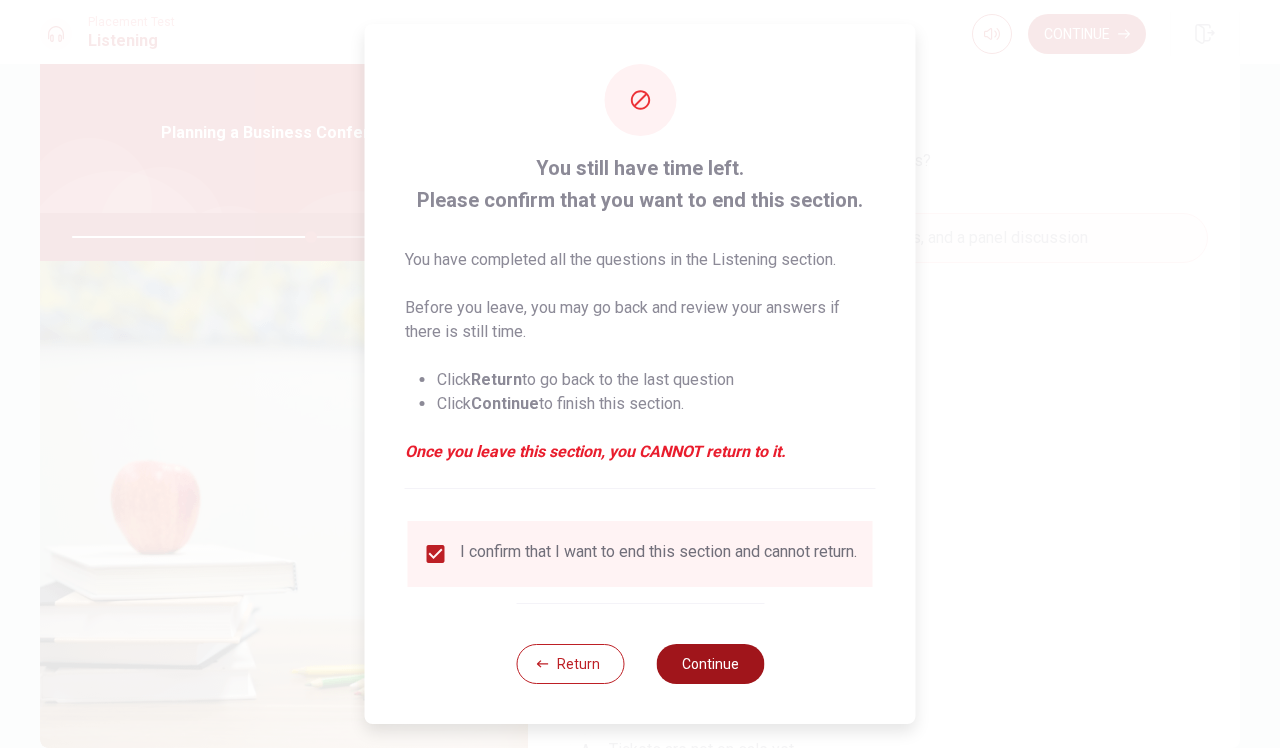 click on "Continue" at bounding box center (710, 664) 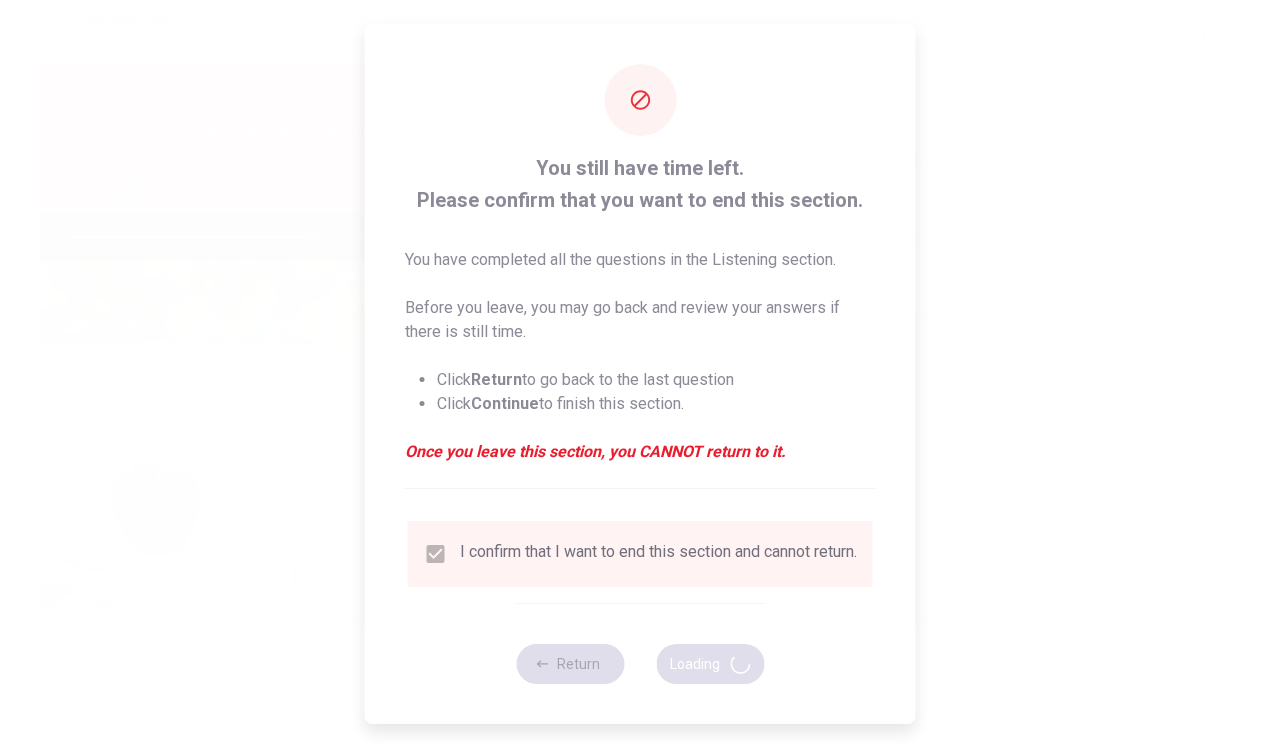 type on "67" 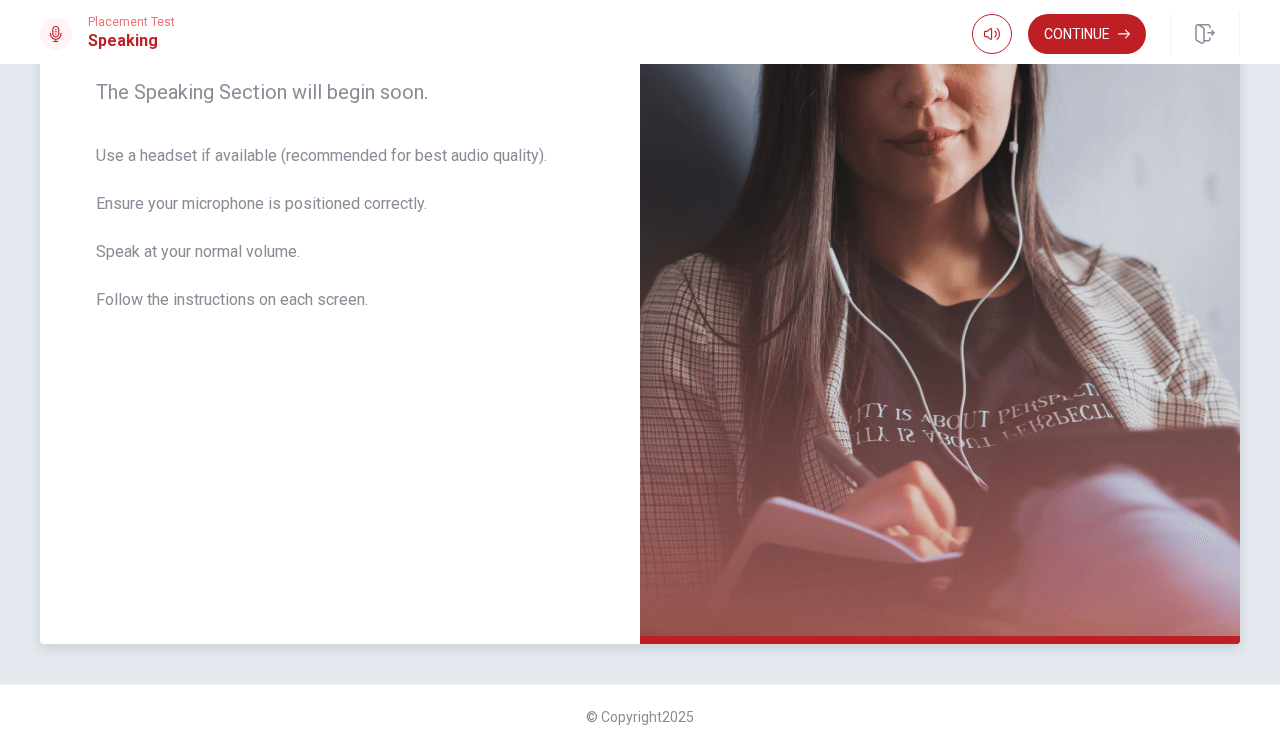 scroll, scrollTop: 332, scrollLeft: 0, axis: vertical 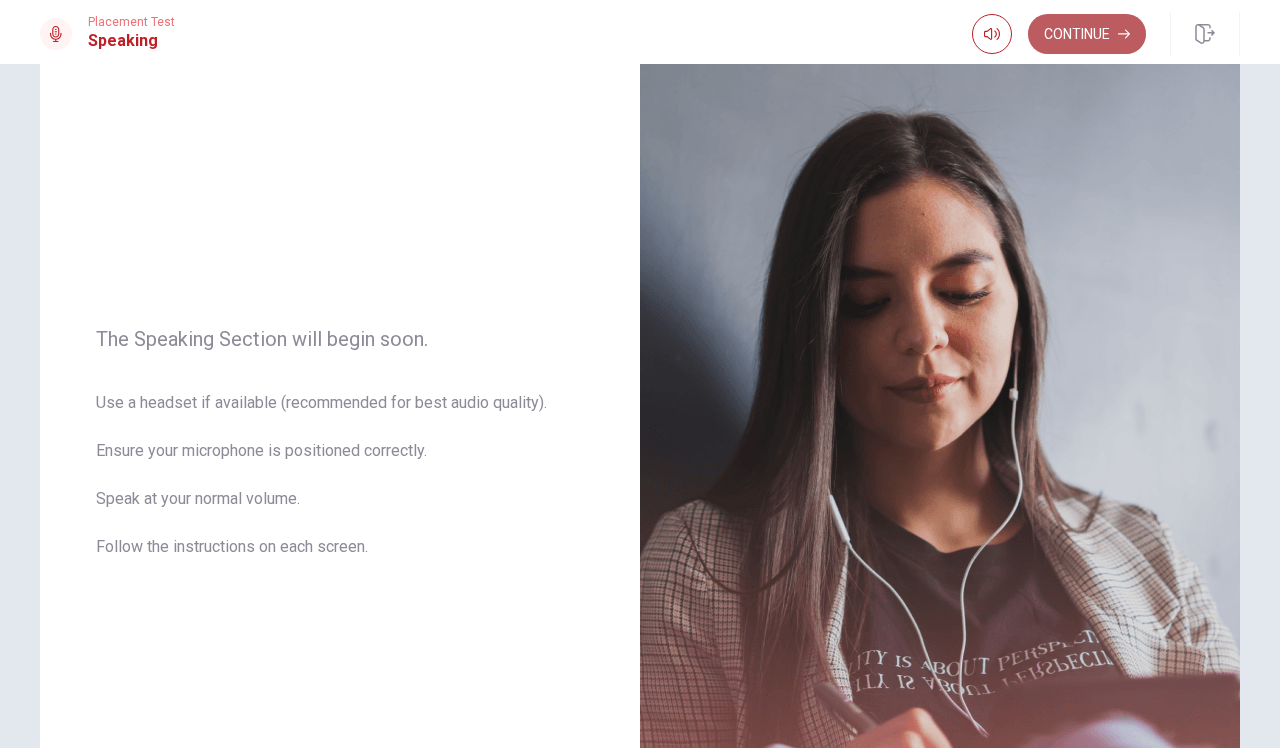 click on "Continue" at bounding box center (1087, 34) 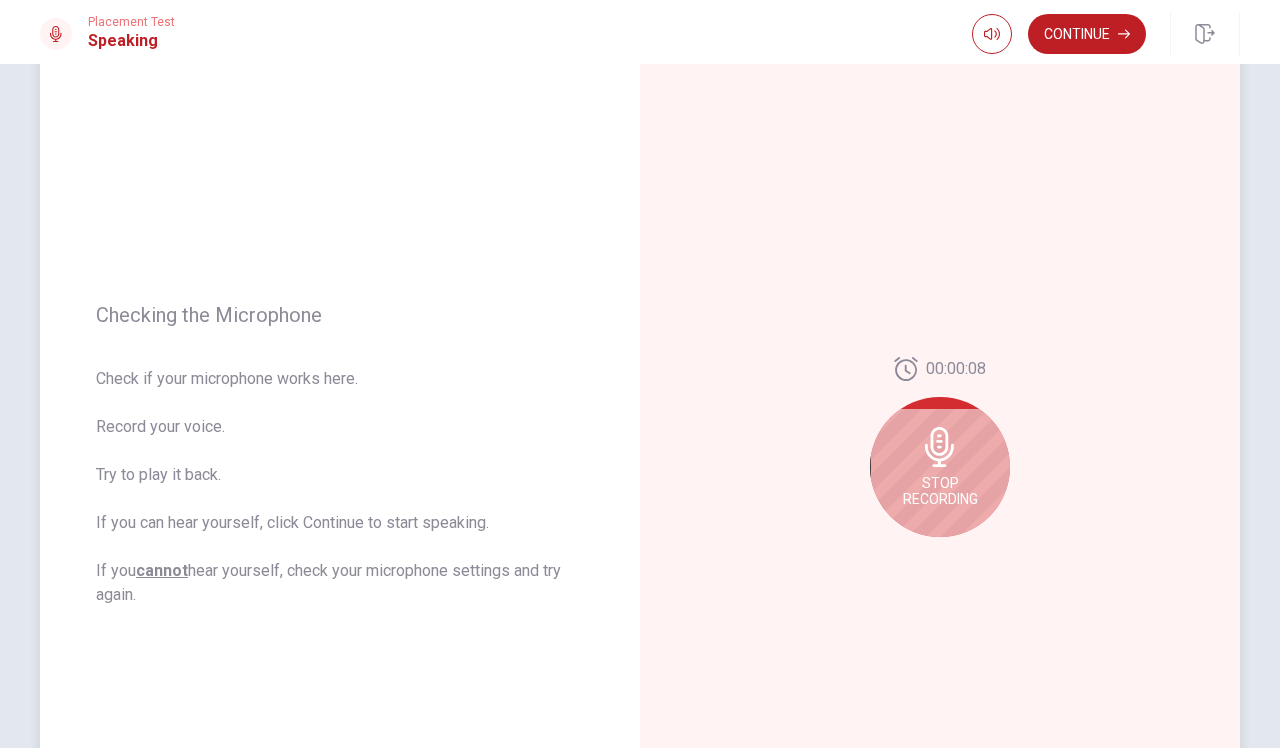 click 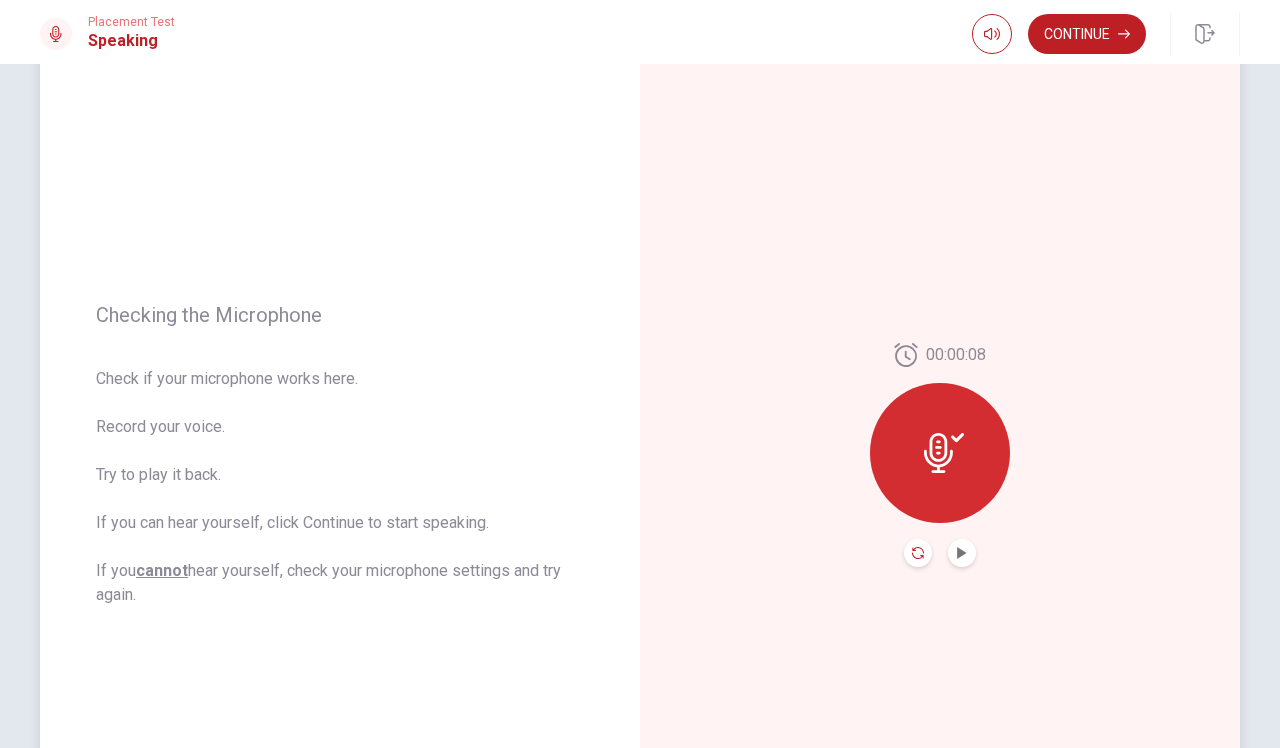 click 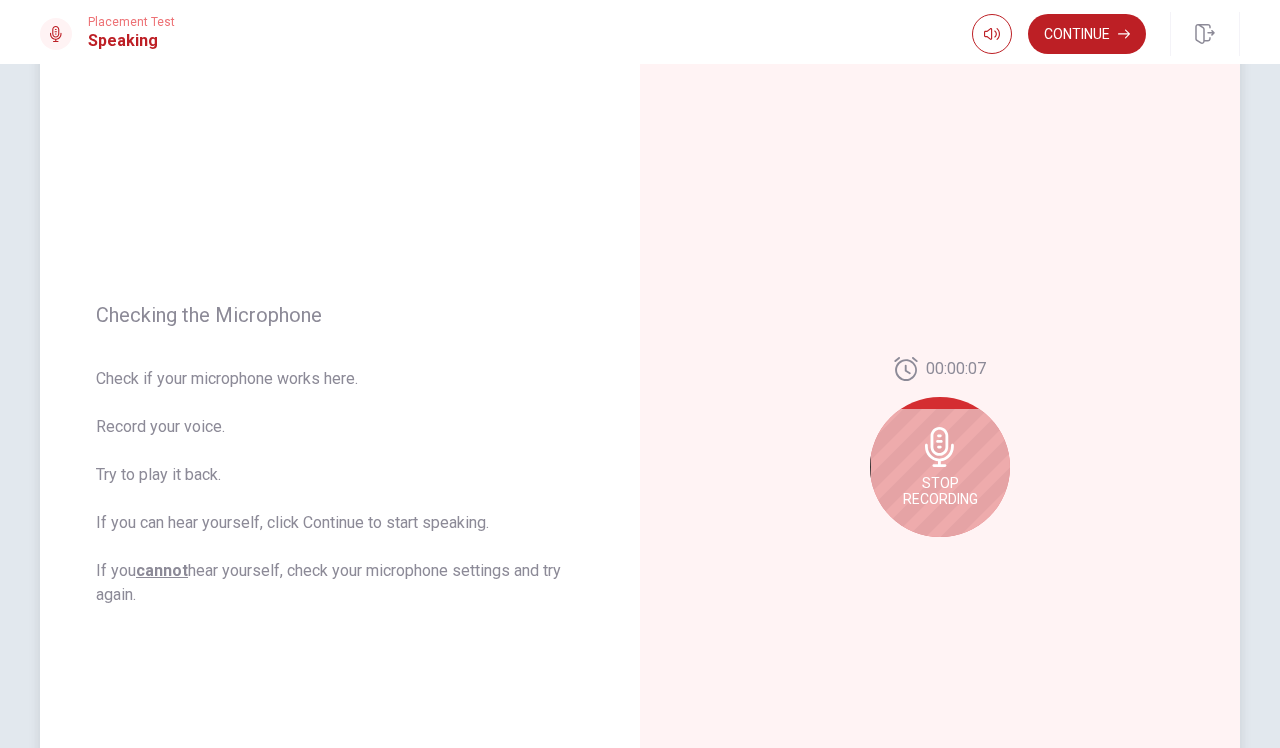 click on "Stop   Recording" at bounding box center [940, 467] 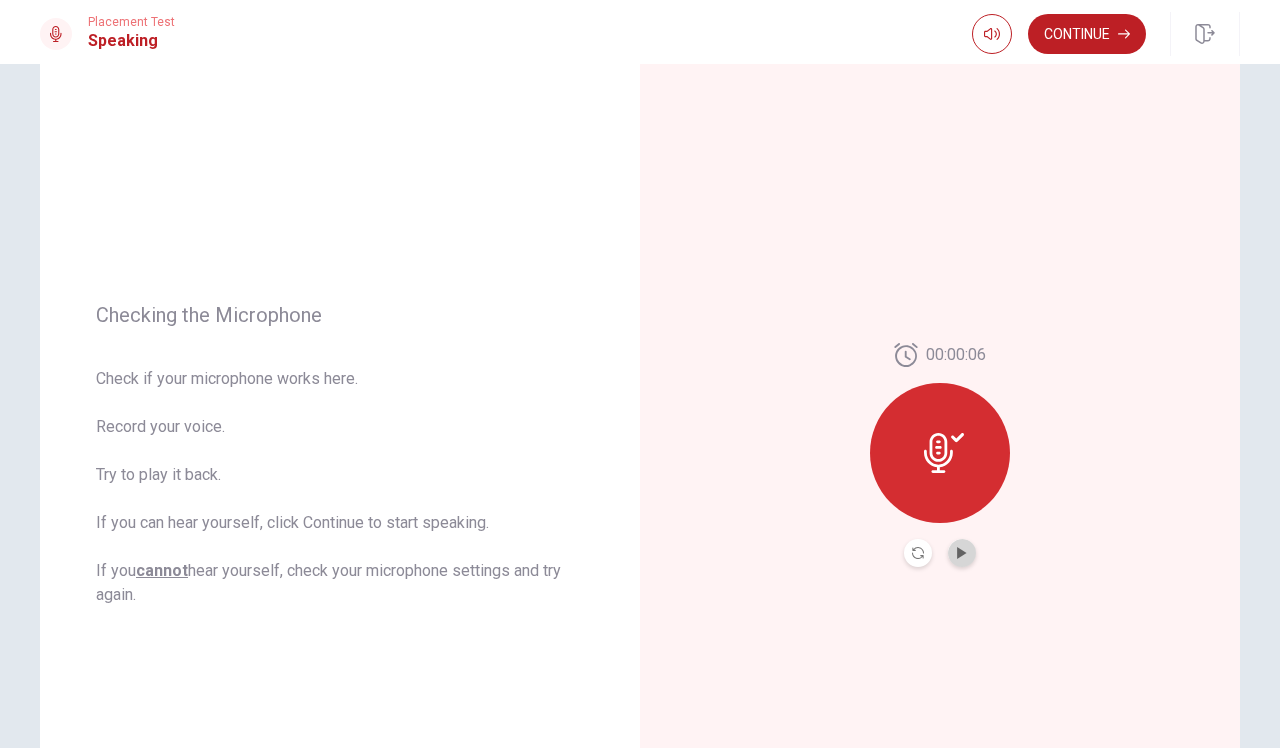 click at bounding box center (962, 553) 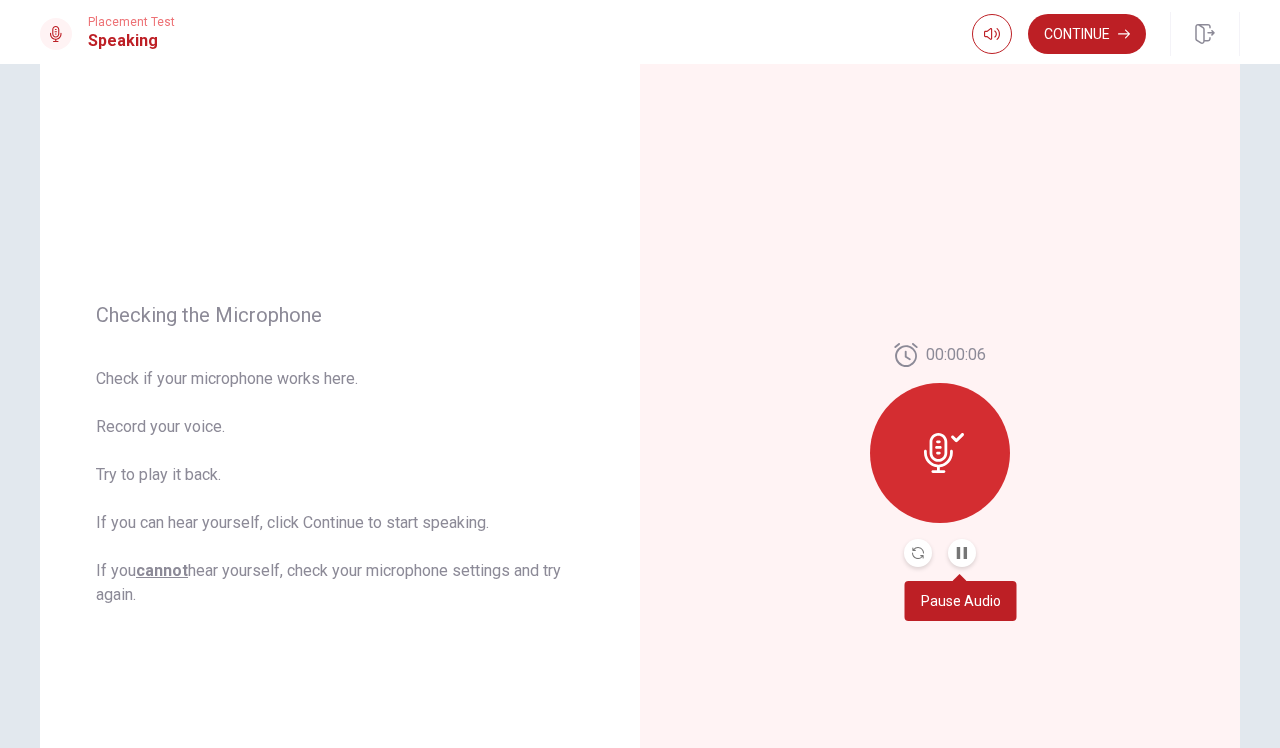 click at bounding box center (962, 553) 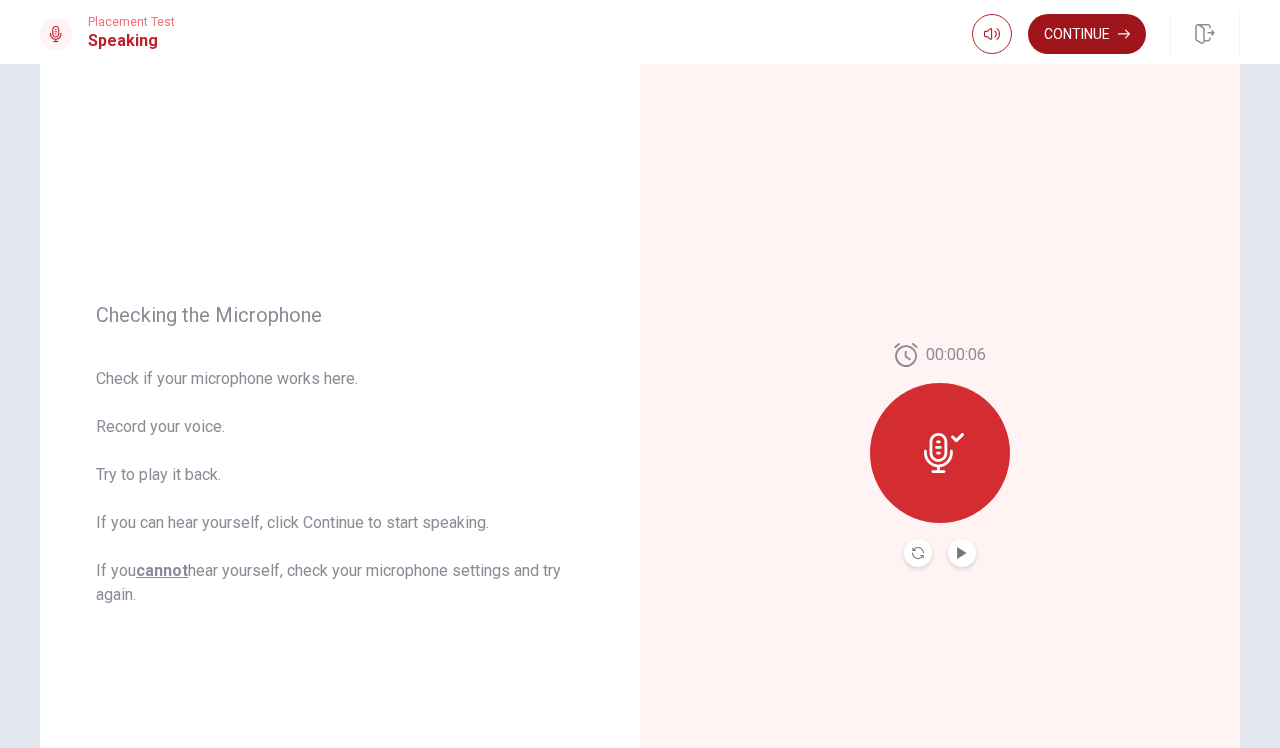 click on "Continue" at bounding box center [1087, 34] 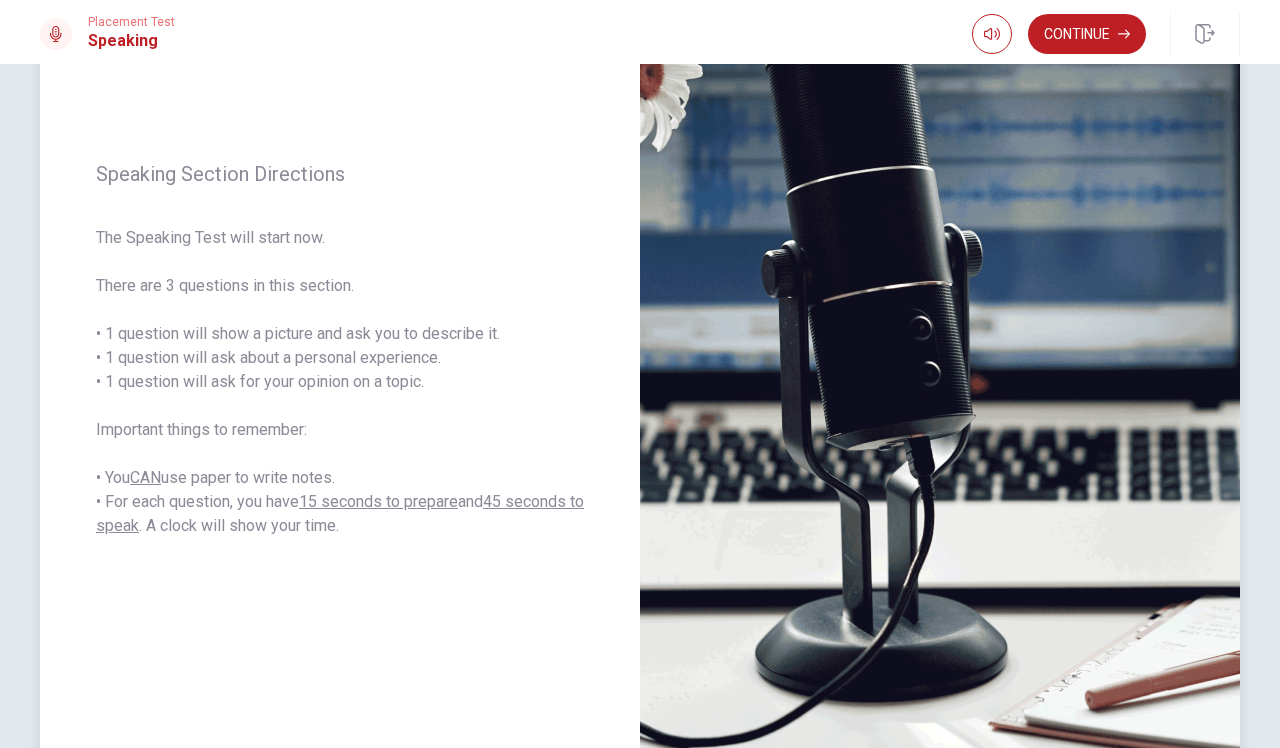 scroll, scrollTop: 197, scrollLeft: 0, axis: vertical 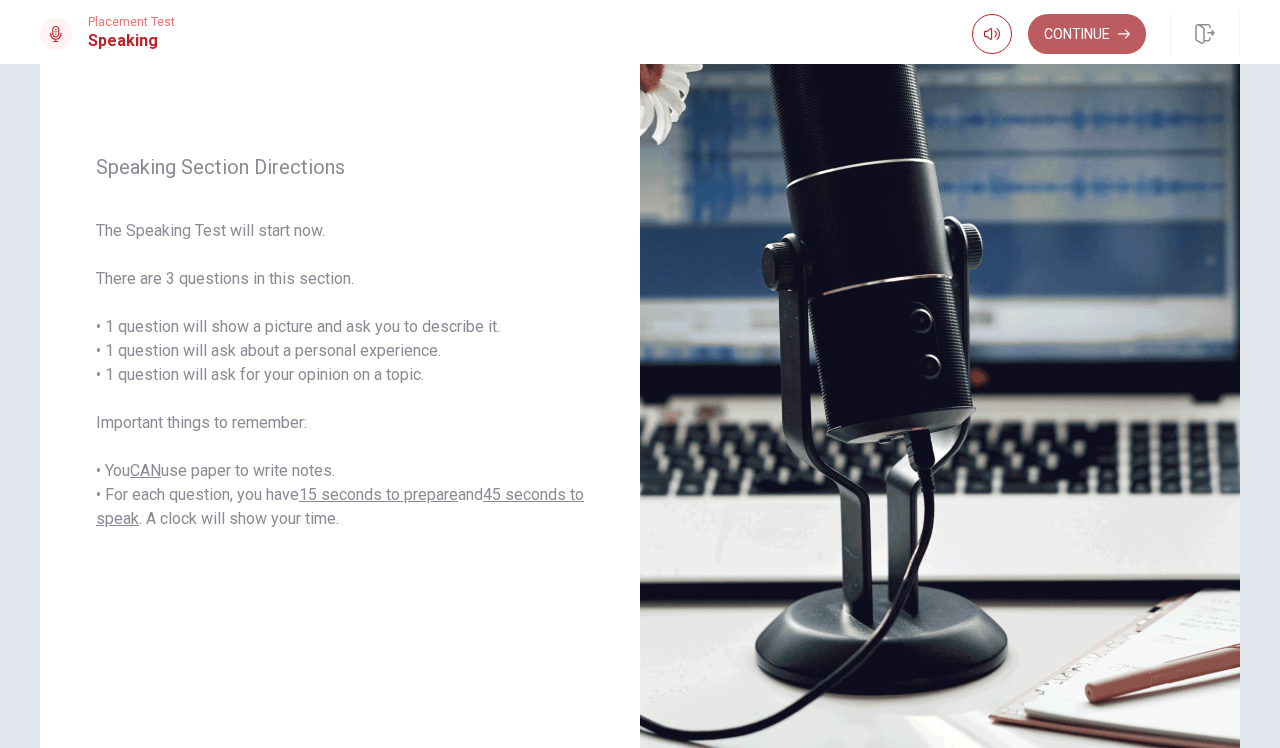 click on "Continue" at bounding box center (1087, 34) 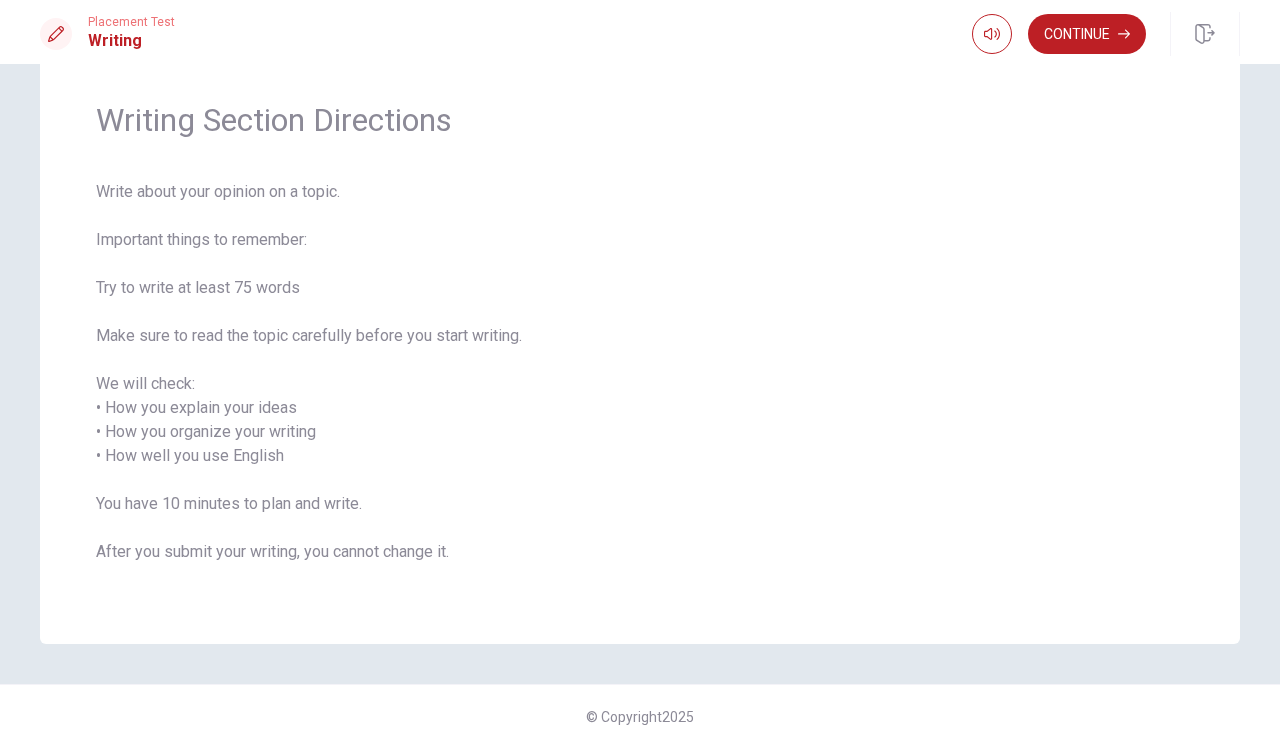 scroll, scrollTop: 60, scrollLeft: 0, axis: vertical 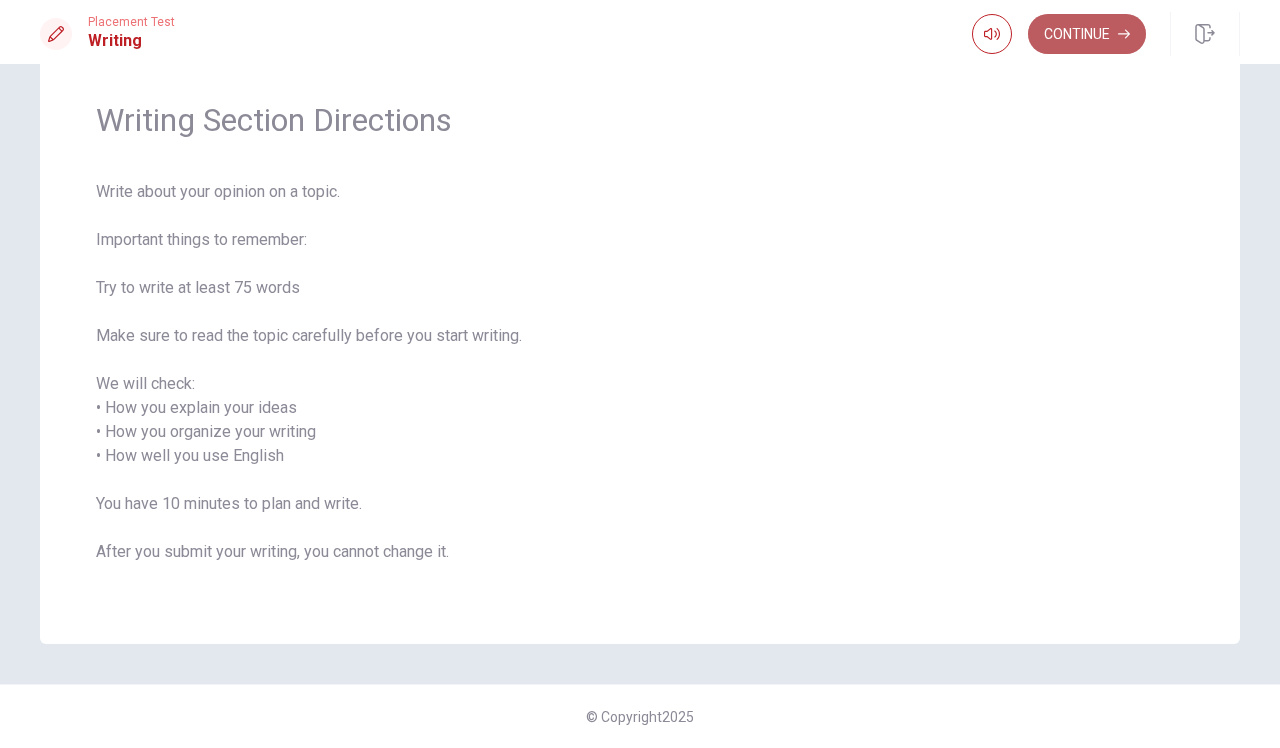 click on "Continue" at bounding box center (1087, 34) 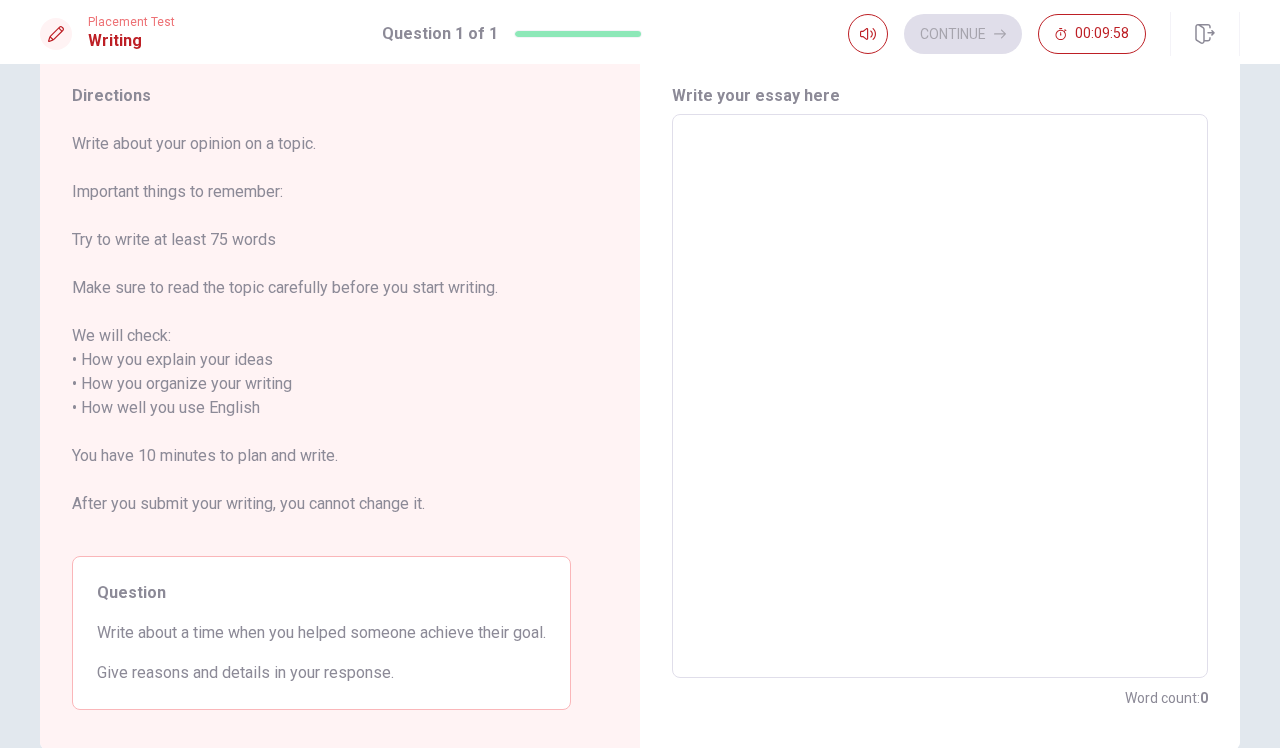 click at bounding box center (940, 396) 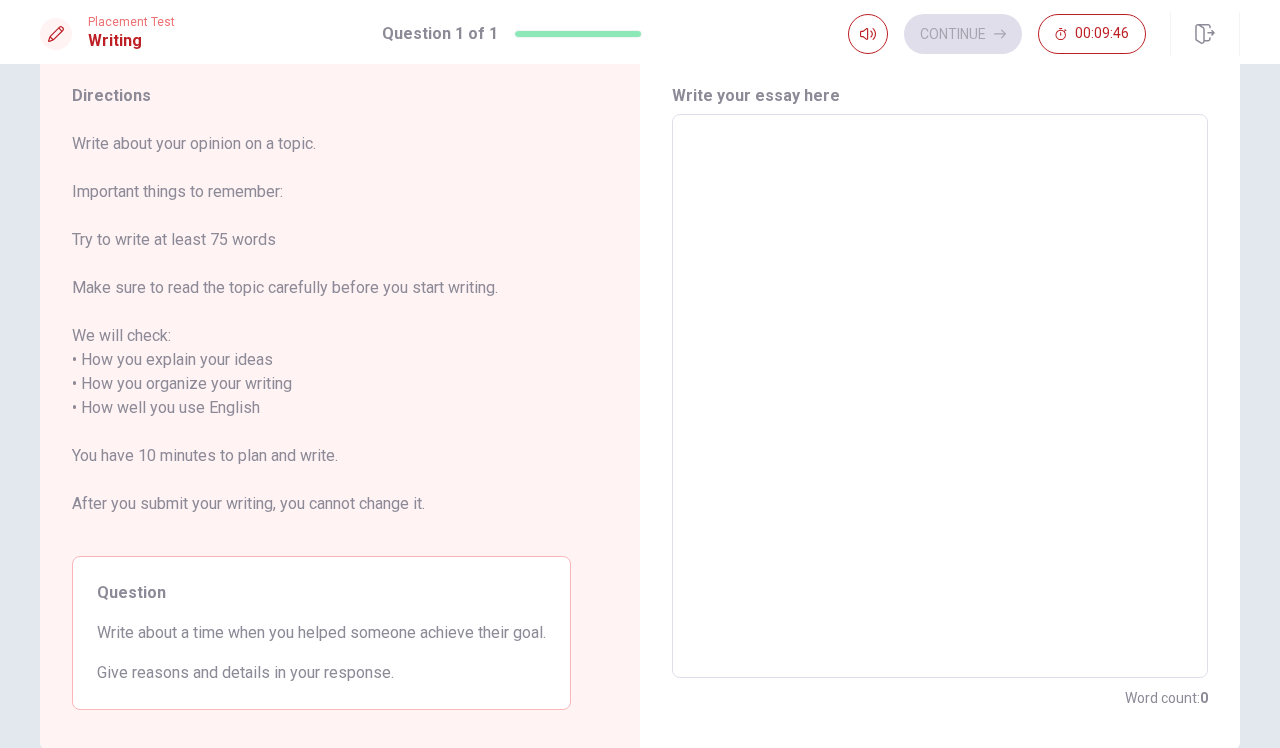 type on "Y" 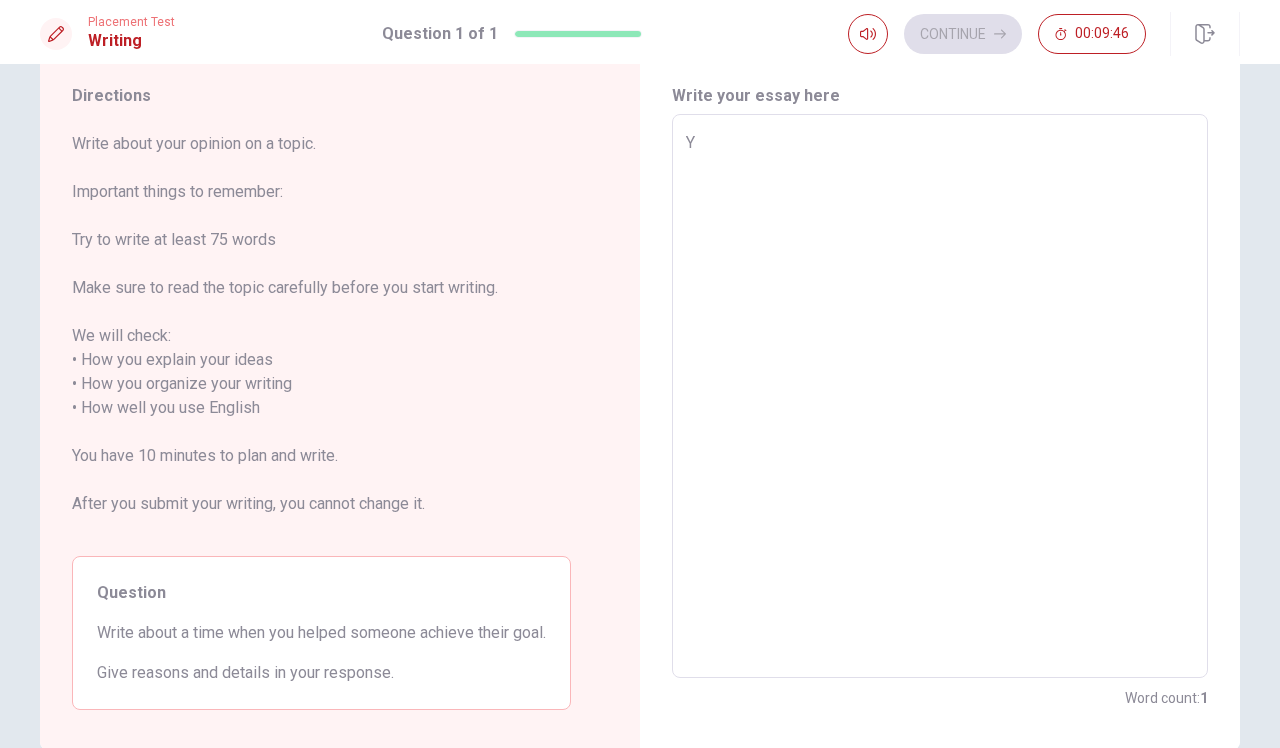 type on "x" 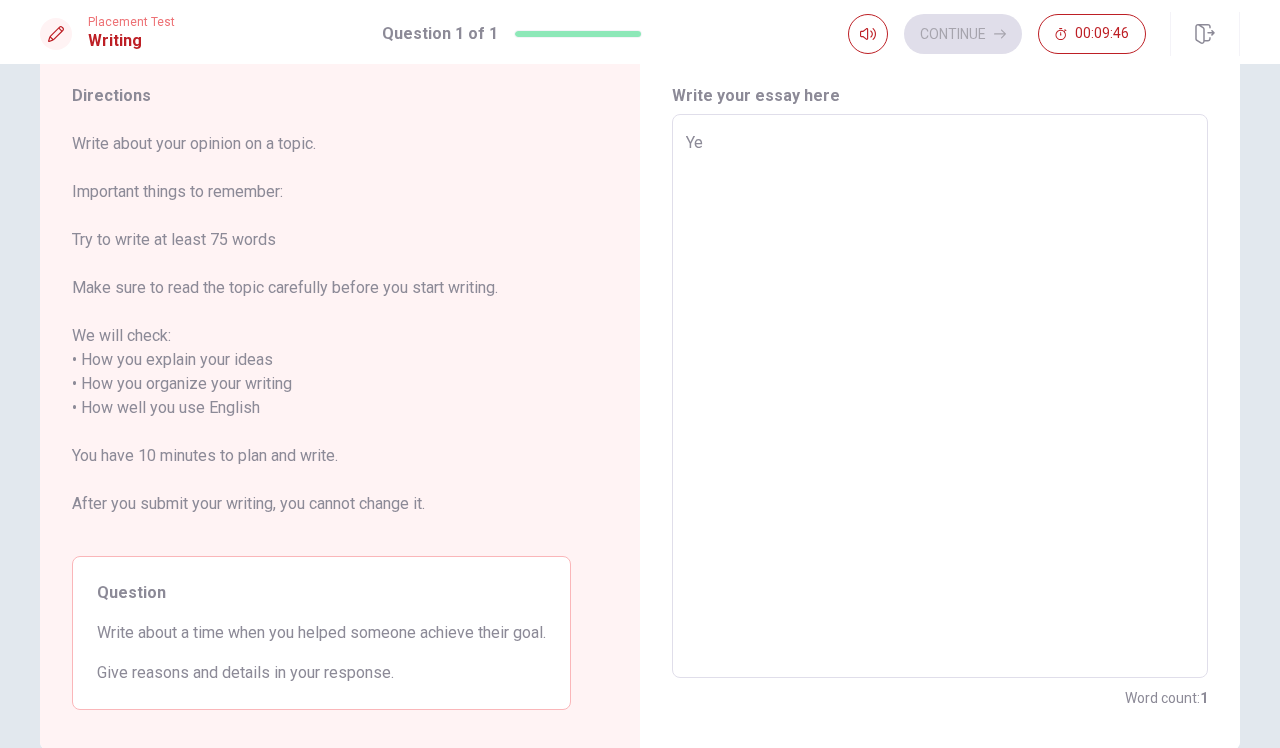 type on "x" 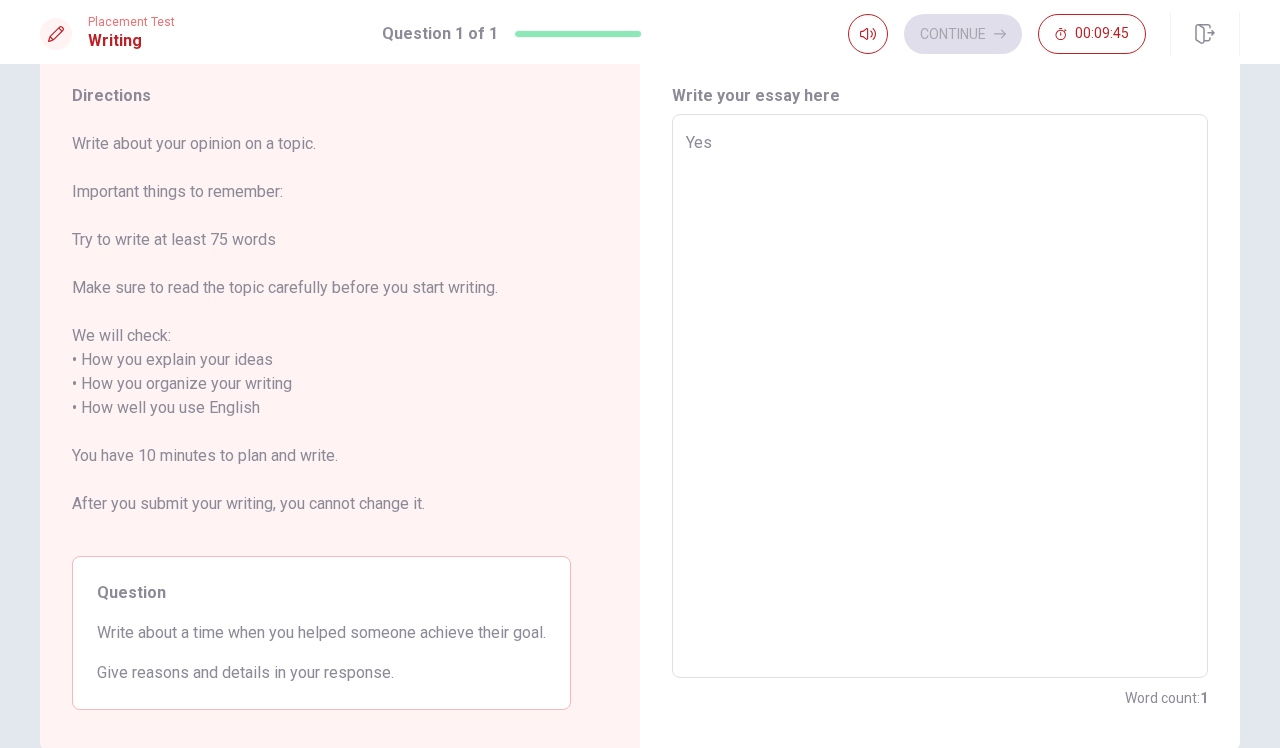 type on "x" 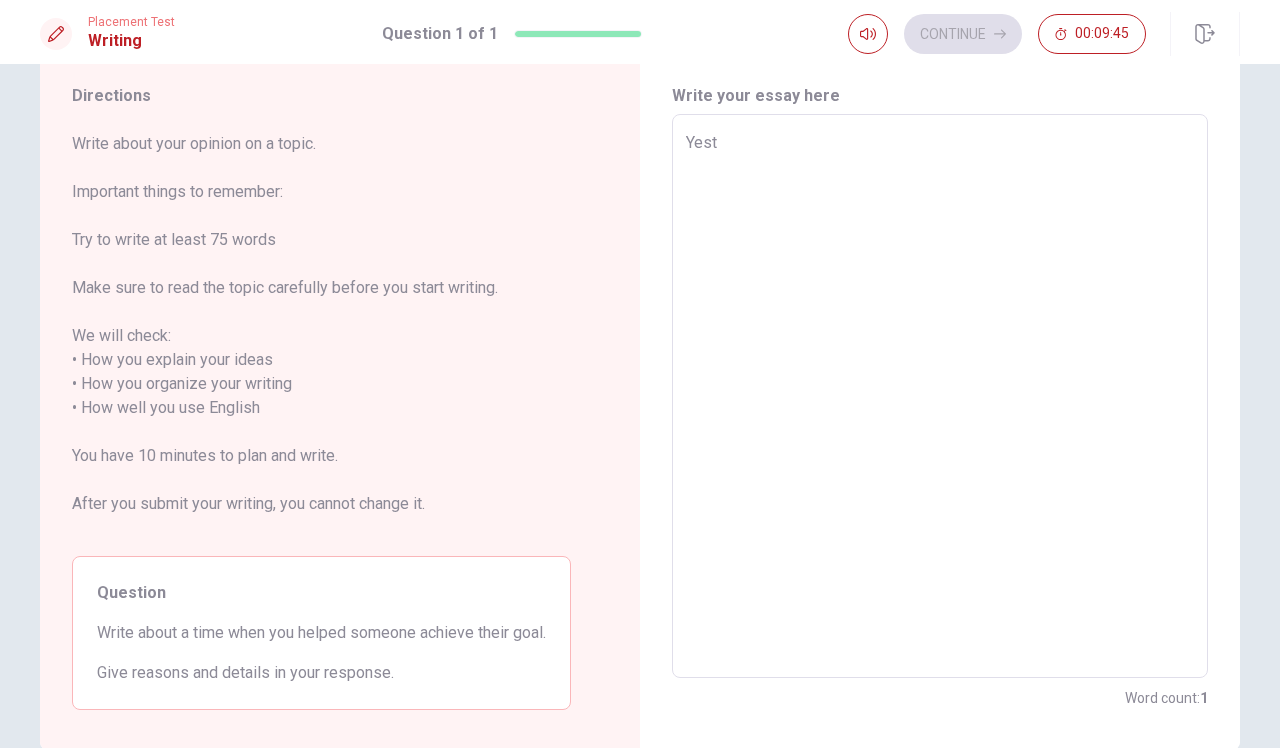 type on "x" 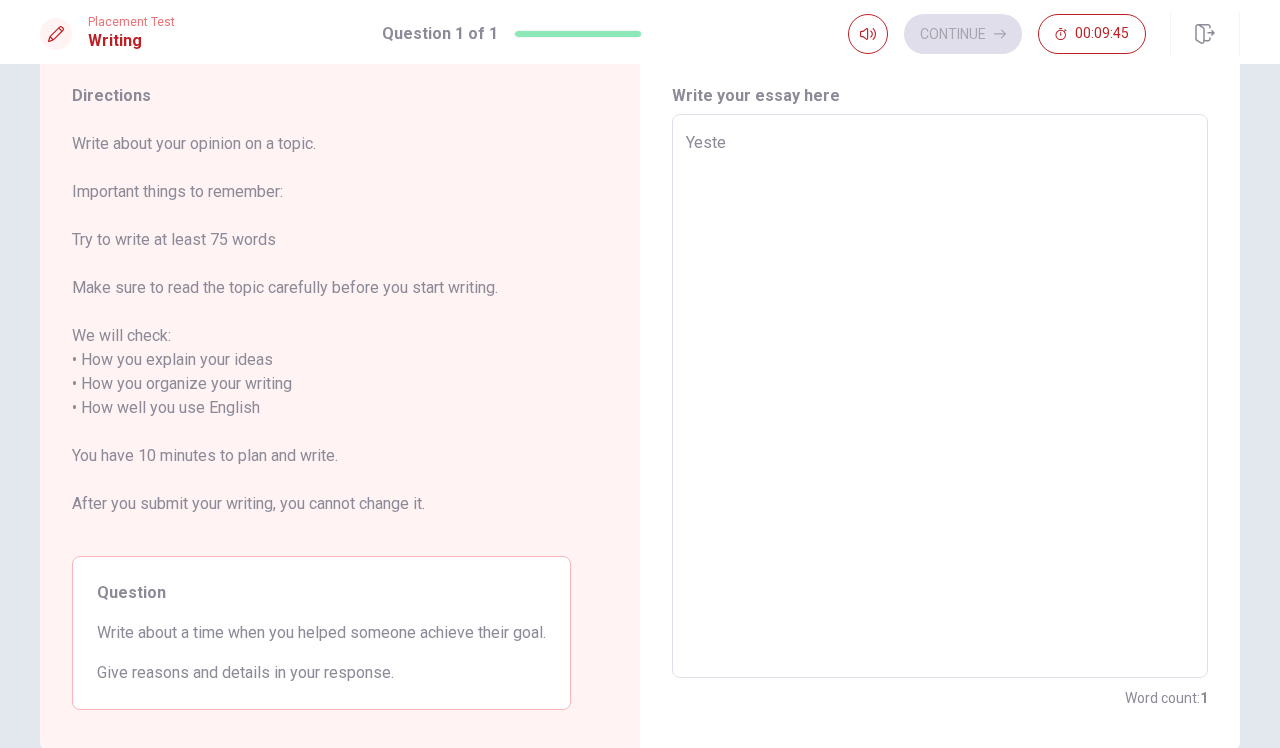 type on "x" 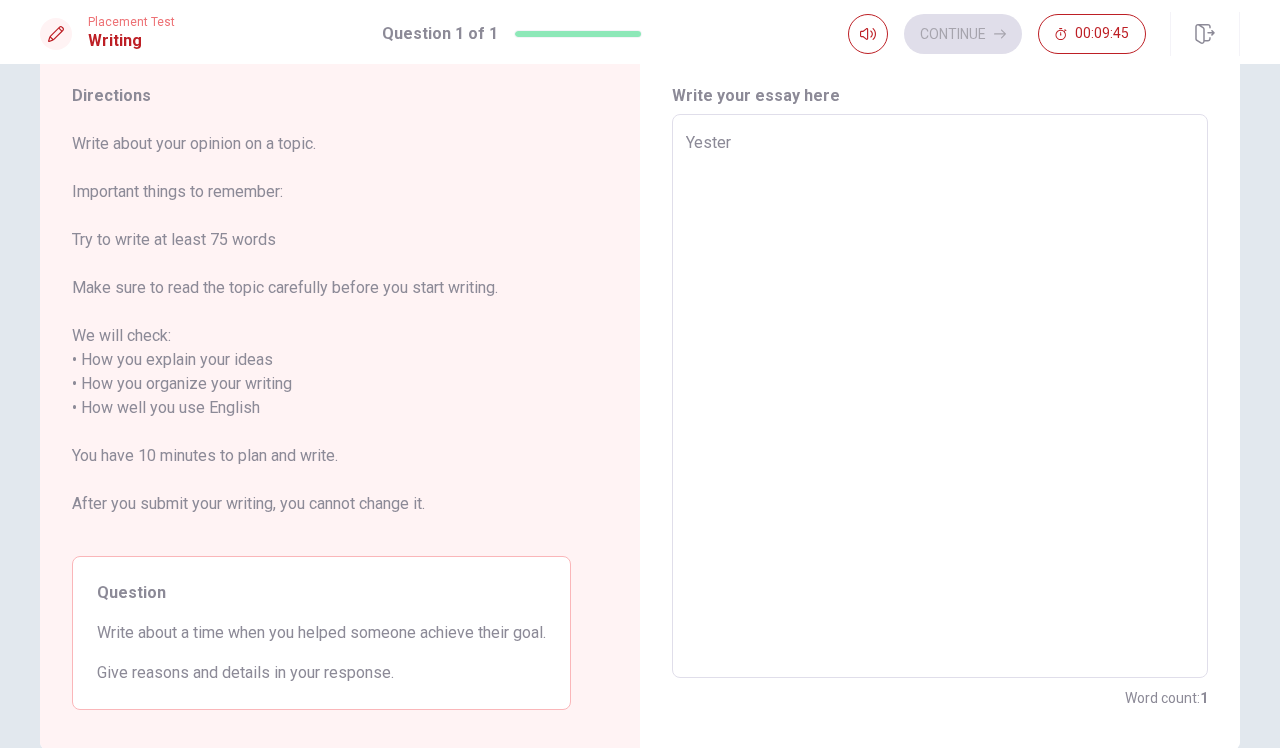 type on "x" 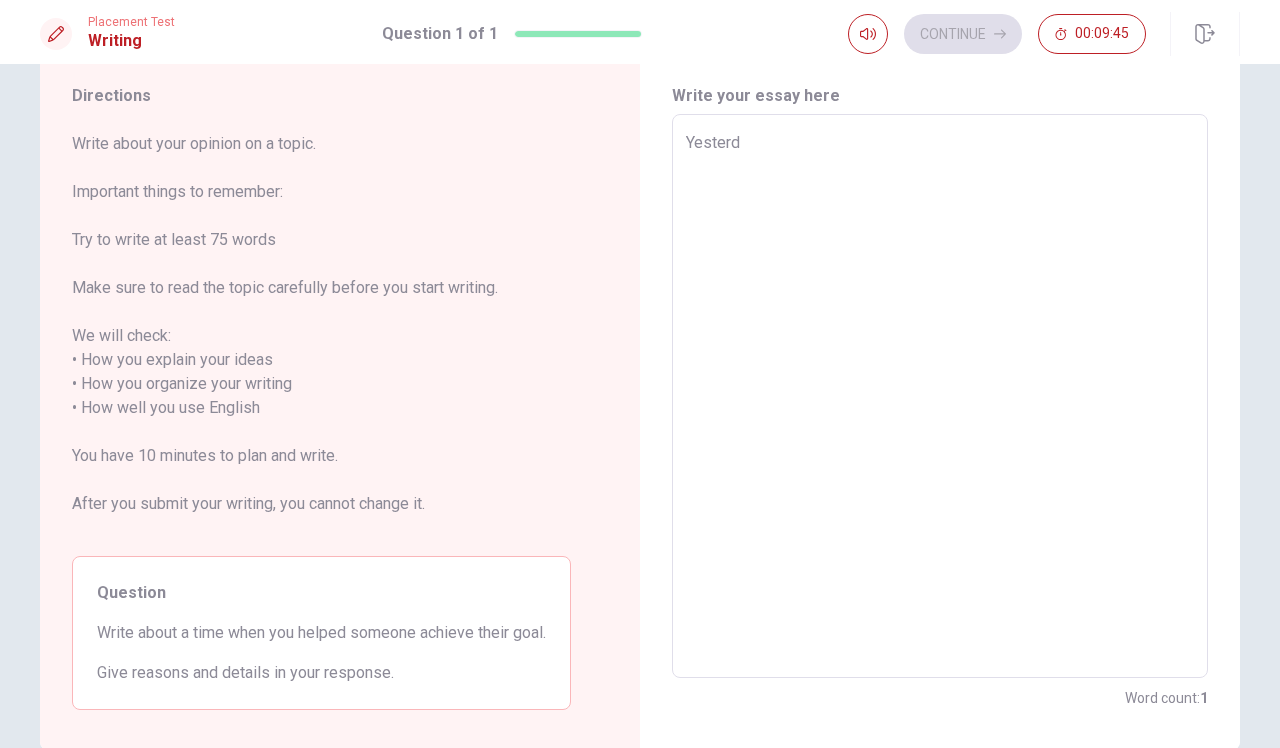 type on "x" 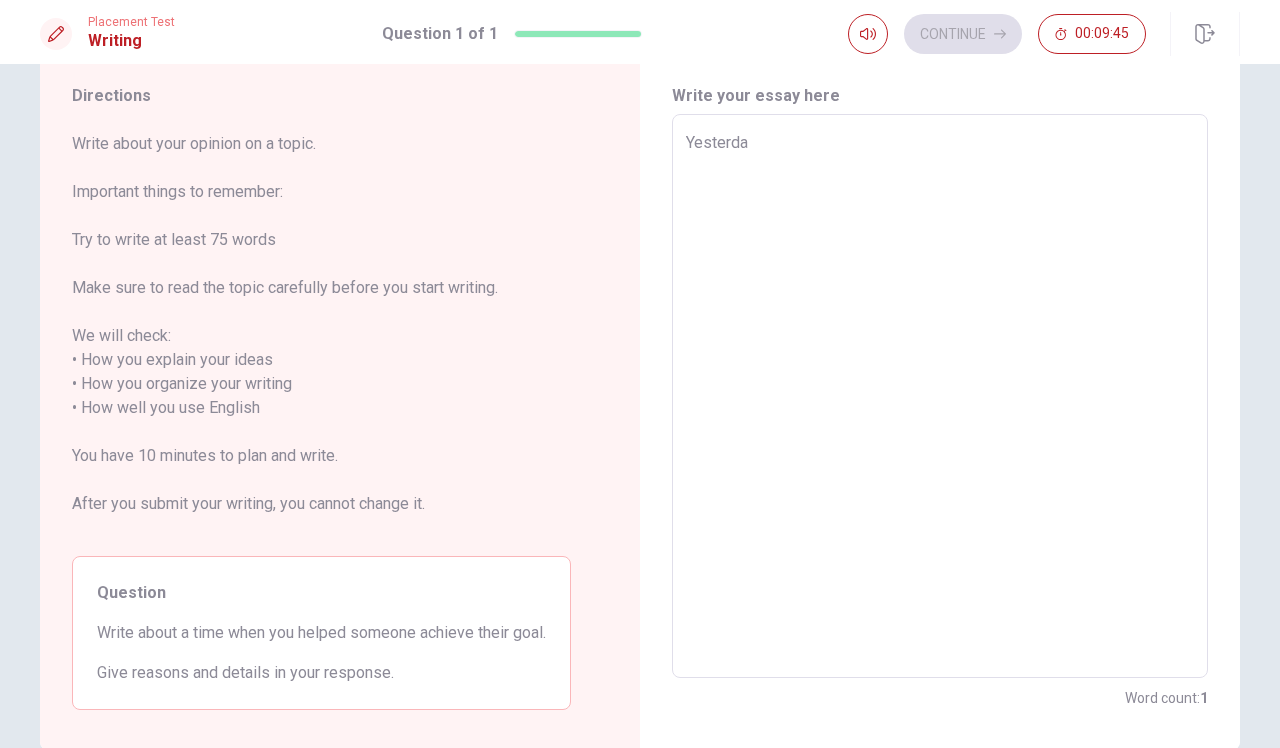 type on "x" 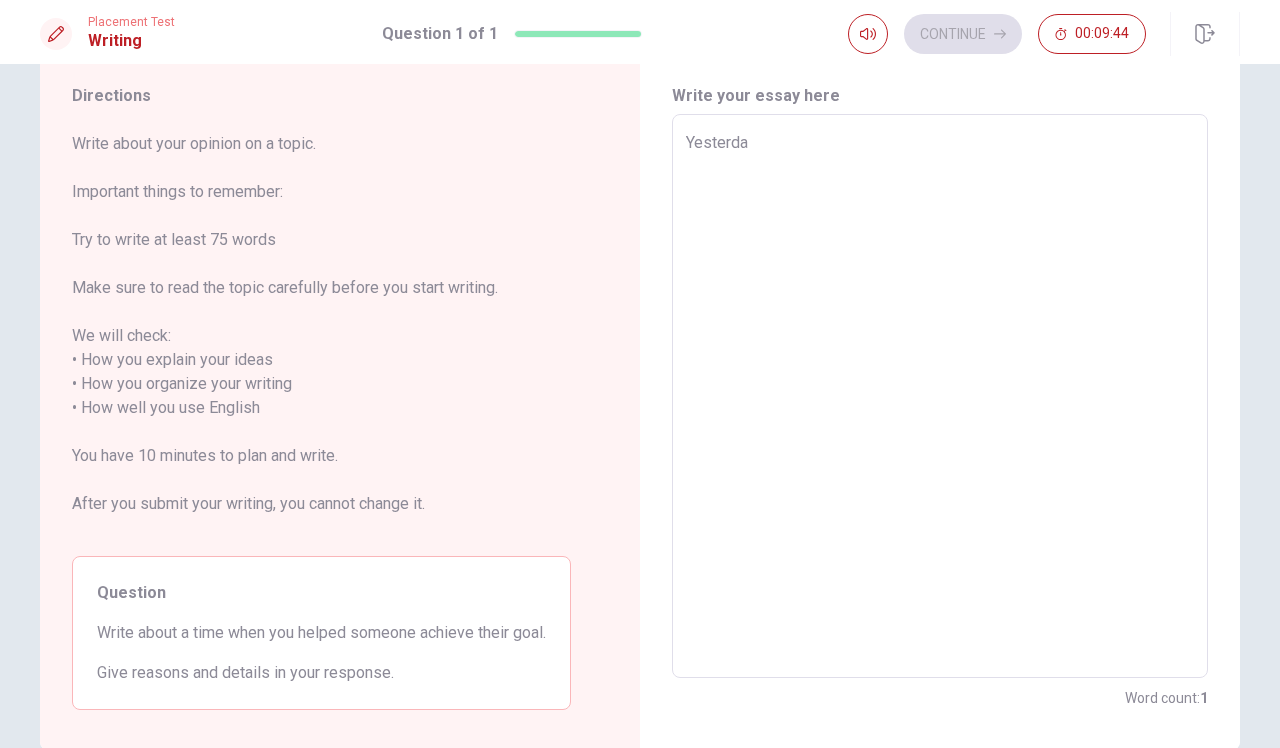 type on "[DATE]" 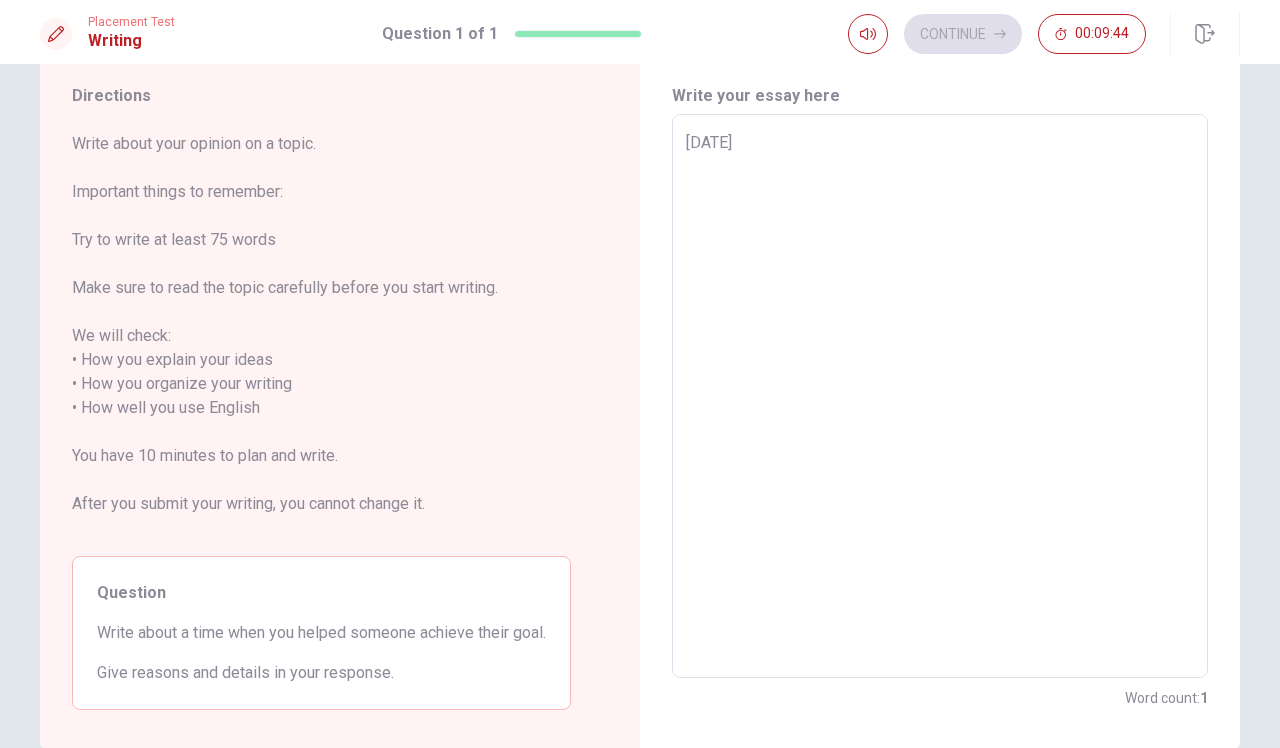 type on "x" 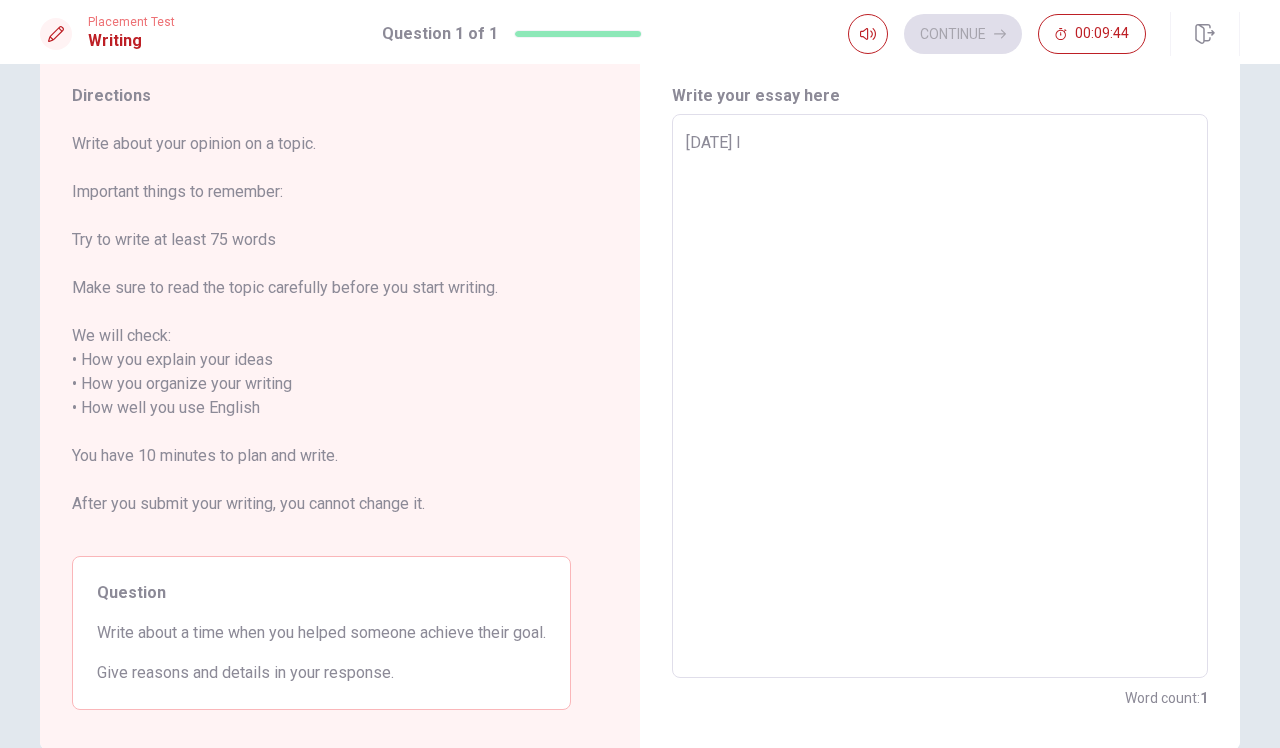 type on "x" 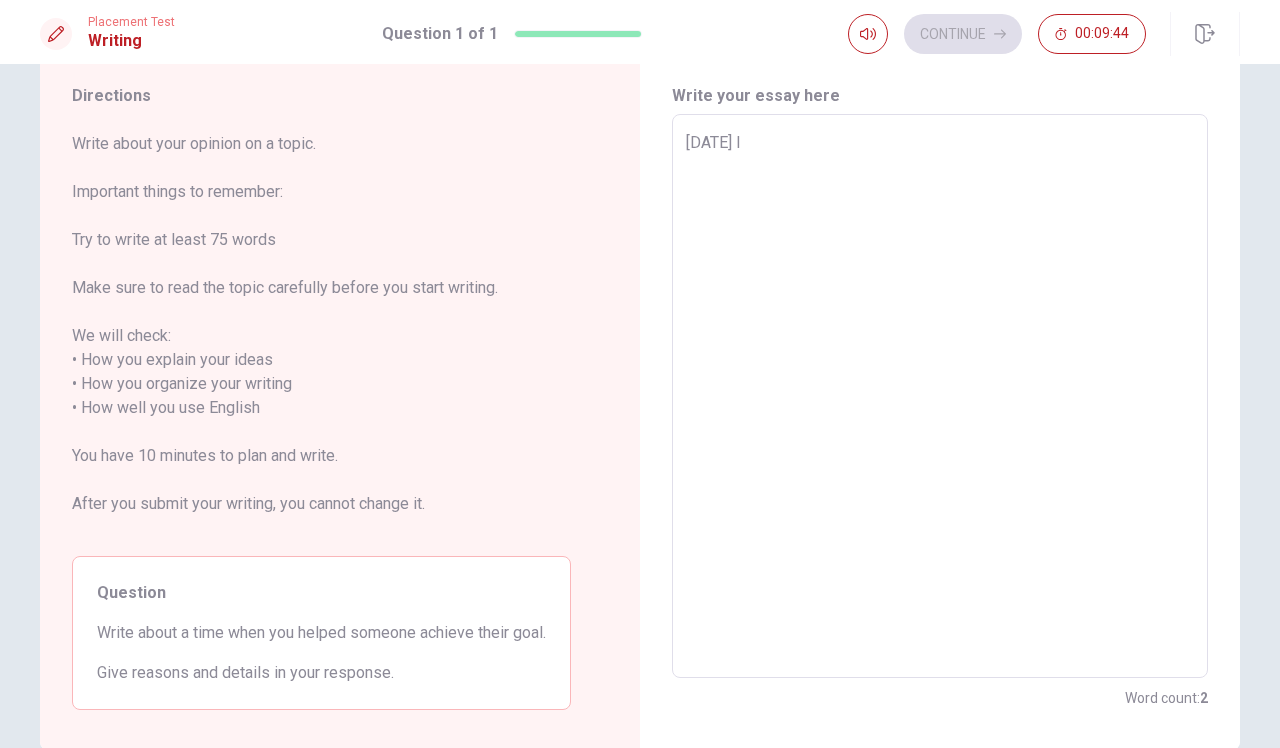 type on "[DATE] I" 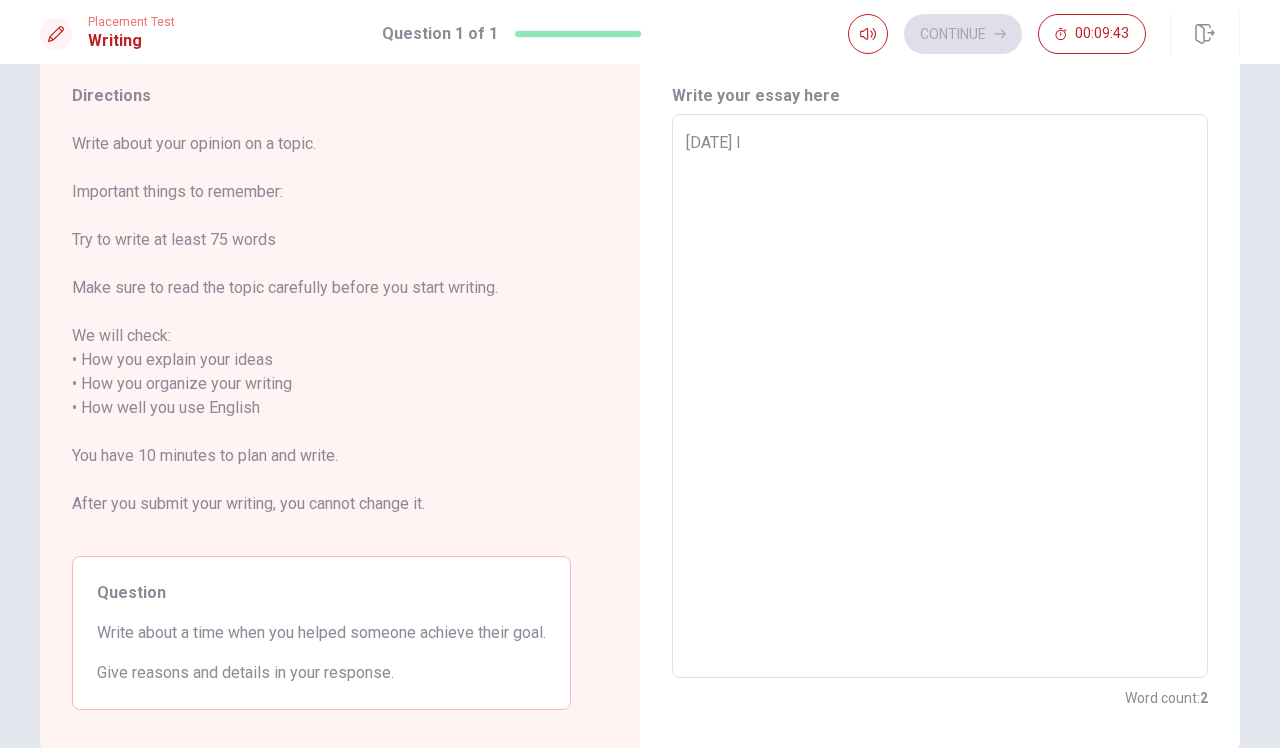 type on "[DATE] I h" 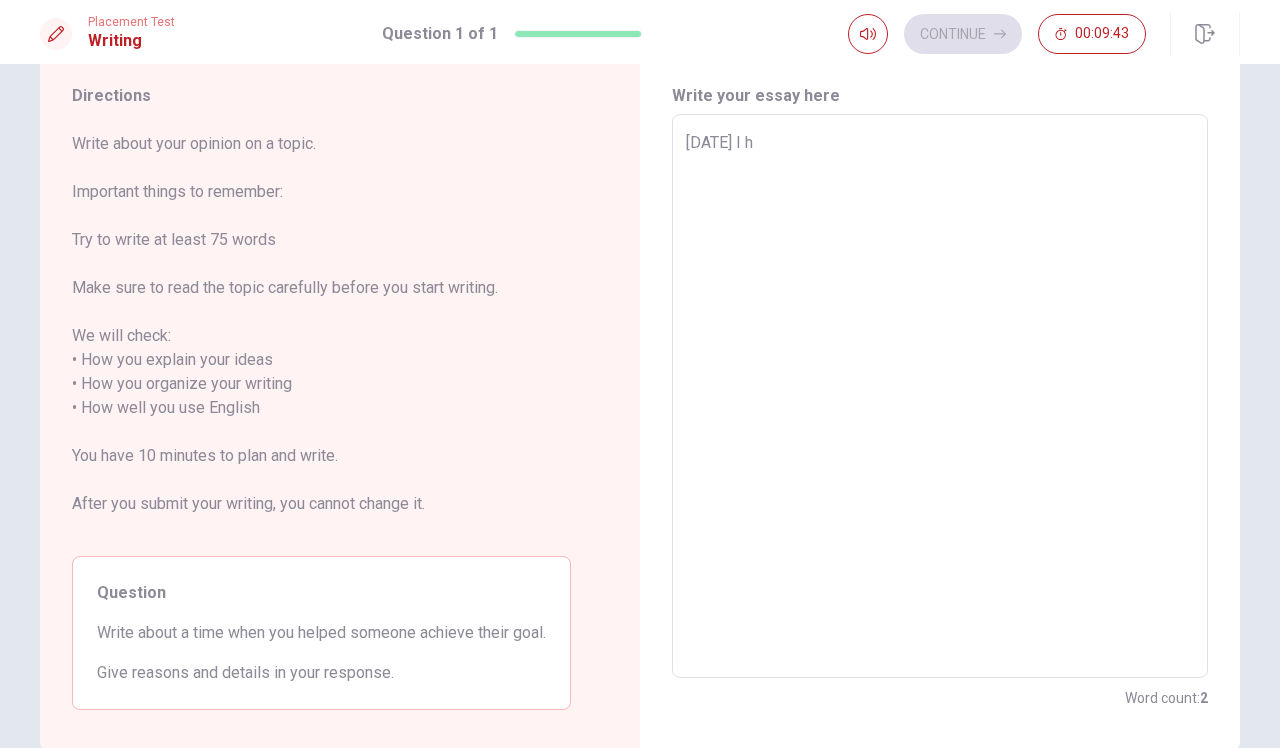 type on "x" 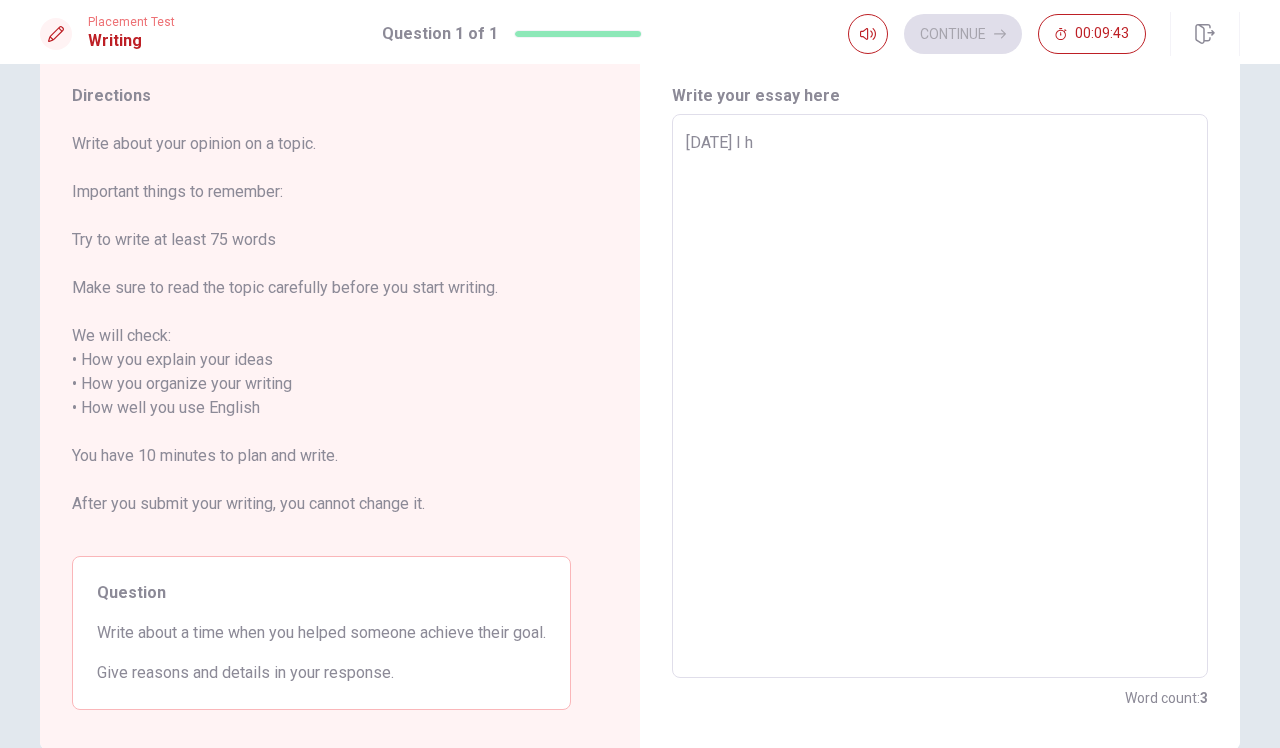 type on "[DATE] I he" 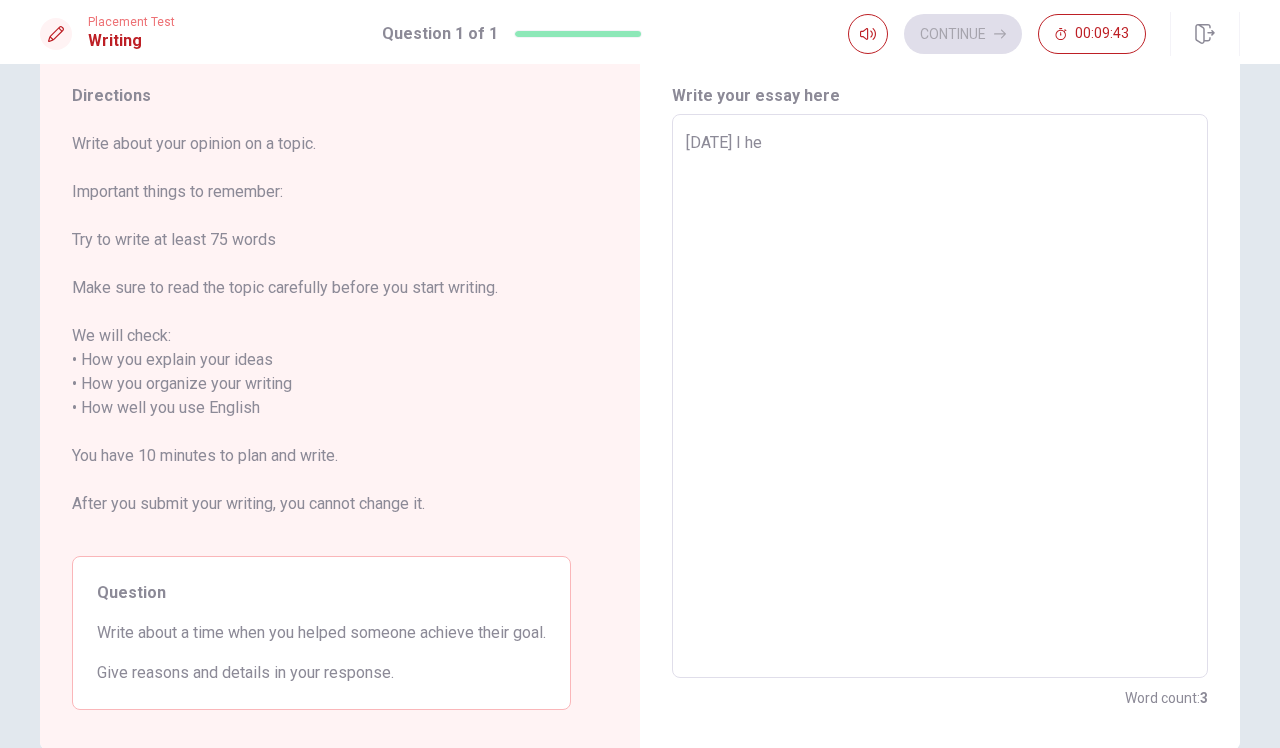 type on "x" 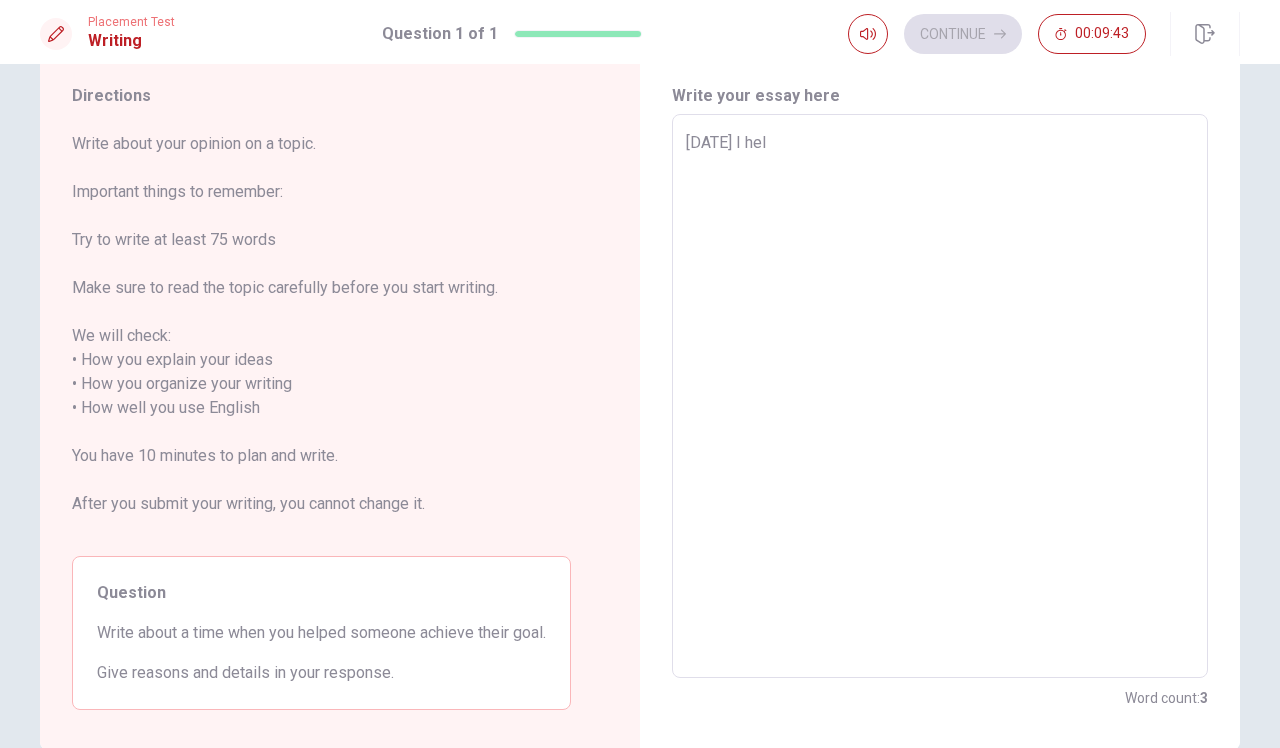 type on "x" 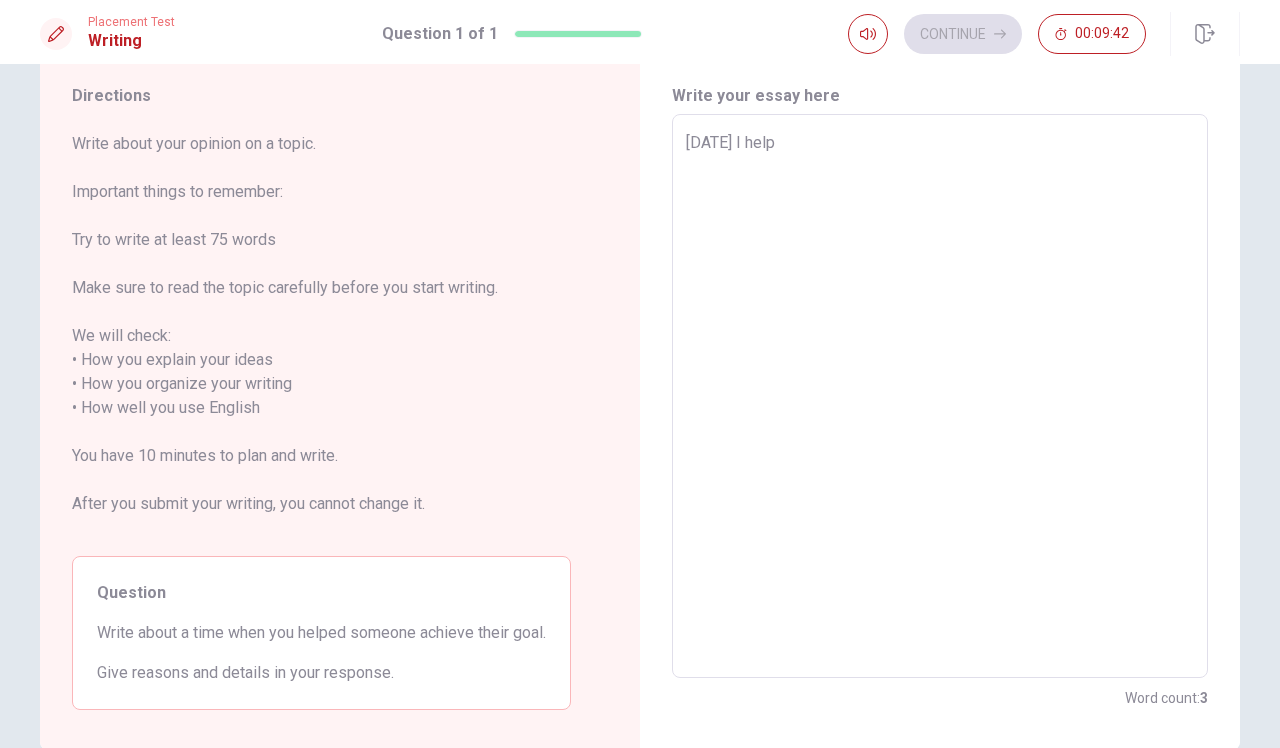 type on "x" 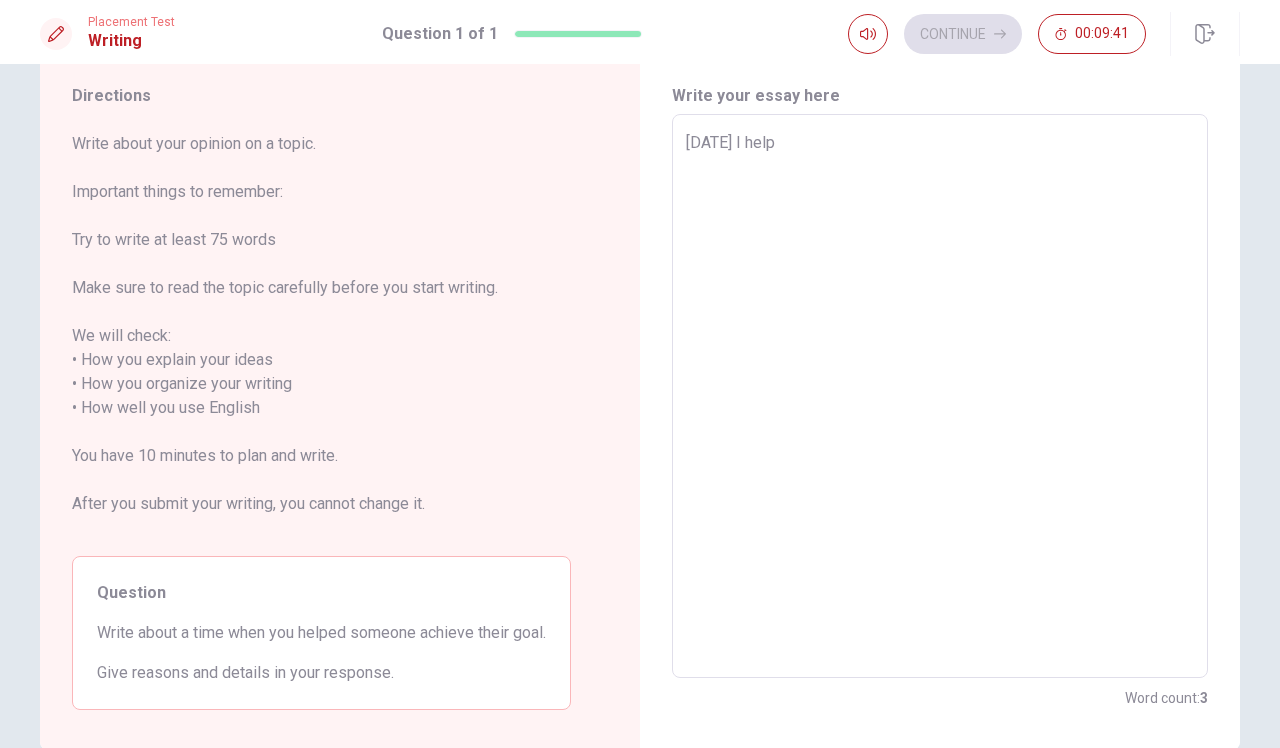 type on "[DATE] I help" 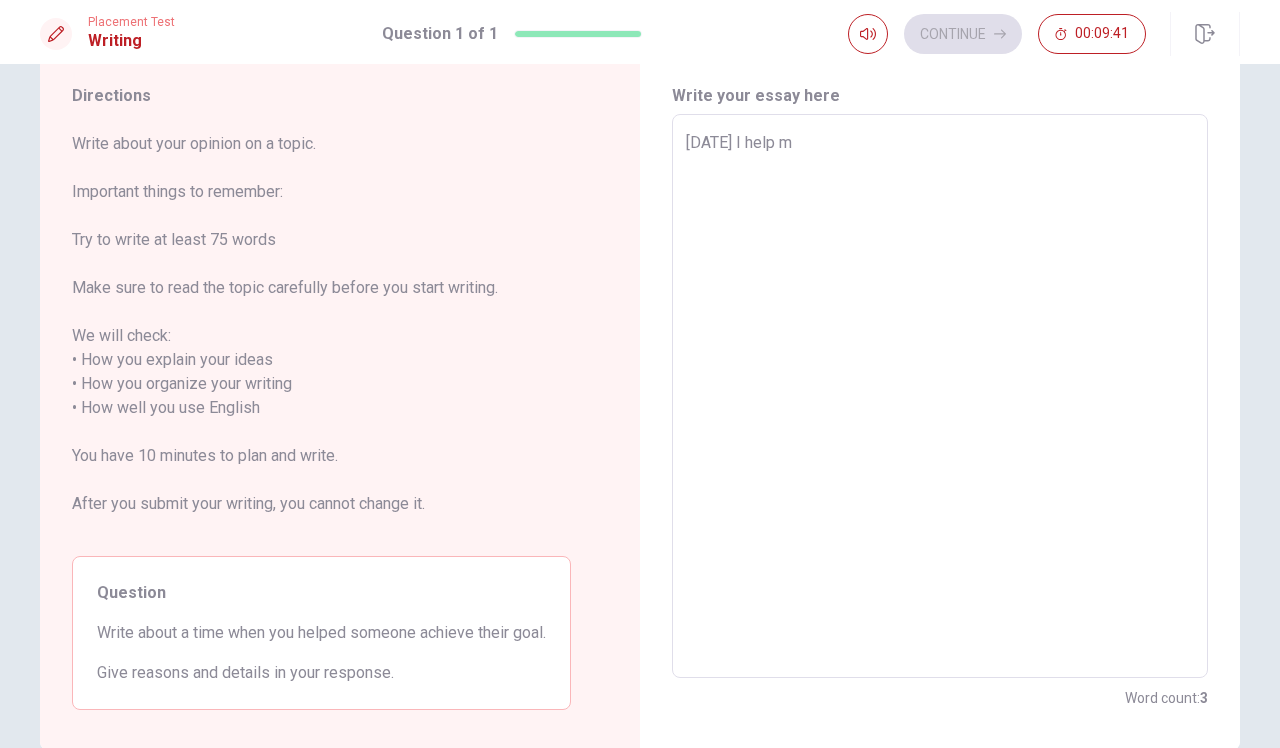type on "x" 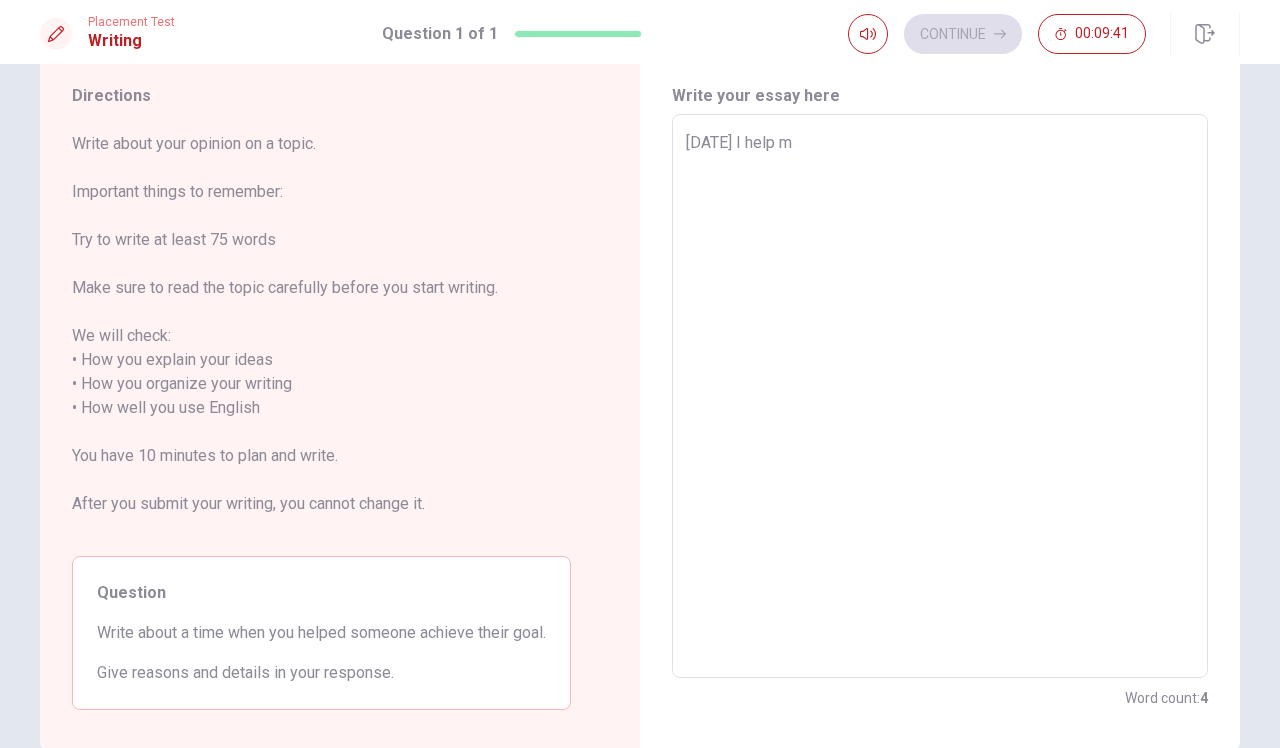 type on "[DATE] I help my" 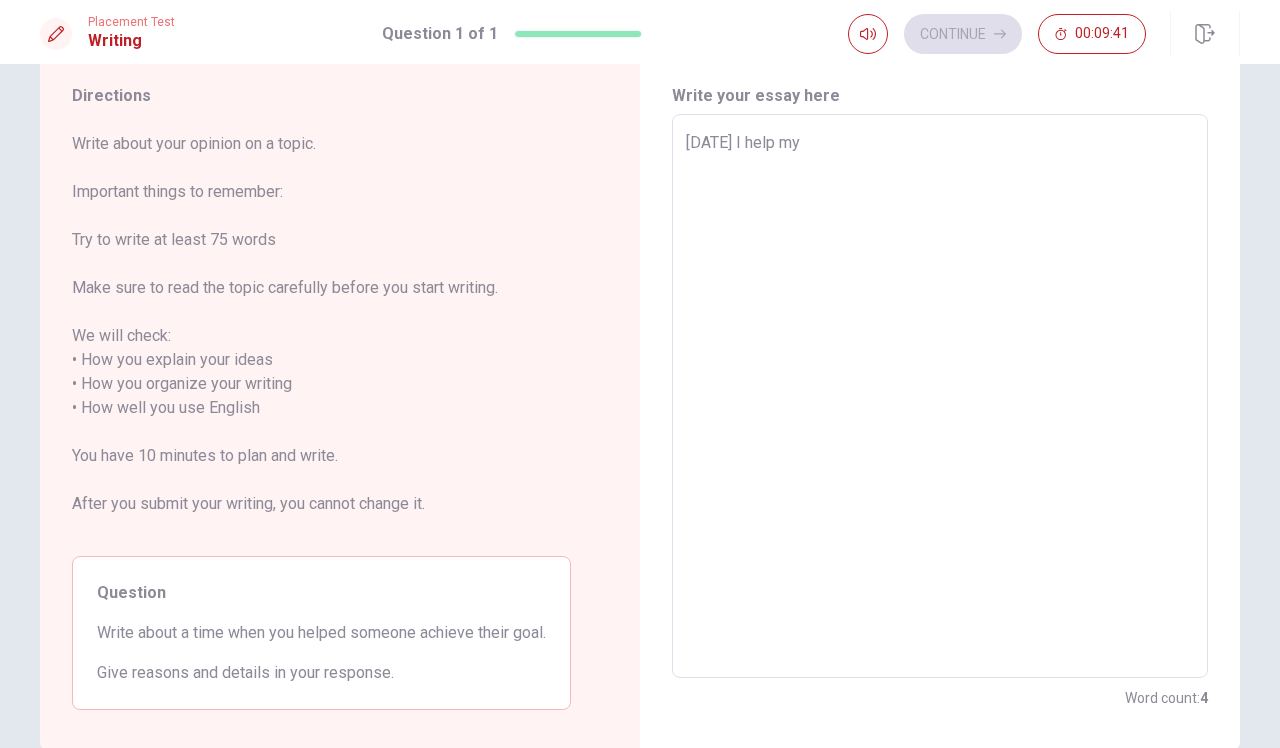 type on "x" 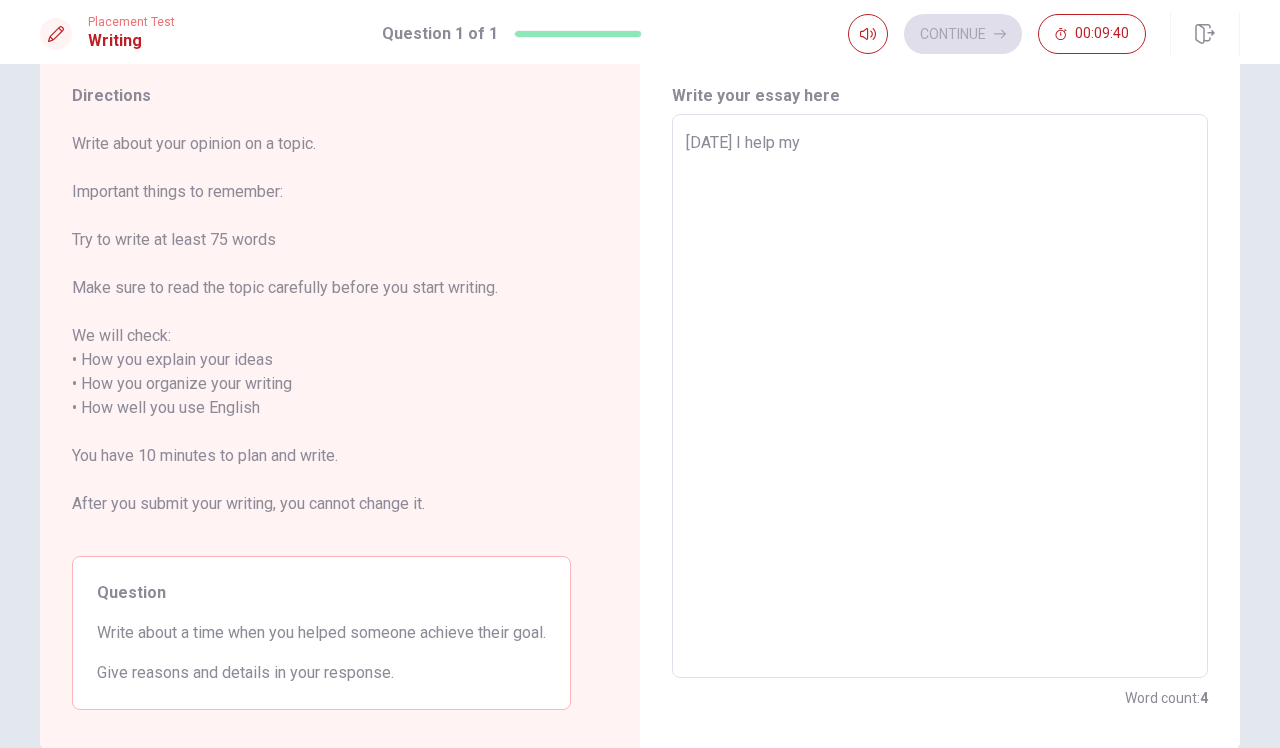 type on "[DATE] I help my b" 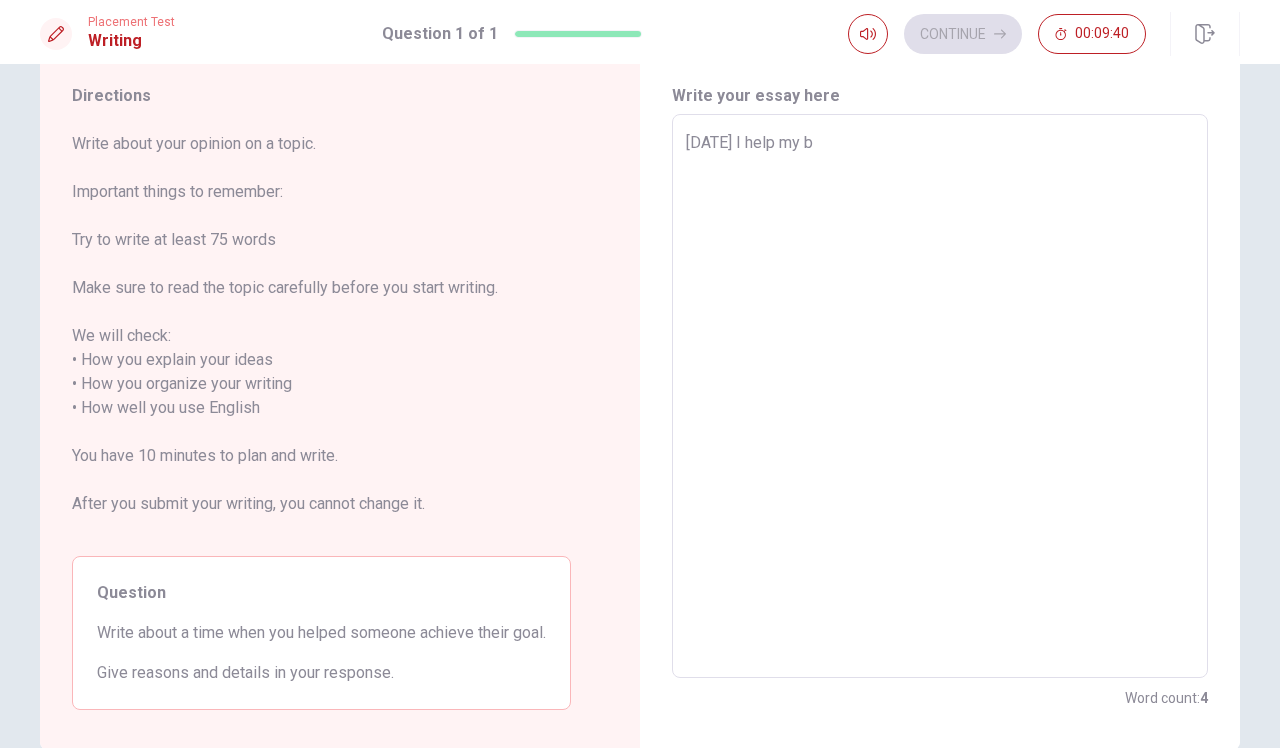 type on "x" 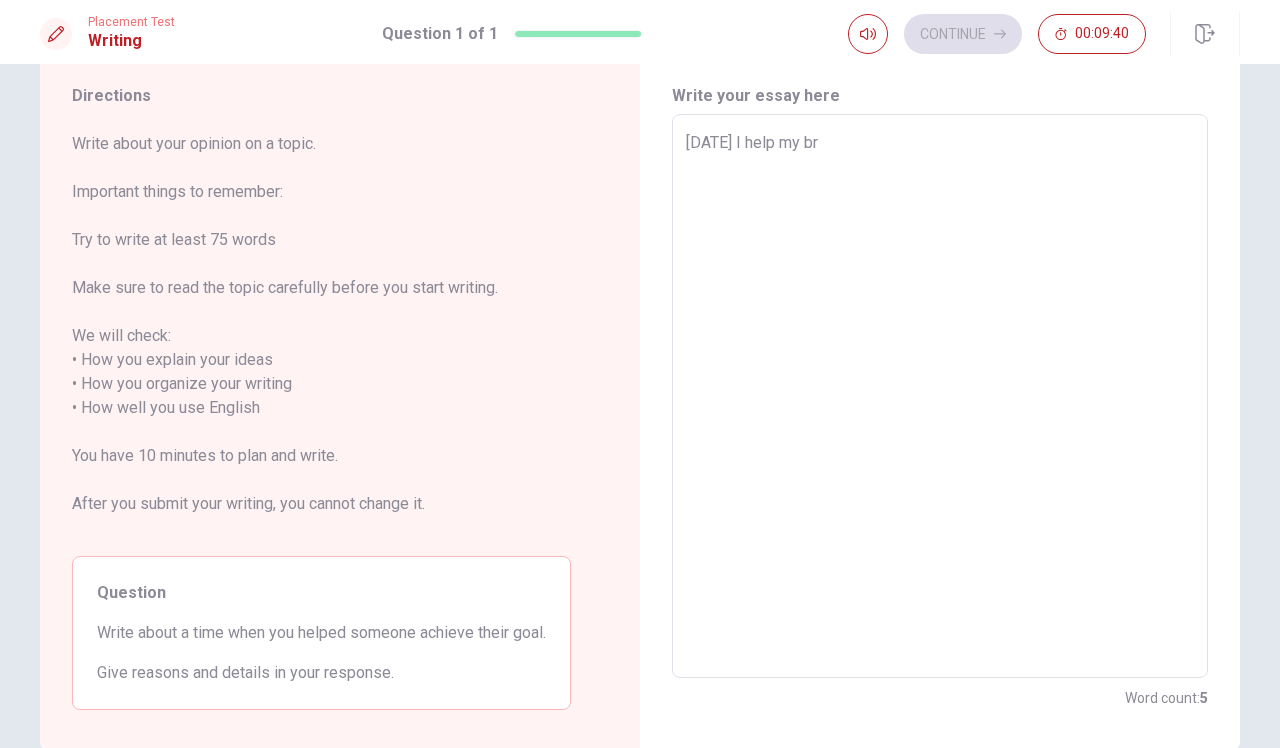 type on "x" 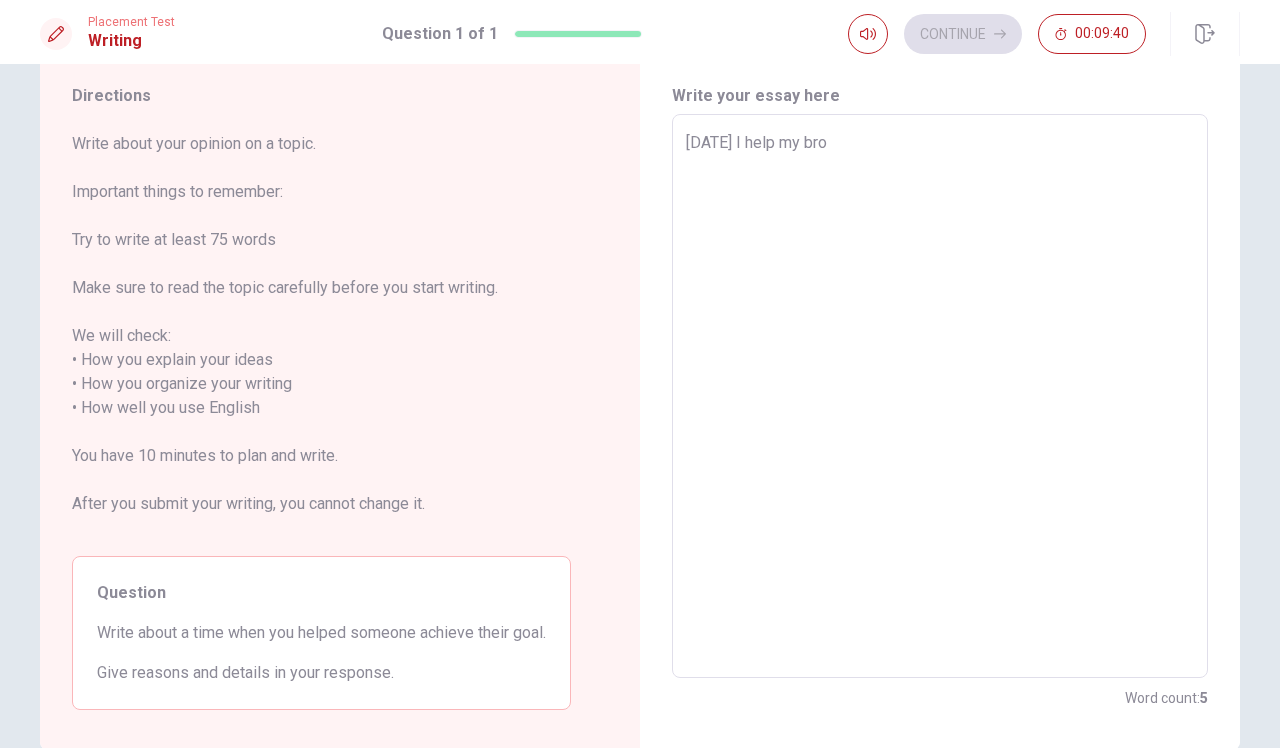 type on "x" 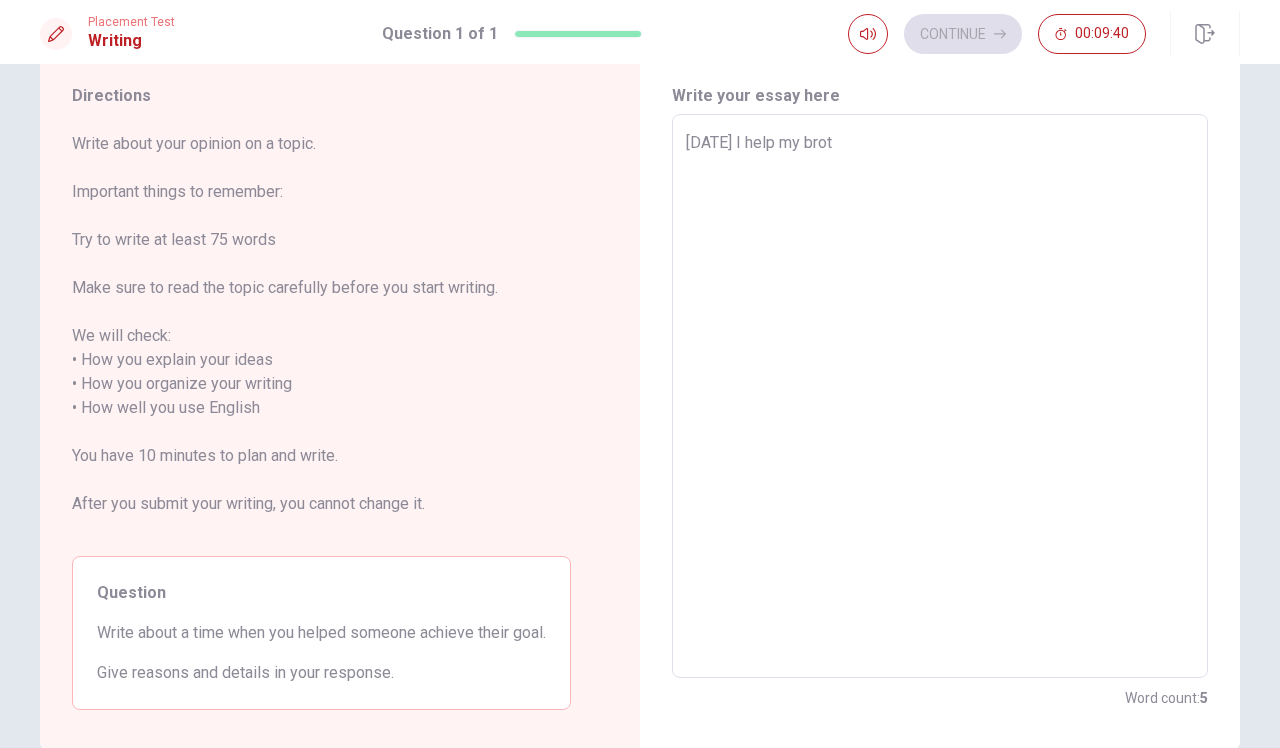 type on "x" 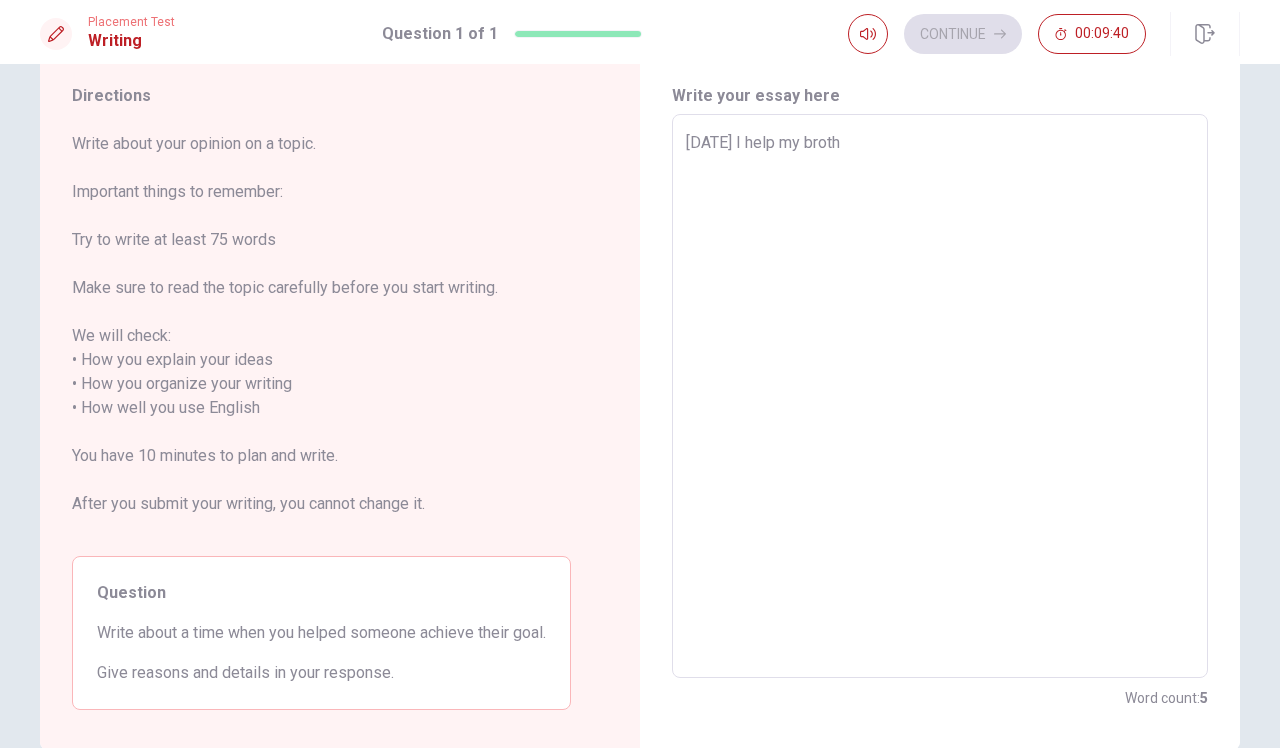 type on "x" 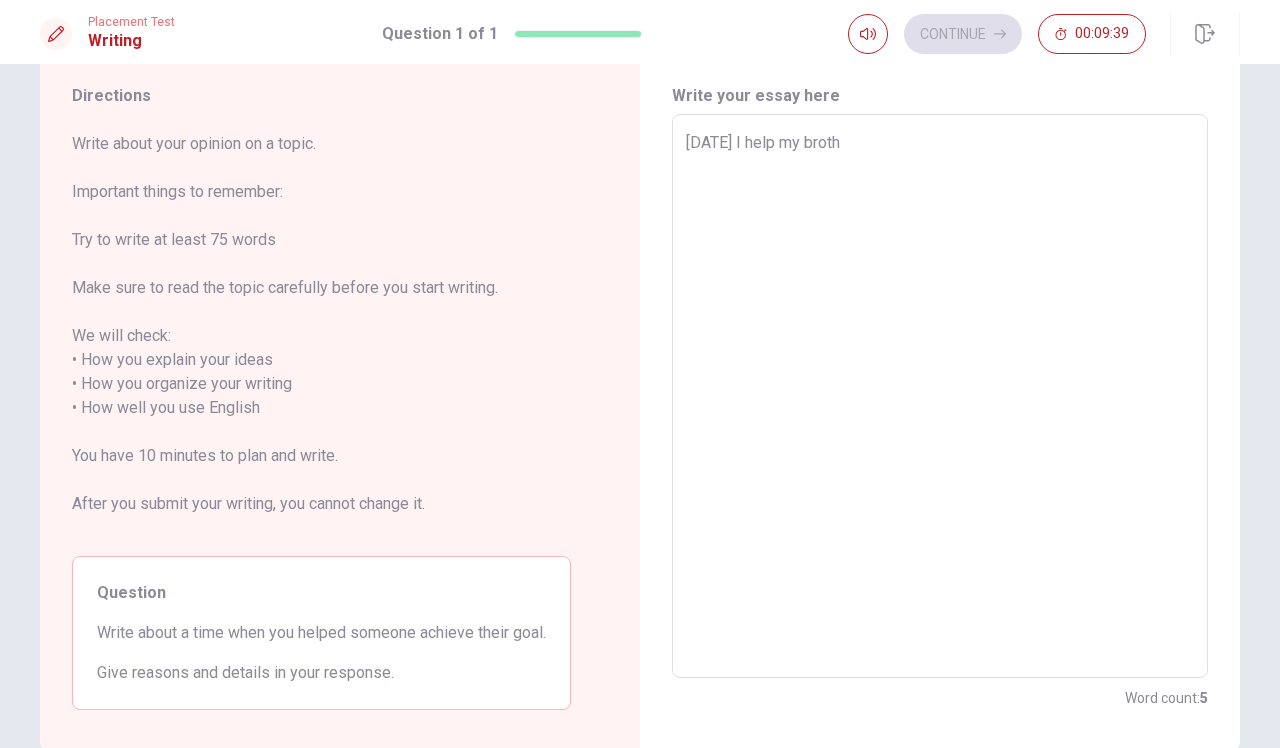 type on "[DATE] I help my brothe" 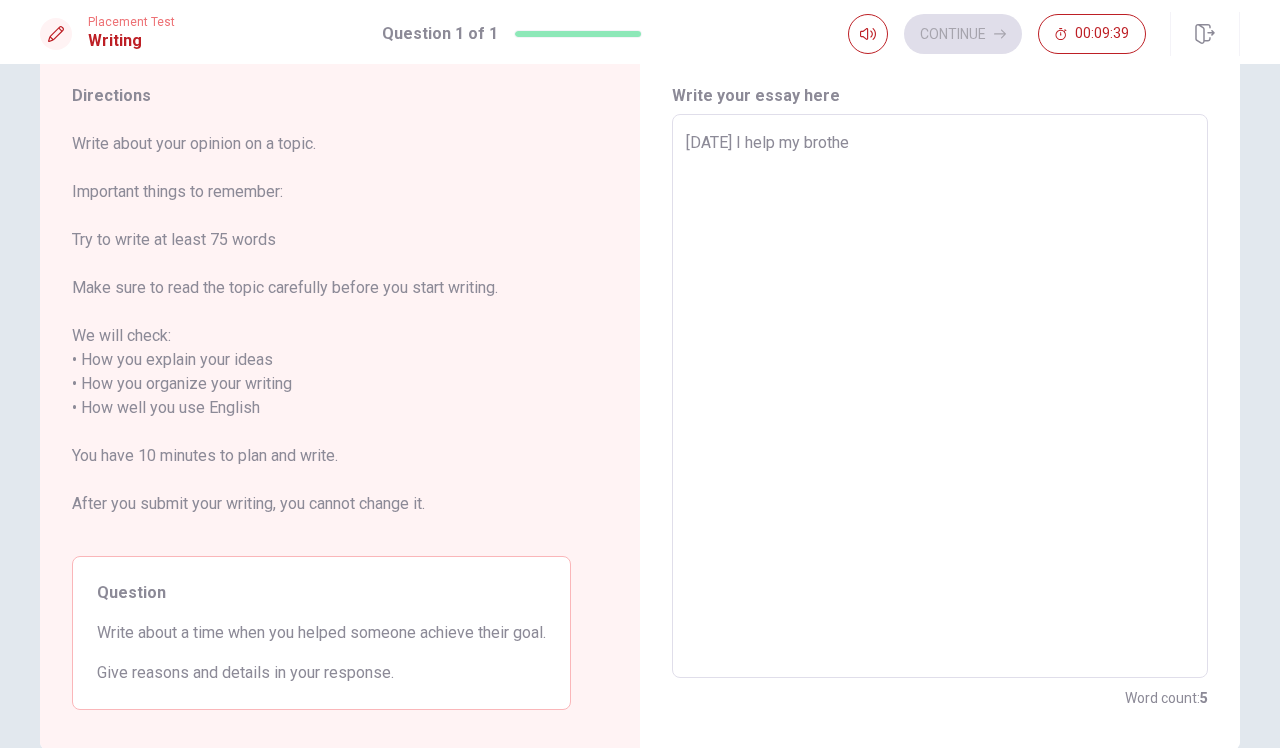 type on "x" 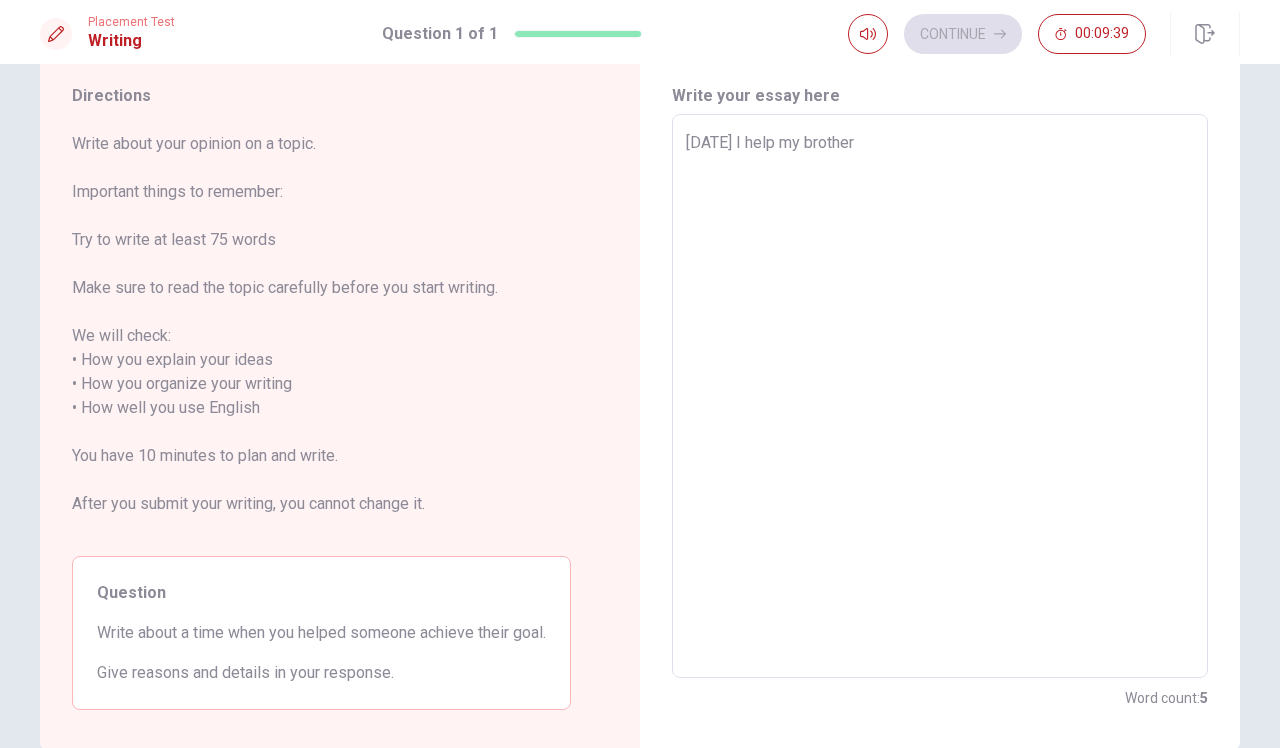 type on "x" 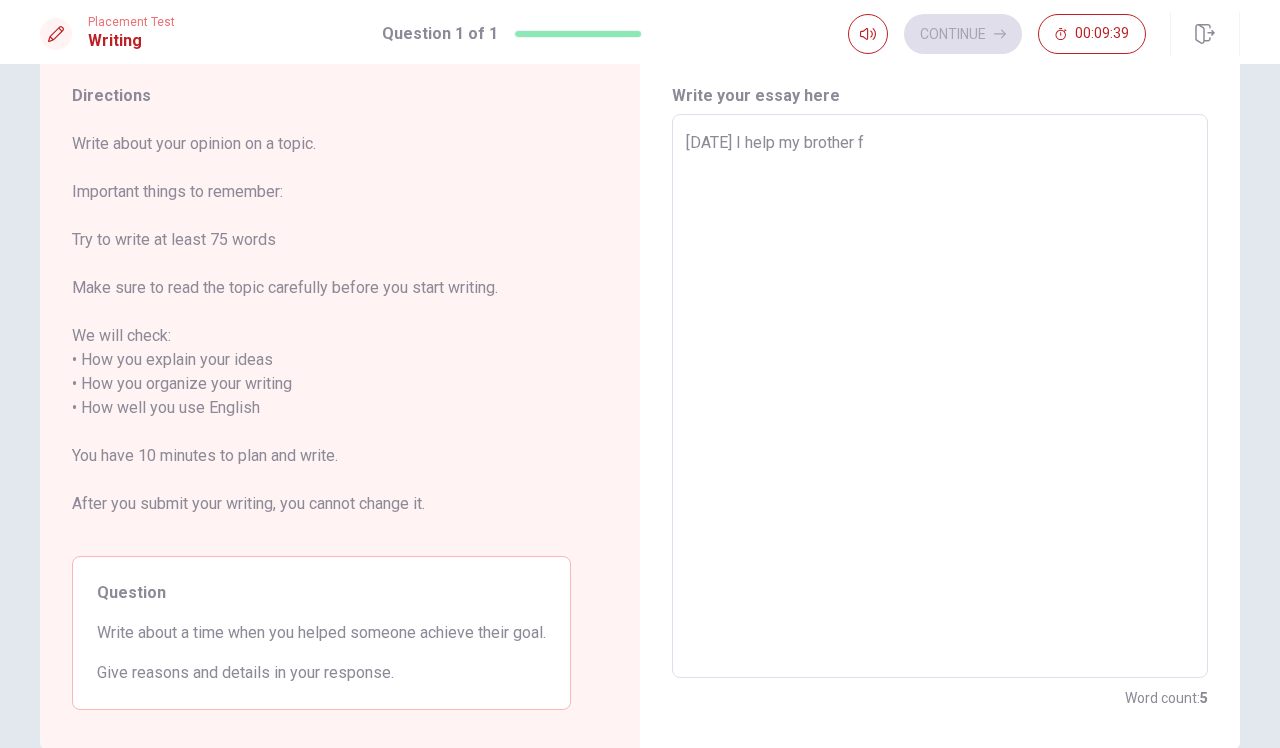 type on "x" 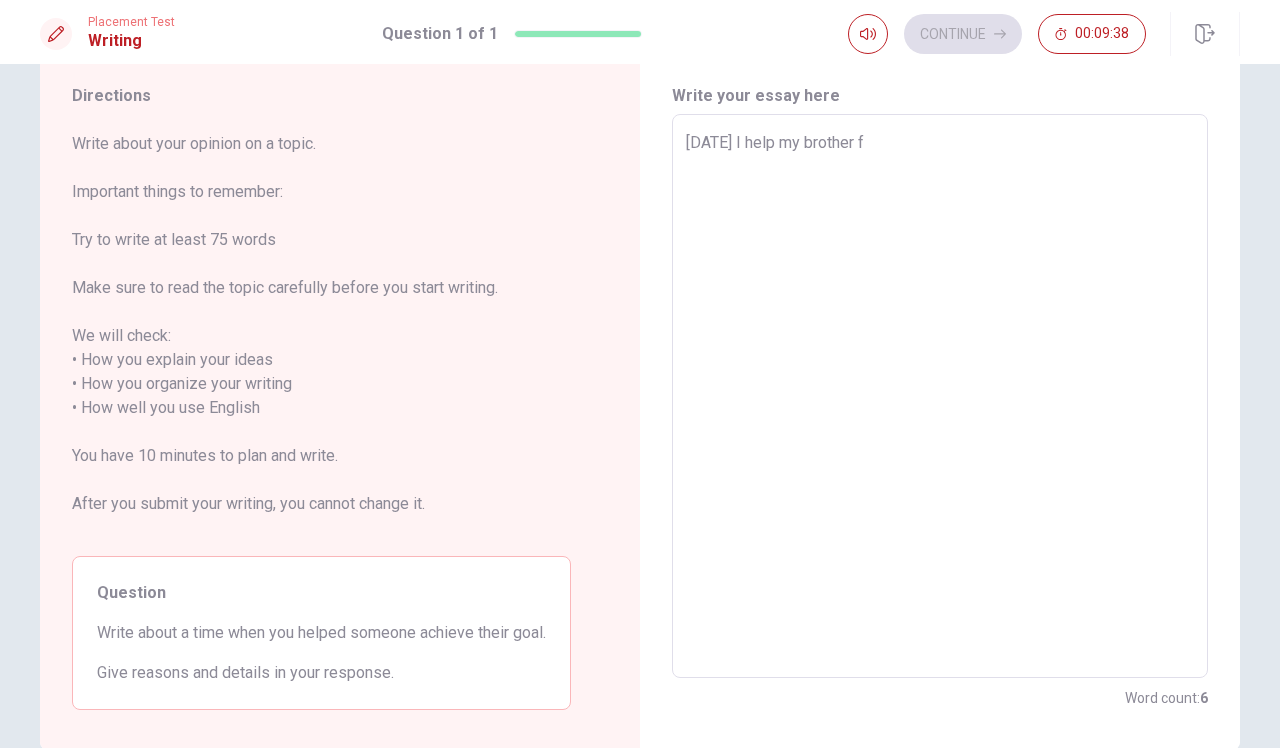 type on "[DATE] I help my brother [PERSON_NAME]" 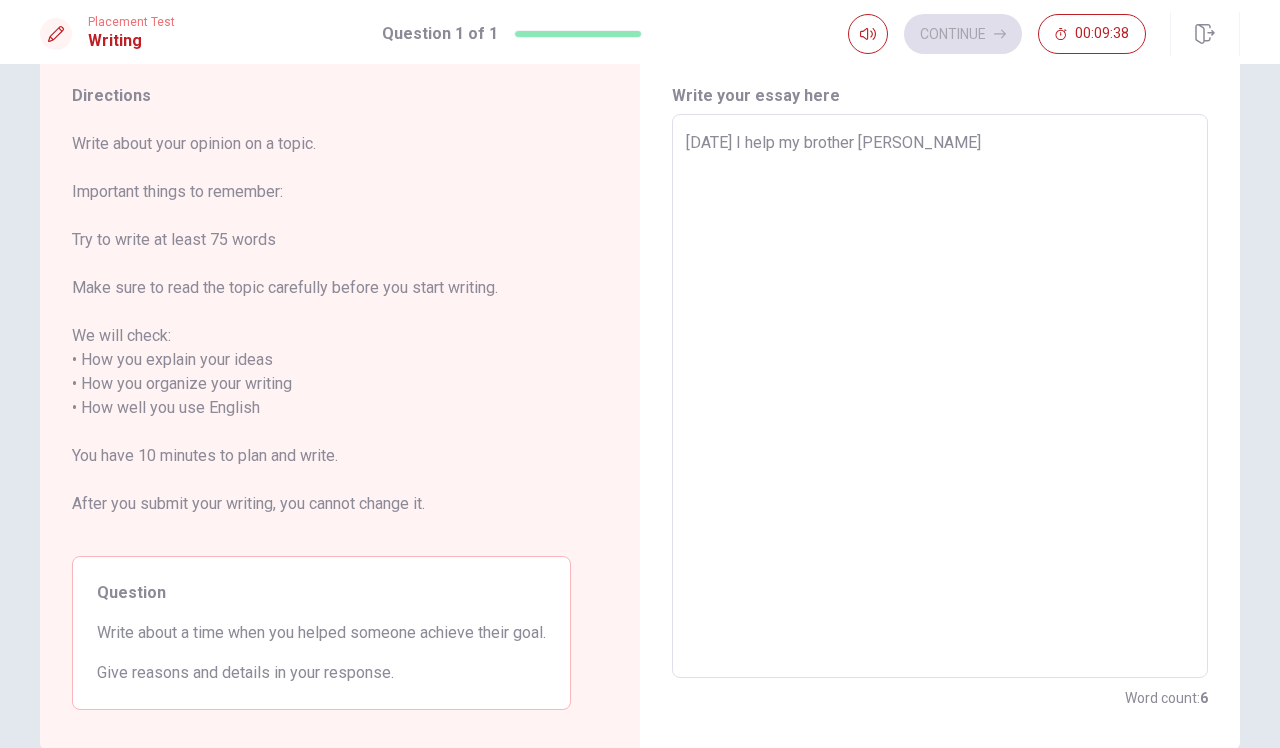 type on "x" 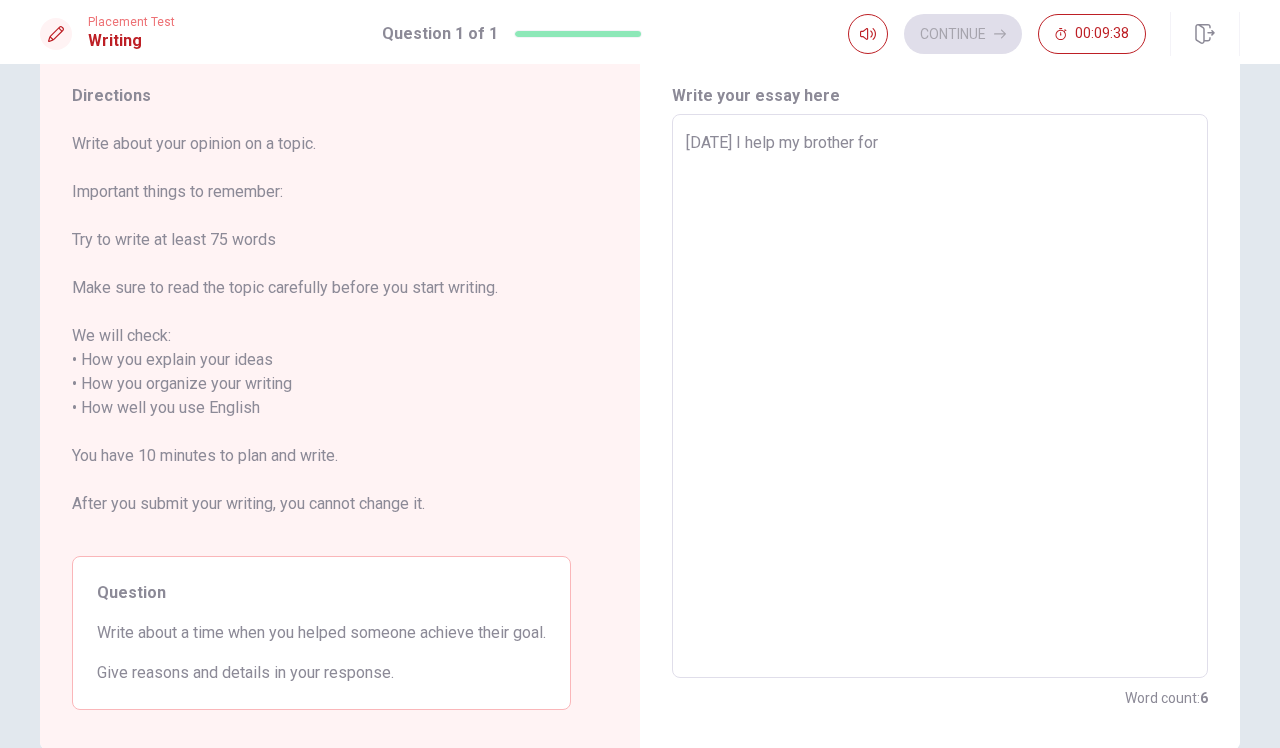 type on "x" 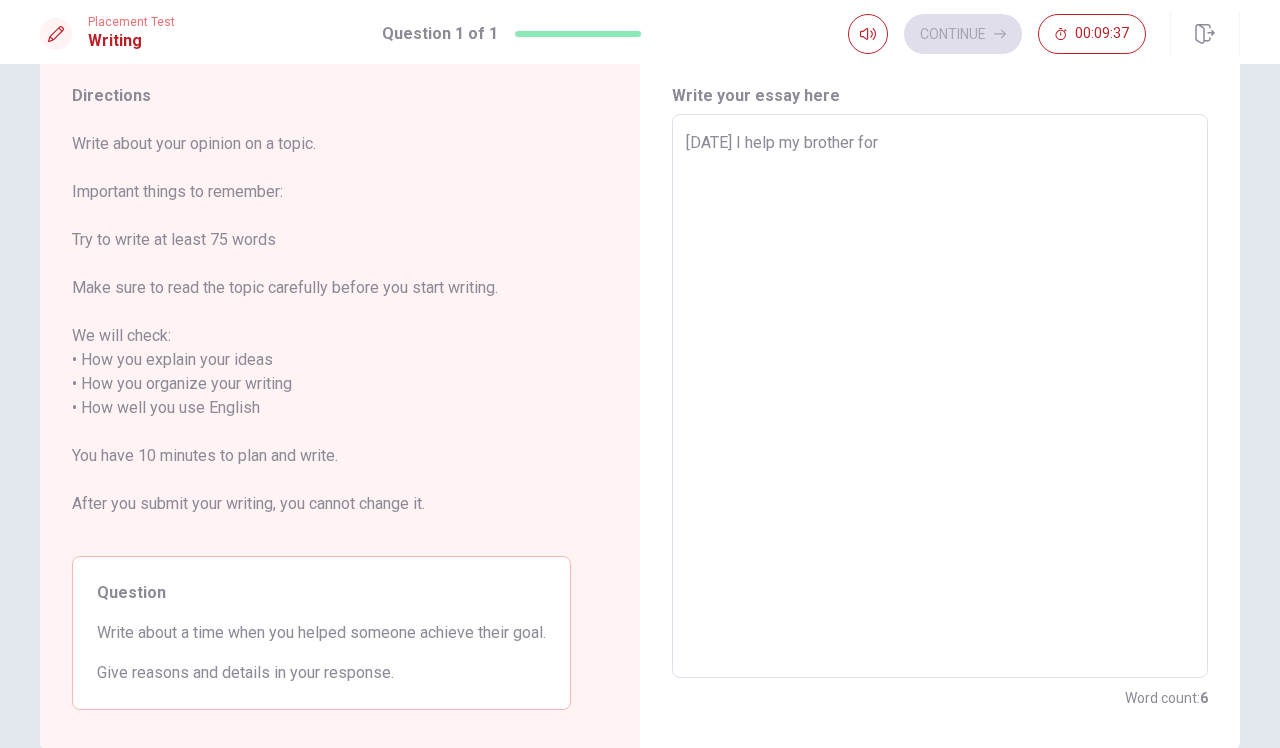 type on "[DATE] I help my brother for" 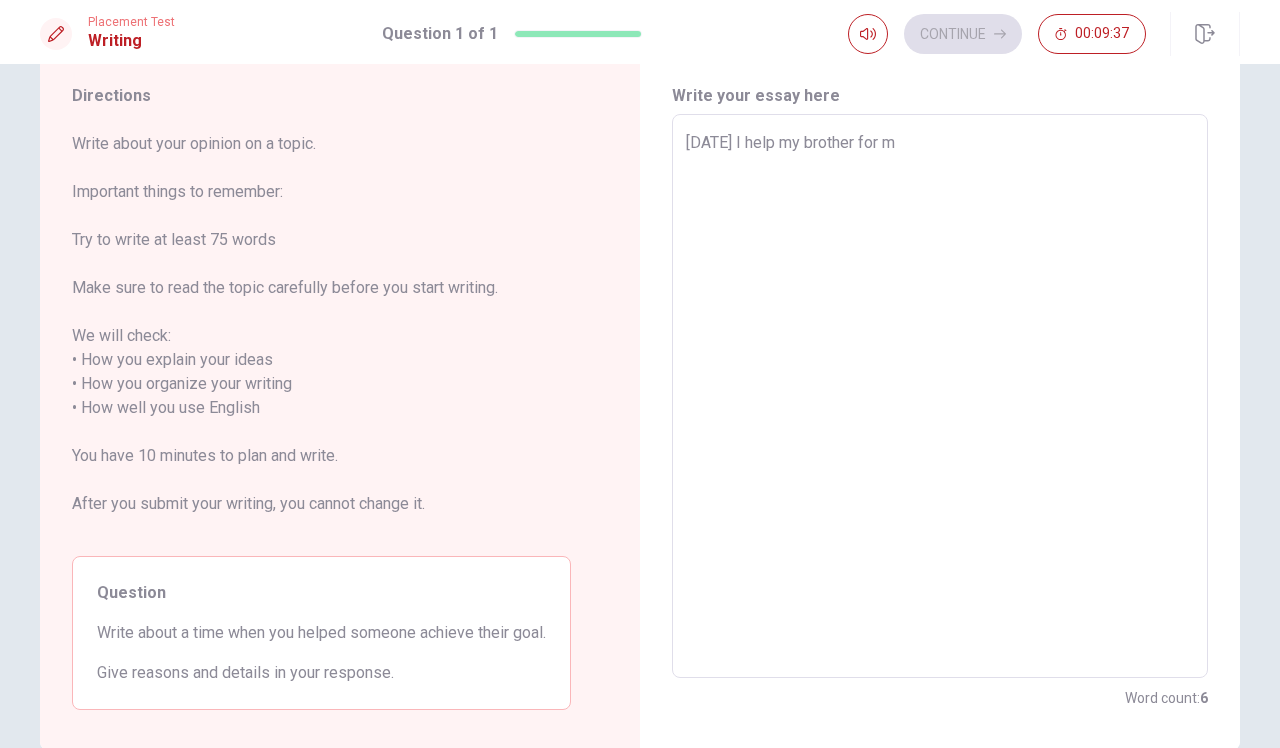 type on "x" 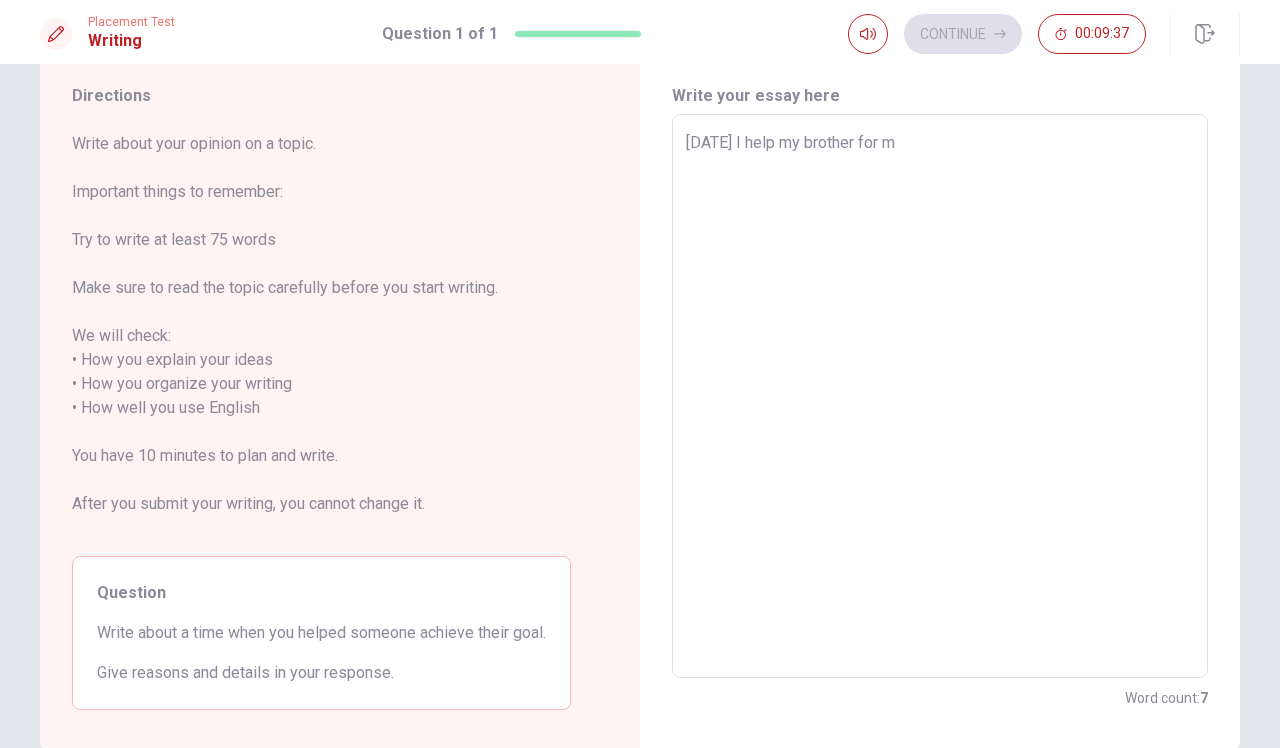 type on "[DATE] I help my brother for ma" 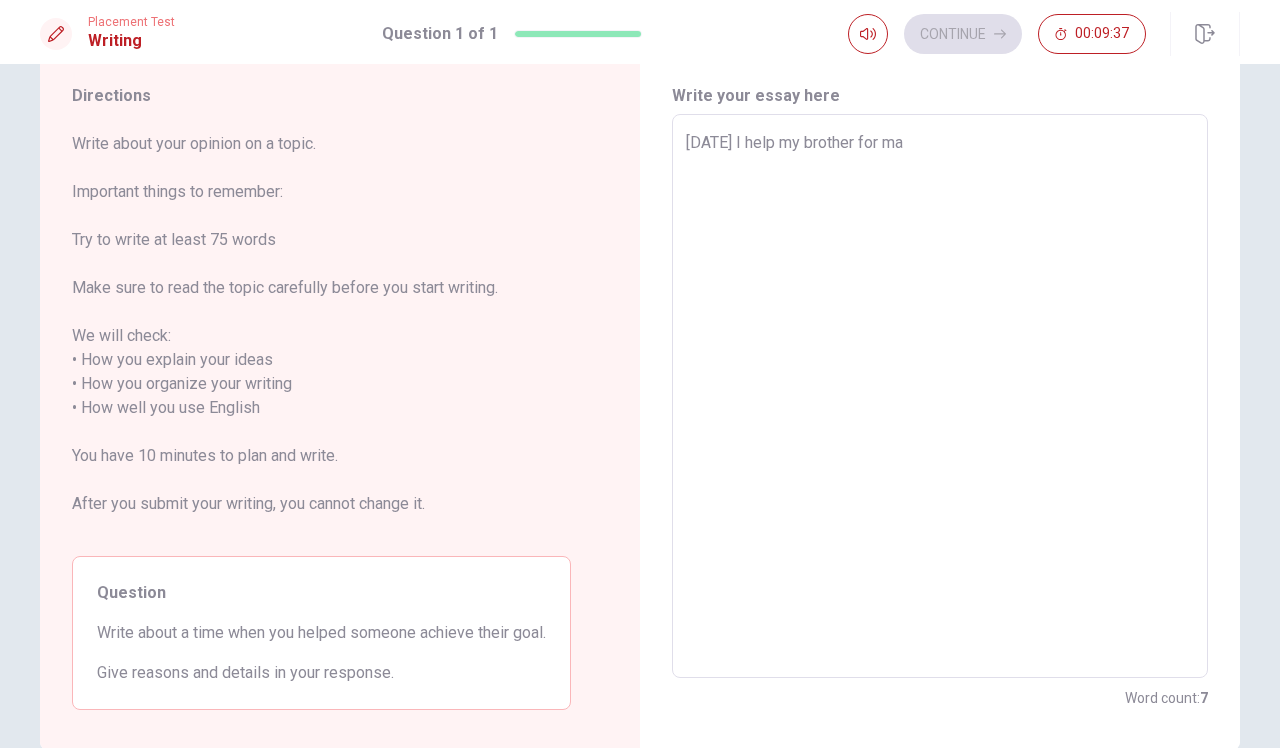 type on "x" 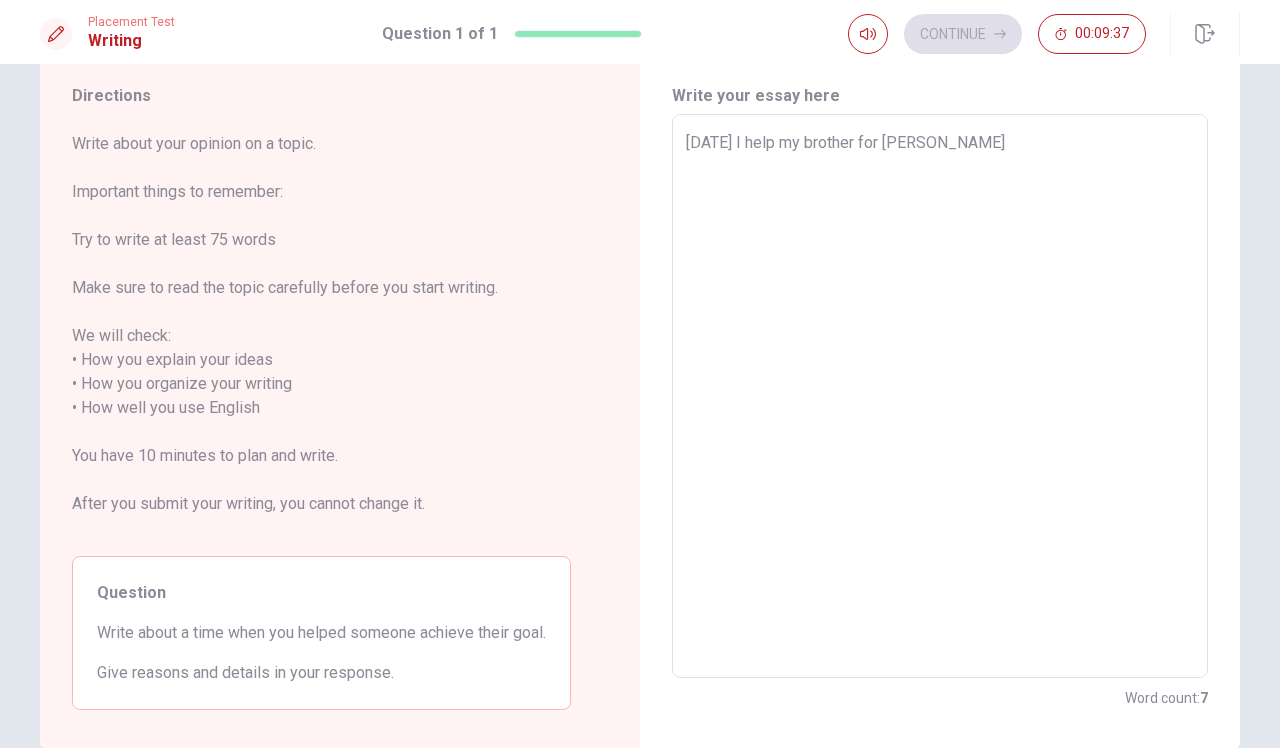 type on "x" 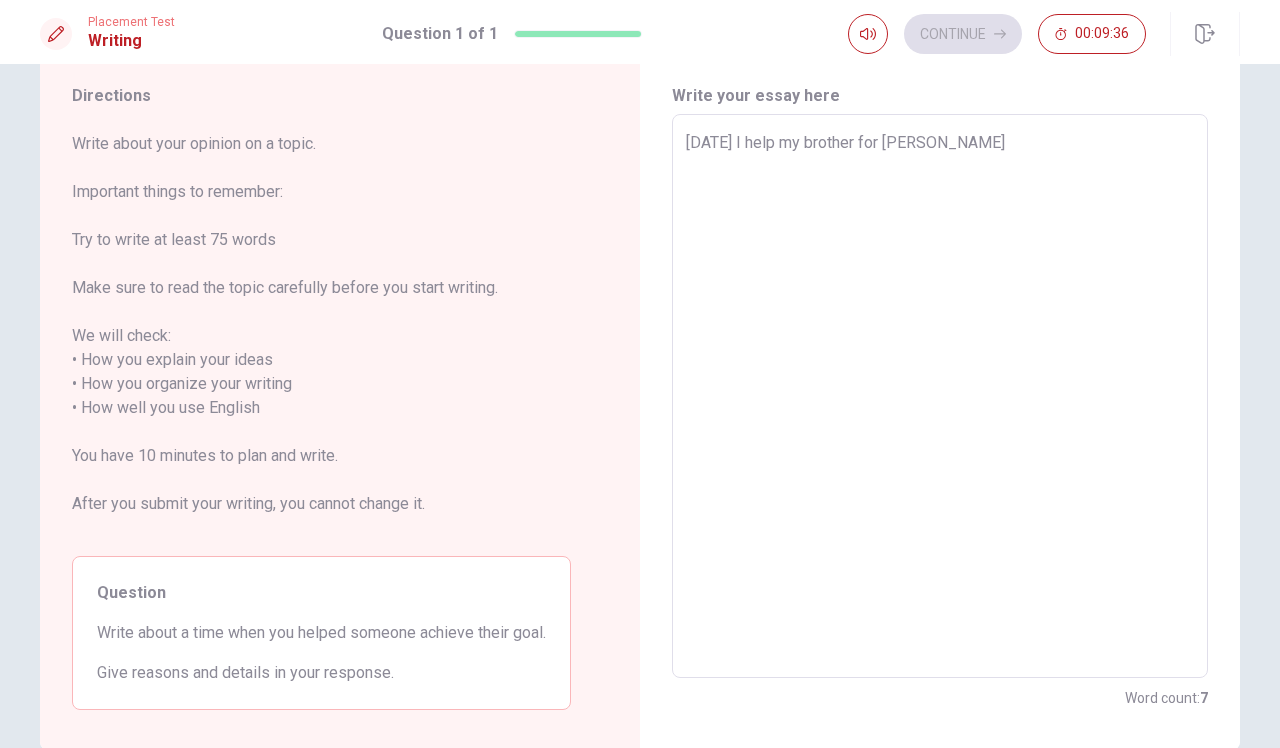 type on "x" 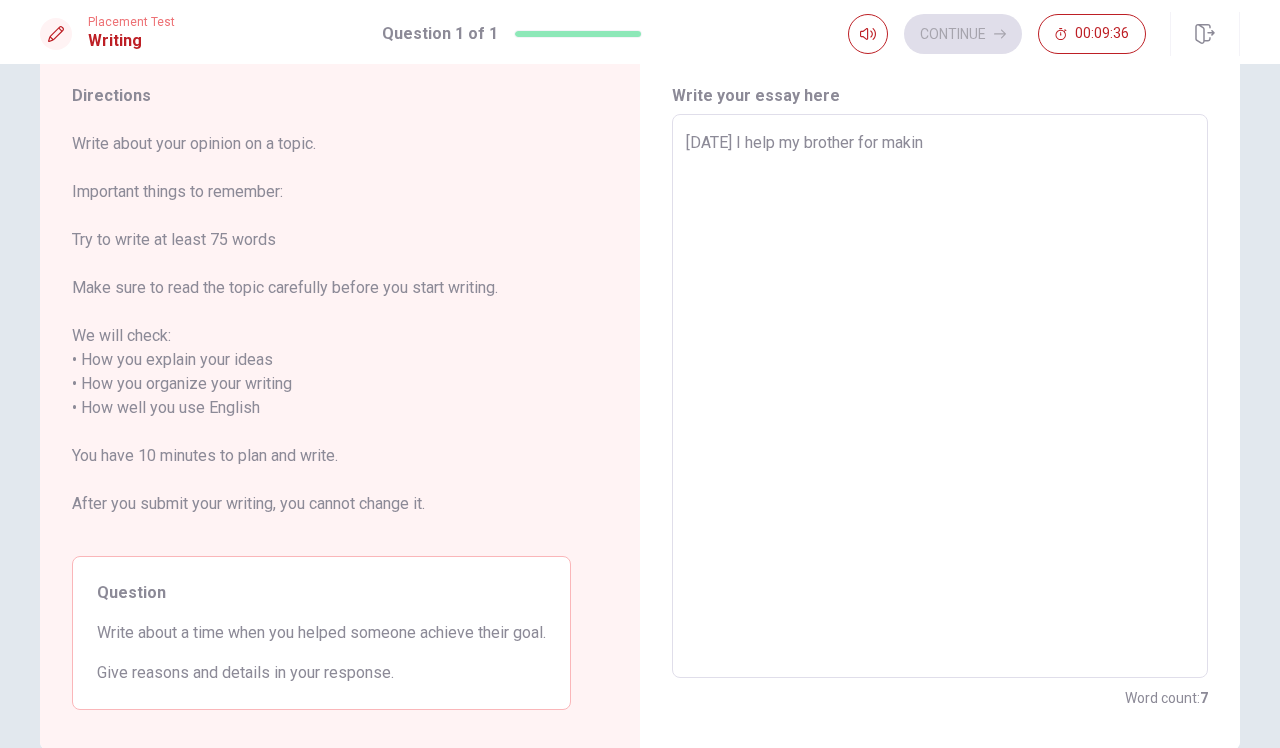 type on "x" 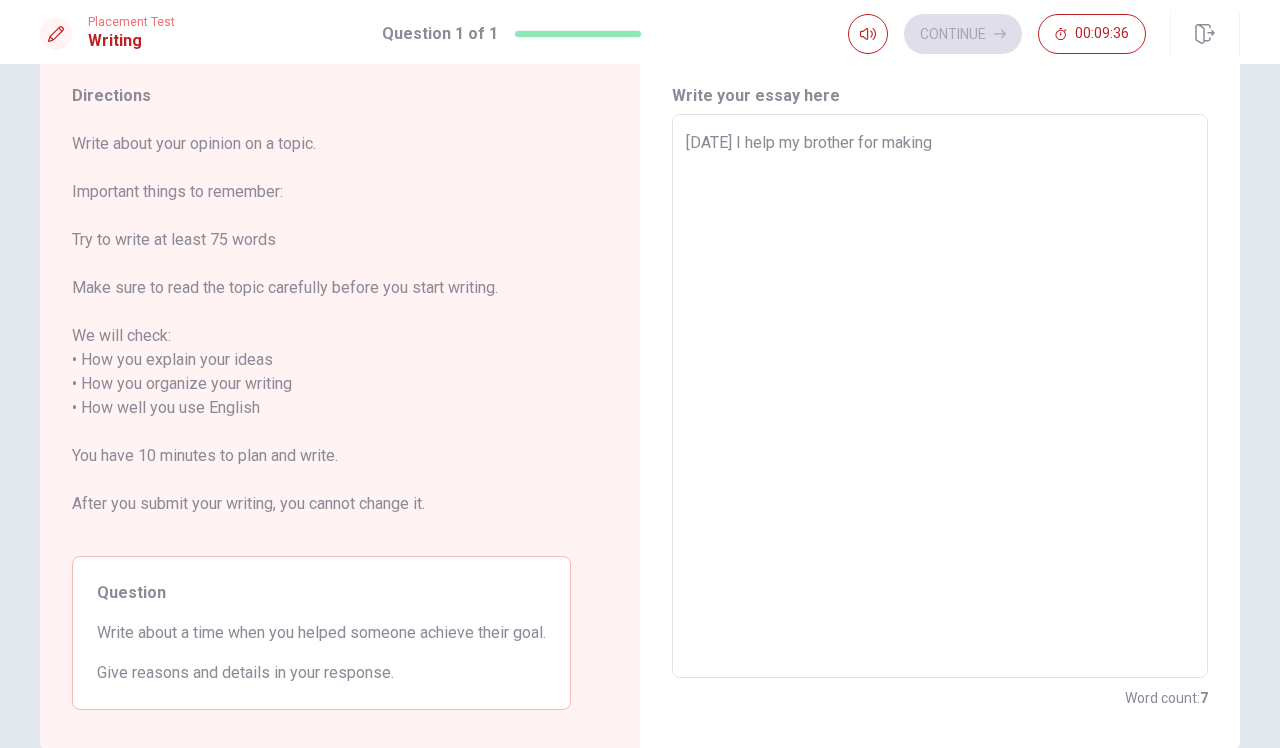 type on "x" 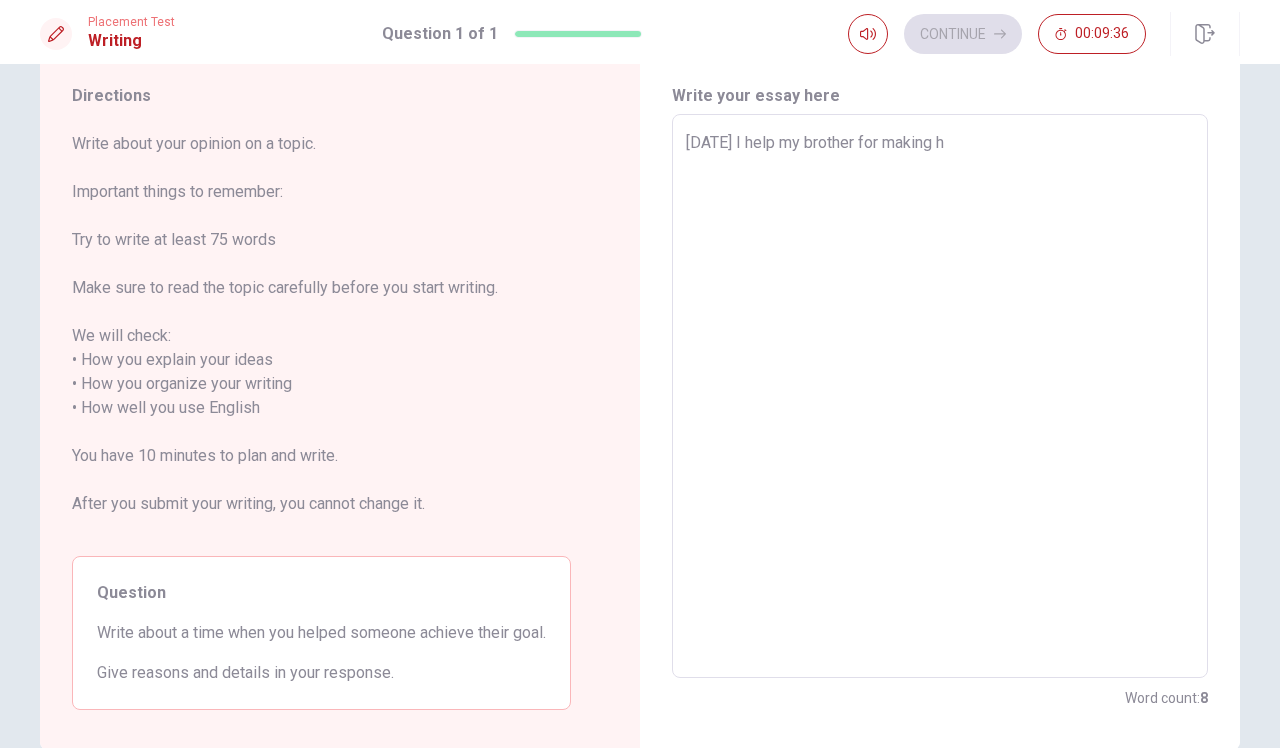 type on "x" 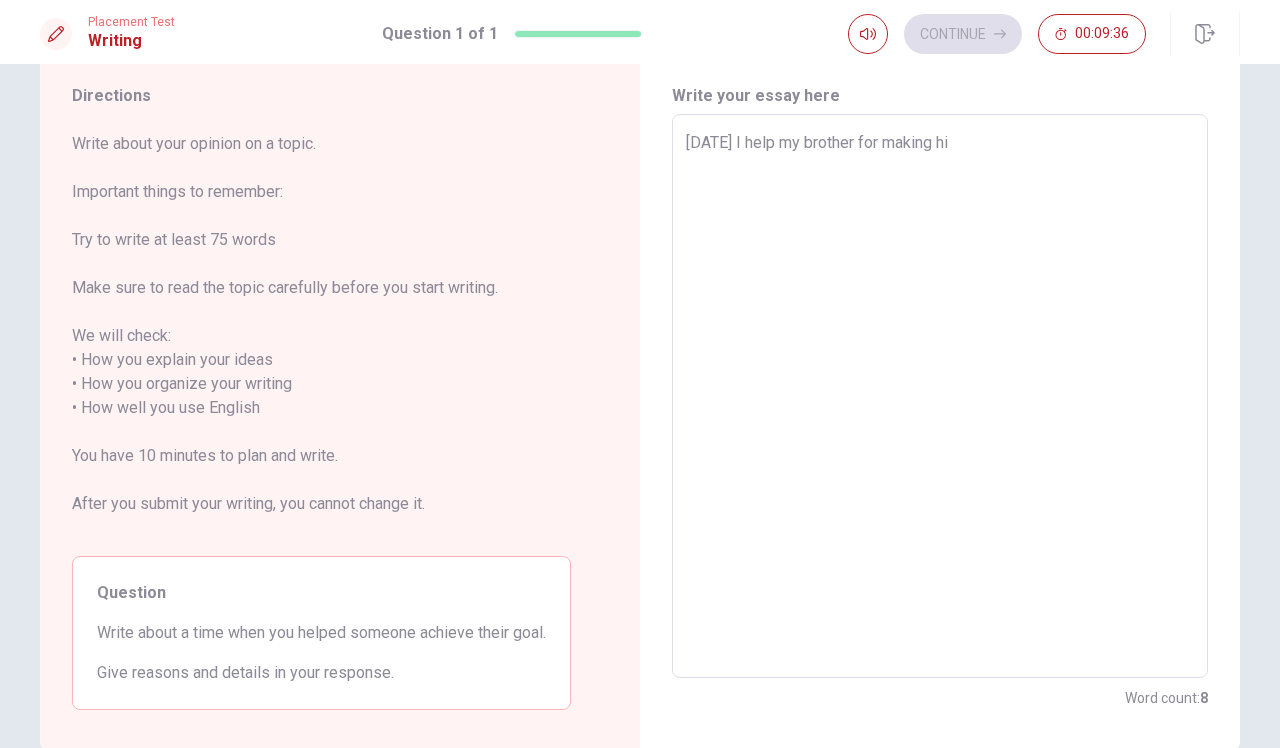 type on "x" 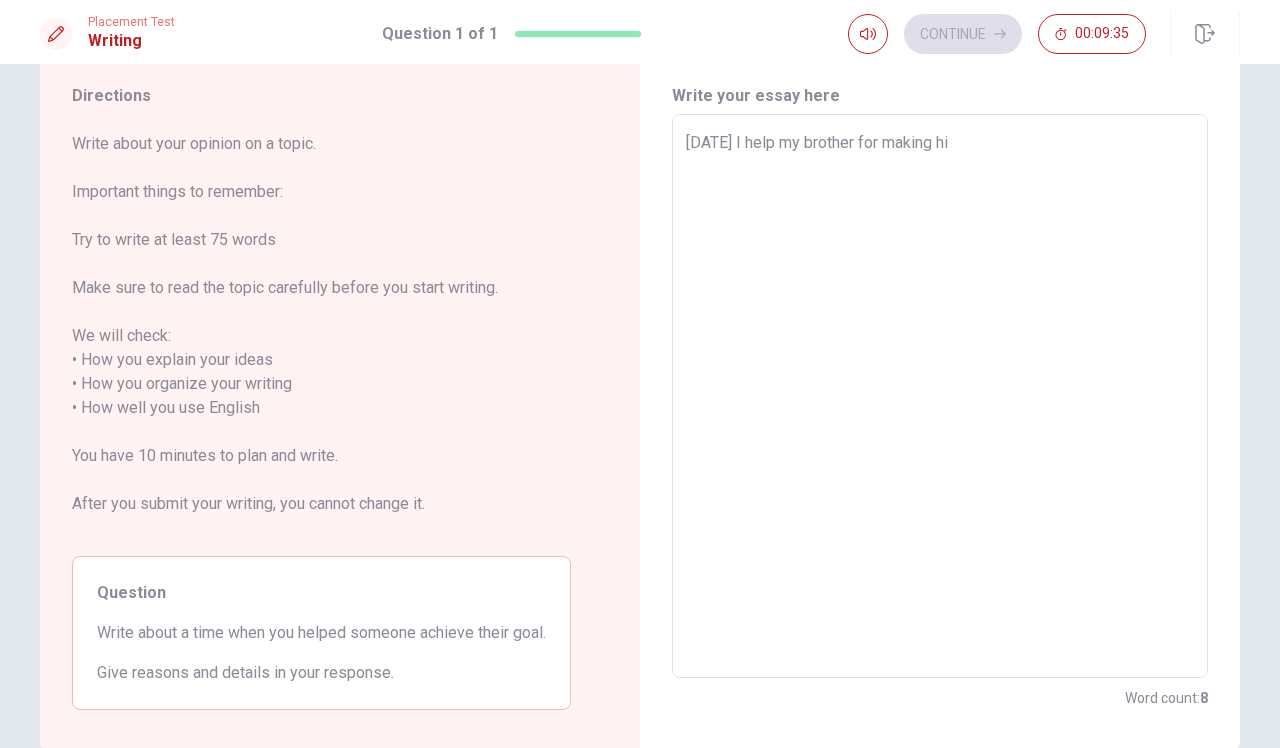 type on "[DATE] I help my brother for making his" 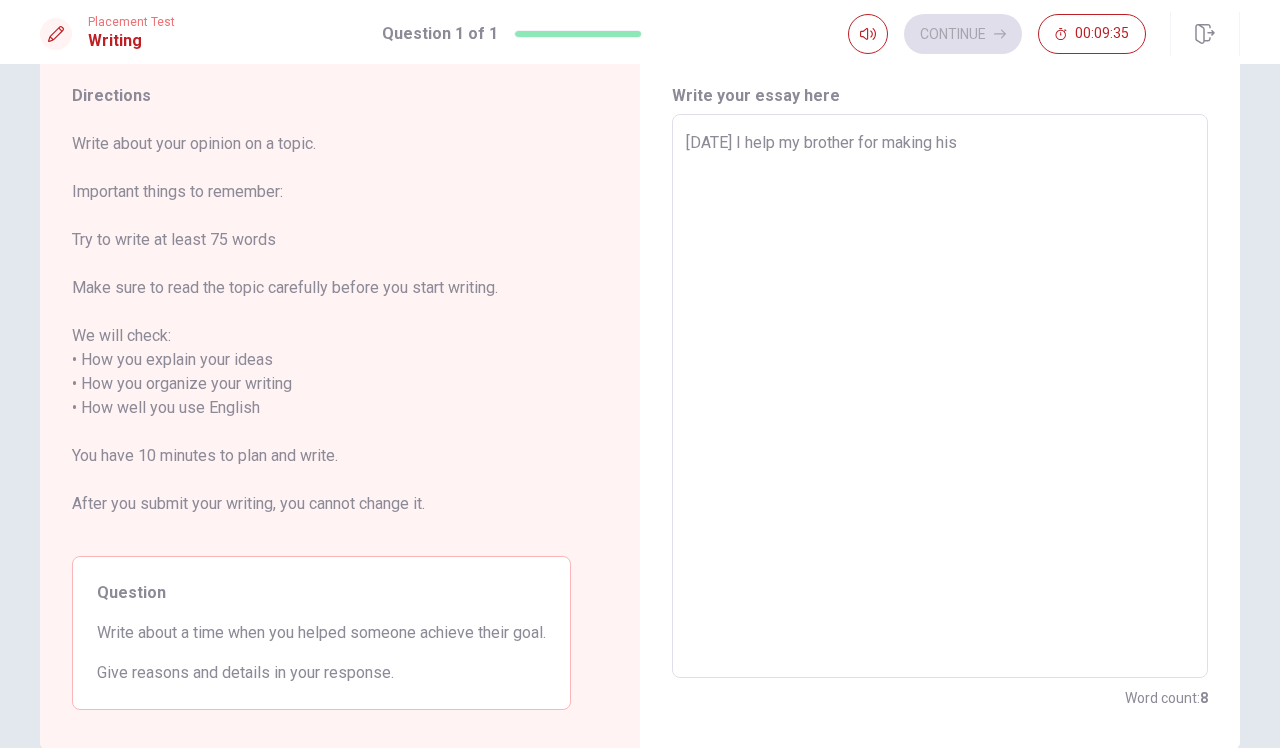 type on "x" 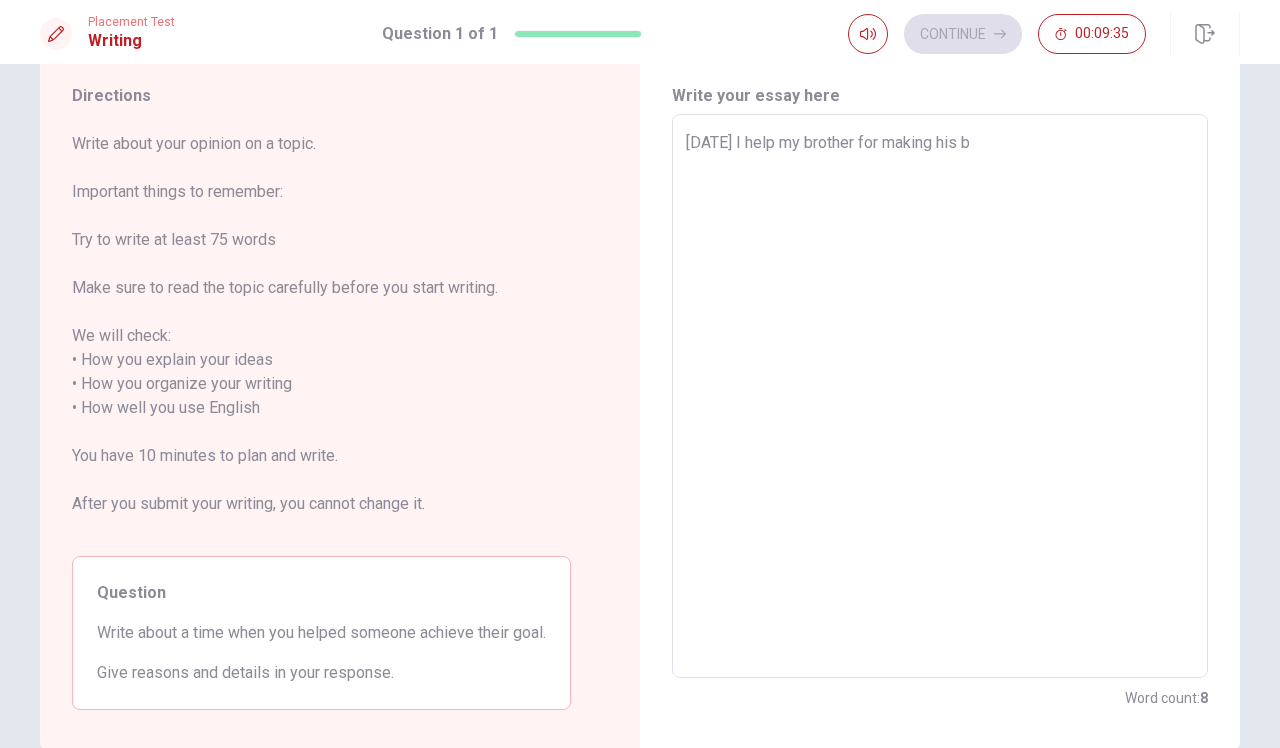type on "x" 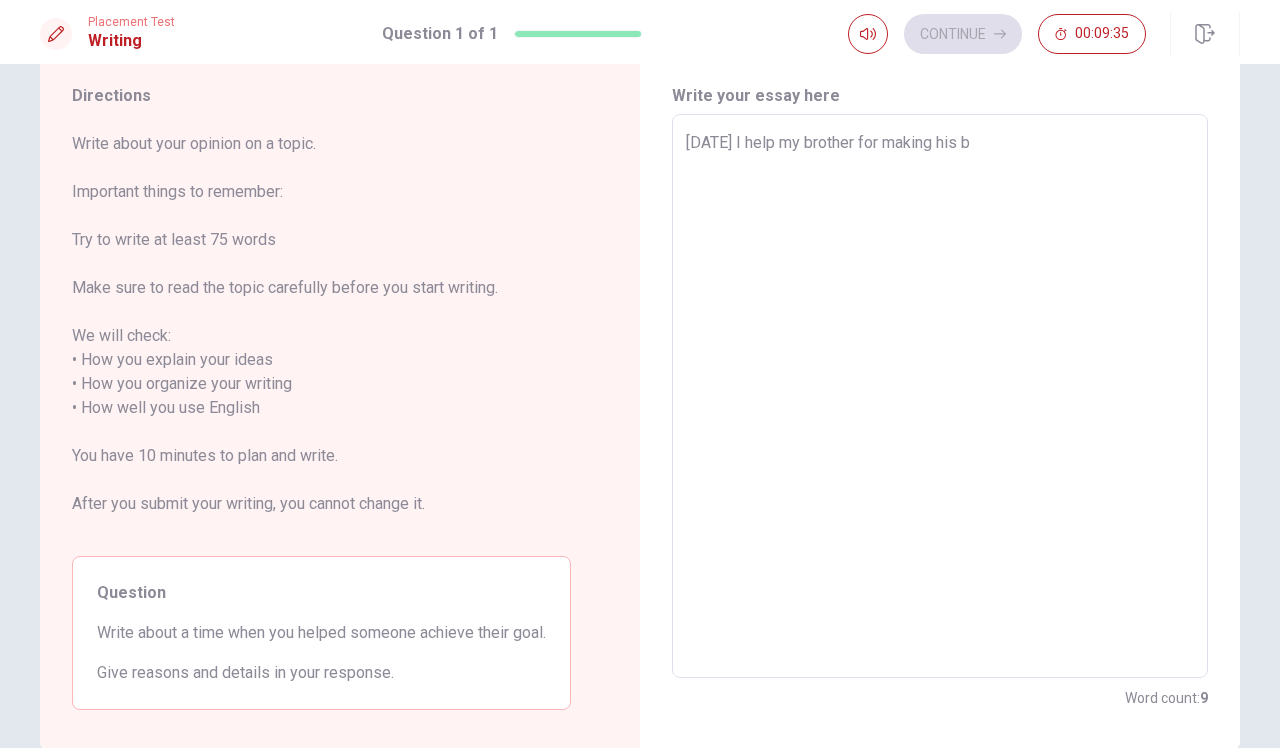 type on "[DATE] I help my brother for making his ba" 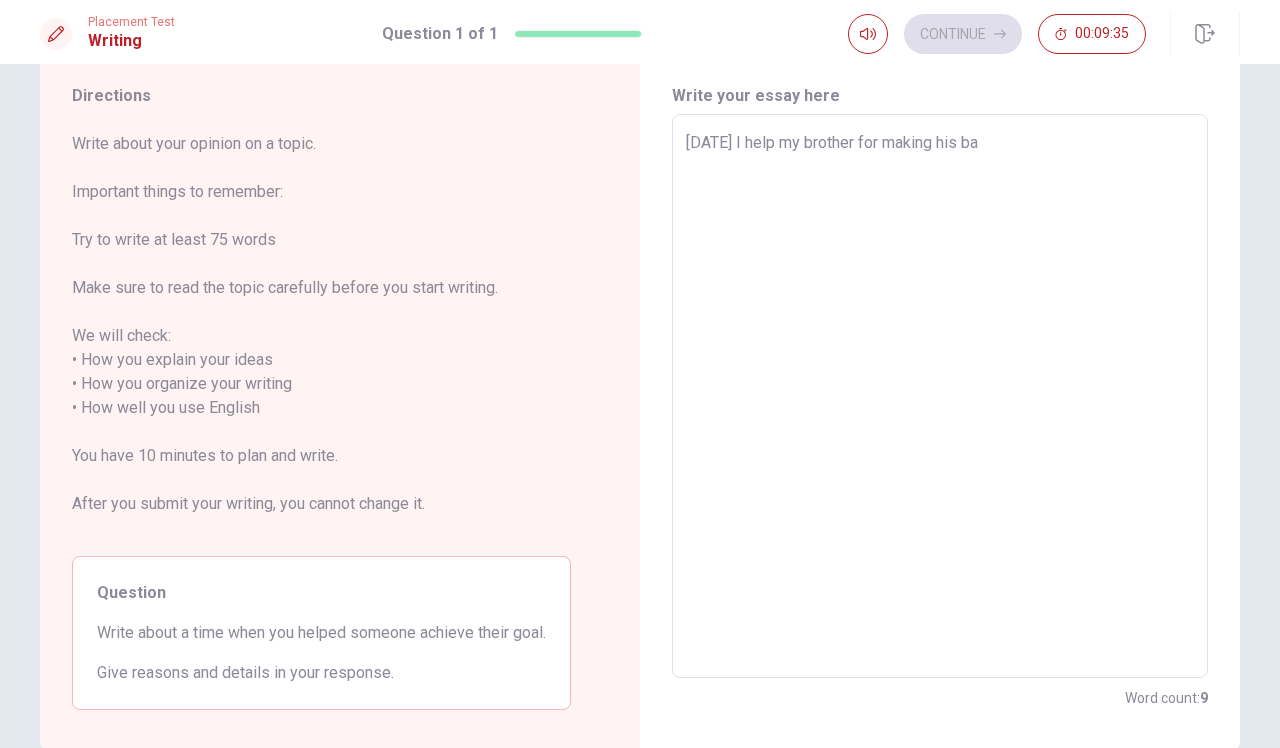 type on "x" 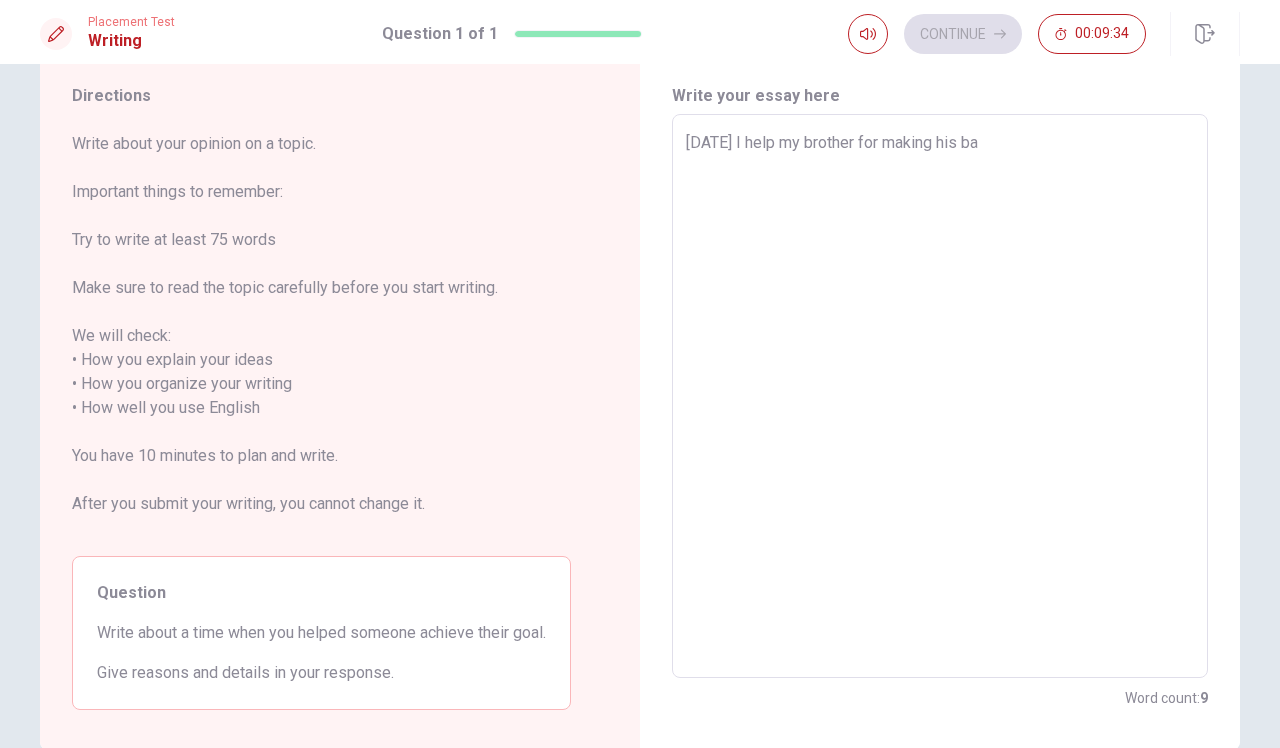type on "[DATE] I help my brother for making his bag" 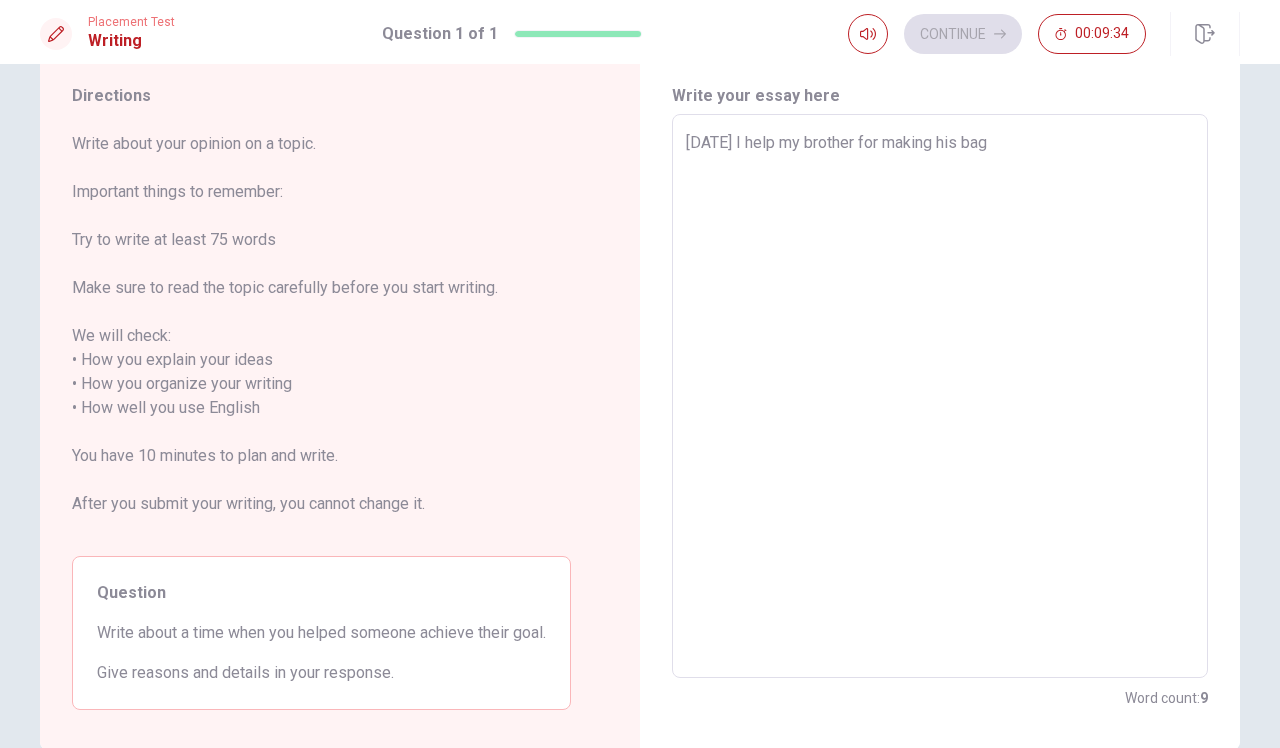 type on "x" 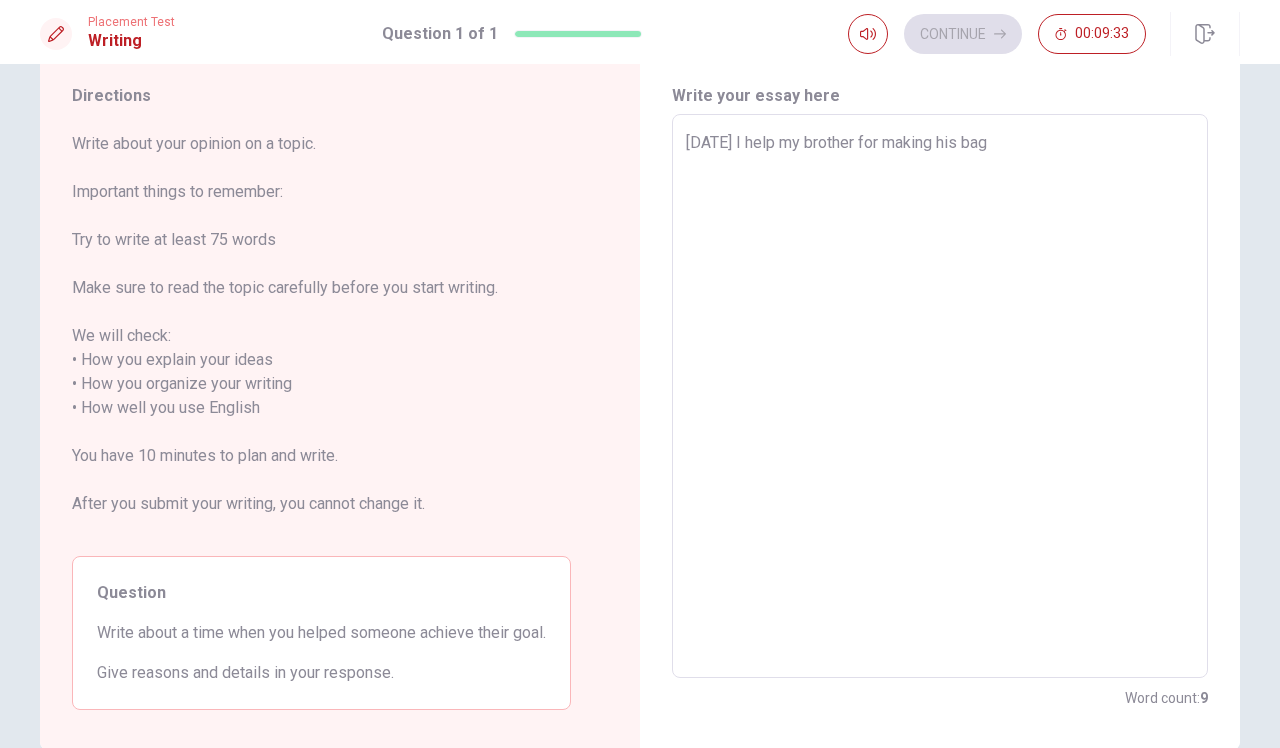 type on "[DATE] I help my brother for making his bag." 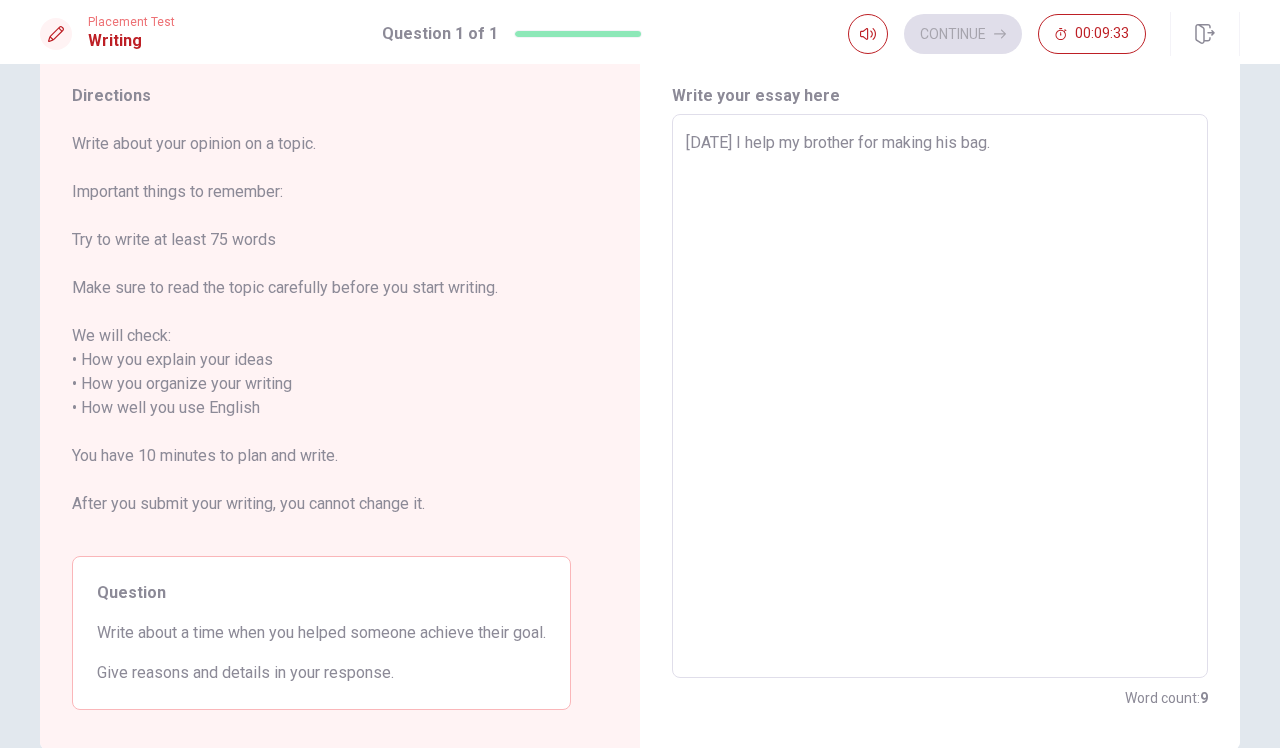 type on "x" 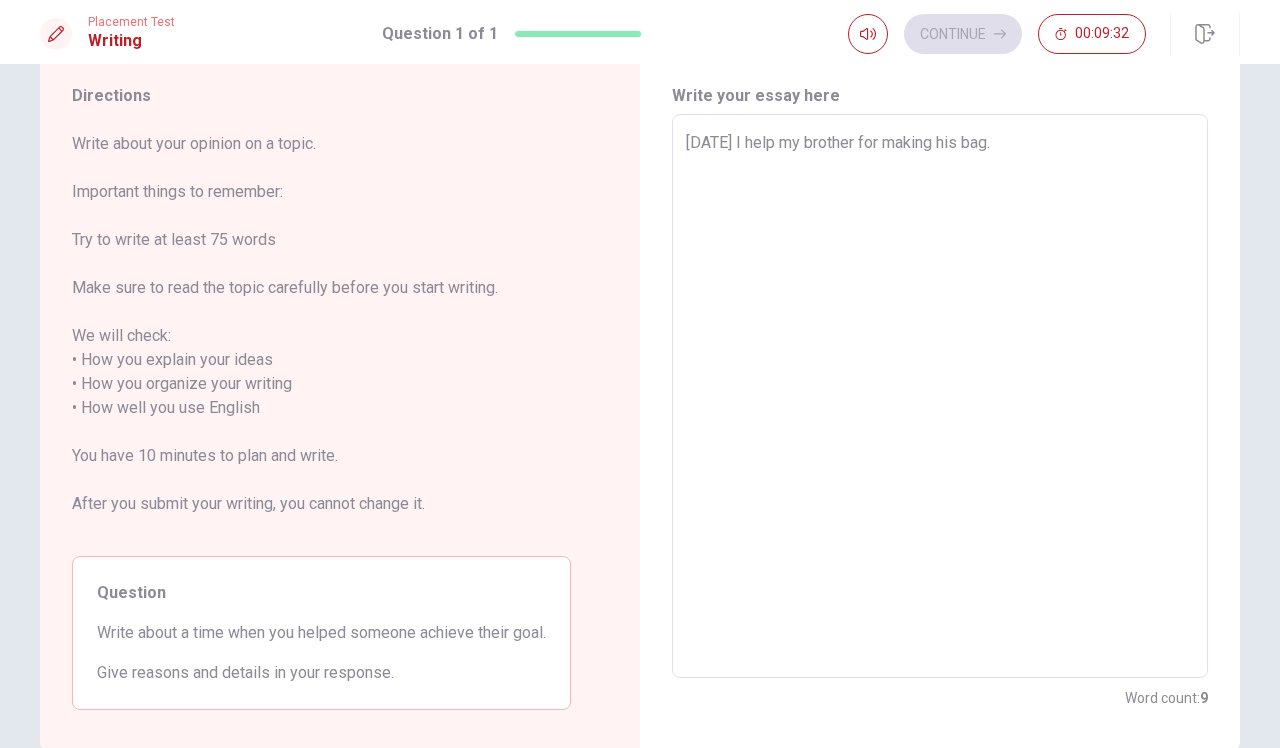 type on "x" 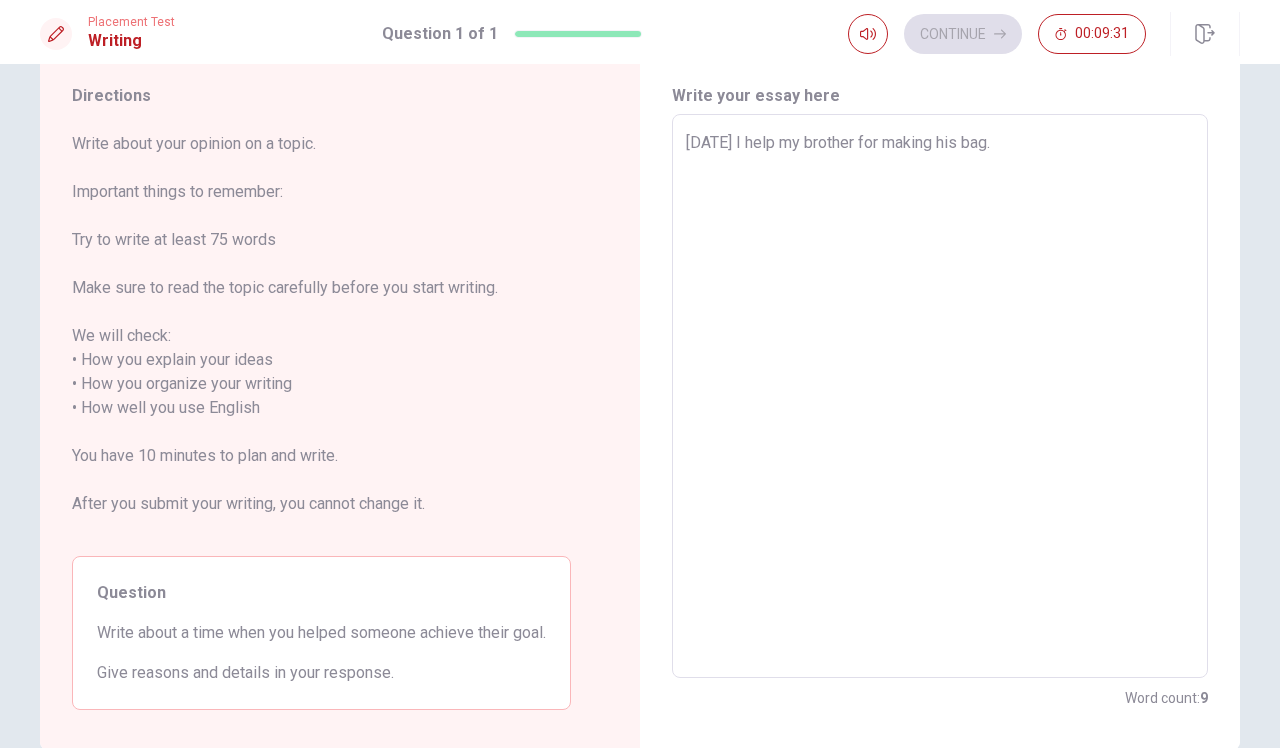 type on "[DATE] I help my brother for making his bag. H" 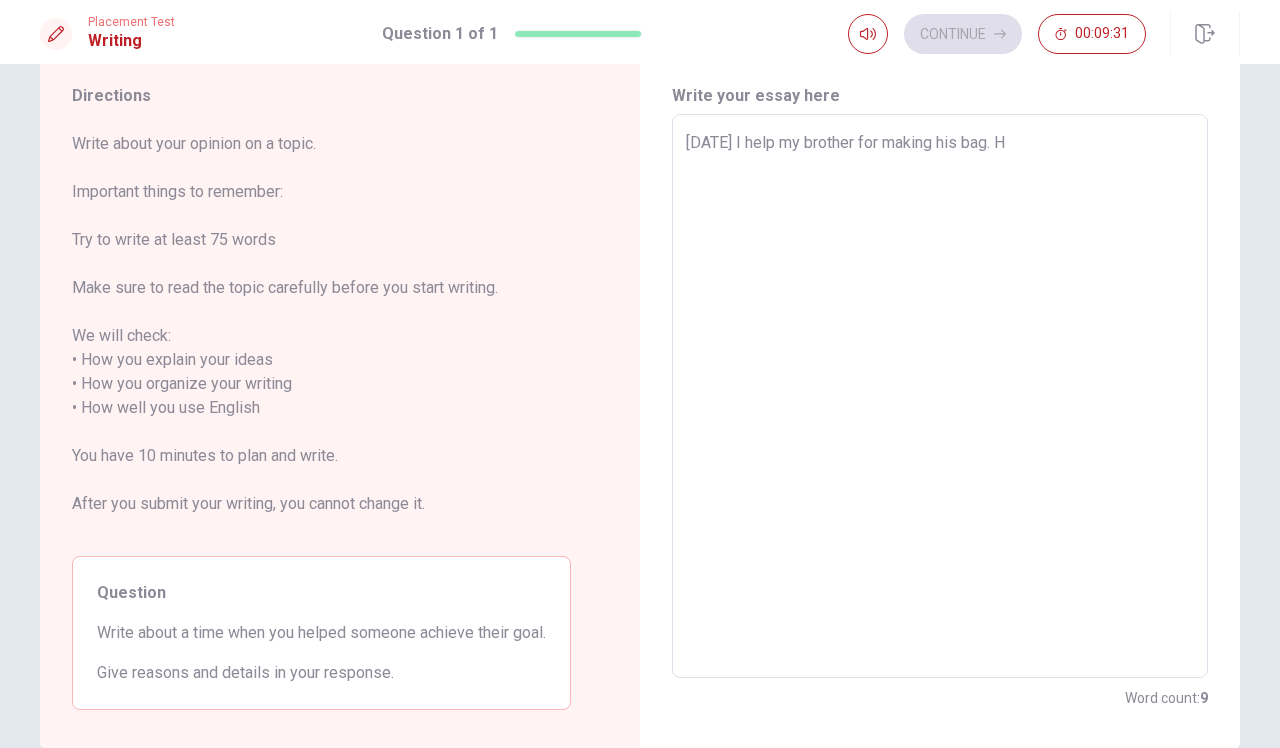 type on "x" 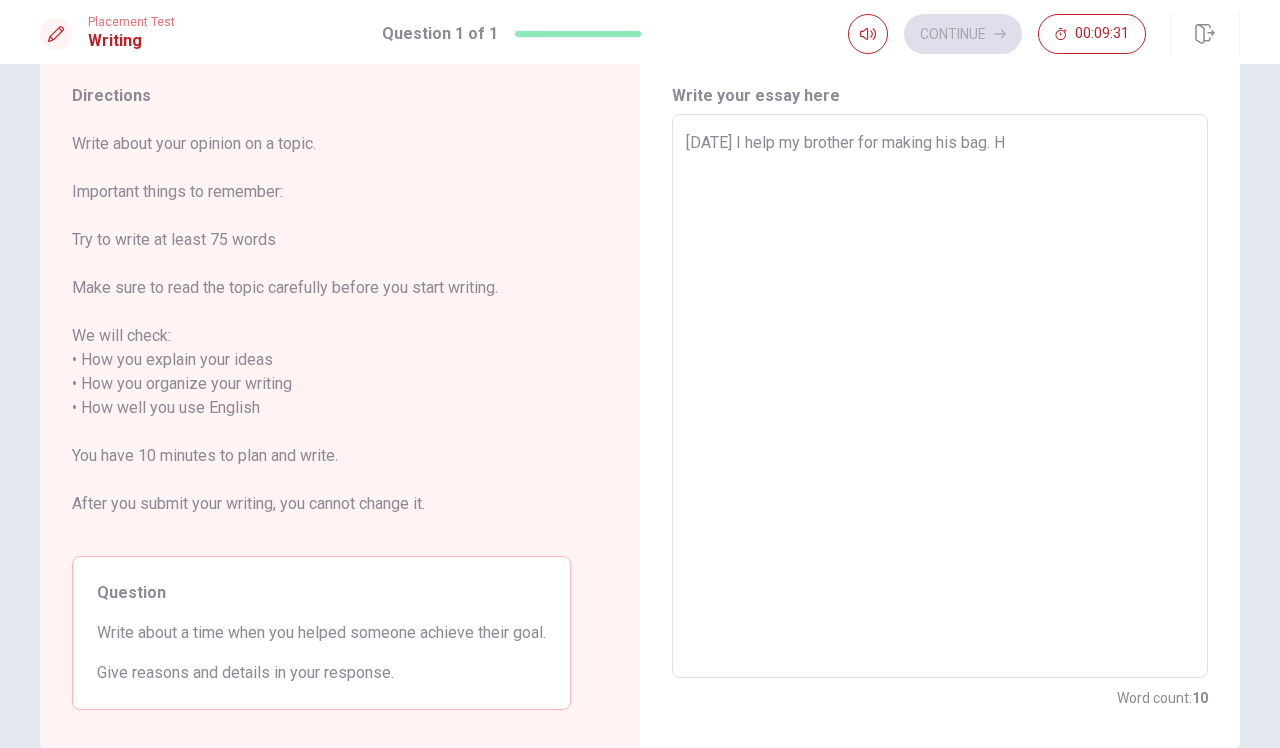 type on "[DATE] I help my brother for making his bag. He" 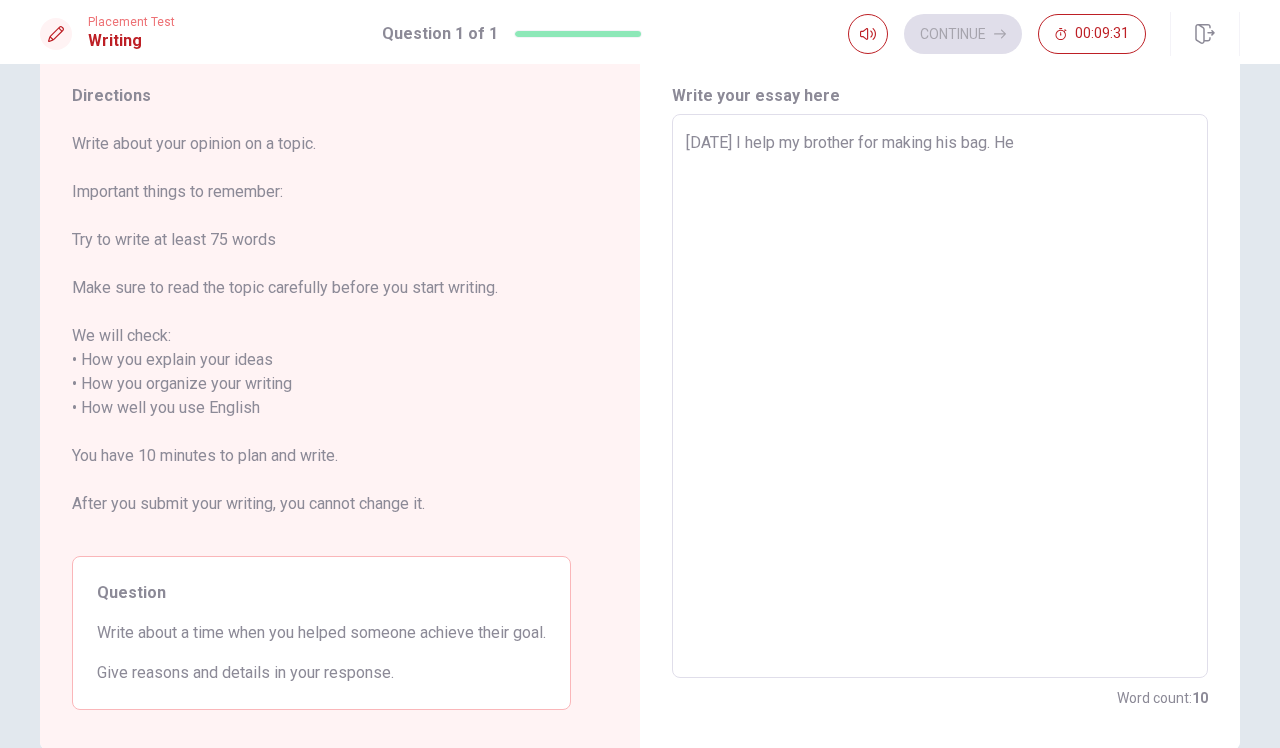 type on "x" 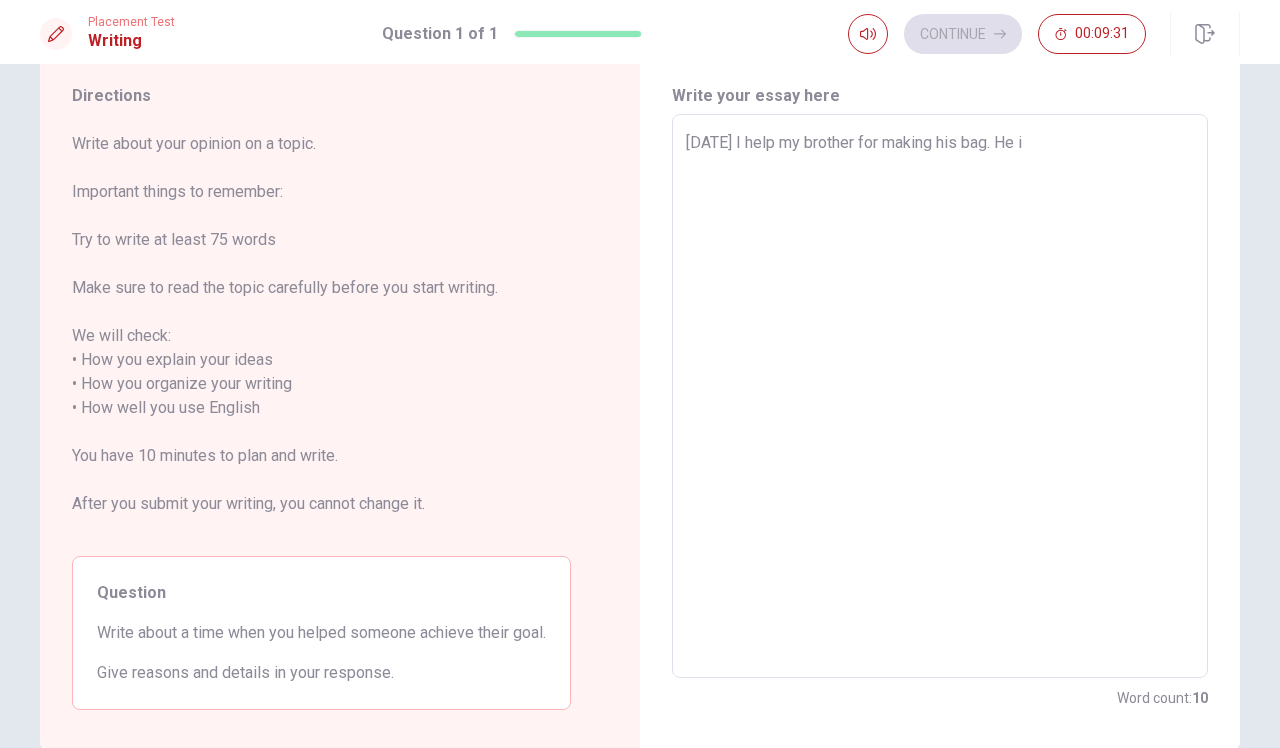 type on "x" 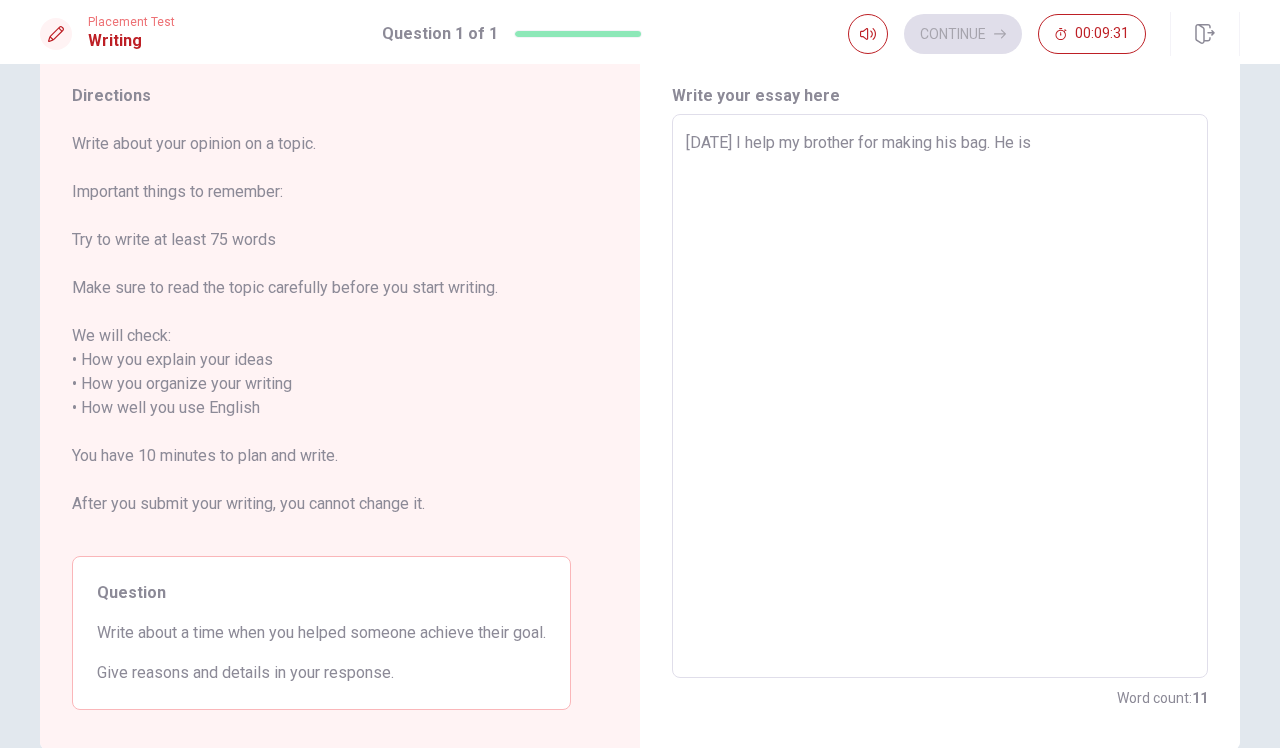 type on "x" 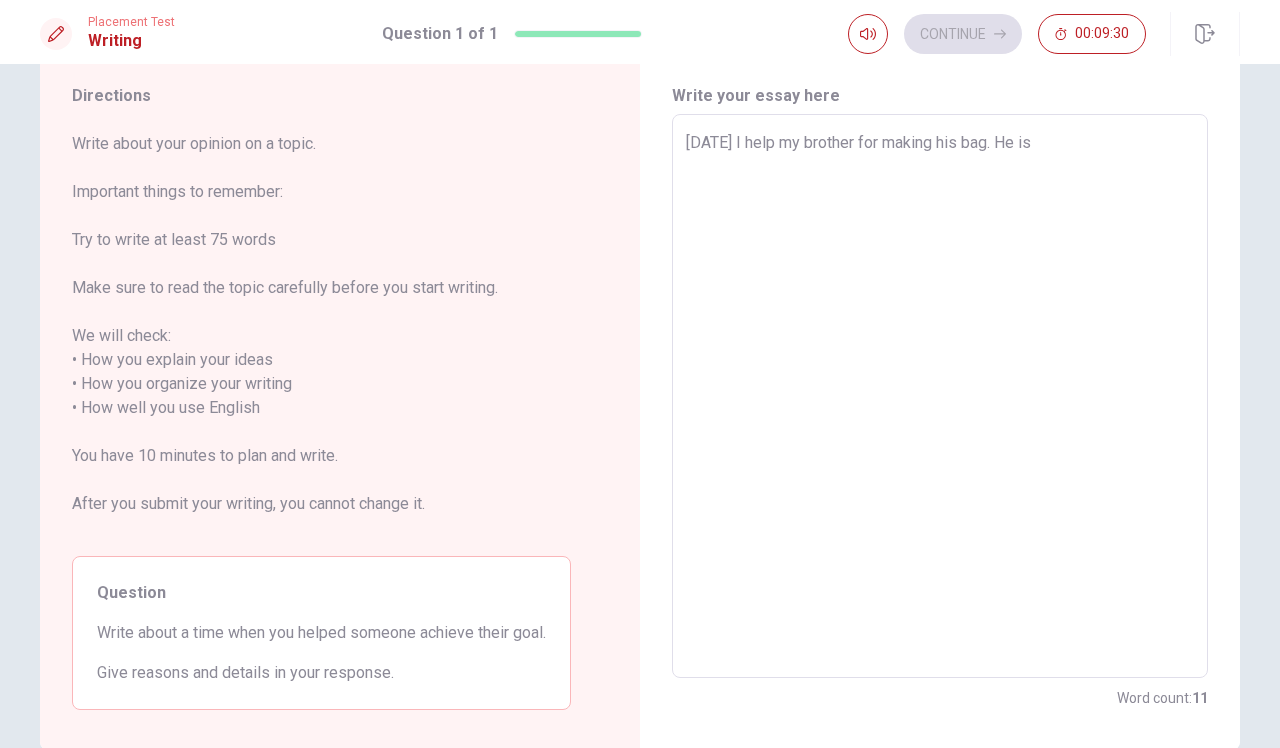 type on "[DATE] I help my brother for making his bag. He is g" 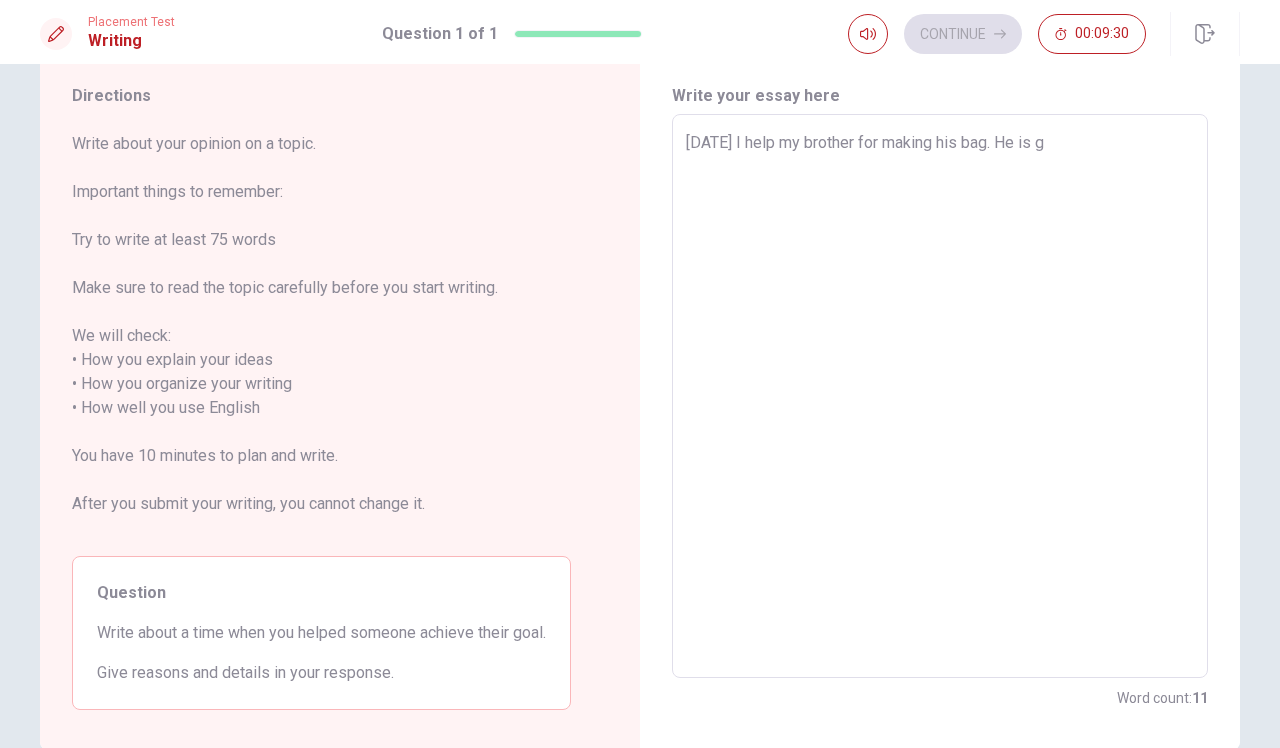 type on "x" 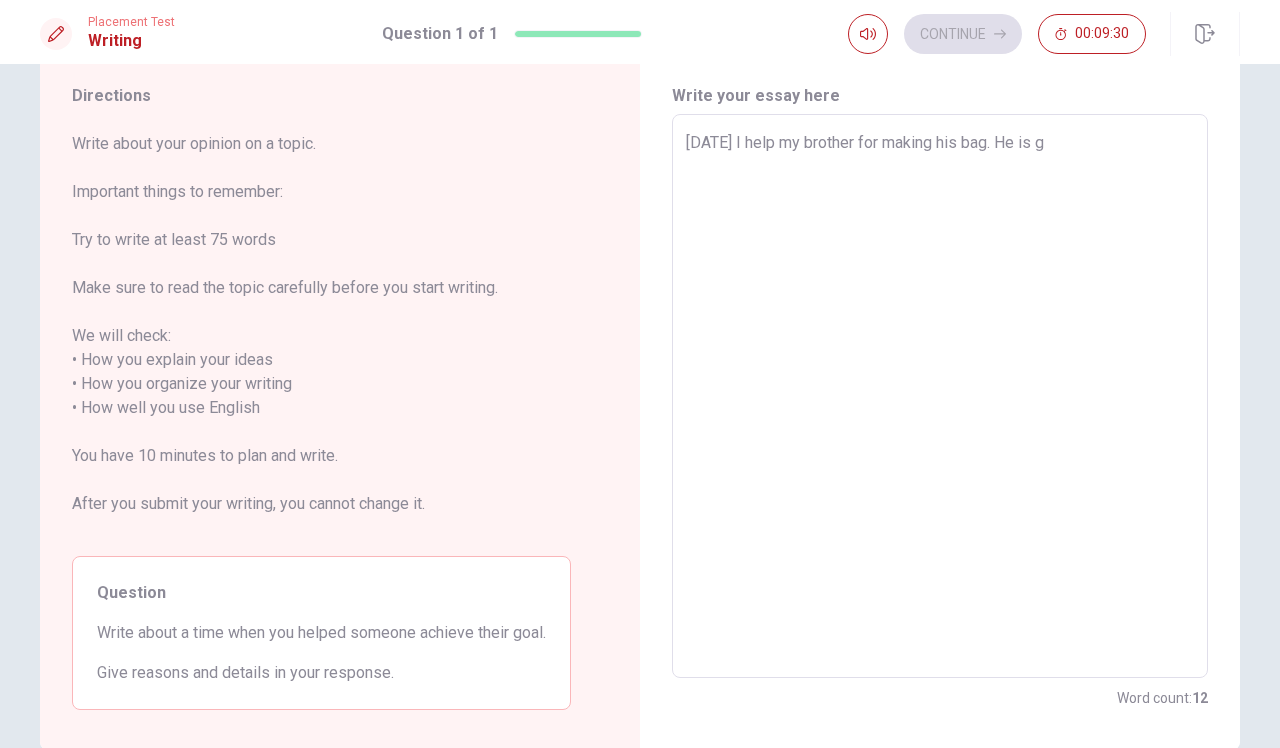 type on "[DATE] I help my brother for making his bag. He is go" 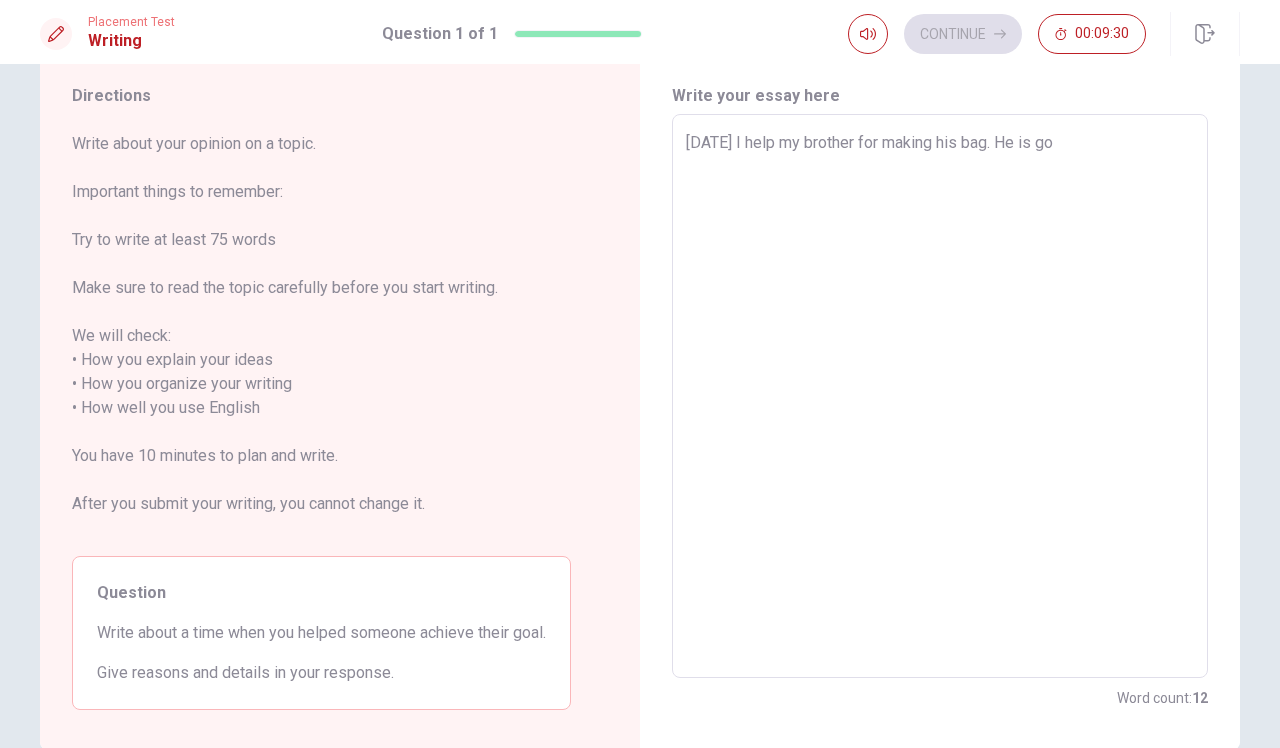 type on "x" 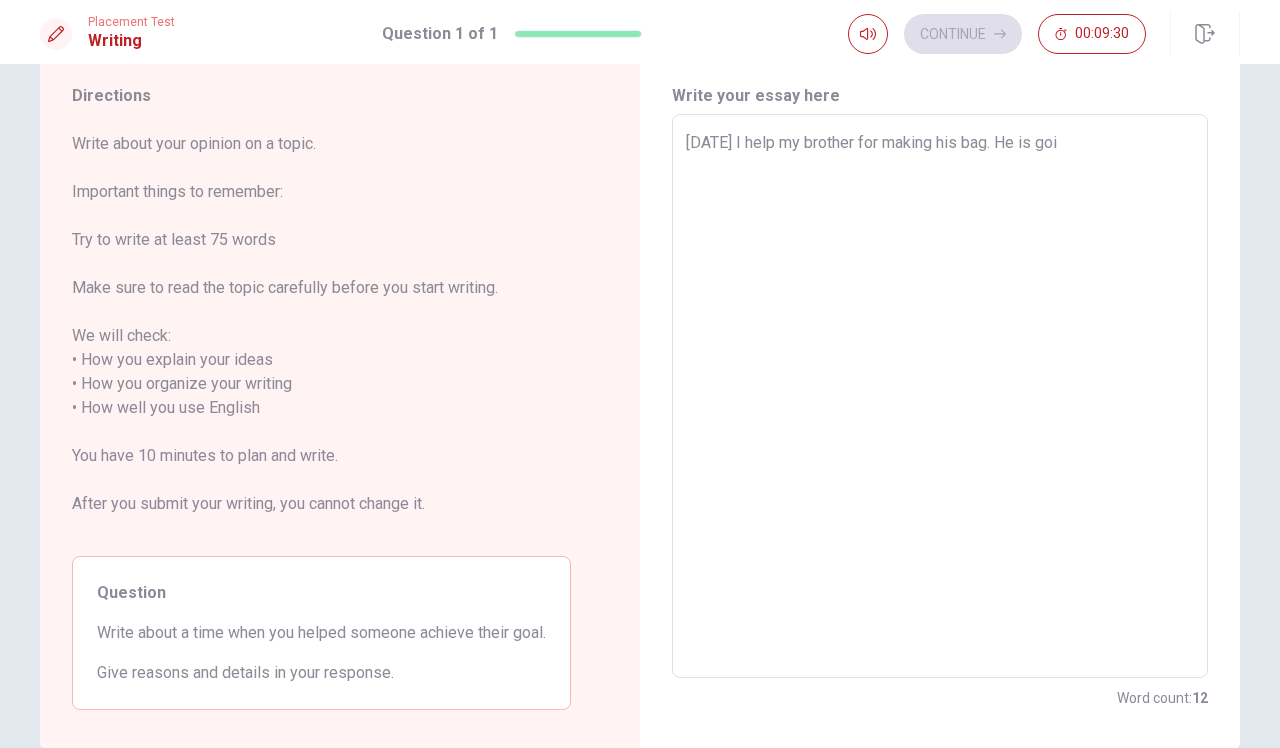 type on "x" 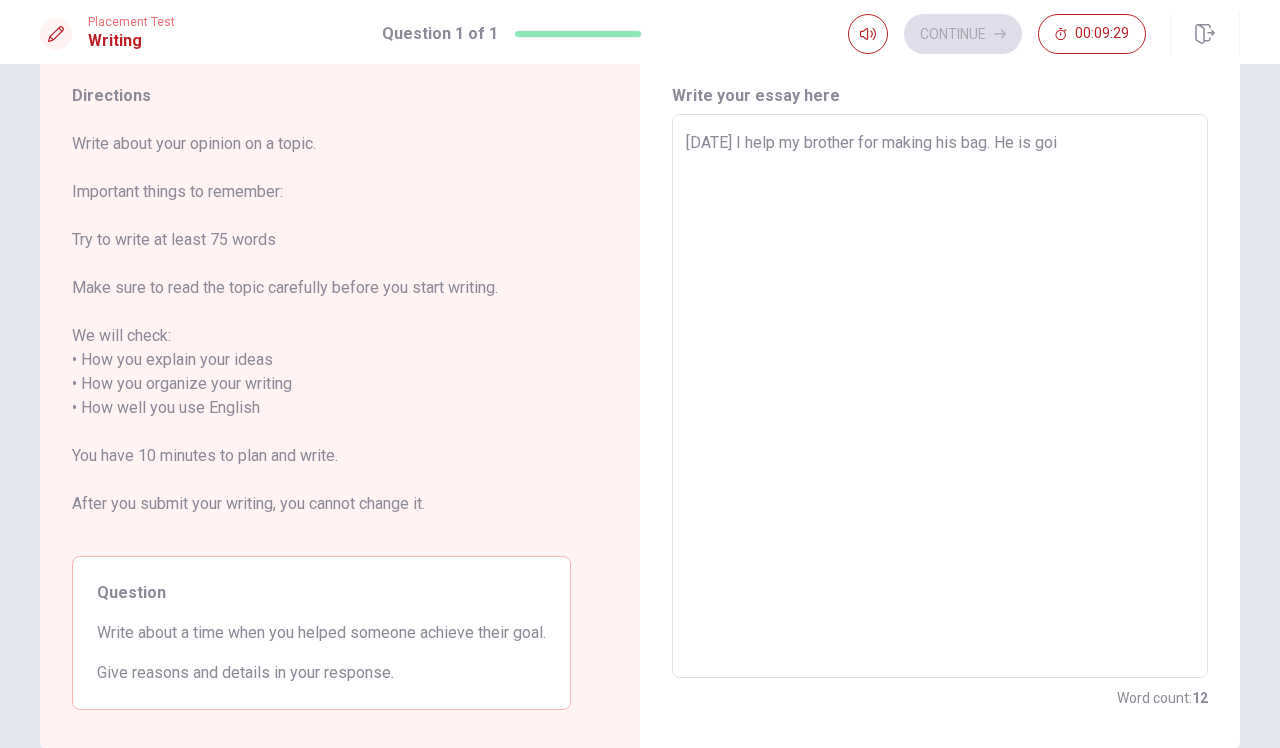 type on "[DATE] I help my brother for making his bag. He is goin" 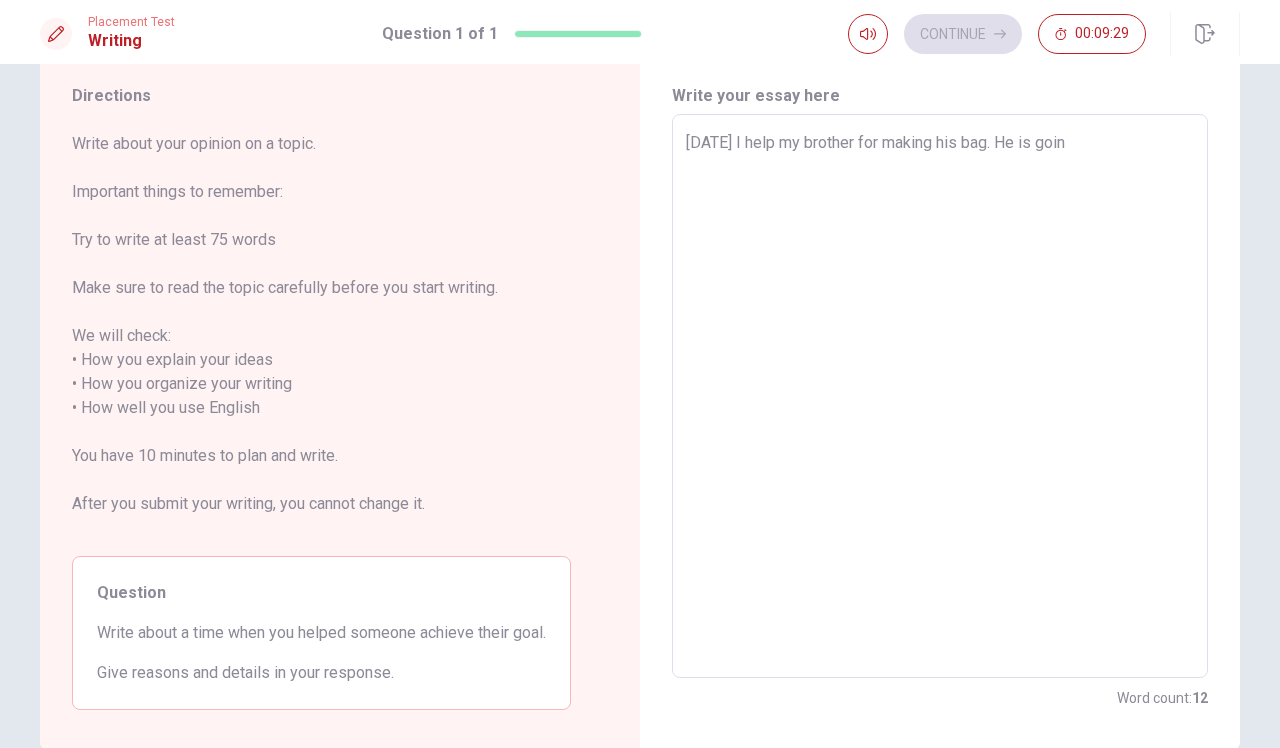 type on "x" 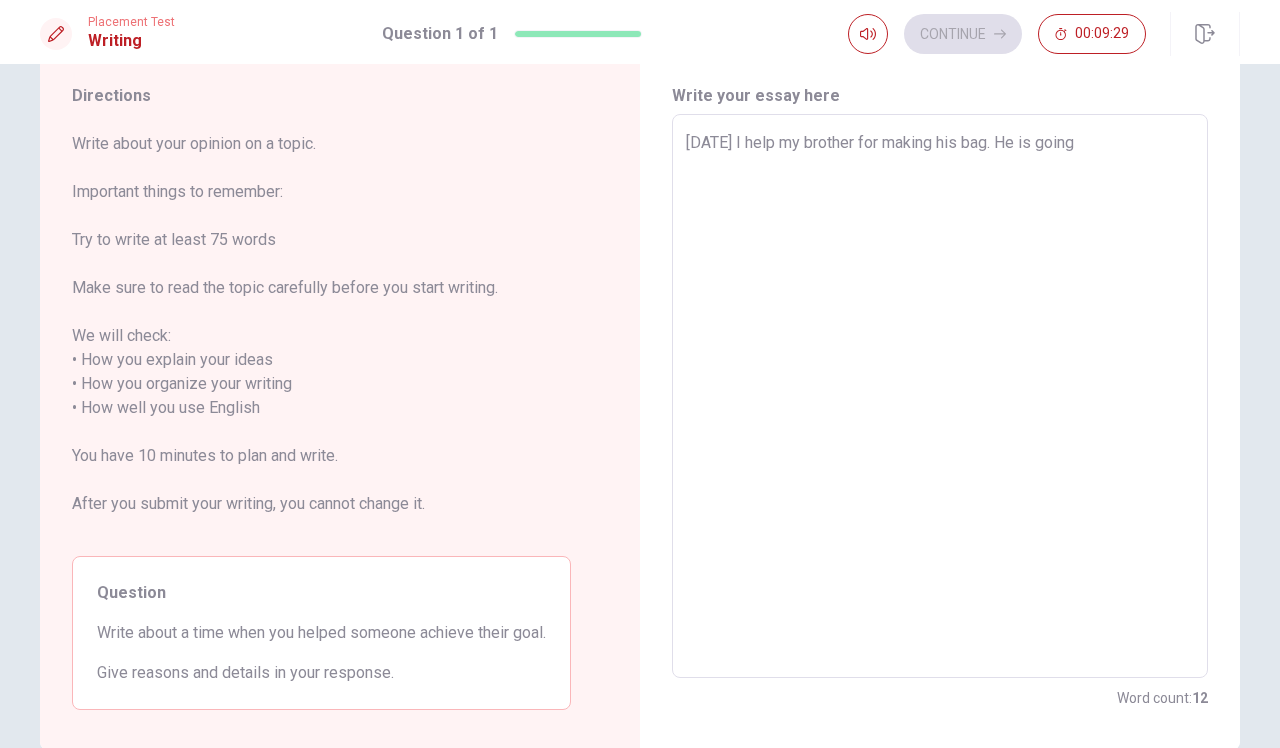 type on "x" 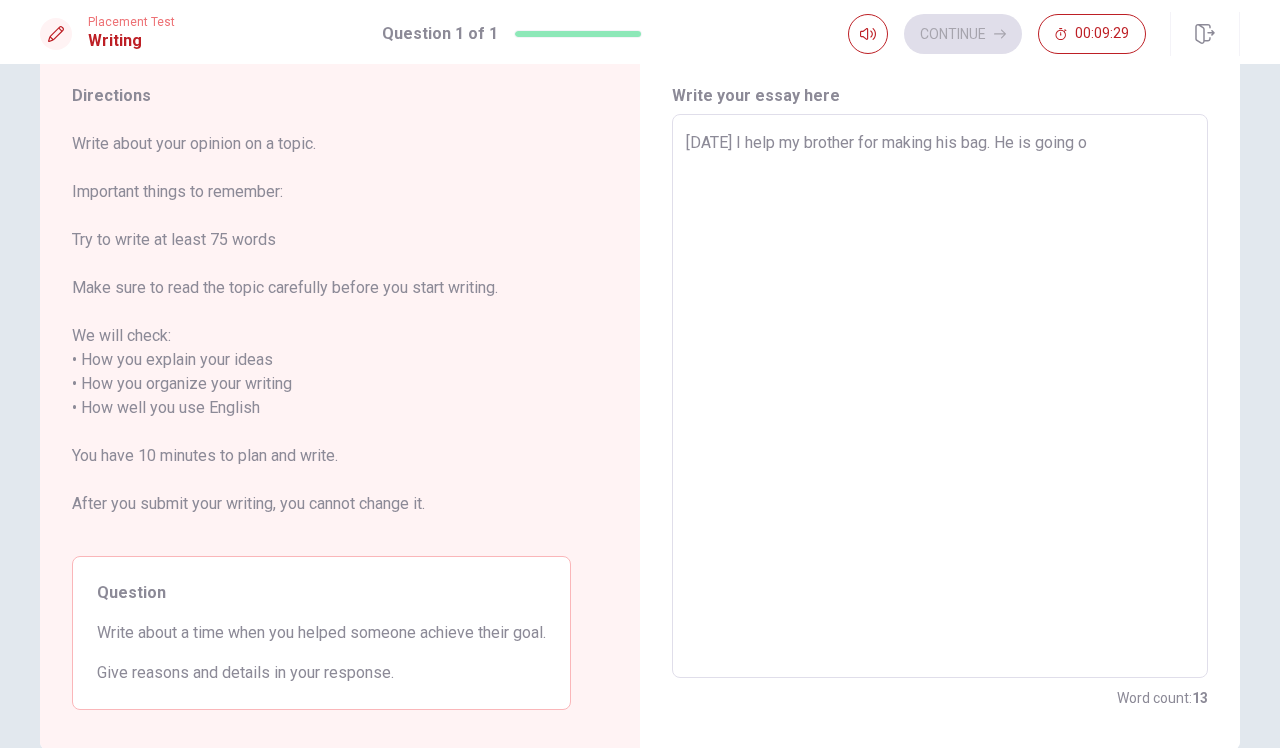 type on "x" 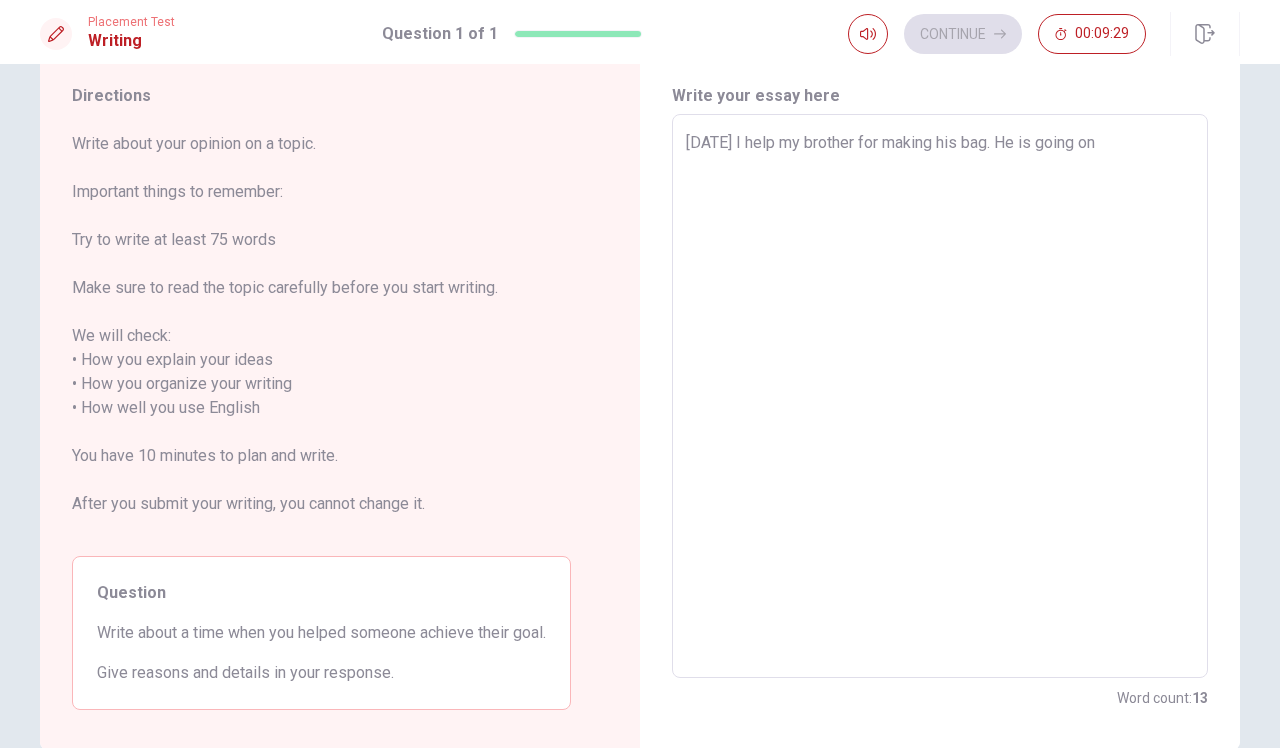 type on "x" 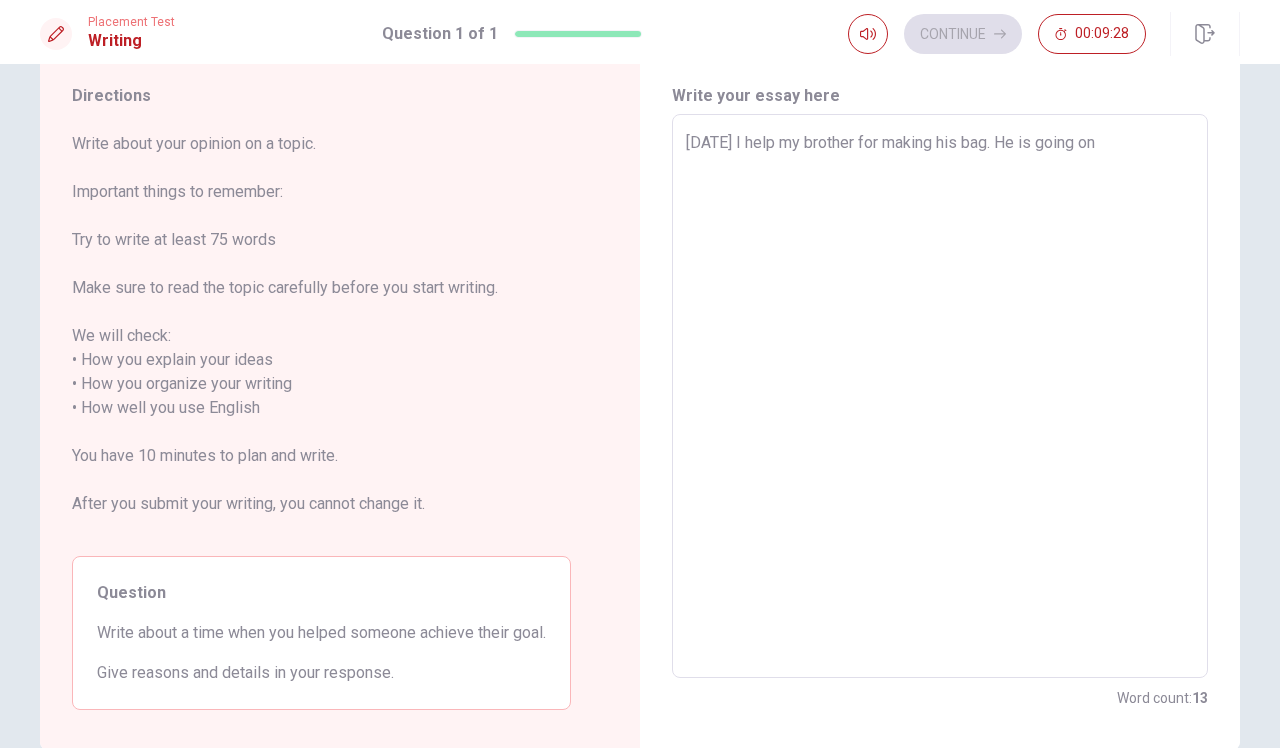 type on "[DATE] I help my brother for making his bag. He is going on" 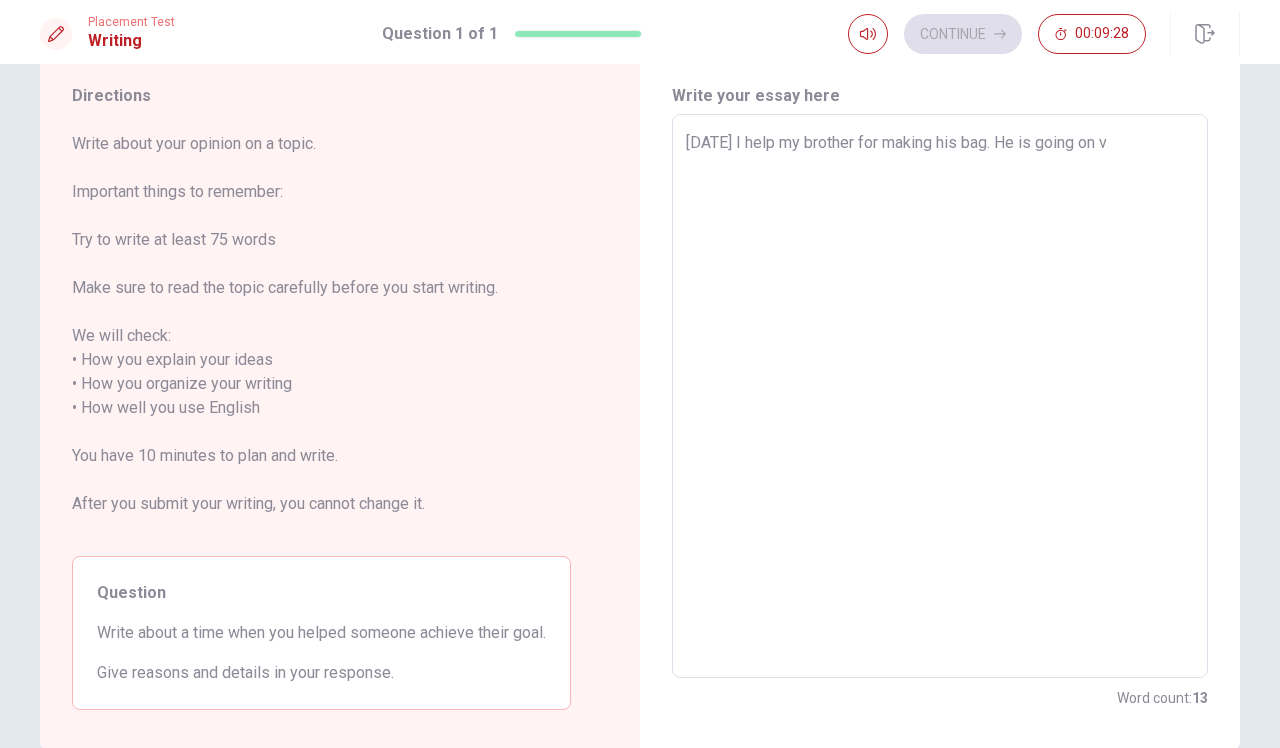 type on "x" 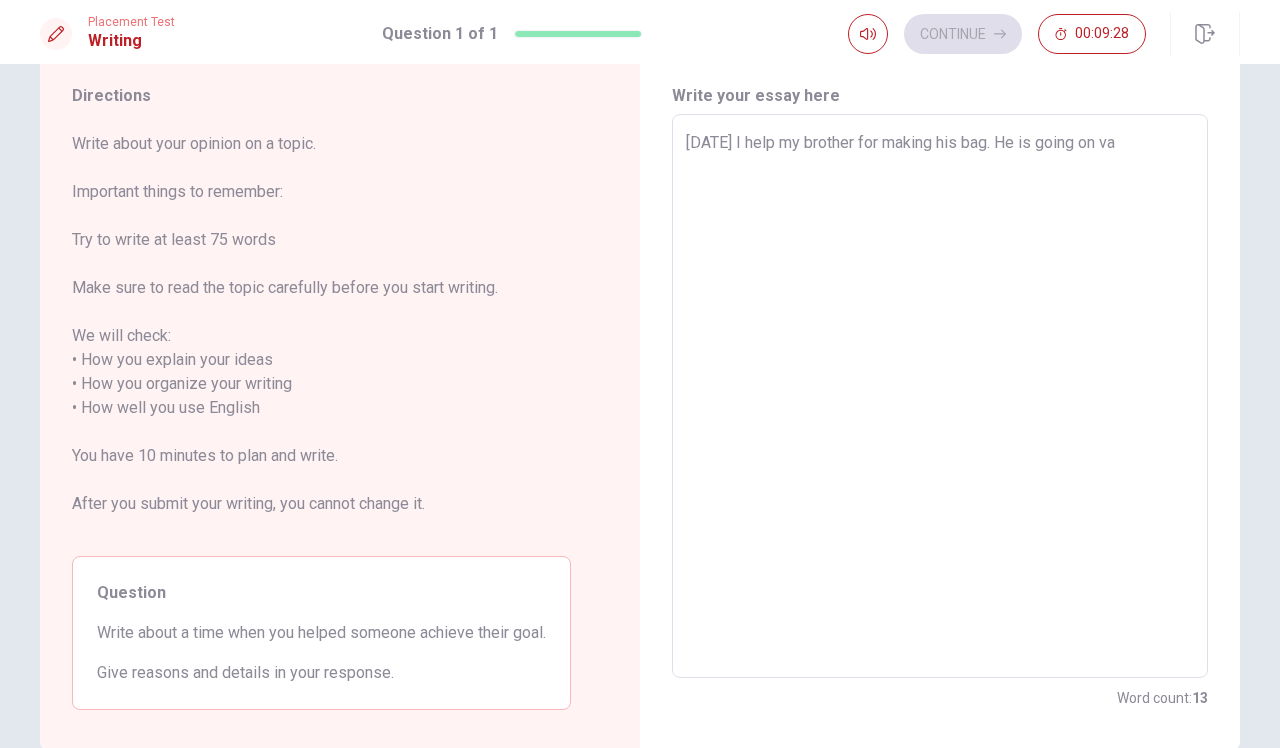 type on "x" 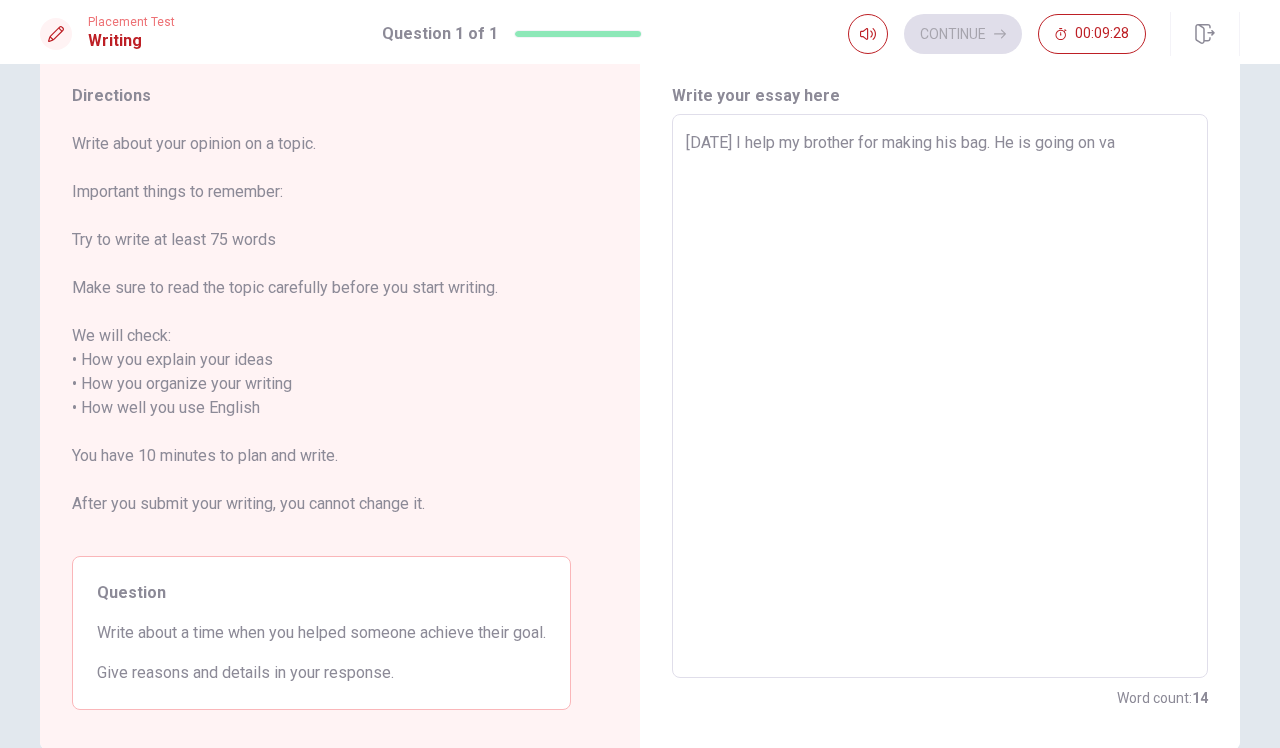 type on "[DATE] I help my brother for making his bag. He is going on vac" 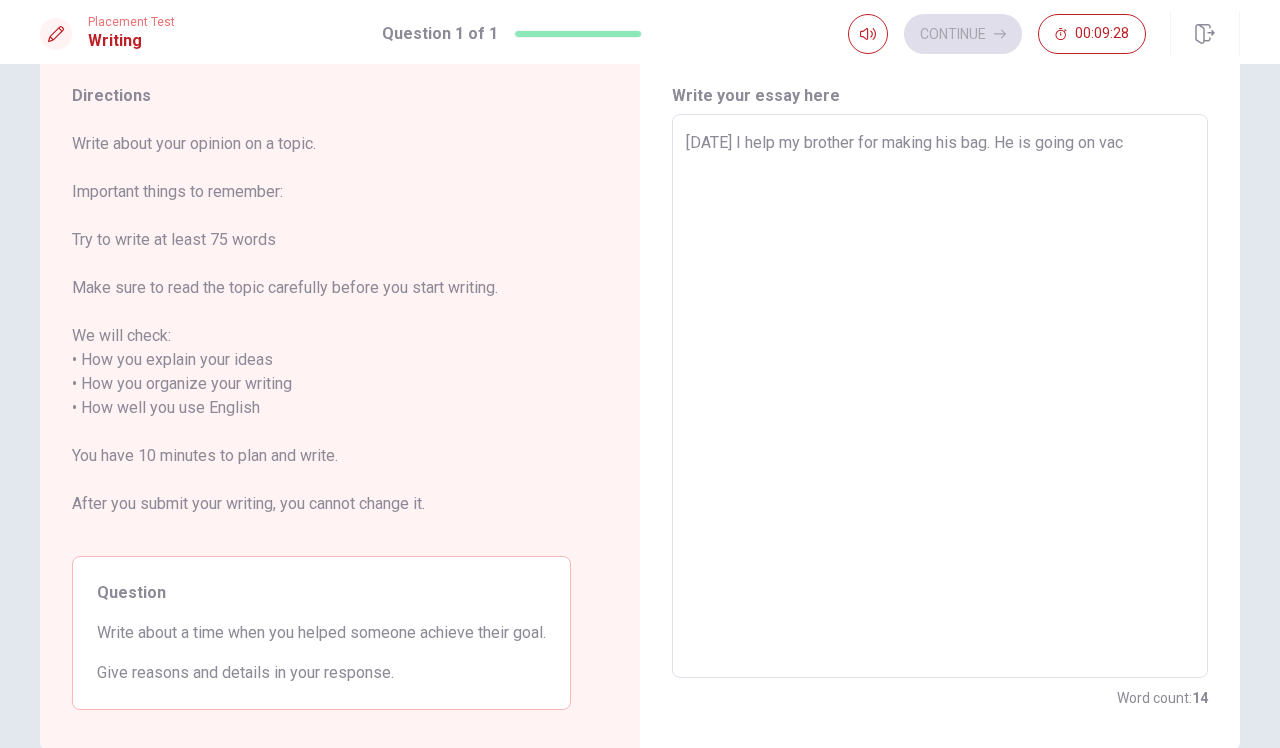 type on "x" 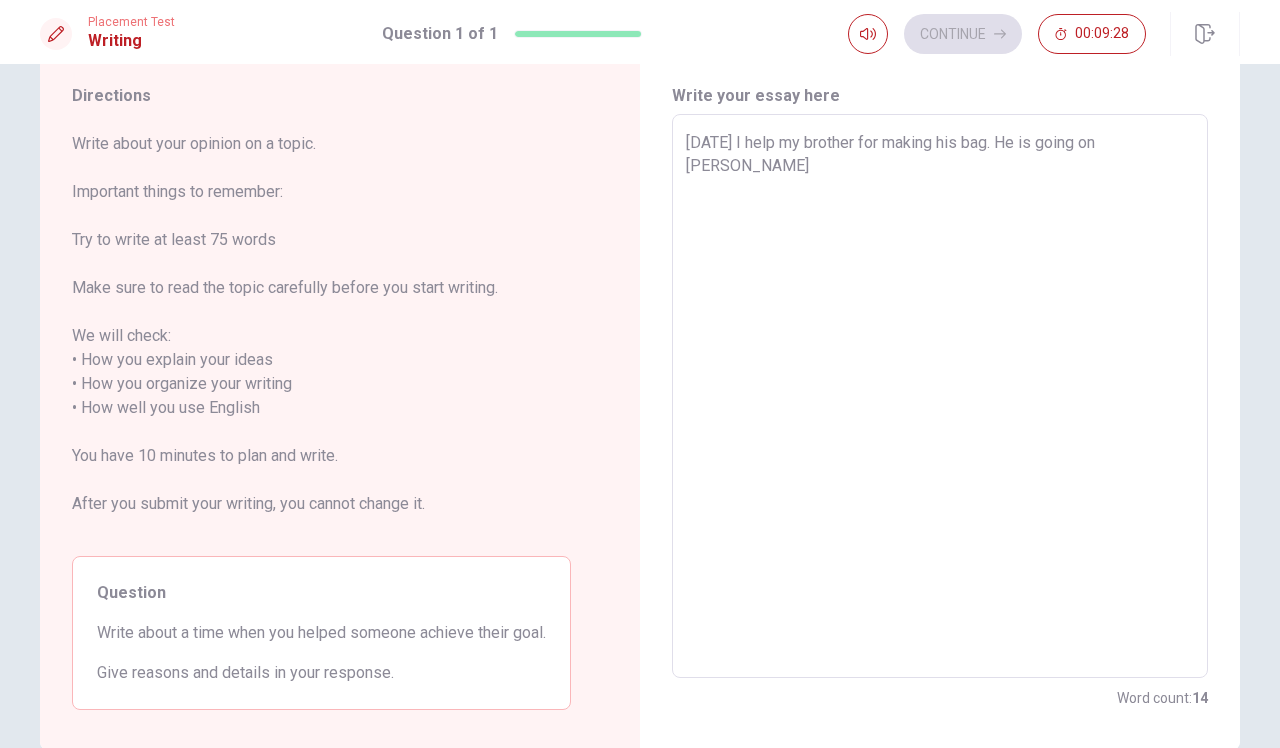 type on "x" 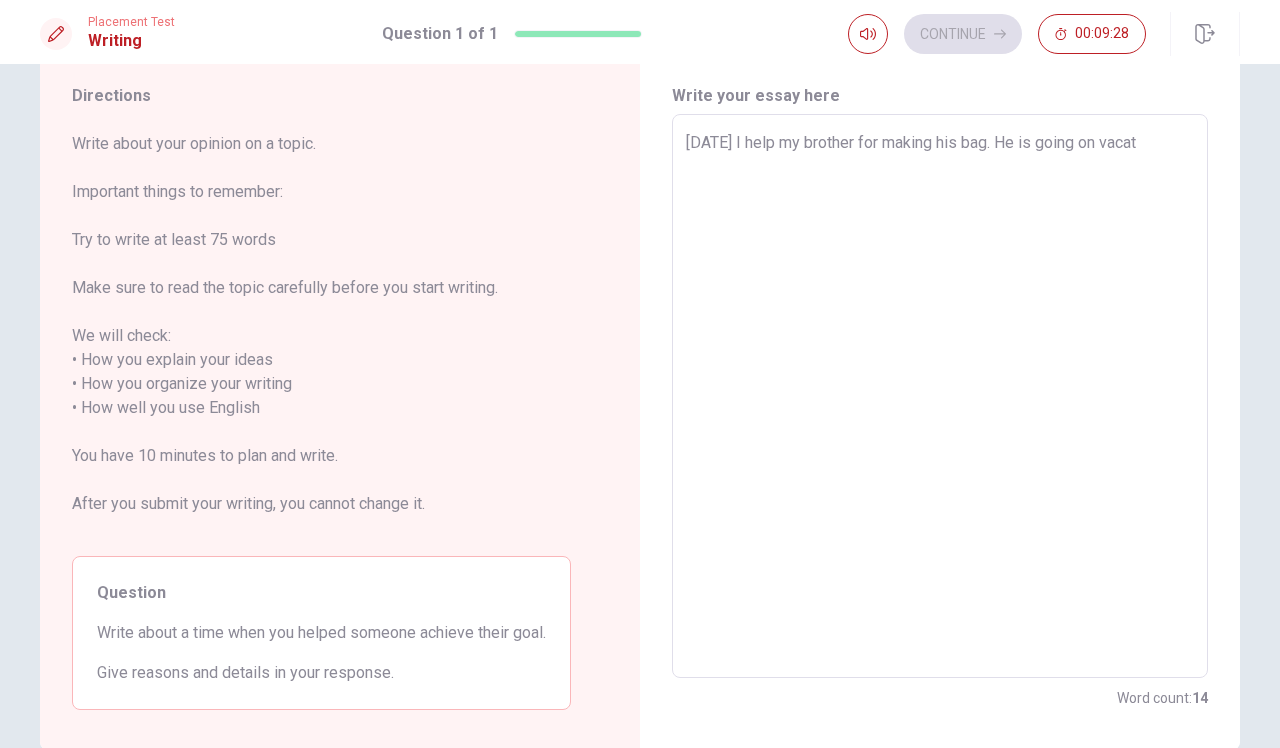 type on "x" 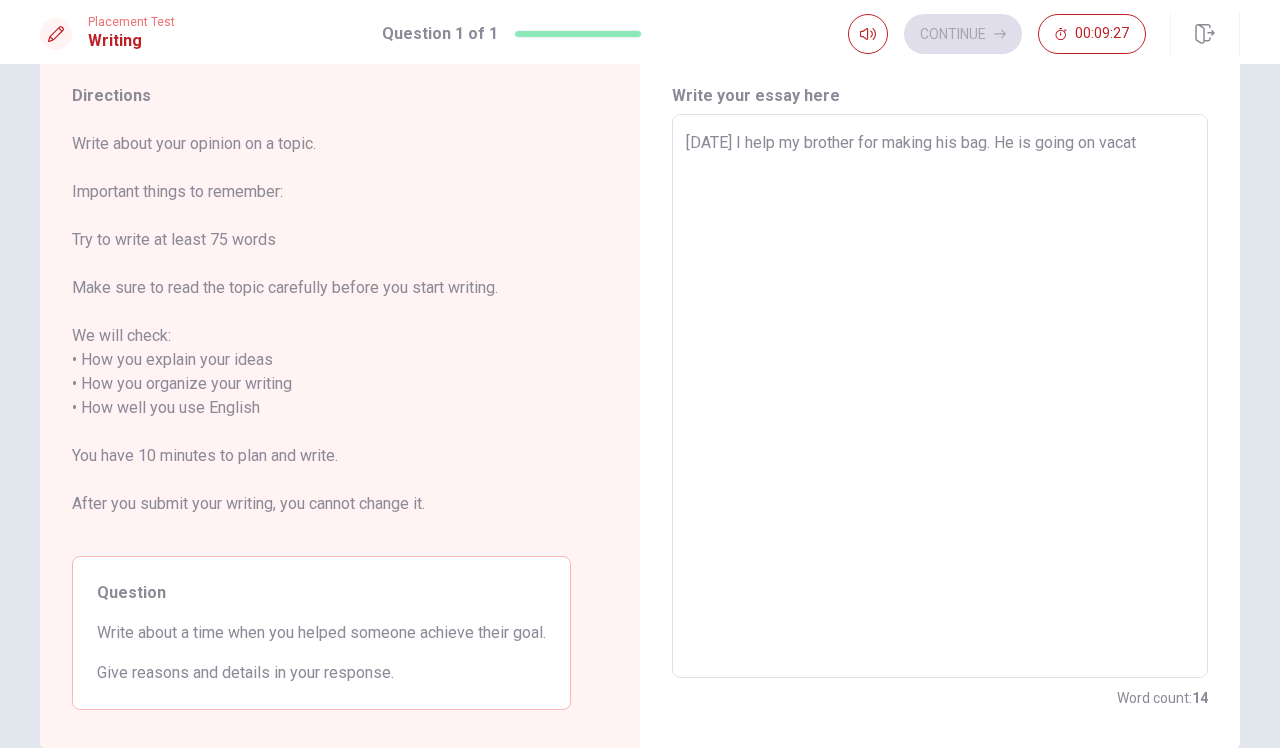 type on "[DATE] I help my brother for making his bag. He is going on vacati" 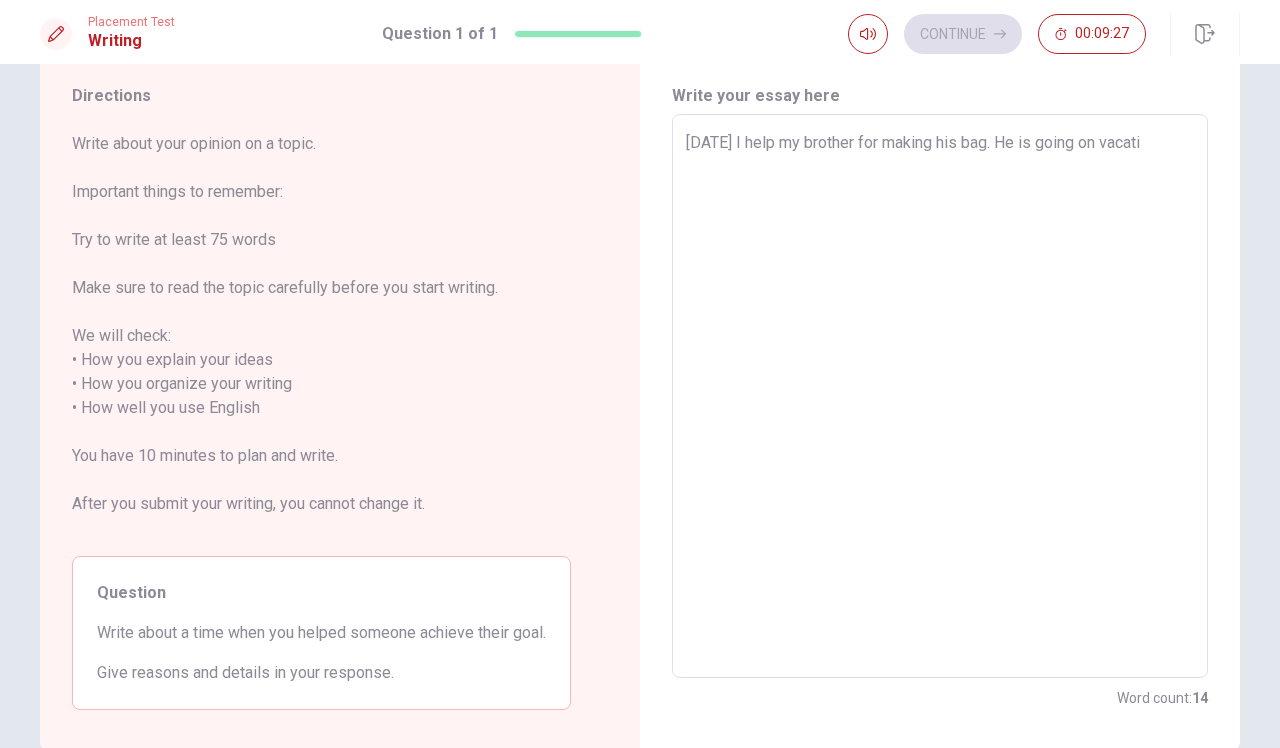 type on "x" 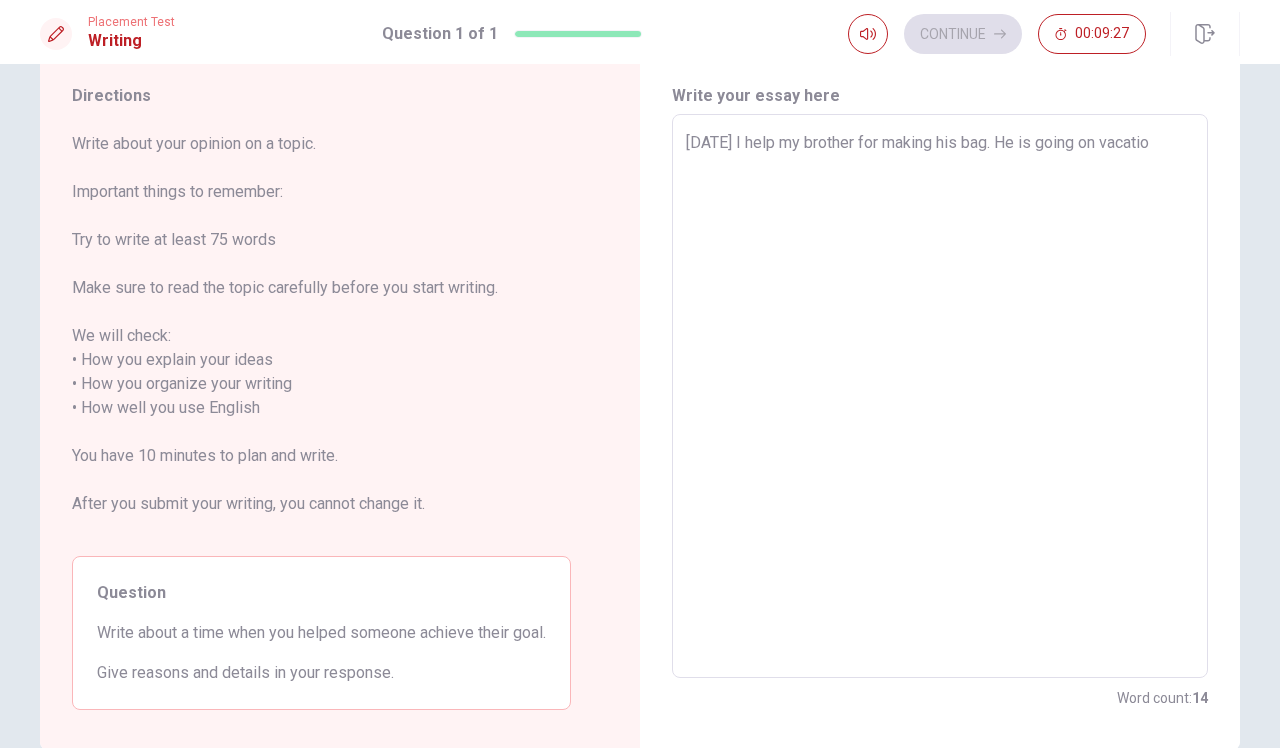 type on "x" 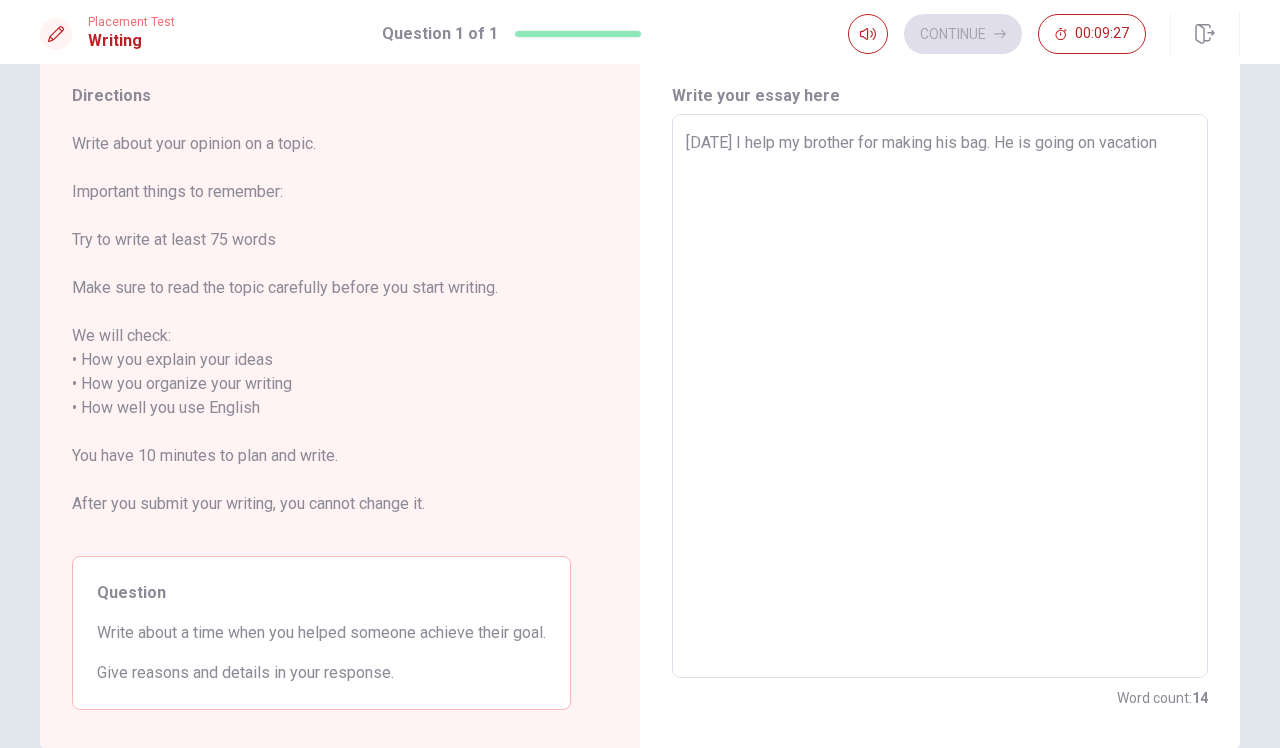 type on "x" 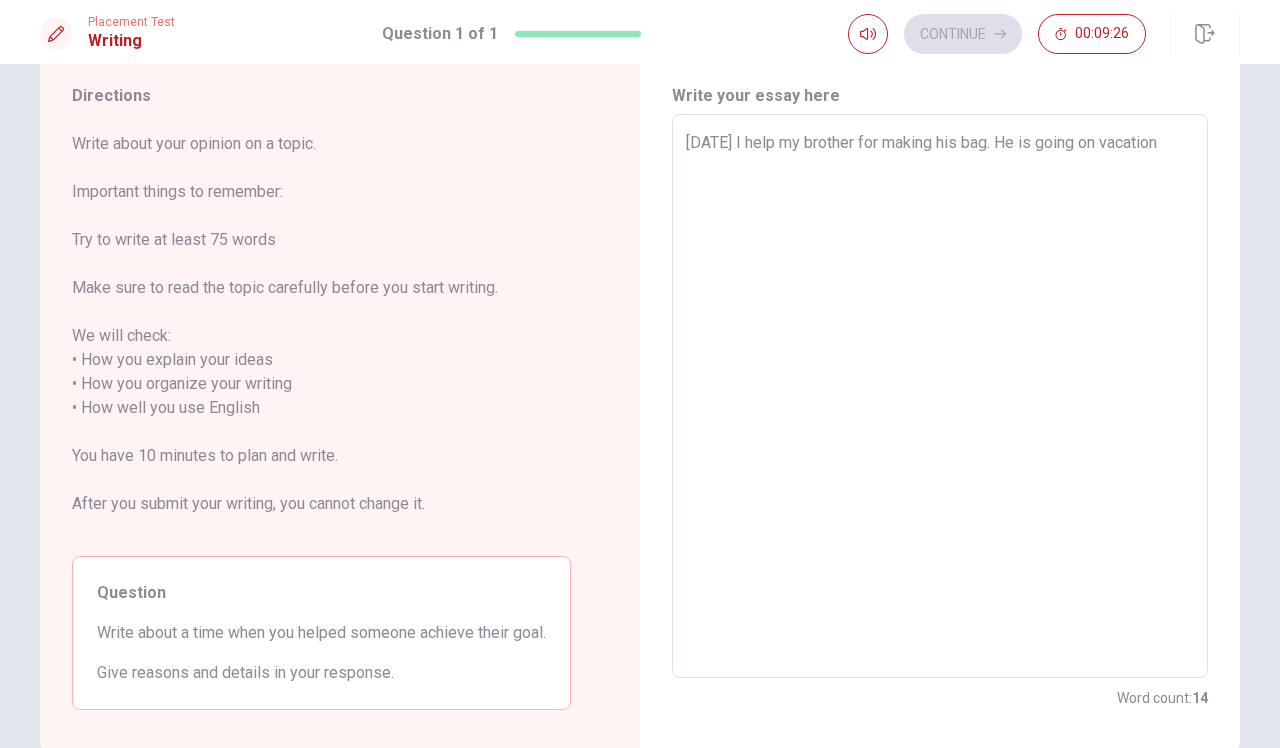 type on "[DATE] I help my brother for making his bag. He is going on vacation w" 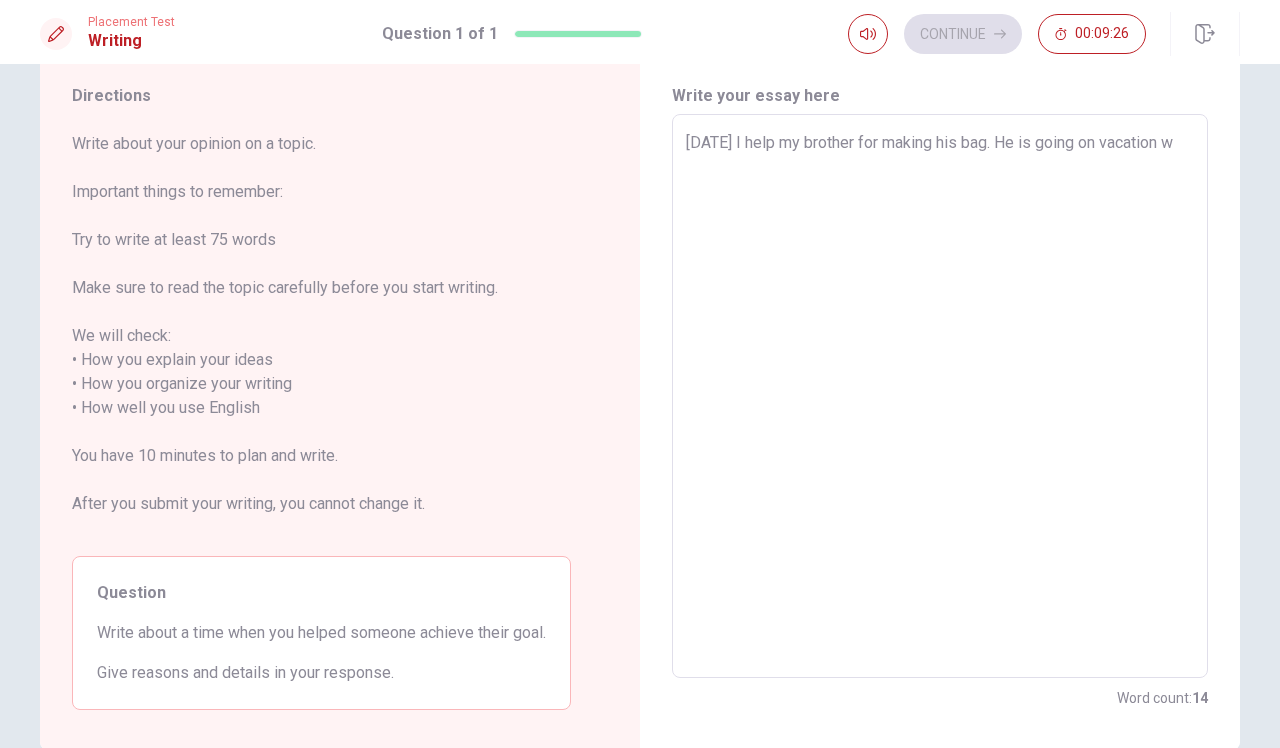 type on "x" 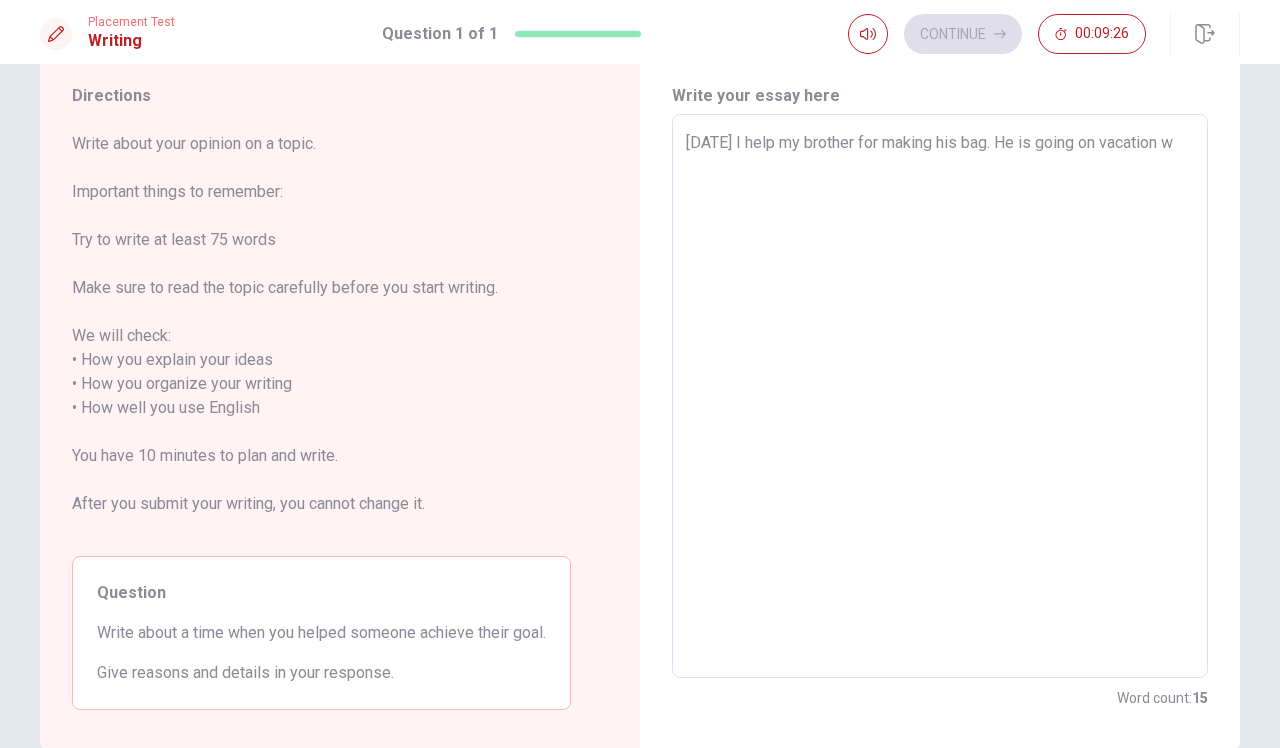 type on "[DATE] I help my brother for making his bag. He is going on vacation wi" 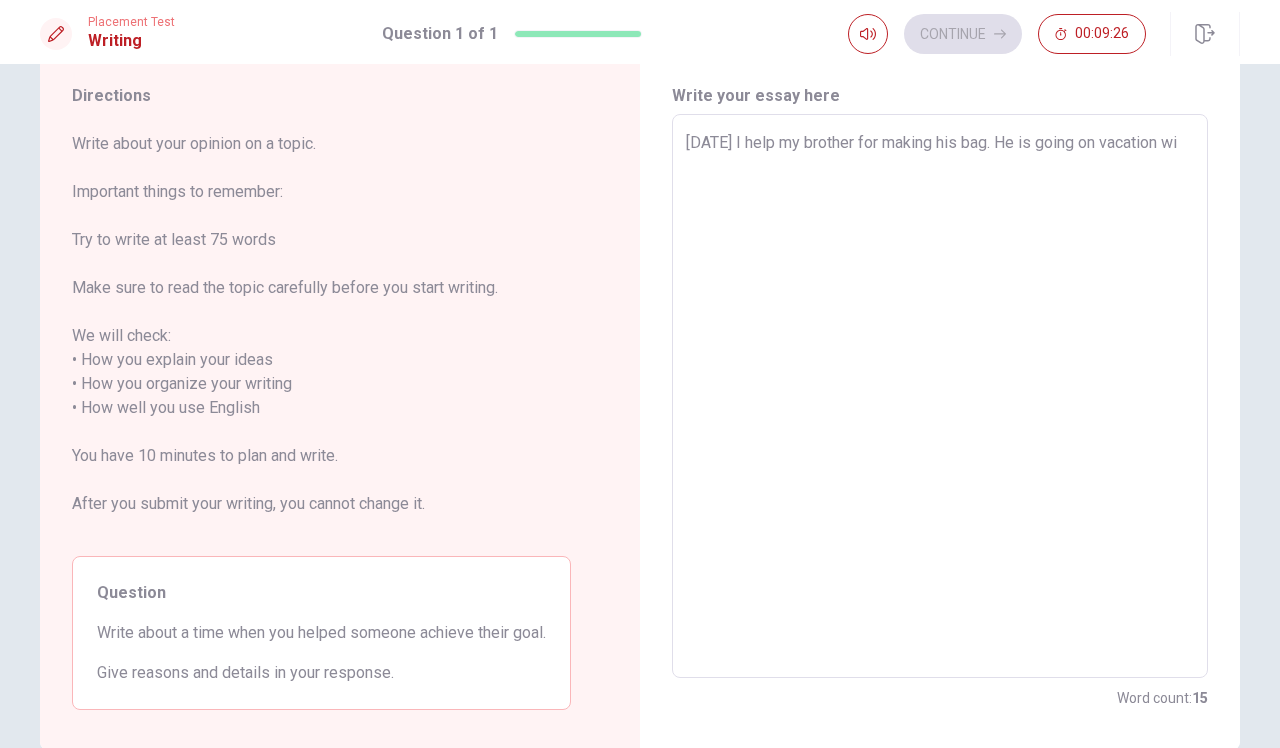 type on "x" 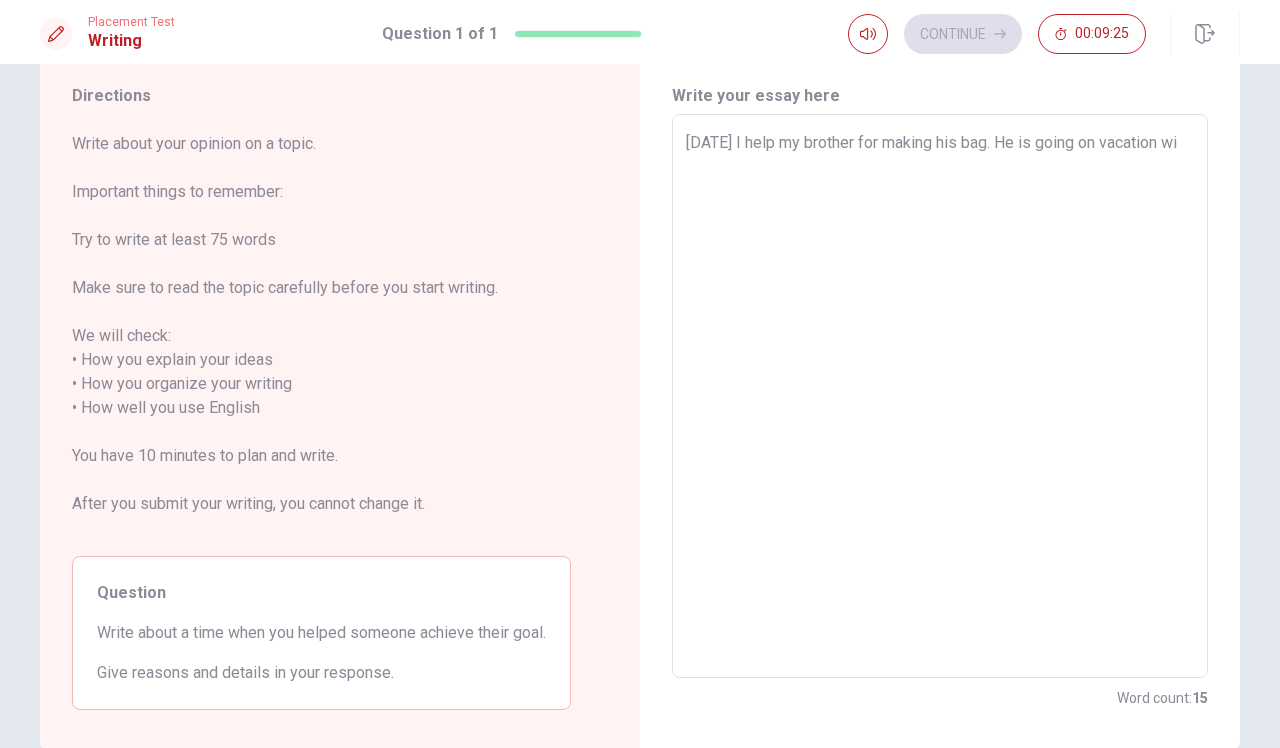 type on "[DATE] I help my brother for making his bag. He is going on vacation wit" 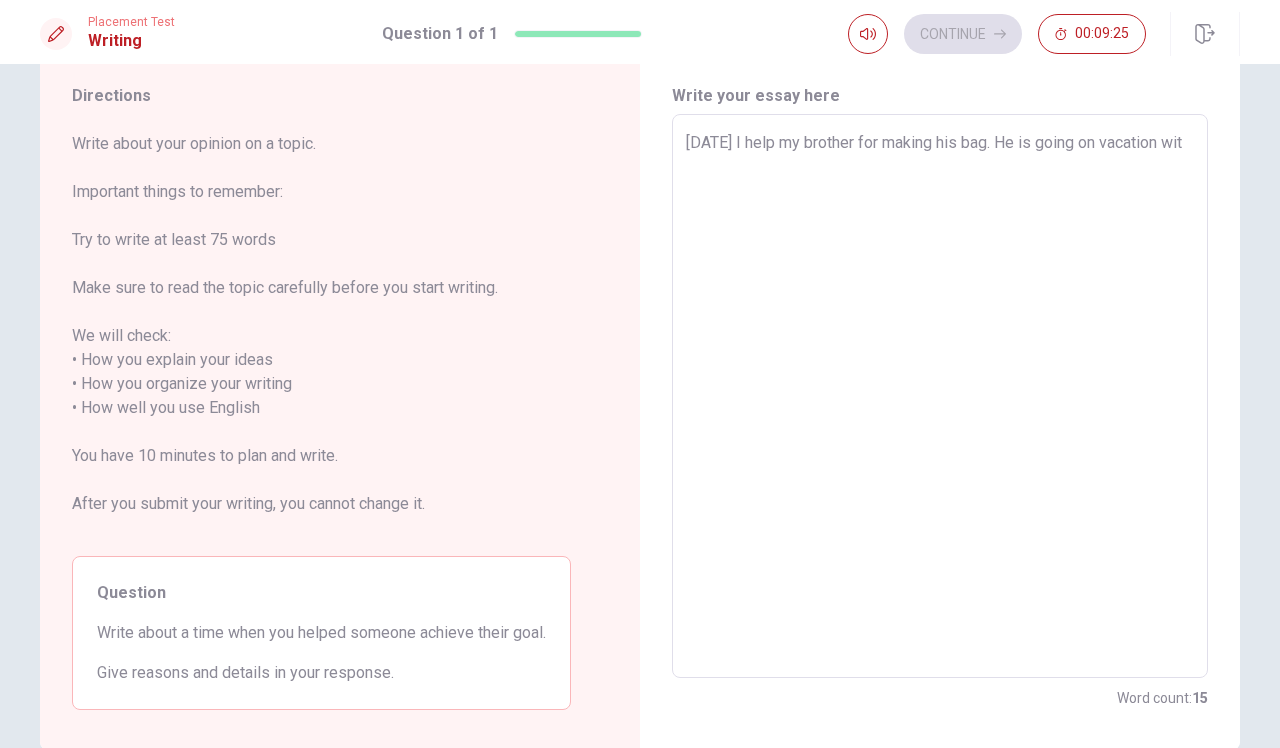 type on "x" 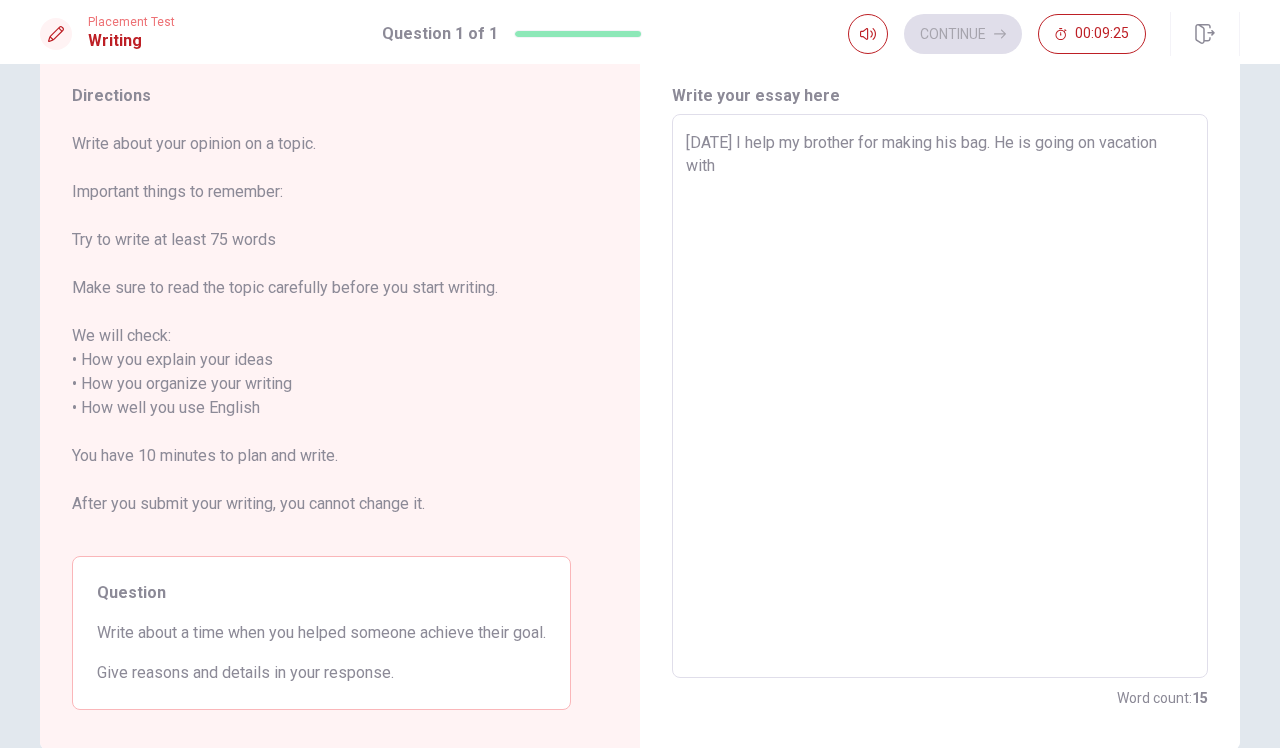 type on "x" 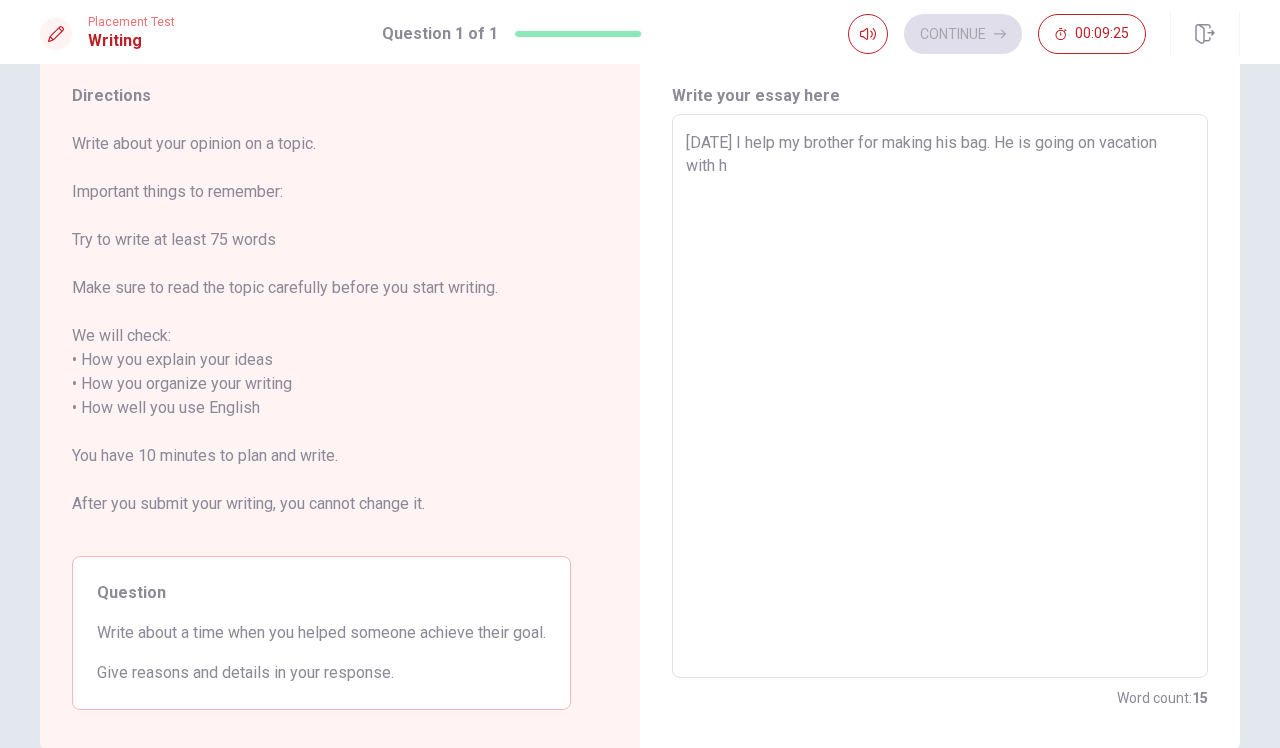 type on "x" 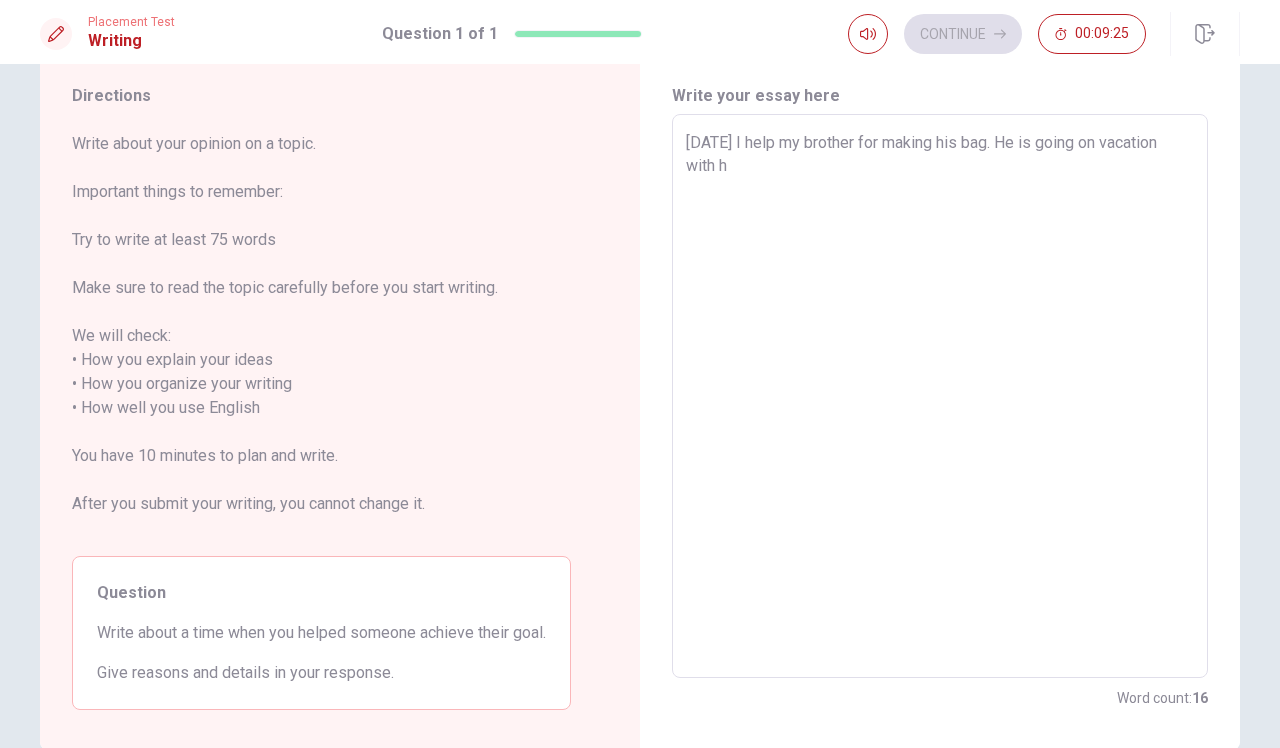 type on "[DATE] I help my brother for making his bag. He is going on vacation with hi" 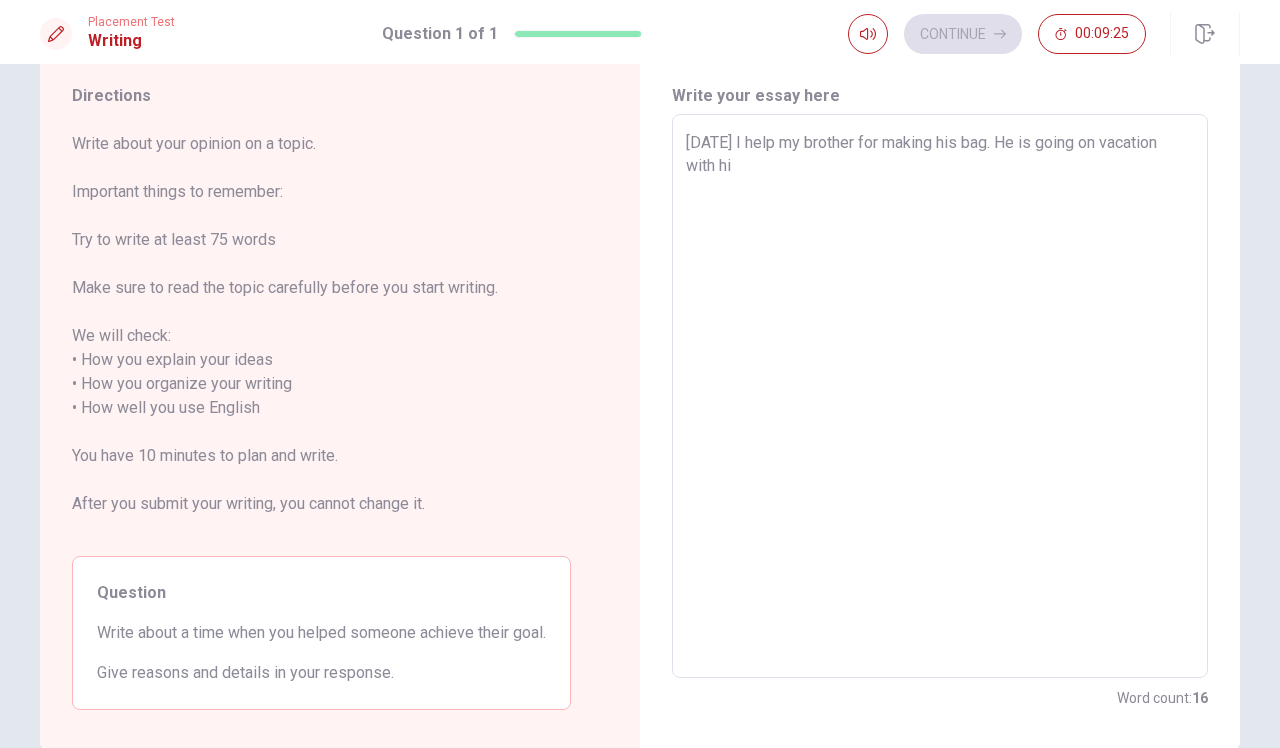type on "x" 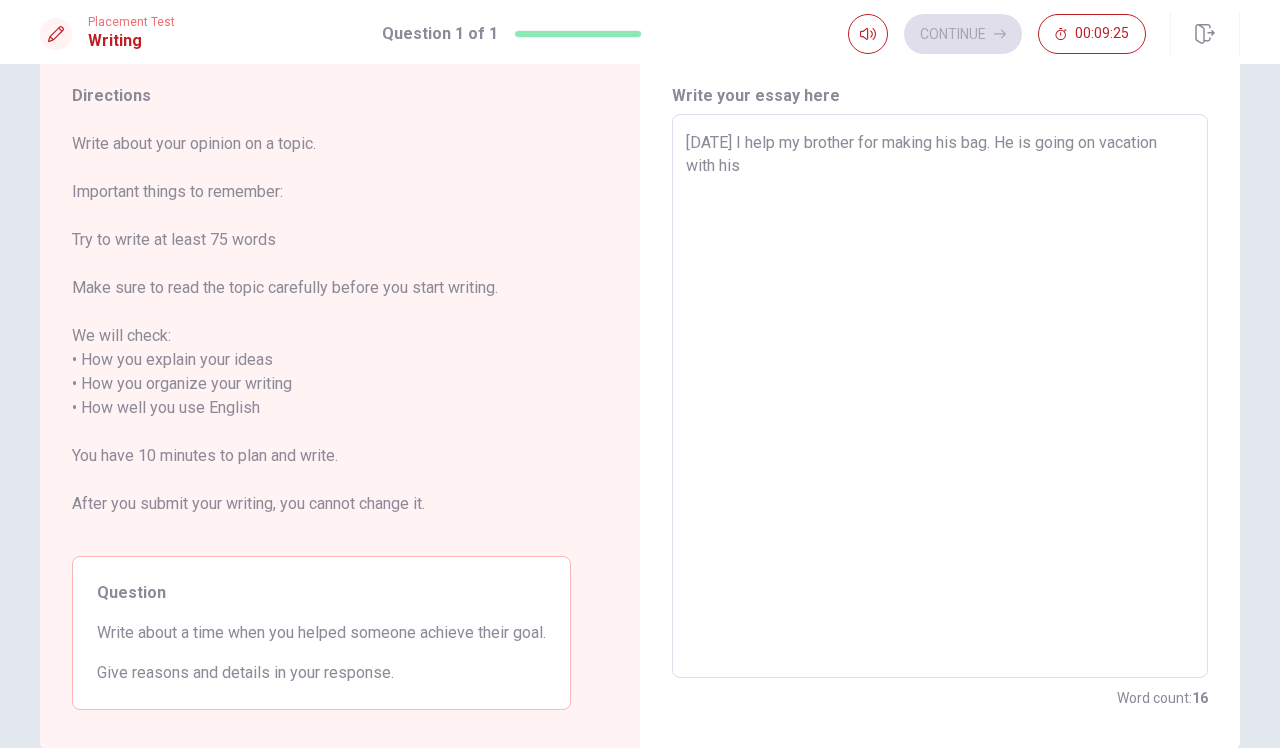 type on "x" 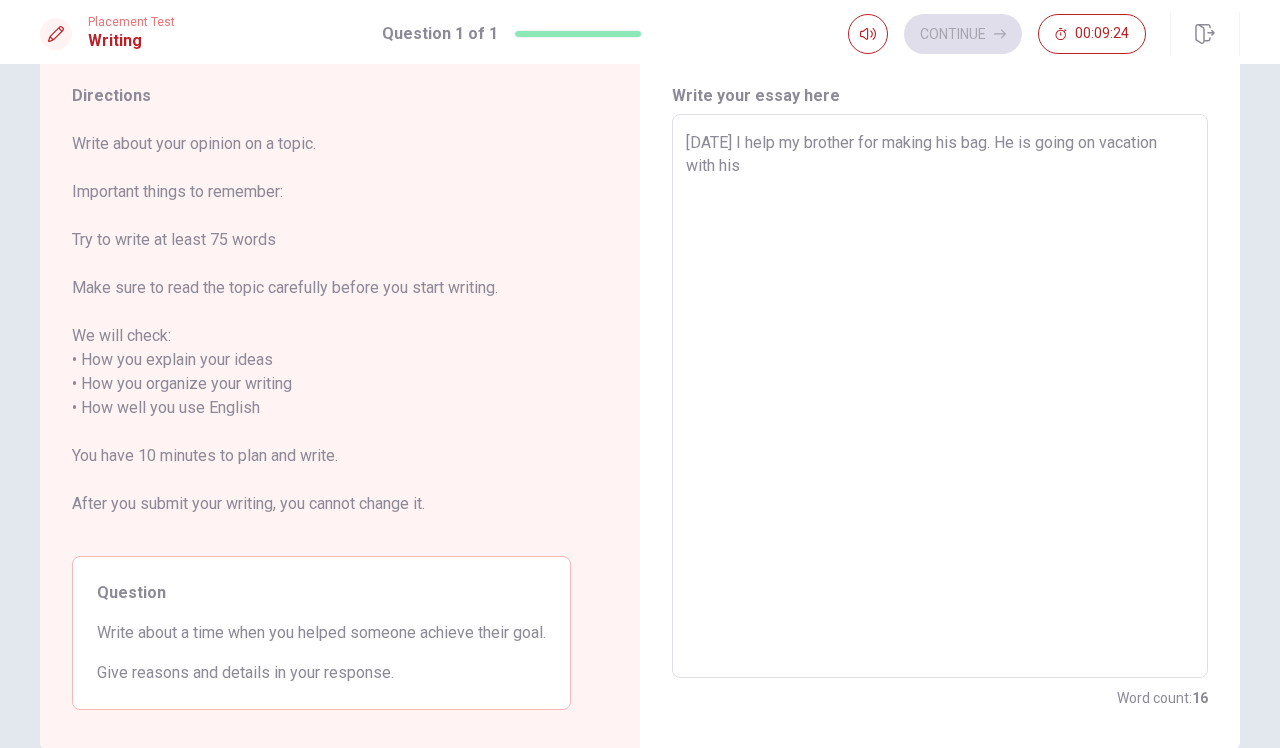 type on "[DATE] I help my brother for making his bag. He is going on vacation with his s" 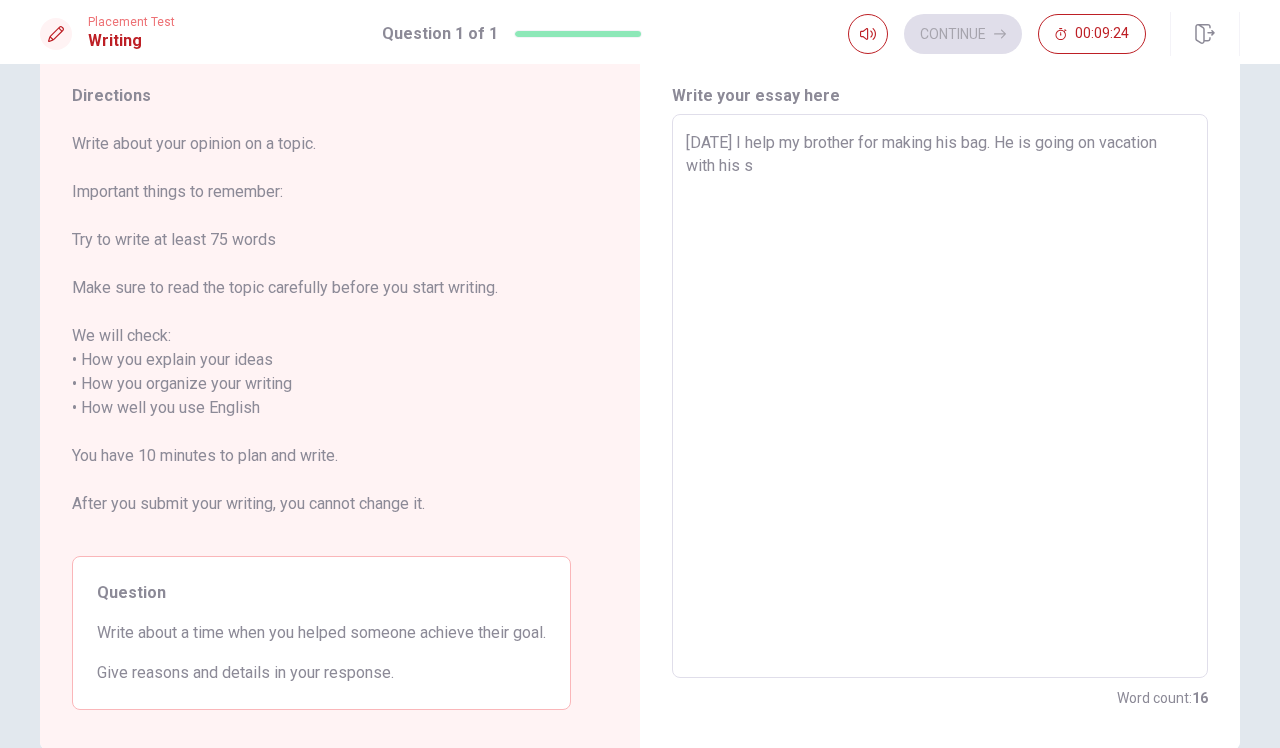 type on "x" 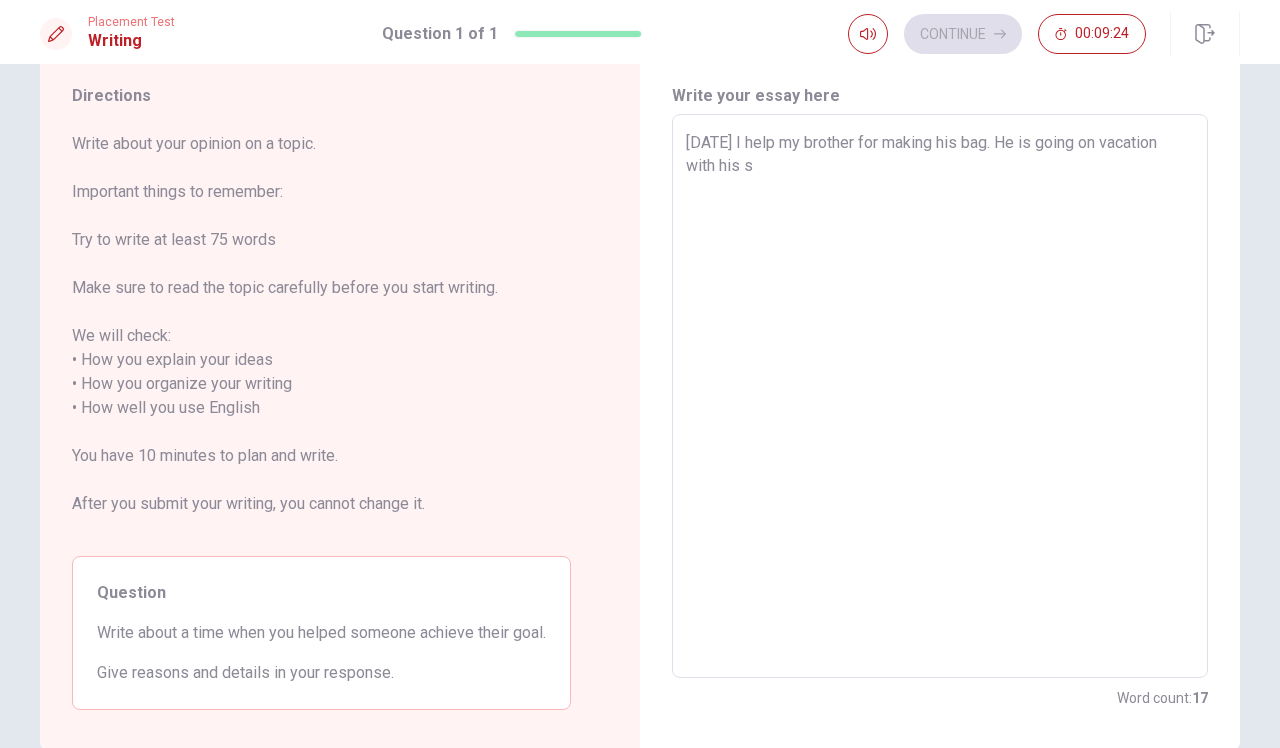 type on "[DATE] I help my brother for making his bag. He is going on vacation with his sc" 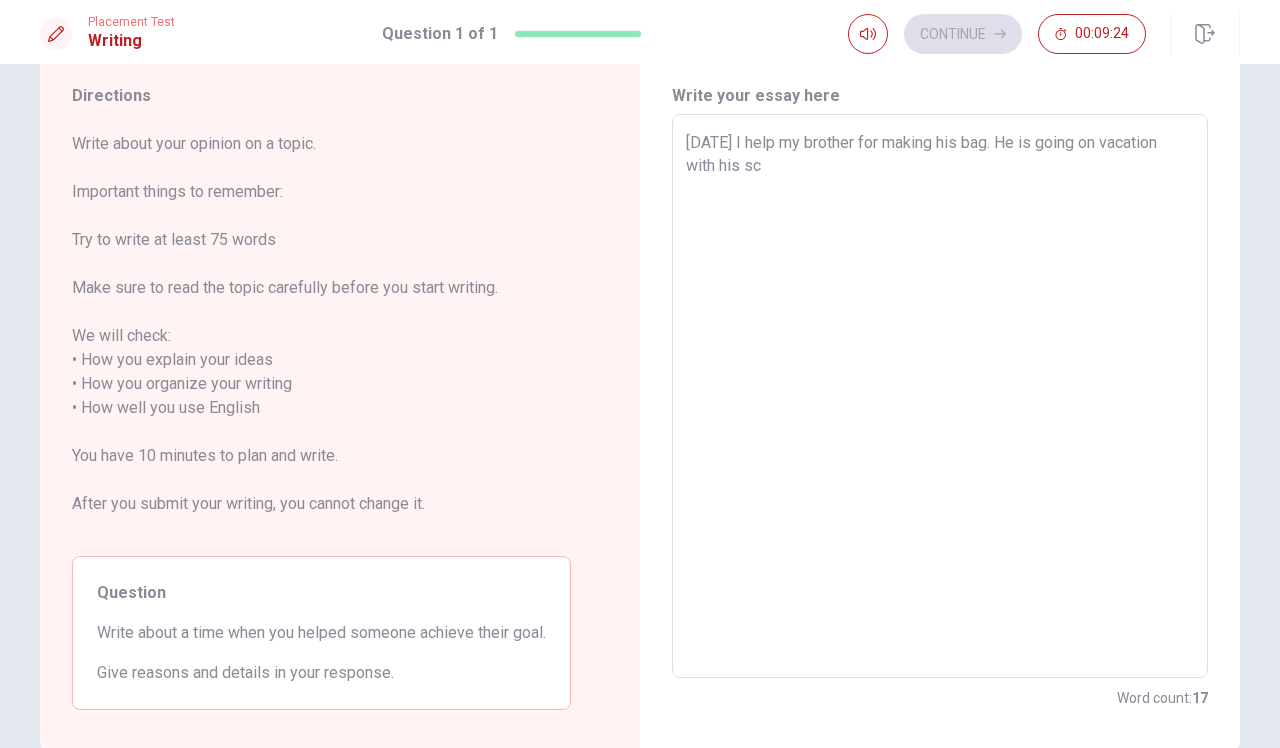 type on "x" 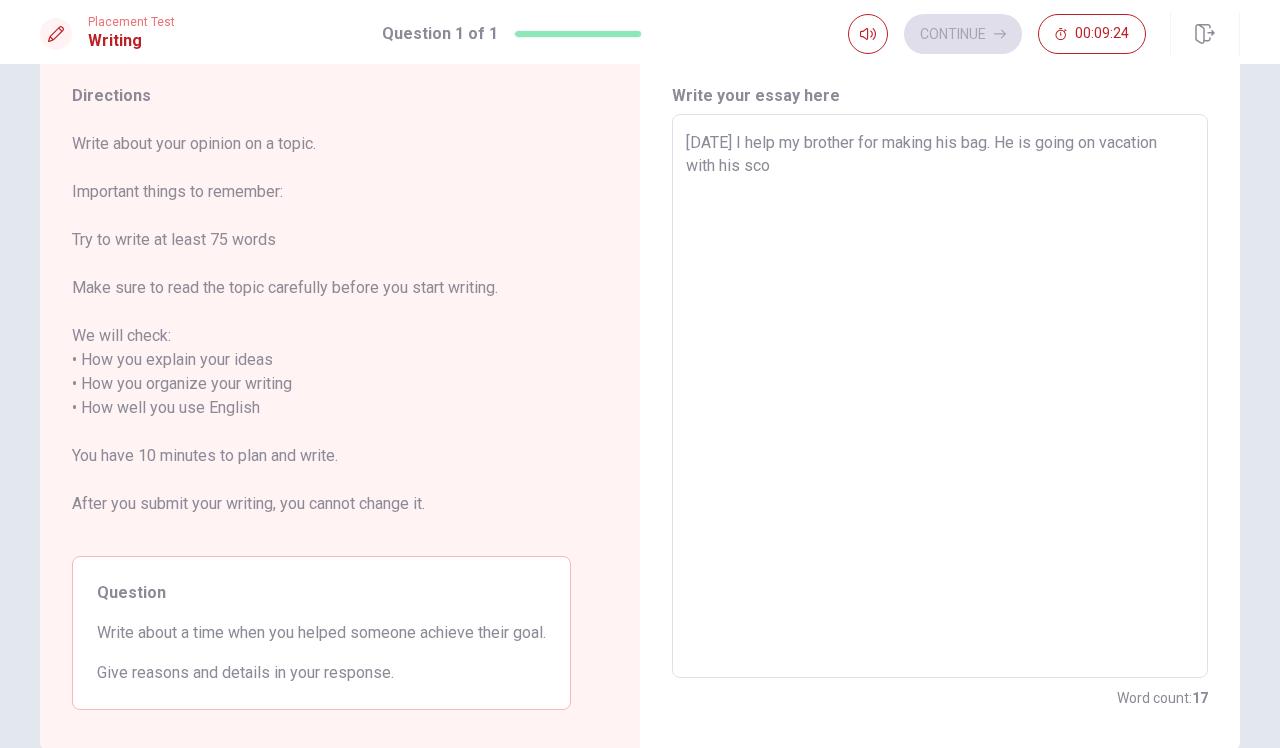 type on "x" 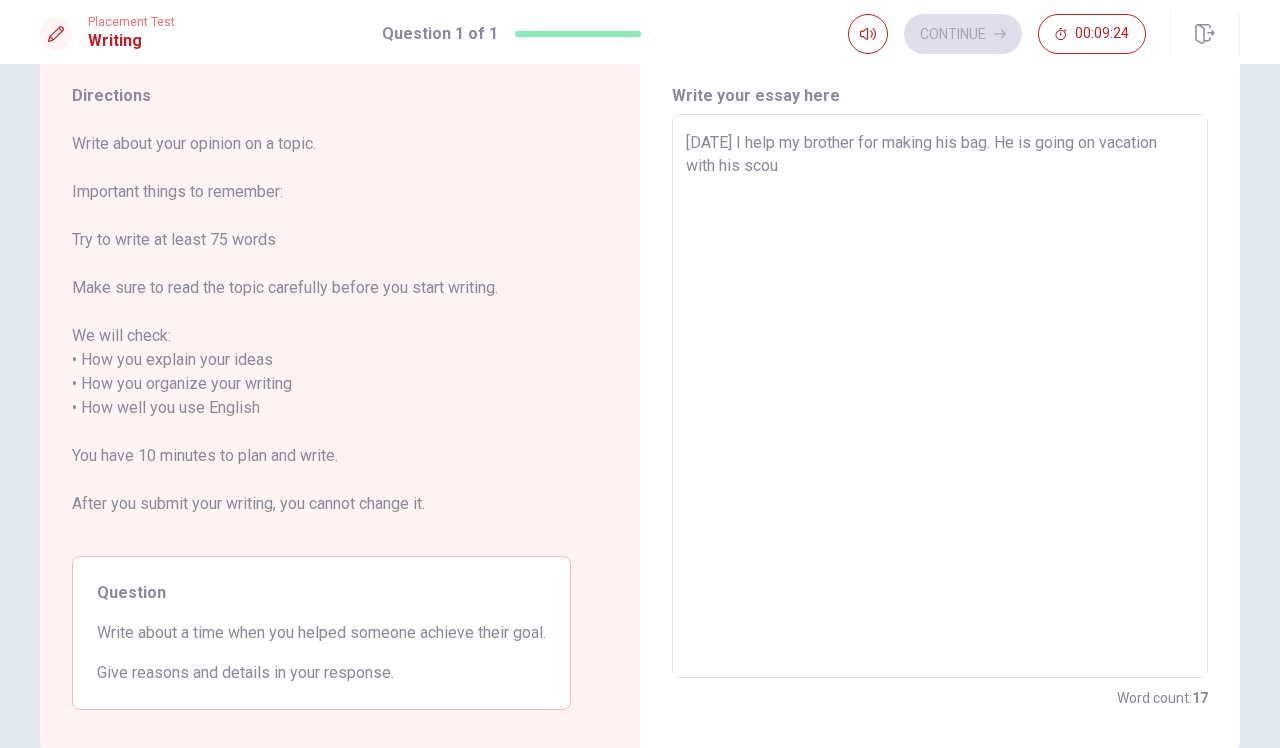 type on "x" 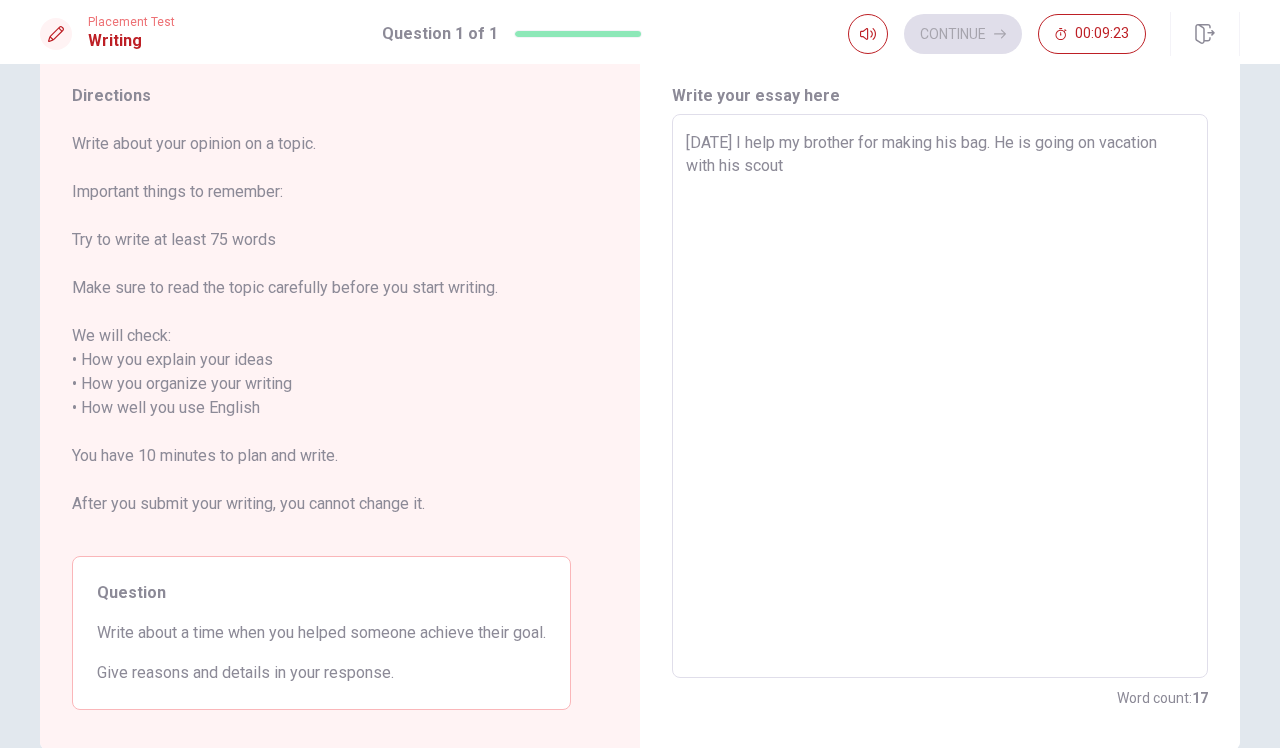 type on "[DATE] I help my brother for making his bag. He is going on vacation with his scouts" 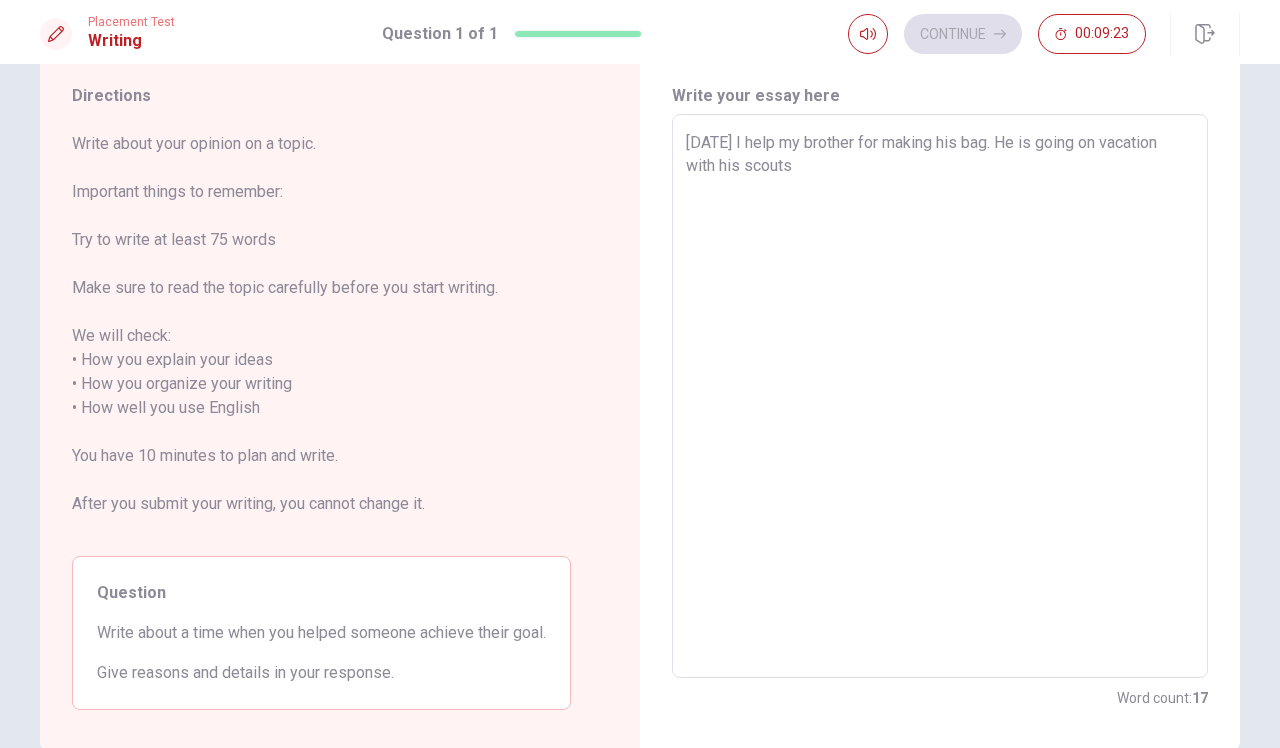 type on "x" 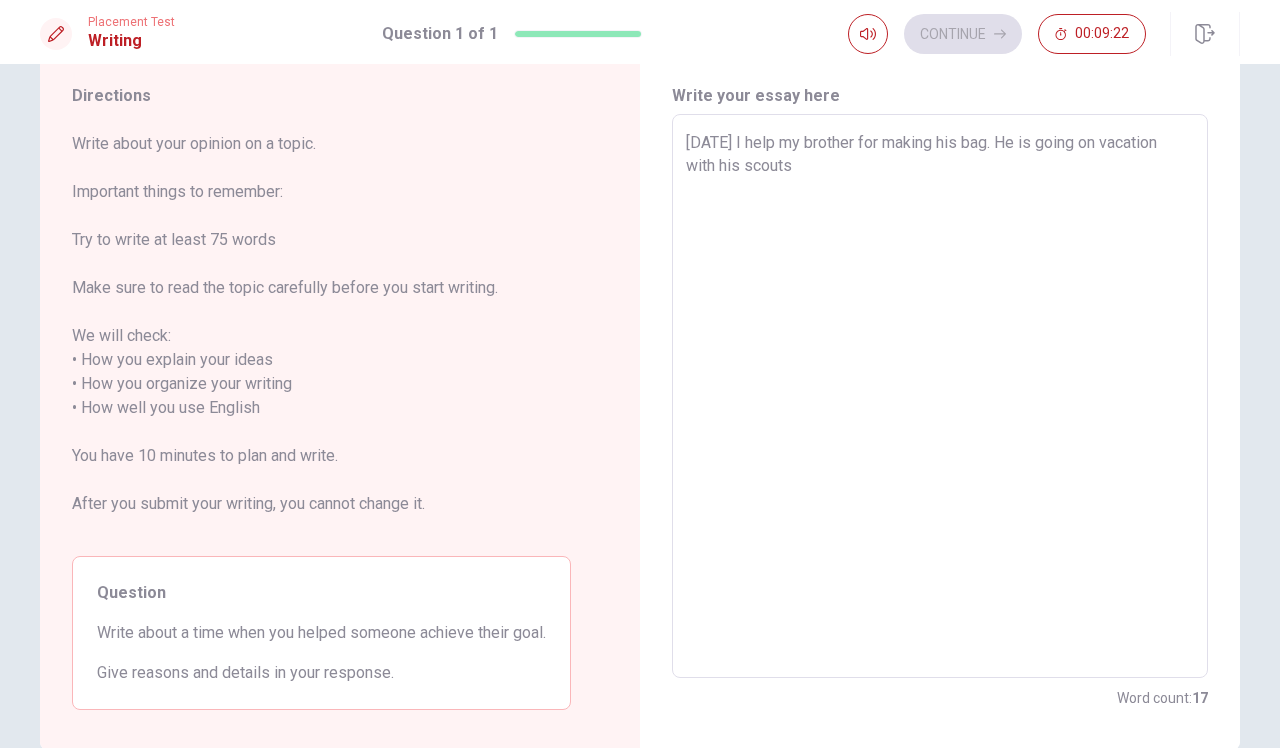 type on "[DATE] I help my brother for making his bag. He is going on vacation with his scouts a" 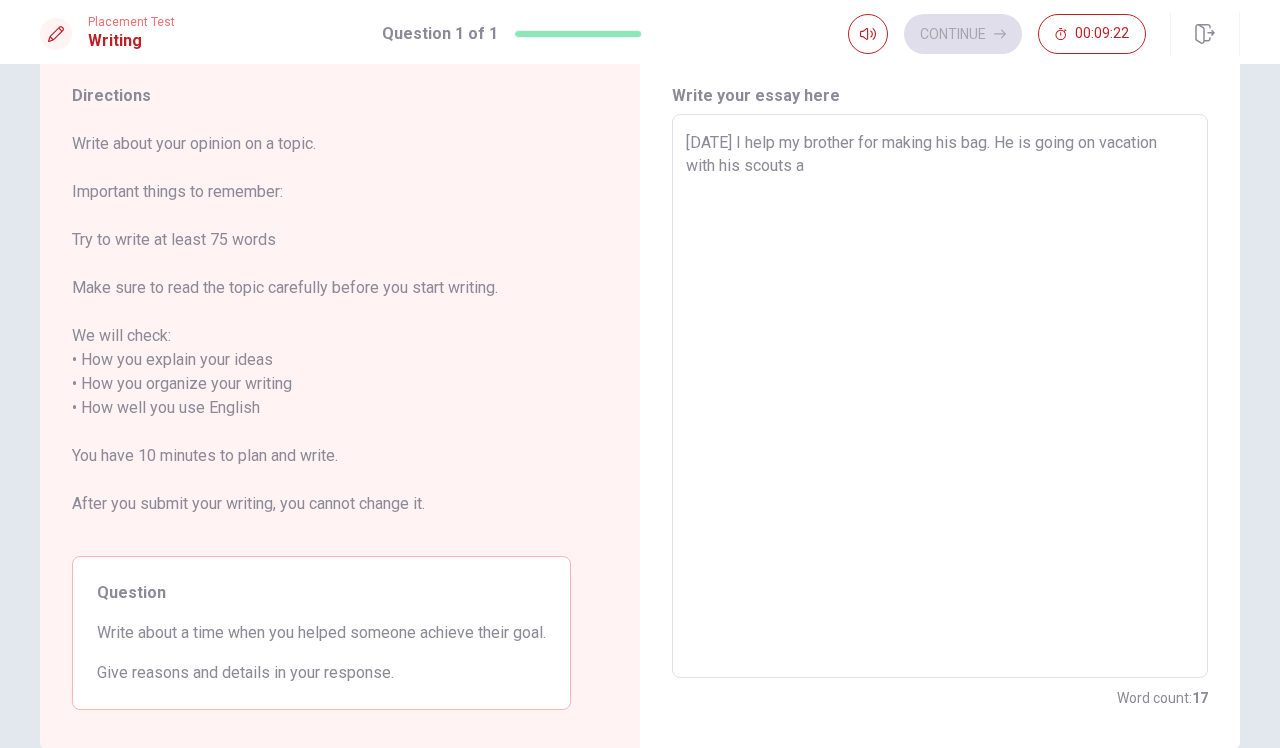 type on "x" 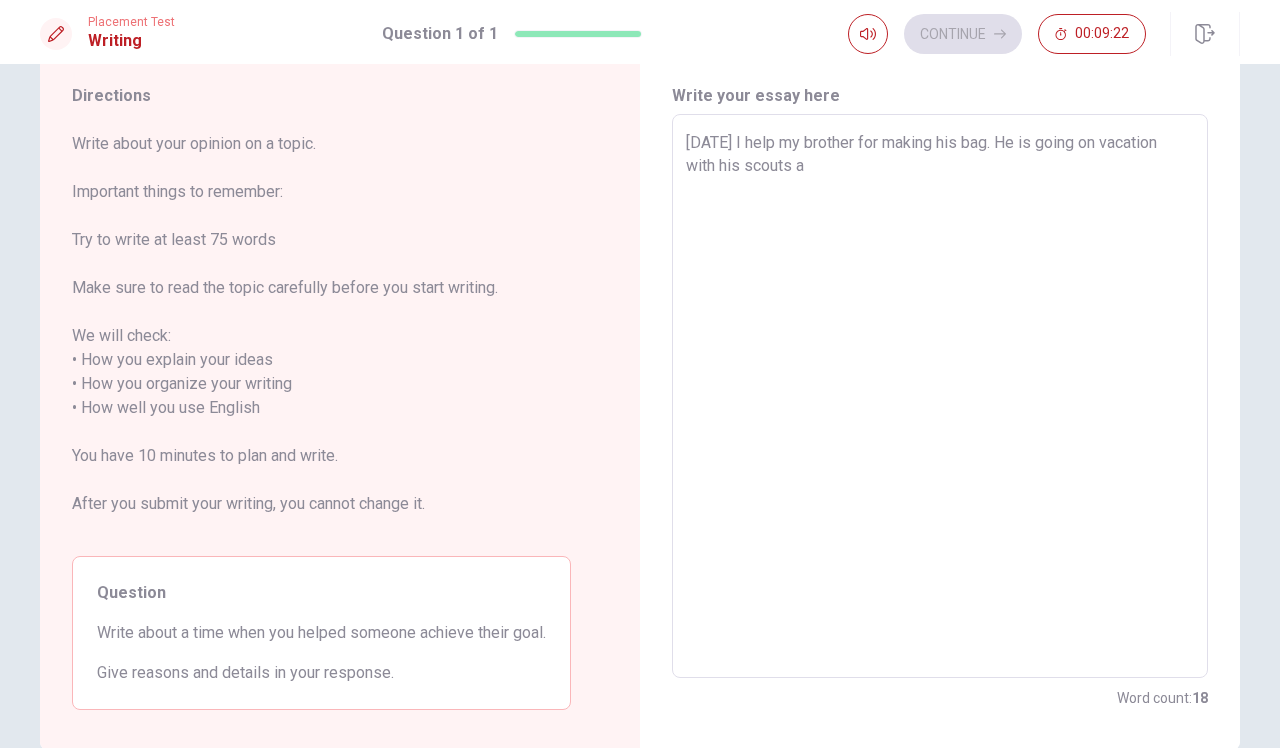 type on "[DATE] I help my brother for making his bag. He is going on vacation with his scouts an" 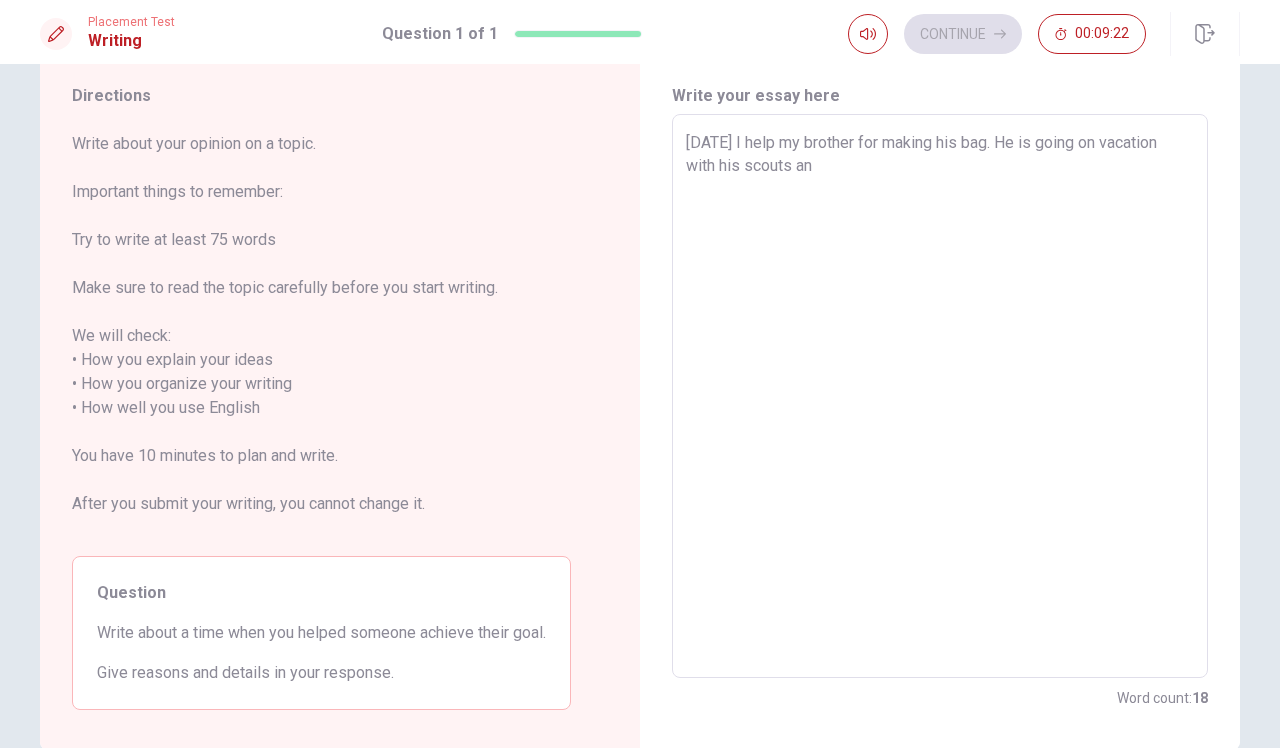 type on "x" 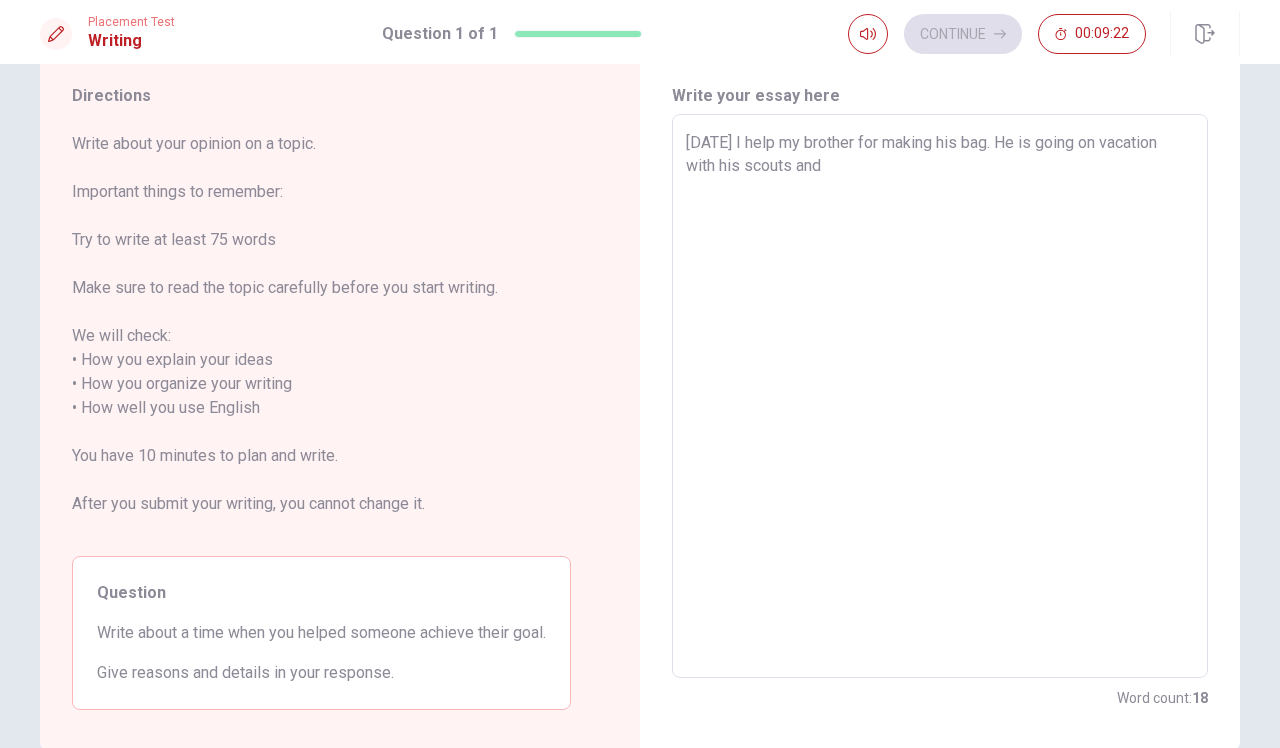 type on "x" 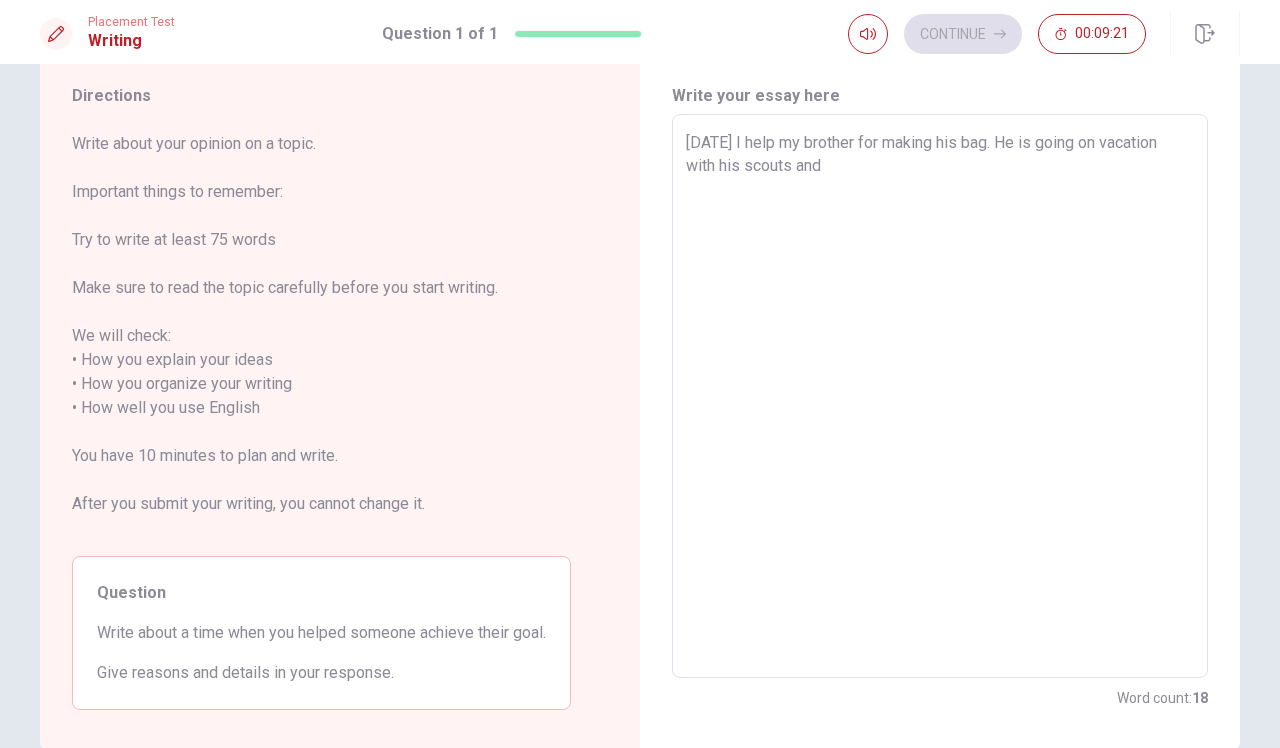 type on "[DATE] I help my brother for making his bag. He is going on vacation with his scouts and" 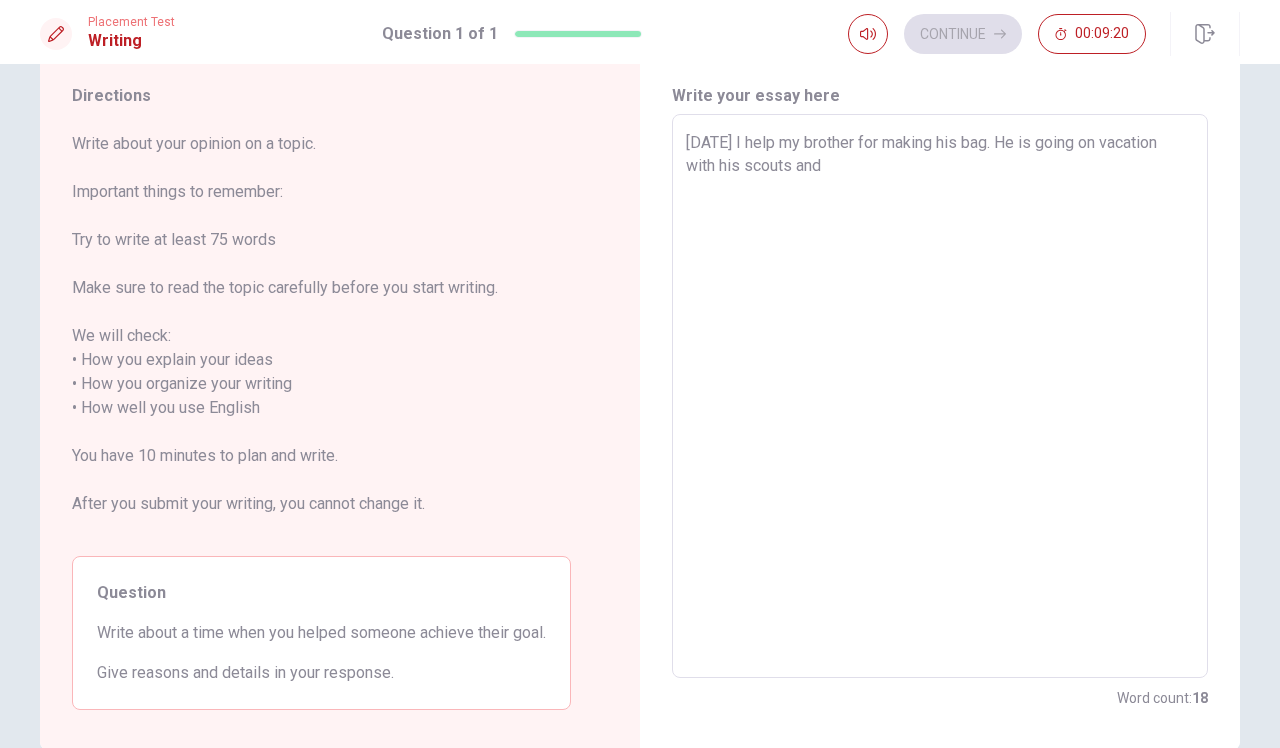 type on "[DATE] I help my brother for making his bag. He is going on vacation with his scouts and h" 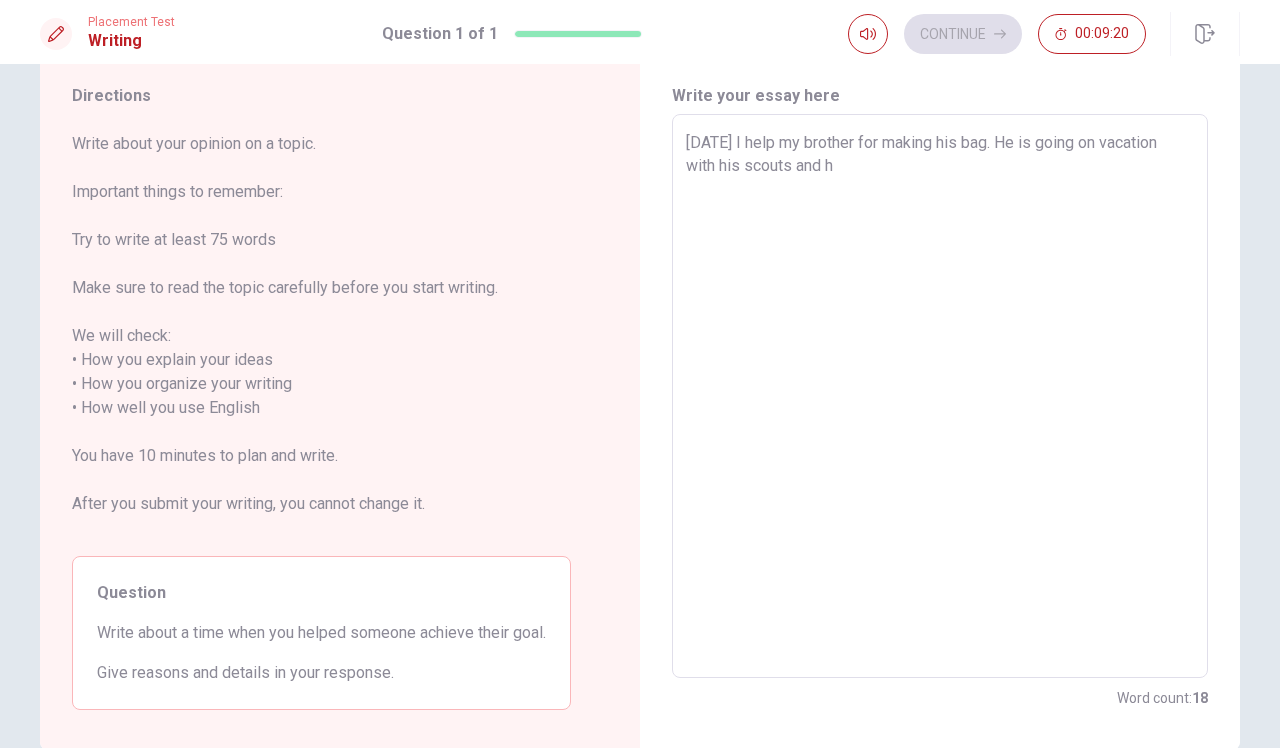 type on "x" 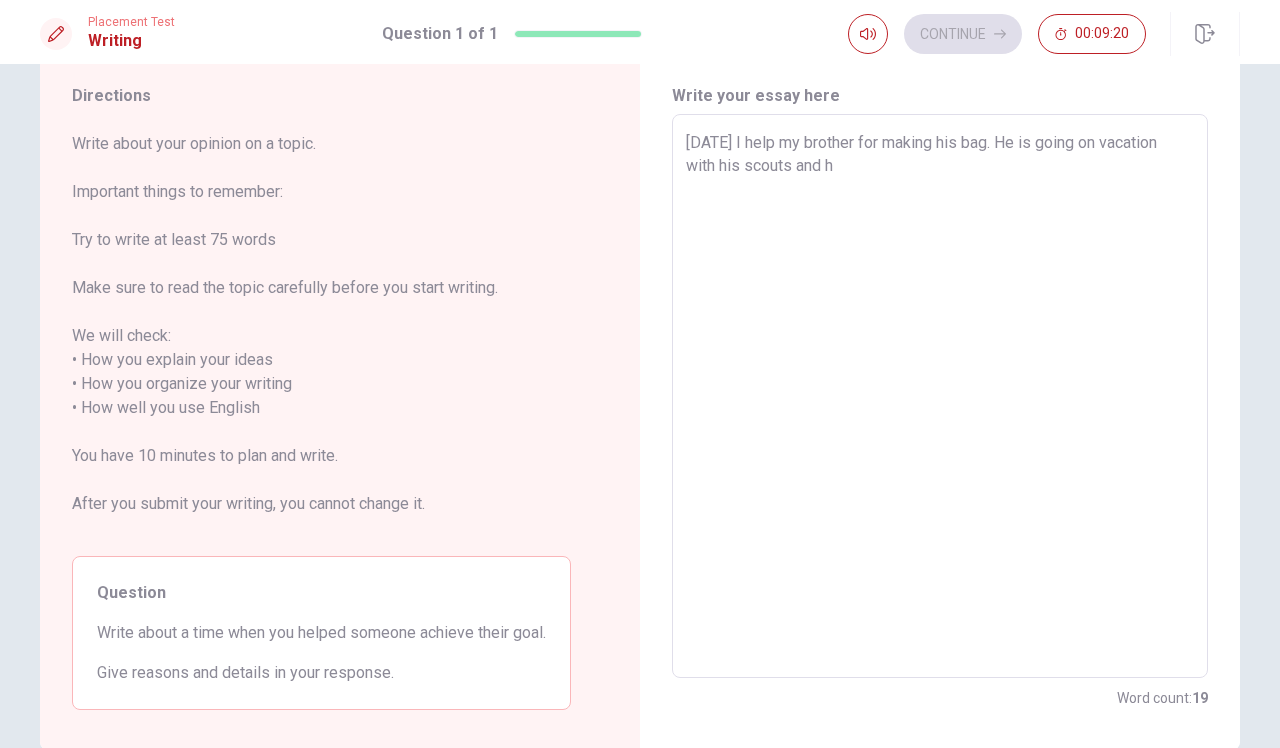 type on "[DATE] I help my brother for making his bag. He is going on vacation with his scouts and" 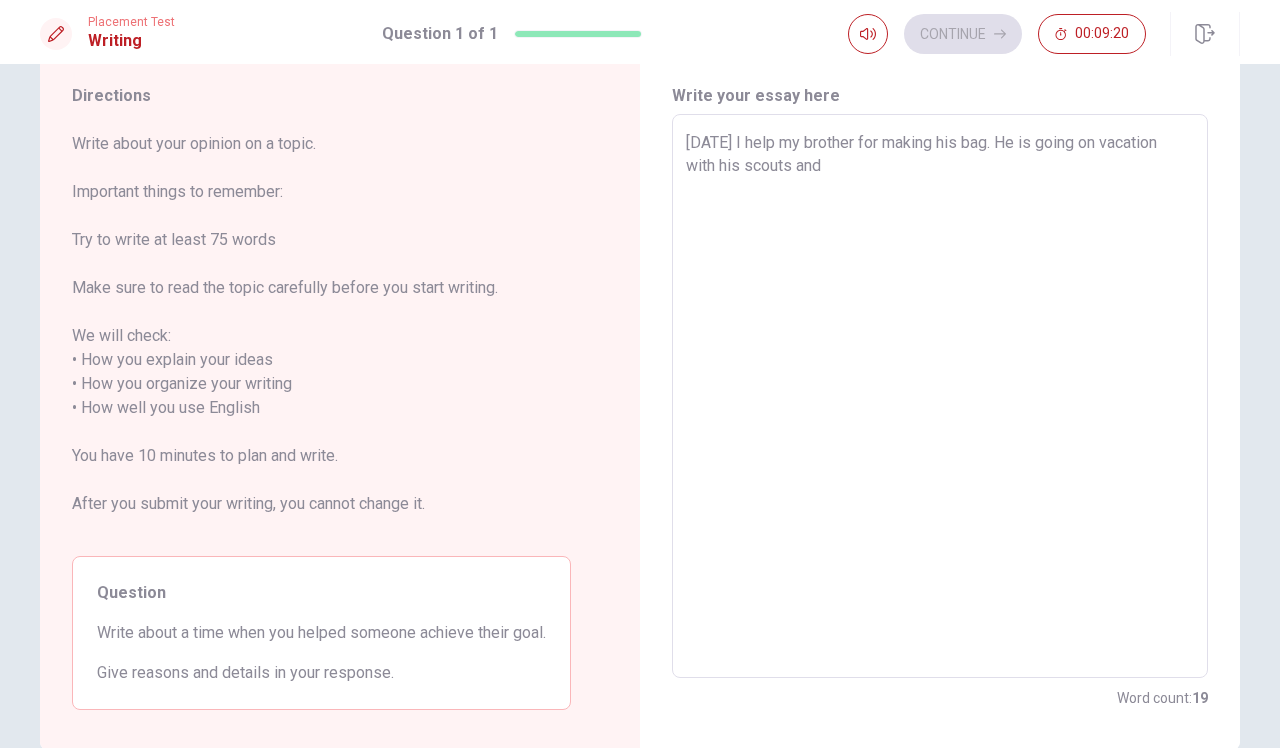 type on "x" 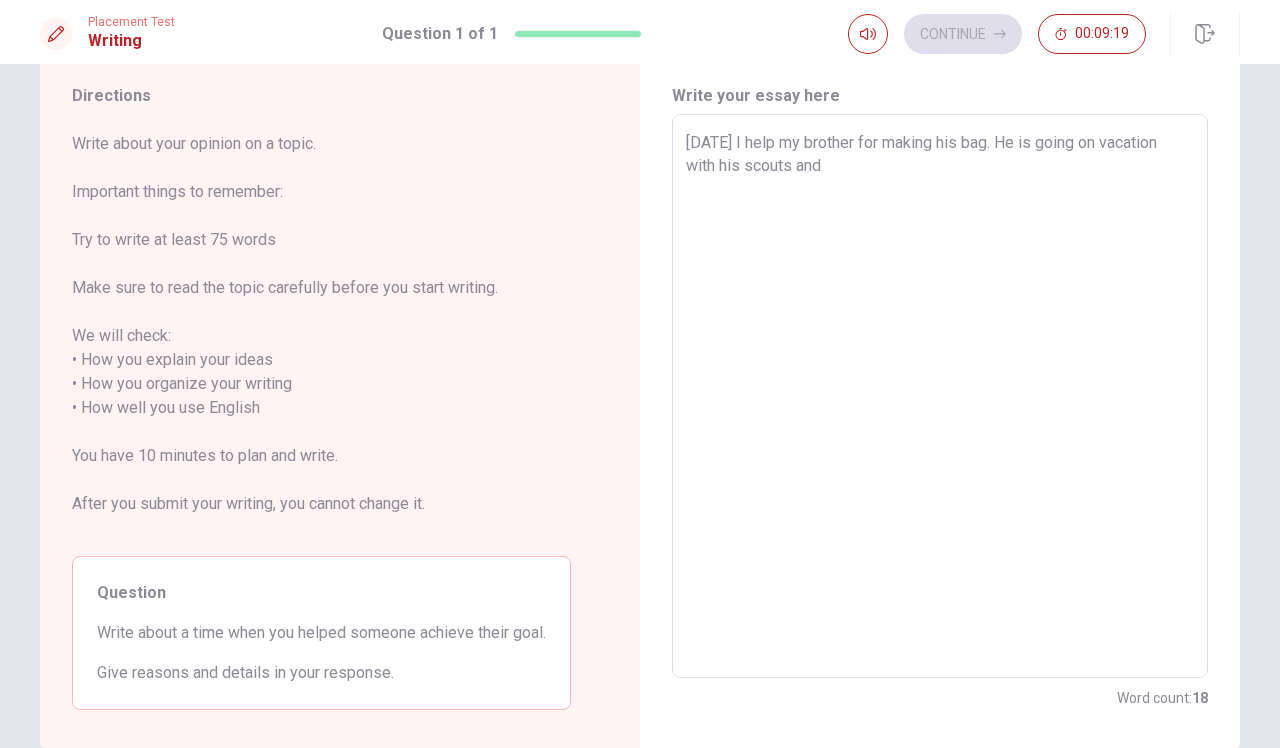 type on "[DATE] I help my brother for making his bag. He is going on vacation with his scouts and I" 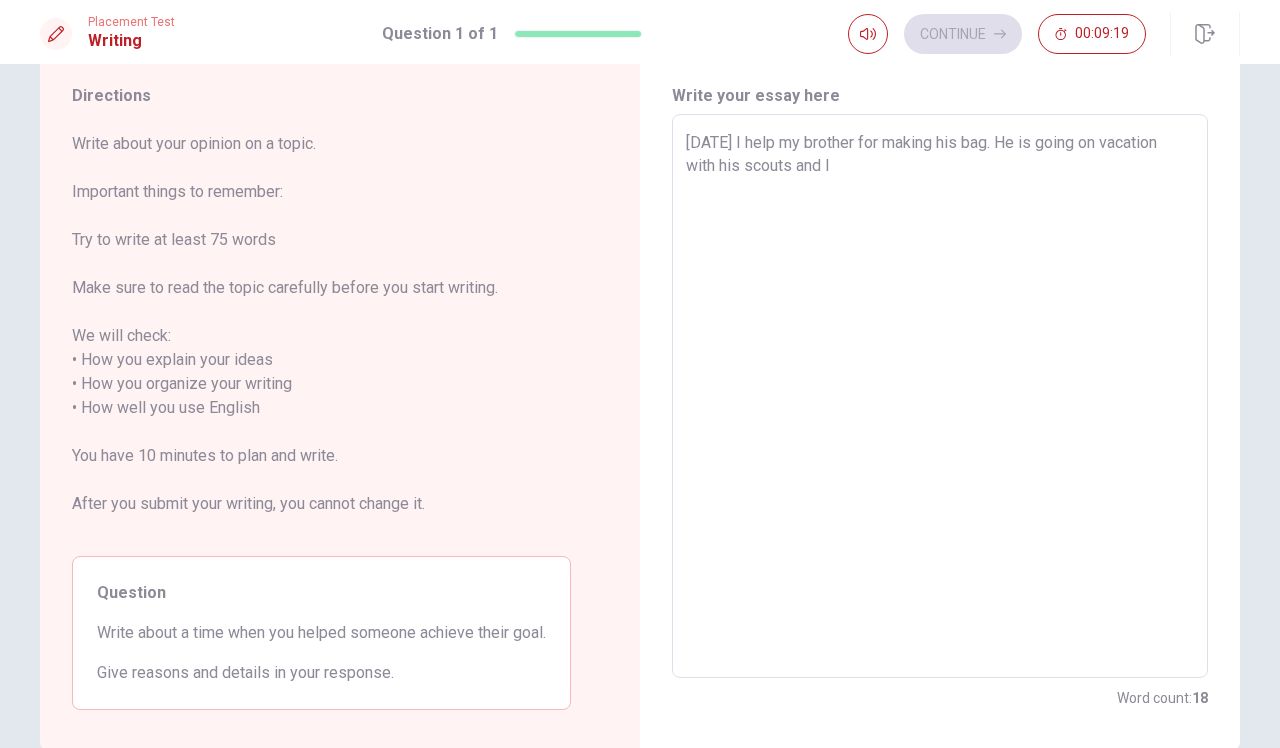type on "x" 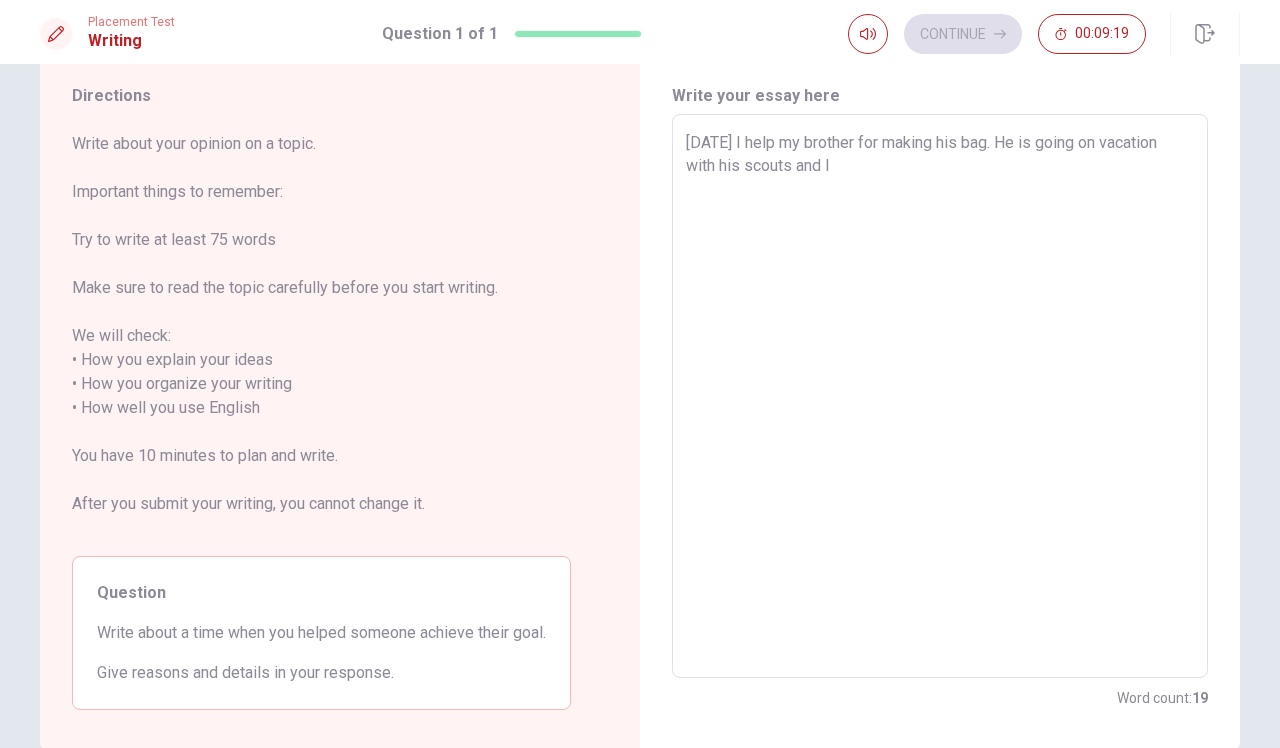 type on "[DATE] I help my brother for making his bag. He is going on vacation with his scouts and I" 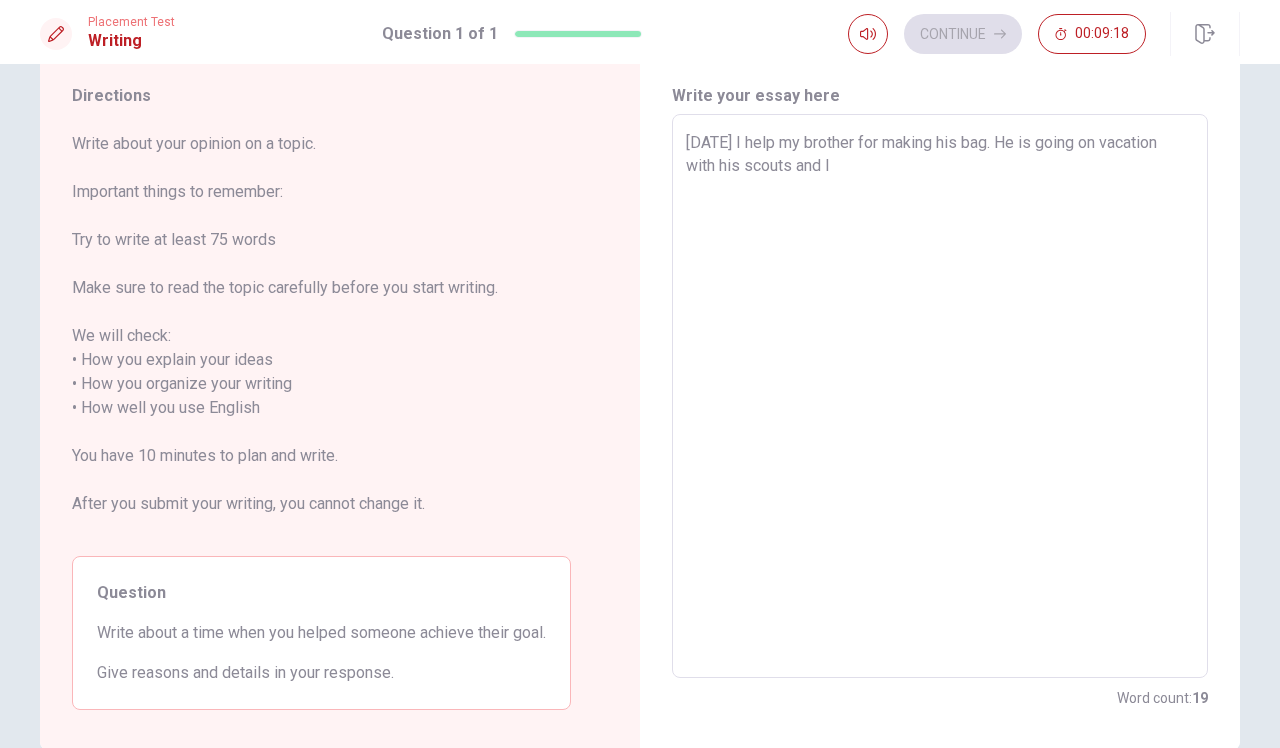 type on "[DATE] I help my brother for making his bag. He is going on vacation with his scouts and I c" 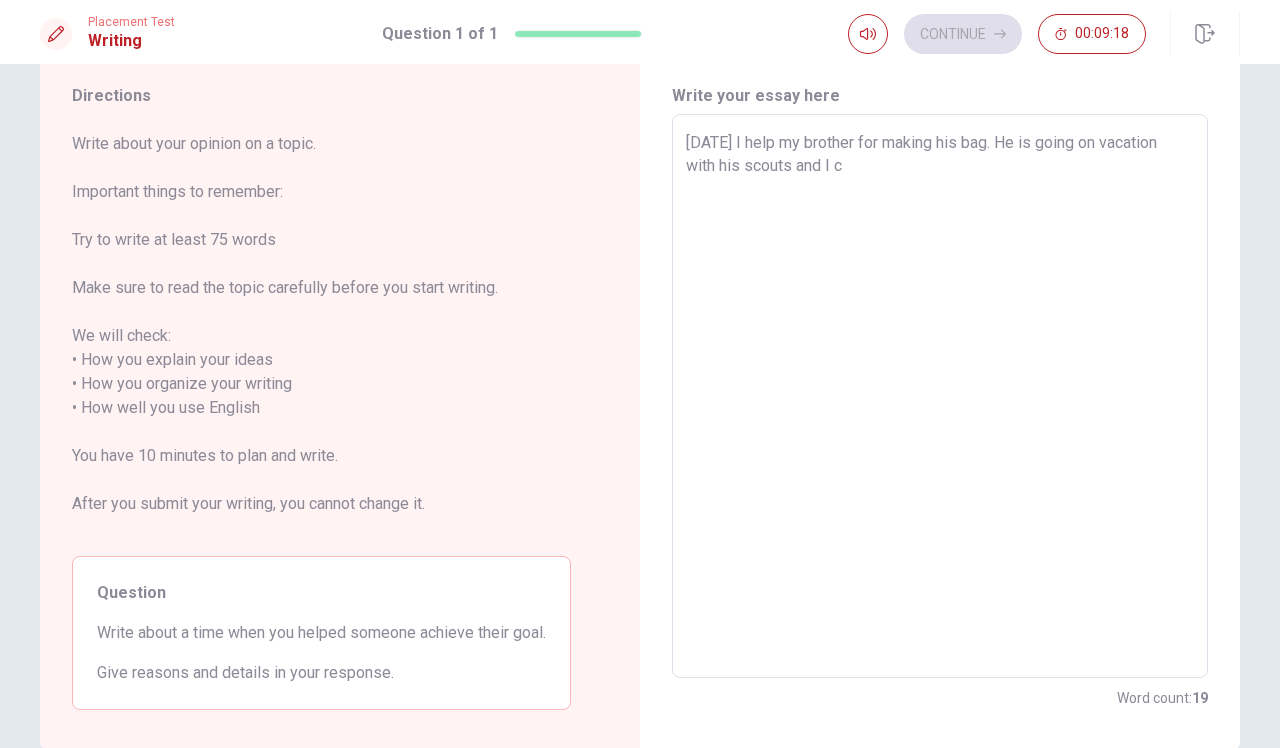 type on "x" 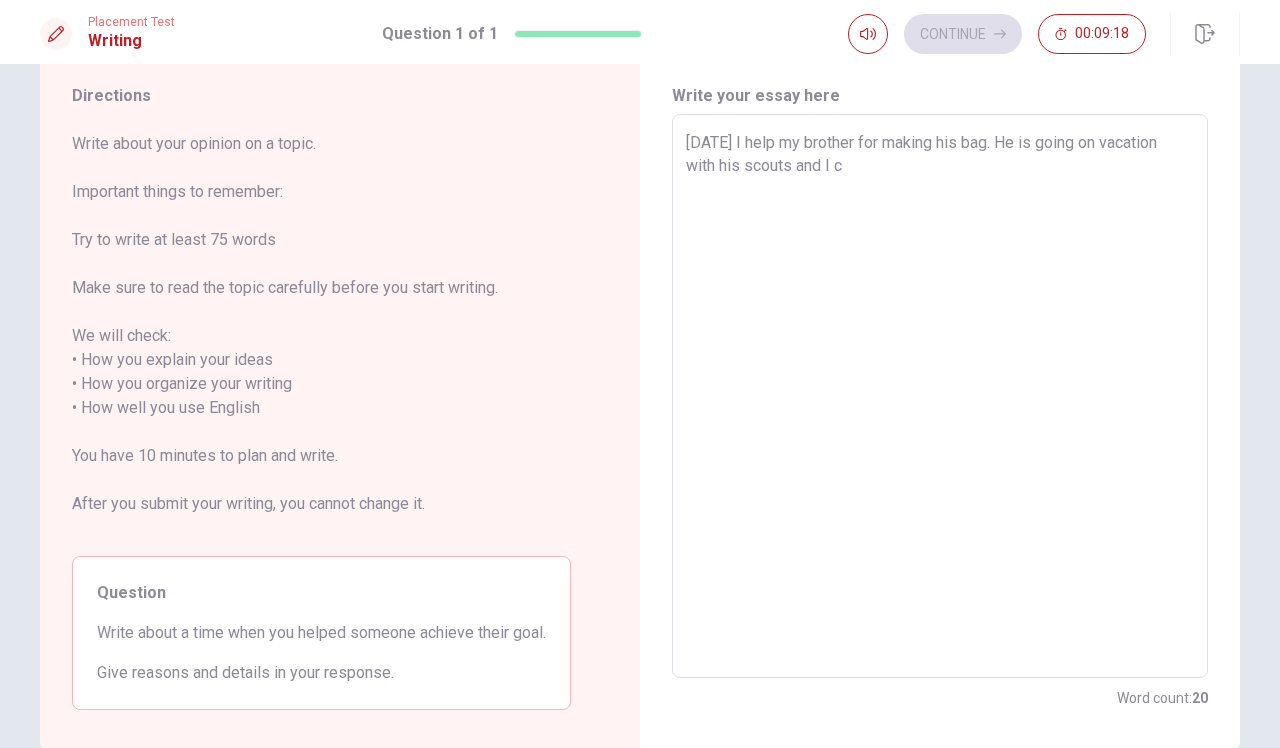 type on "[DATE] I help my brother for making his bag. He is going on vacation with his scouts and I ch" 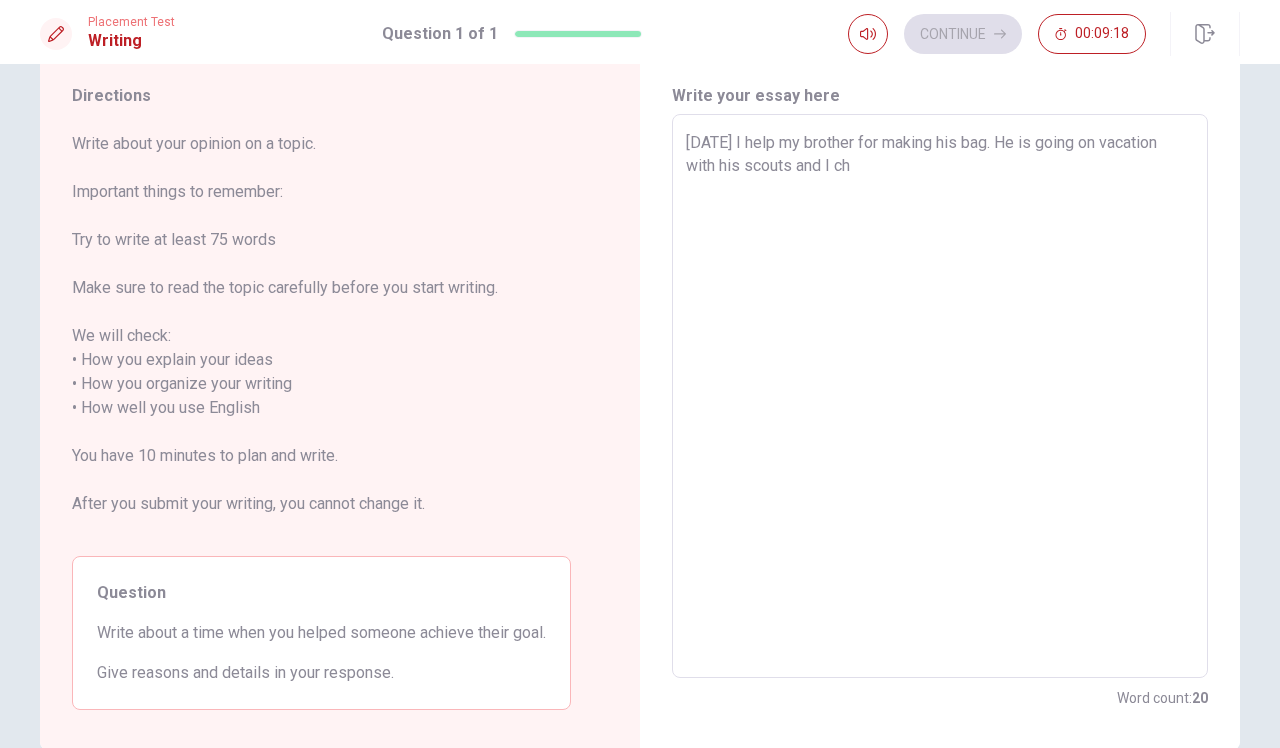 type on "x" 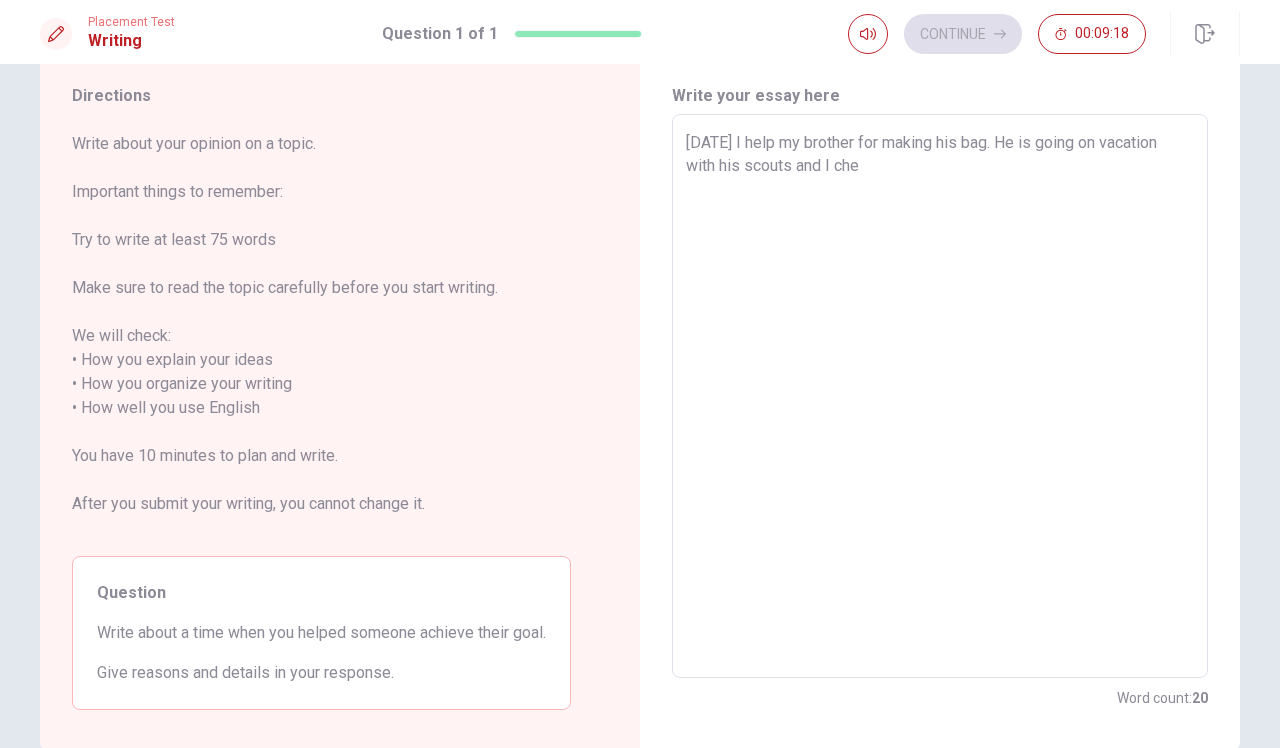 type 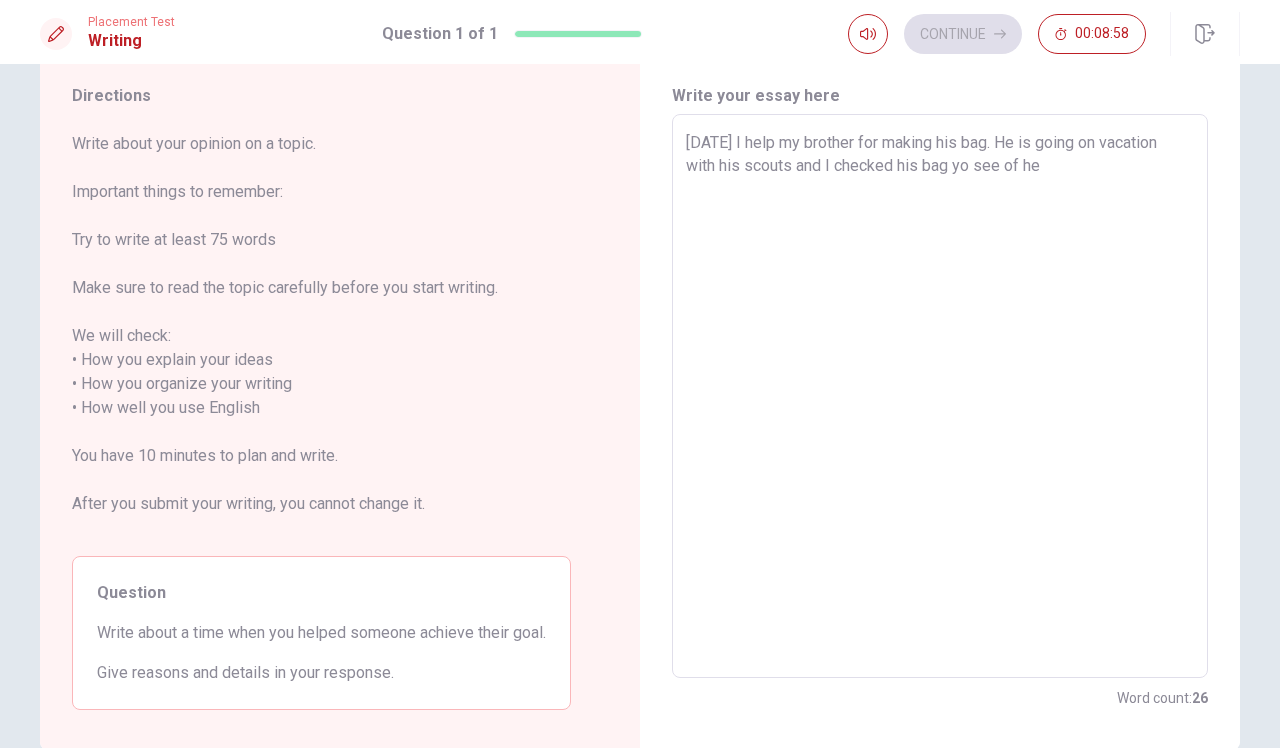 drag, startPoint x: 1142, startPoint y: 167, endPoint x: 677, endPoint y: 123, distance: 467.0771 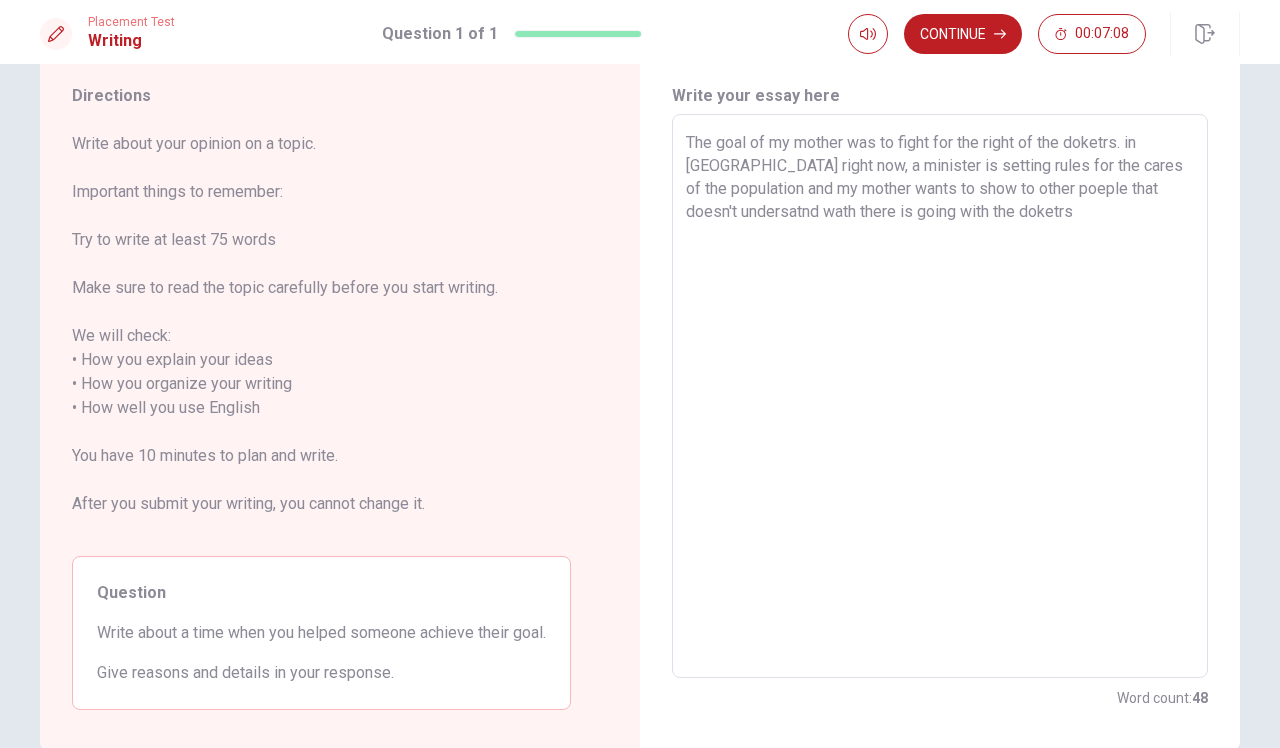 click on "The goal of my mother was to fight for the right of the doketrs. in [GEOGRAPHIC_DATA] right now, a minister is setting rules for the cares of the population and my mother wants to show to other poeple that doesn't undersatnd wath there is going with the doketrs" at bounding box center (940, 396) 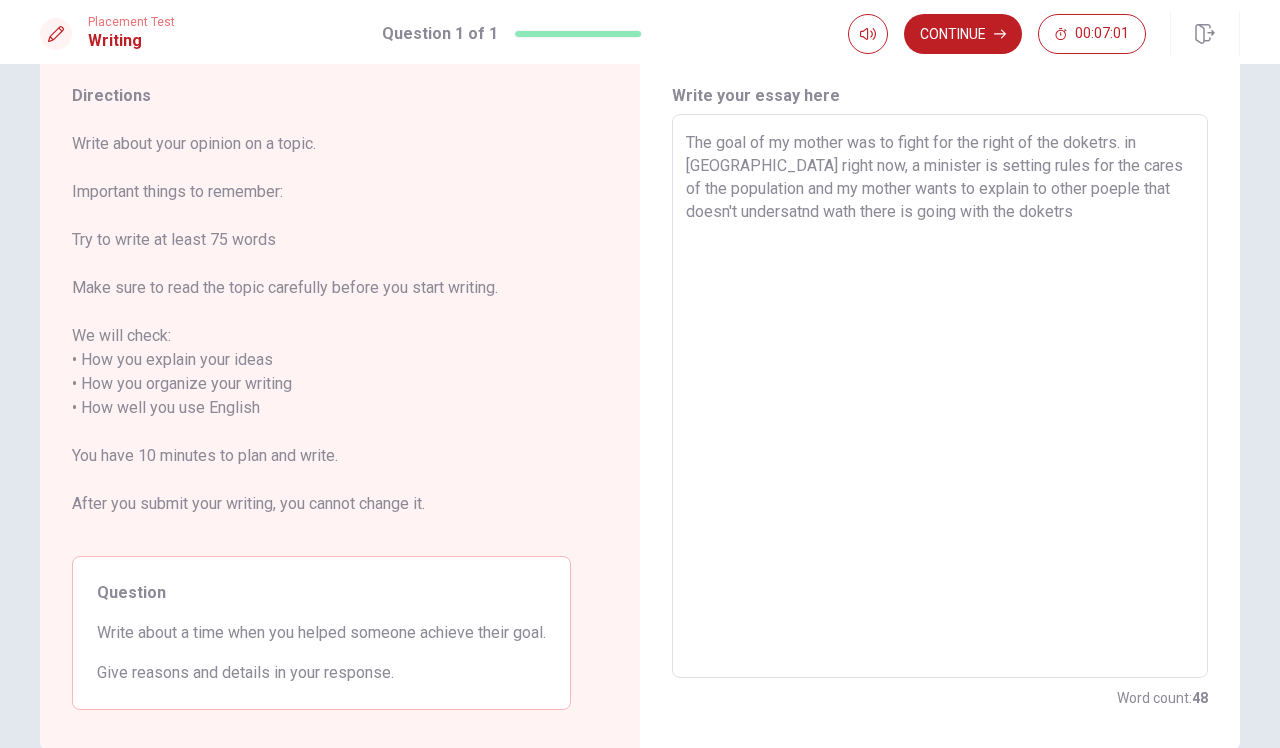 click on "The goal of my mother was to fight for the right of the doketrs. in [GEOGRAPHIC_DATA] right now, a minister is setting rules for the cares of the population and my mother wants to explain to other poeple that doesn't undersatnd wath there is going with the doketrs" at bounding box center (940, 396) 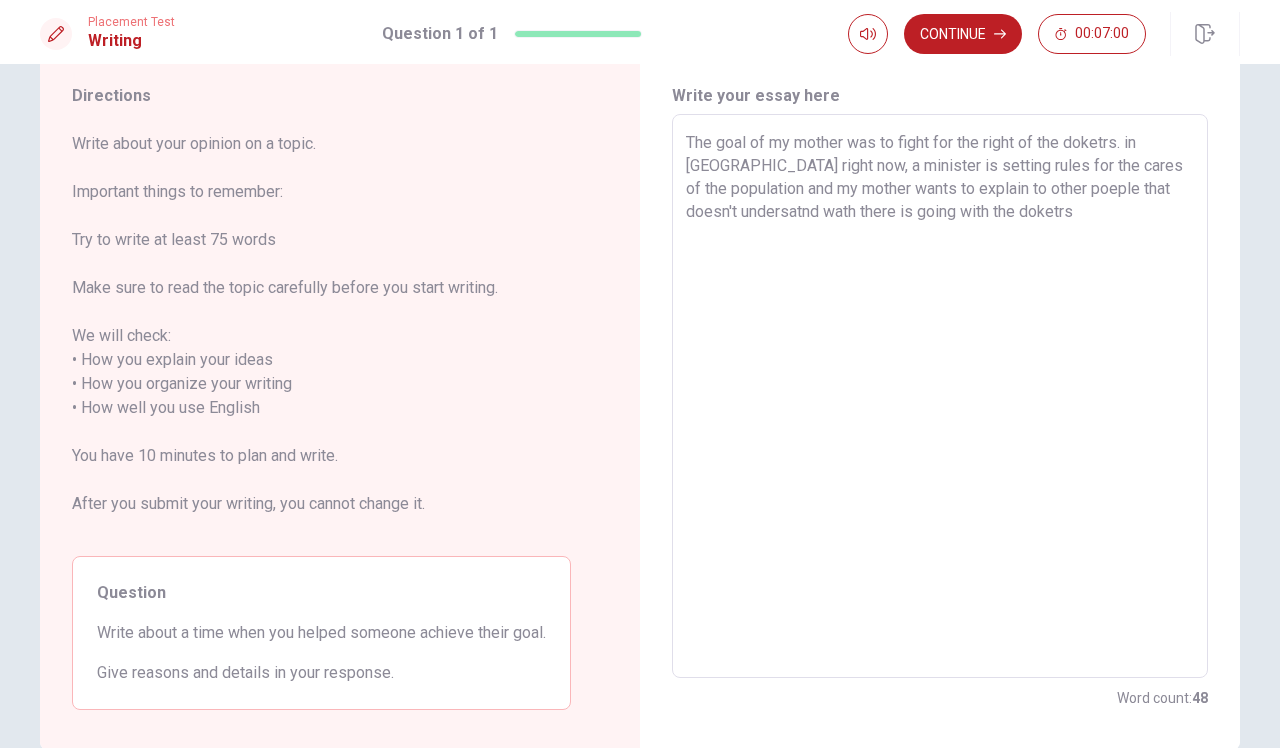 click on "The goal of my mother was to fight for the right of the doketrs. in [GEOGRAPHIC_DATA] right now, a minister is setting rules for the cares of the population and my mother wants to explain to other poeple that doesn't undersatnd wath there is going with the doketrs" at bounding box center (940, 396) 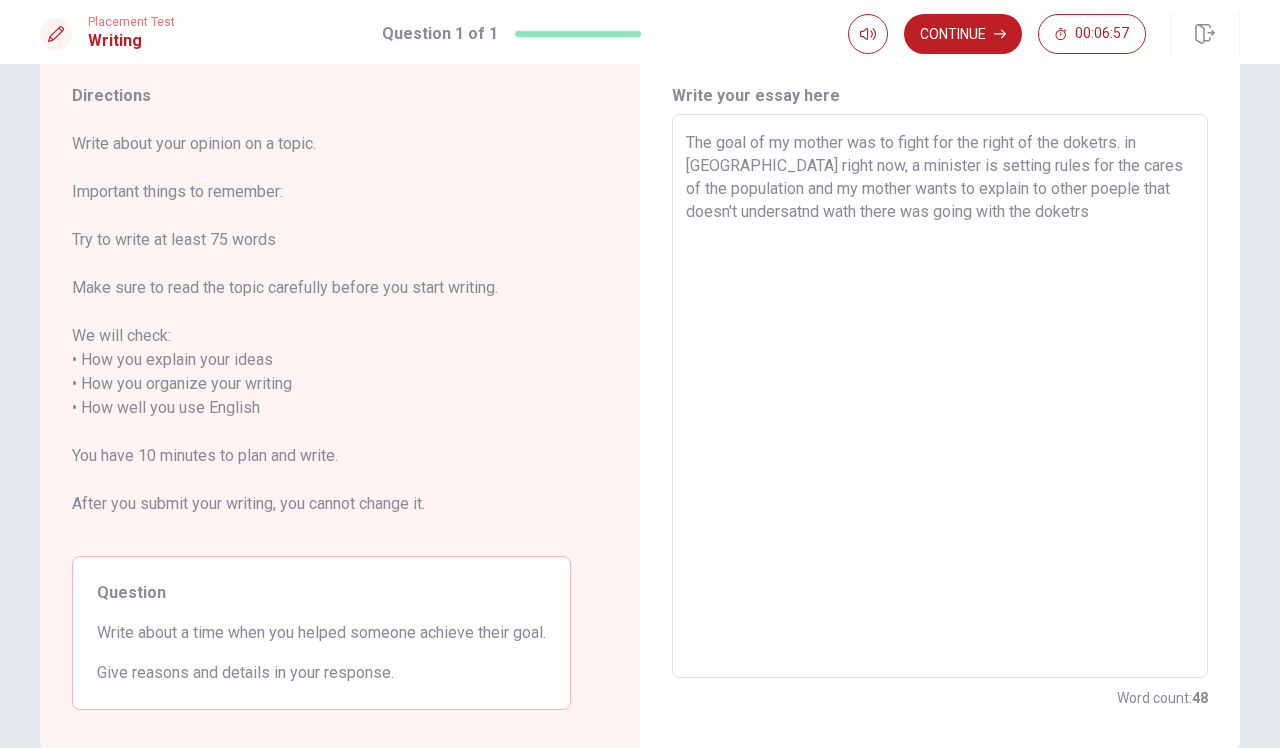 click on "The goal of my mother was to fight for the right of the doketrs. in [GEOGRAPHIC_DATA] right now, a minister is setting rules for the cares of the population and my mother wants to explain to other poeple that doesn't undersatnd wath there was going with the doketrs" at bounding box center [940, 396] 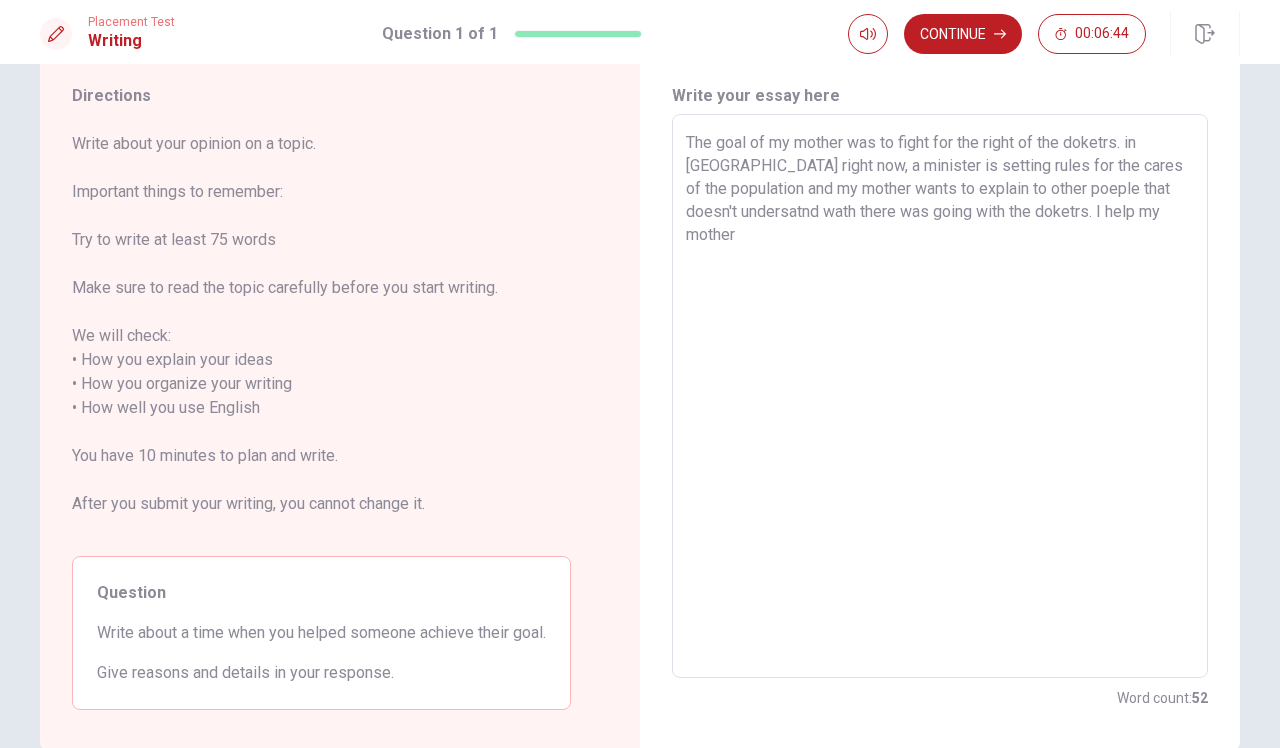 click on "The goal of my mother was to fight for the right of the doketrs. in [GEOGRAPHIC_DATA] right now, a minister is setting rules for the cares of the population and my mother wants to explain to other poeple that doesn't undersatnd wath there was going with the doketrs. I help my mother" at bounding box center (940, 396) 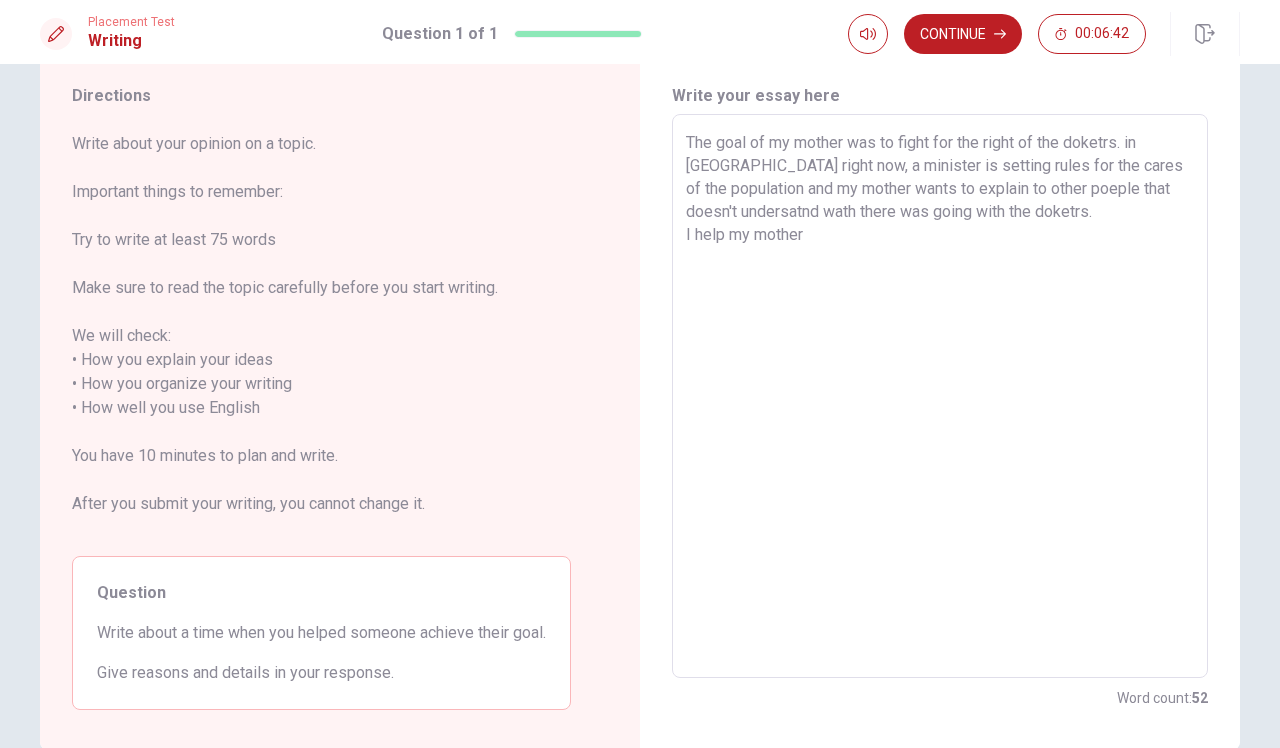 click on "The goal of my mother was to fight for the right of the doketrs. in [GEOGRAPHIC_DATA] right now, a minister is setting rules for the cares of the population and my mother wants to explain to other poeple that doesn't undersatnd wath there was going with the doketrs.
I help my mother" at bounding box center (940, 396) 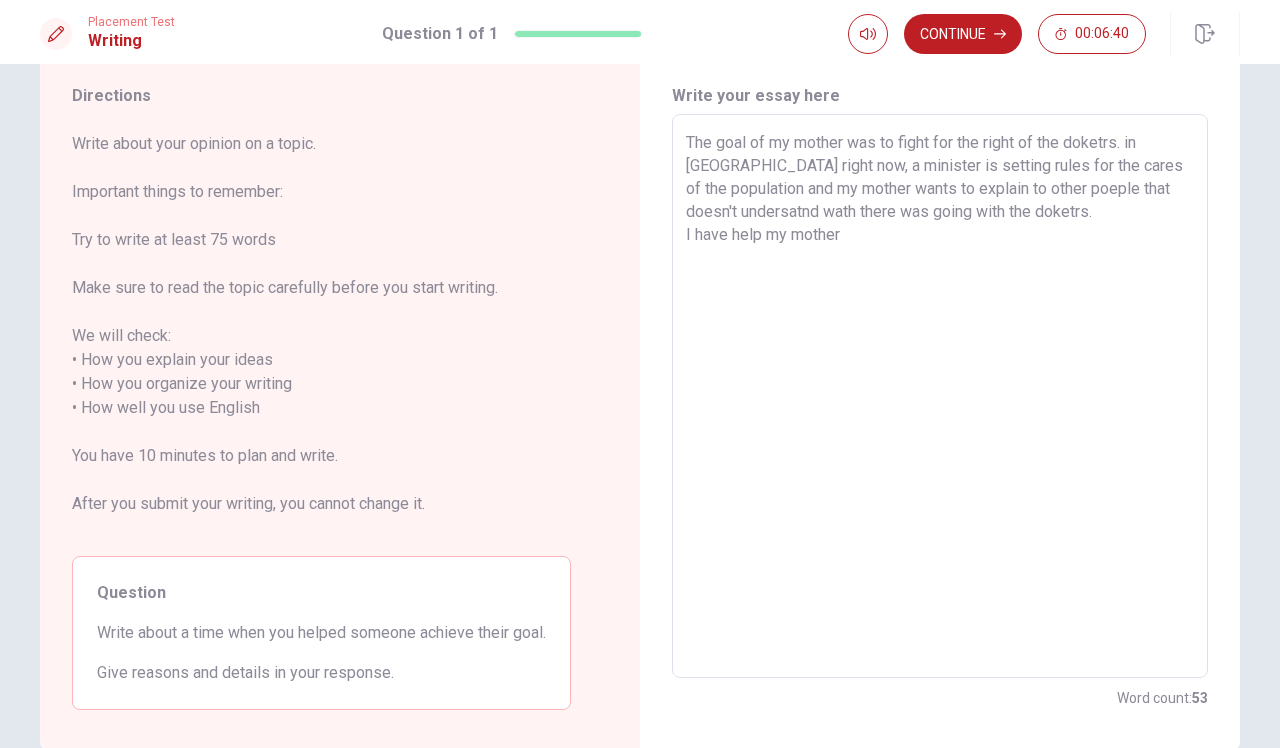 click on "The goal of my mother was to fight for the right of the doketrs. in [GEOGRAPHIC_DATA] right now, a minister is setting rules for the cares of the population and my mother wants to explain to other poeple that doesn't undersatnd wath there was going with the doketrs.
I have help my mother" at bounding box center (940, 396) 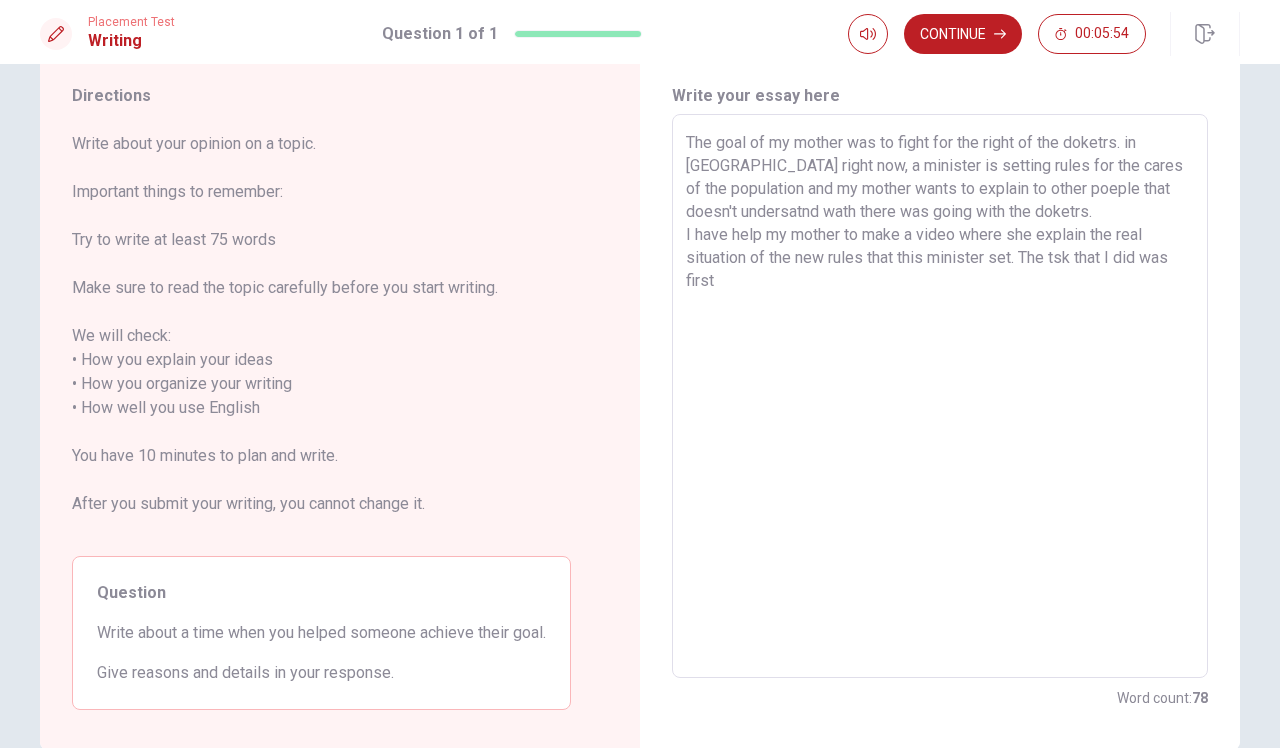 click on "The goal of my mother was to fight for the right of the doketrs. in [GEOGRAPHIC_DATA] right now, a minister is setting rules for the cares of the population and my mother wants to explain to other poeple that doesn't undersatnd wath there was going with the doketrs.
I have help my mother to make a video where she explain the real situation of the new rules that this minister set. The tsk that I did was first" at bounding box center (940, 396) 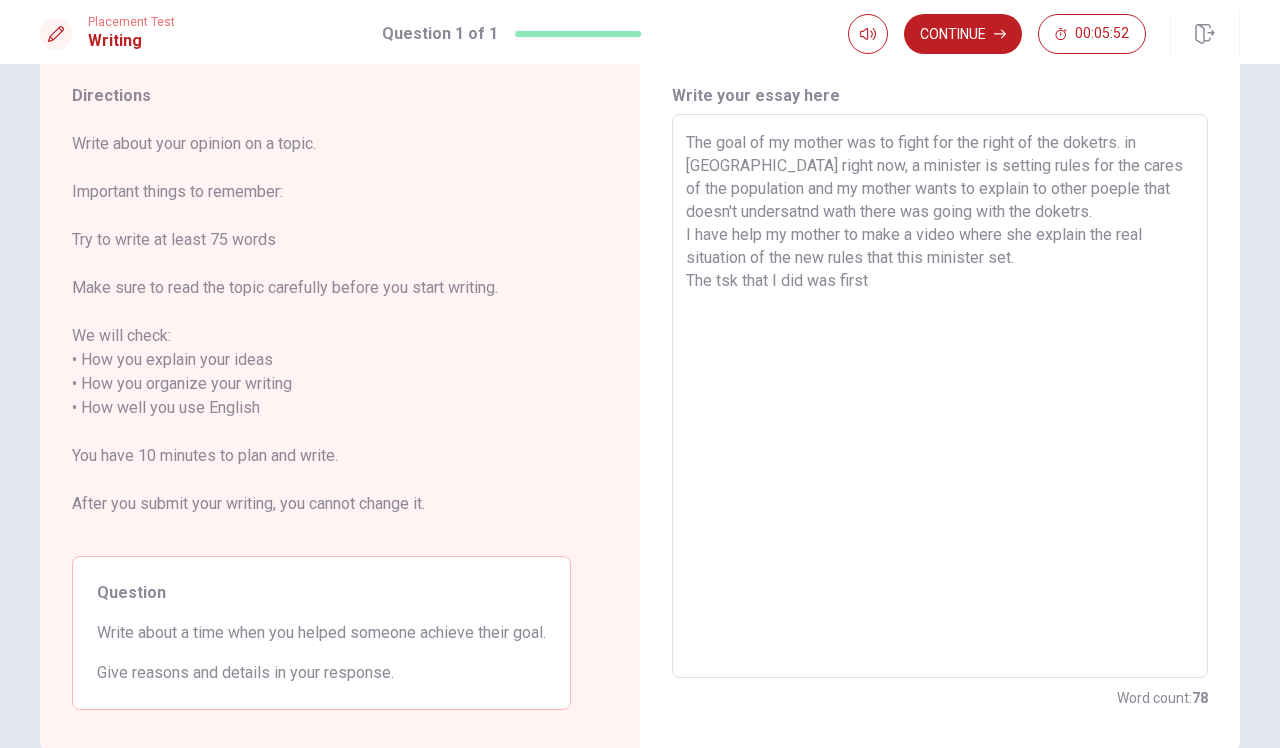 click on "The goal of my mother was to fight for the right of the doketrs. in [GEOGRAPHIC_DATA] right now, a minister is setting rules for the cares of the population and my mother wants to explain to other poeple that doesn't undersatnd wath there was going with the doketrs.
I have help my mother to make a video where she explain the real situation of the new rules that this minister set.
The tsk that I did was first" at bounding box center [940, 396] 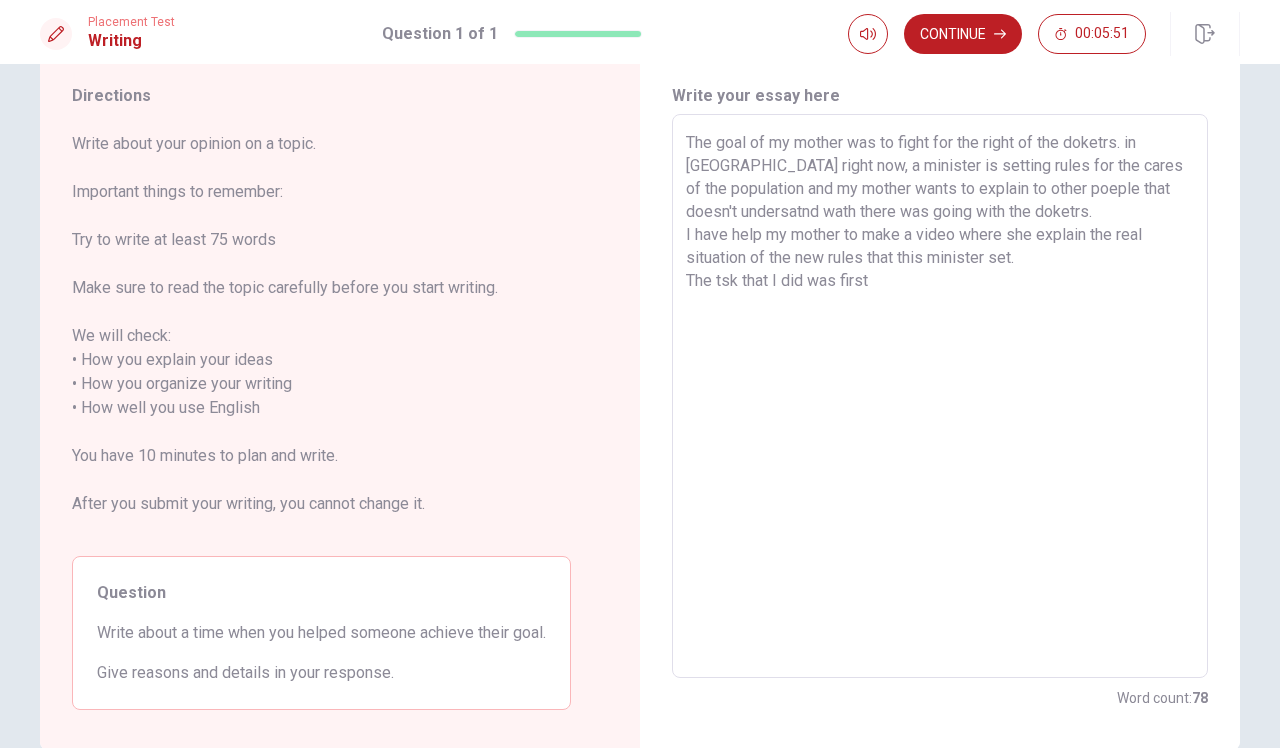 click on "The goal of my mother was to fight for the right of the doketrs. in [GEOGRAPHIC_DATA] right now, a minister is setting rules for the cares of the population and my mother wants to explain to other poeple that doesn't undersatnd wath there was going with the doketrs.
I have help my mother to make a video where she explain the real situation of the new rules that this minister set.
The tsk that I did was first" at bounding box center [940, 396] 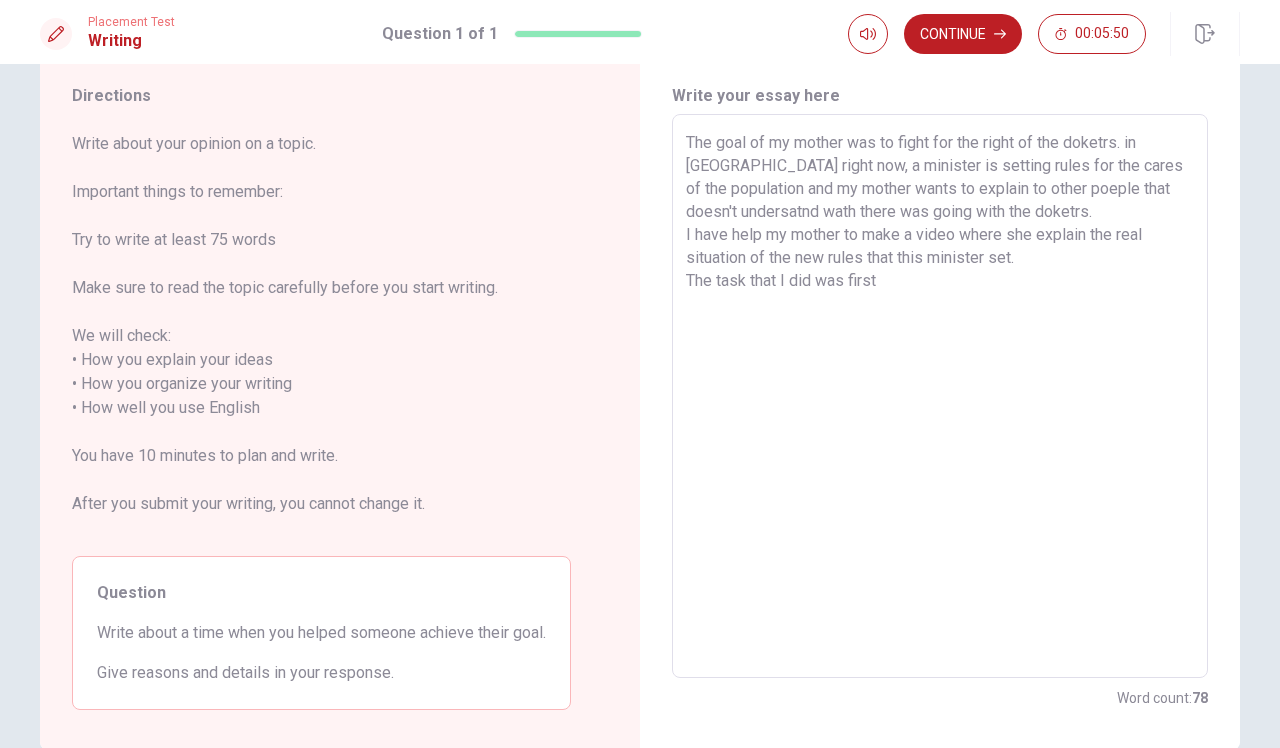 click on "The goal of my mother was to fight for the right of the doketrs. in [GEOGRAPHIC_DATA] right now, a minister is setting rules for the cares of the population and my mother wants to explain to other poeple that doesn't undersatnd wath there was going with the doketrs.
I have help my mother to make a video where she explain the real situation of the new rules that this minister set.
The task that I did was first" at bounding box center [940, 396] 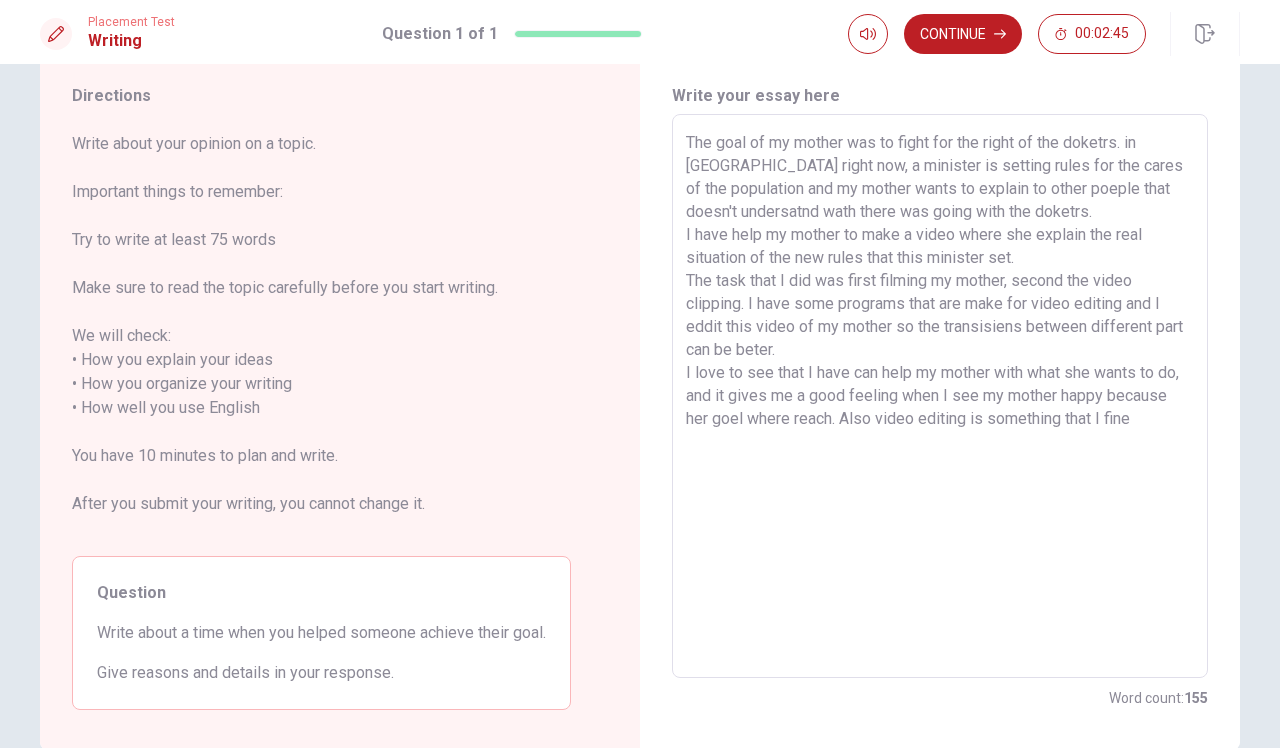 click on "The goal of my mother was to fight for the right of the doketrs. in [GEOGRAPHIC_DATA] right now, a minister is setting rules for the cares of the population and my mother wants to explain to other poeple that doesn't undersatnd wath there was going with the doketrs.
I have help my mother to make a video where she explain the real situation of the new rules that this minister set.
The task that I did was first filming my mother, second the video clipping. I have some programs that are make for video editing and I eddit this video of my mother so the transisiens between different part can be beter.
I love to see that I have can help my mother with what she wants to do, and it gives me a good feeling when I see my mother happy because her goel where reach. Also video editing is something that I fine" at bounding box center (940, 396) 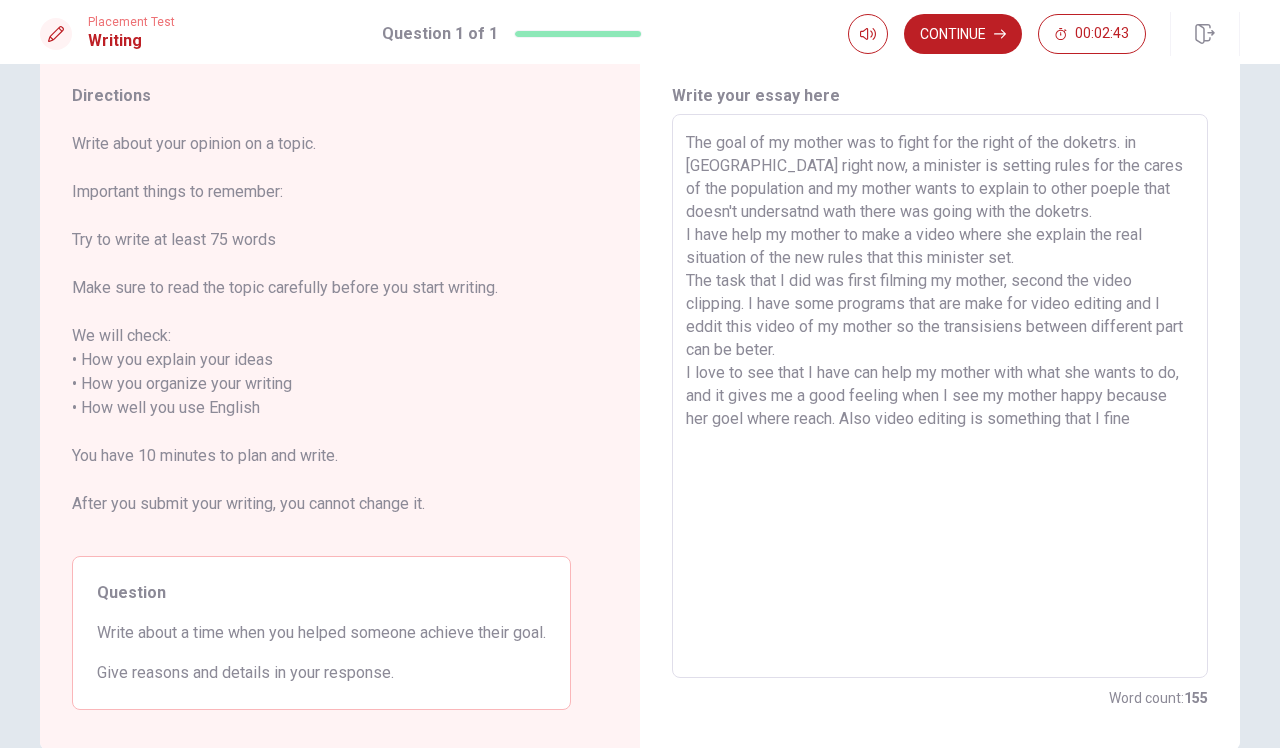 drag, startPoint x: 1109, startPoint y: 424, endPoint x: 1068, endPoint y: 427, distance: 41.109608 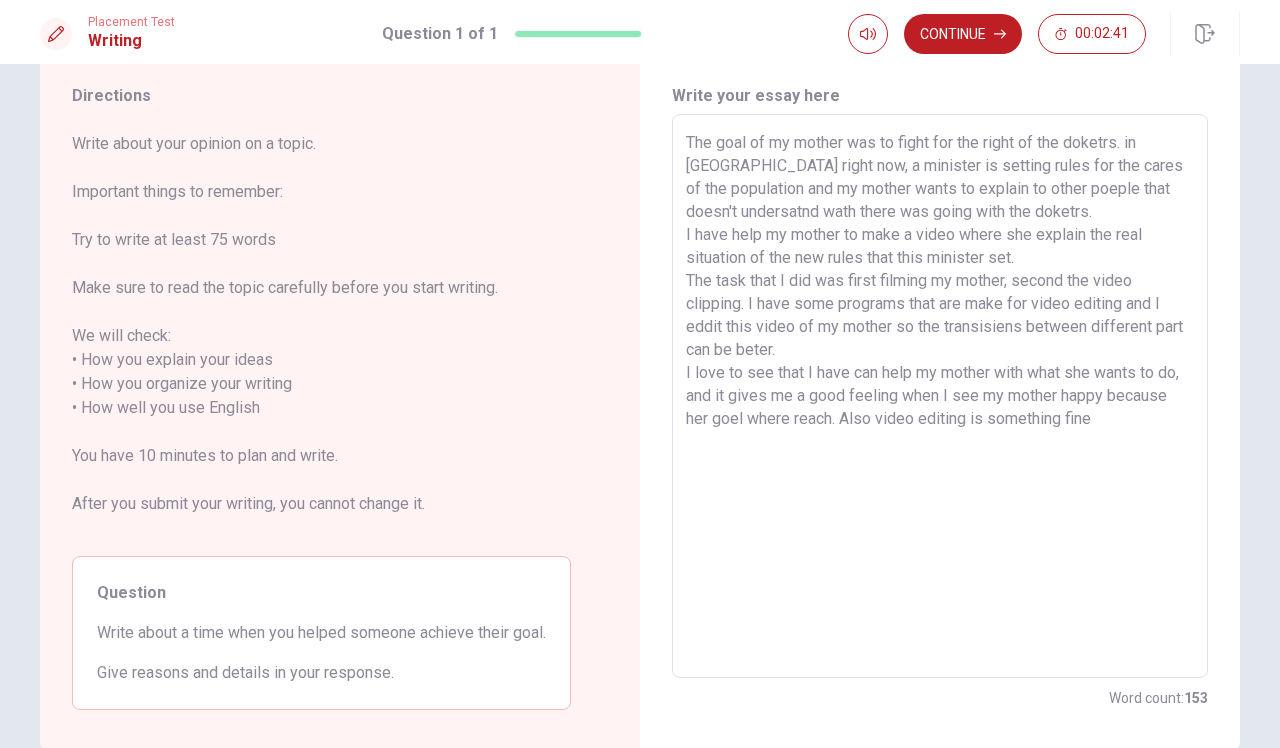 click on "The goal of my mother was to fight for the right of the doketrs. in [GEOGRAPHIC_DATA] right now, a minister is setting rules for the cares of the population and my mother wants to explain to other poeple that doesn't undersatnd wath there was going with the doketrs.
I have help my mother to make a video where she explain the real situation of the new rules that this minister set.
The task that I did was first filming my mother, second the video clipping. I have some programs that are make for video editing and I eddit this video of my mother so the transisiens between different part can be beter.
I love to see that I have can help my mother with what she wants to do, and it gives me a good feeling when I see my mother happy because her goel where reach. Also video editing is something fine" at bounding box center (940, 396) 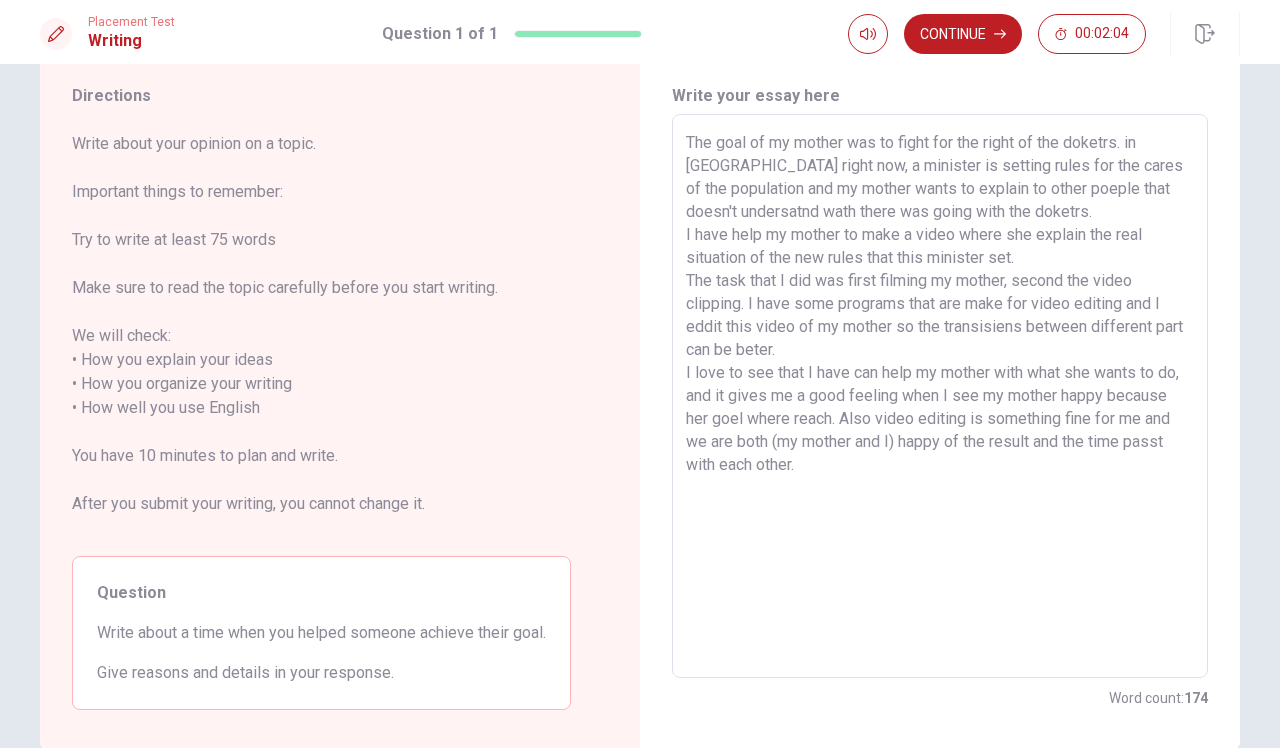 click on "The goal of my mother was to fight for the right of the doketrs. in [GEOGRAPHIC_DATA] right now, a minister is setting rules for the cares of the population and my mother wants to explain to other poeple that doesn't undersatnd wath there was going with the doketrs.
I have help my mother to make a video where she explain the real situation of the new rules that this minister set.
The task that I did was first filming my mother, second the video clipping. I have some programs that are make for video editing and I eddit this video of my mother so the transisiens between different part can be beter.
I love to see that I have can help my mother with what she wants to do, and it gives me a good feeling when I see my mother happy because her goel where reach. Also video editing is something fine for me and we are both (my mother and I) happy of the result and the time passt with each other." at bounding box center (940, 396) 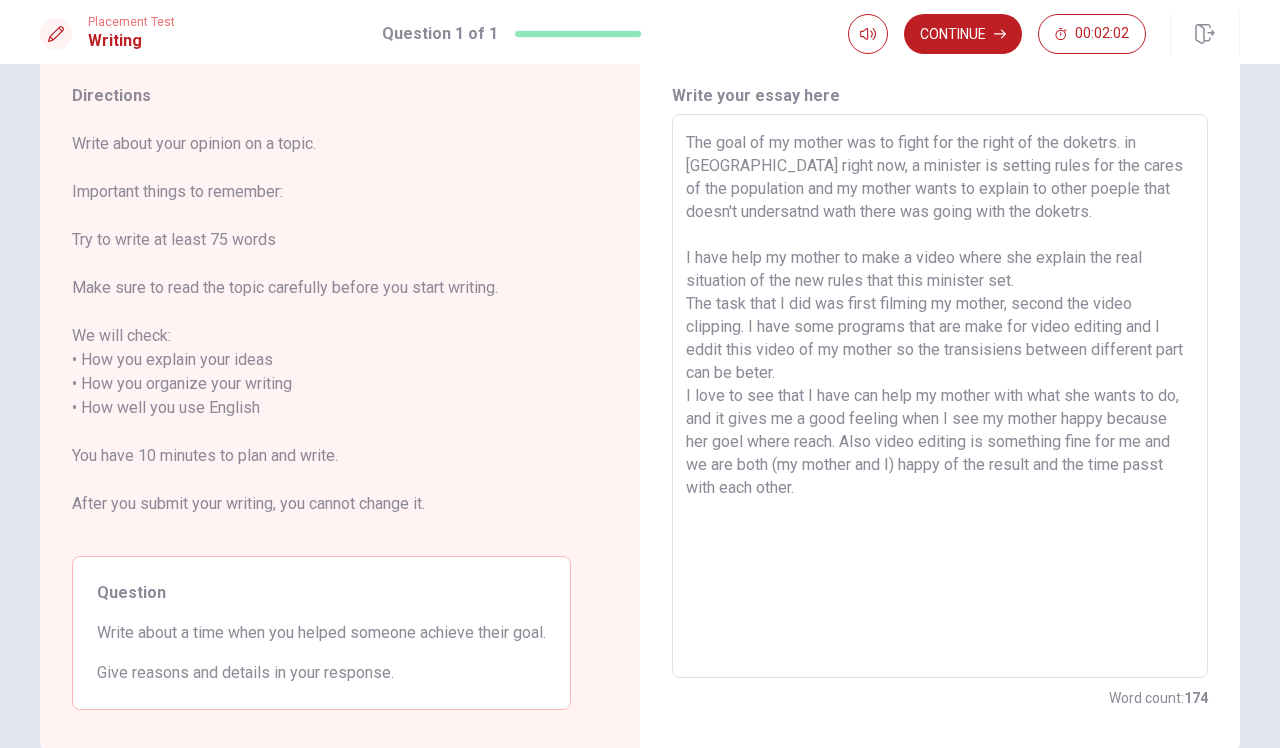 click on "The goal of my mother was to fight for the right of the doketrs. in [GEOGRAPHIC_DATA] right now, a minister is setting rules for the cares of the population and my mother wants to explain to other poeple that doesn't undersatnd wath there was going with the doketrs.
I have help my mother to make a video where she explain the real situation of the new rules that this minister set.
The task that I did was first filming my mother, second the video clipping. I have some programs that are make for video editing and I eddit this video of my mother so the transisiens between different part can be beter.
I love to see that I have can help my mother with what she wants to do, and it gives me a good feeling when I see my mother happy because her goel where reach. Also video editing is something fine for me and we are both (my mother and I) happy of the result and the time passt with each other." at bounding box center [940, 396] 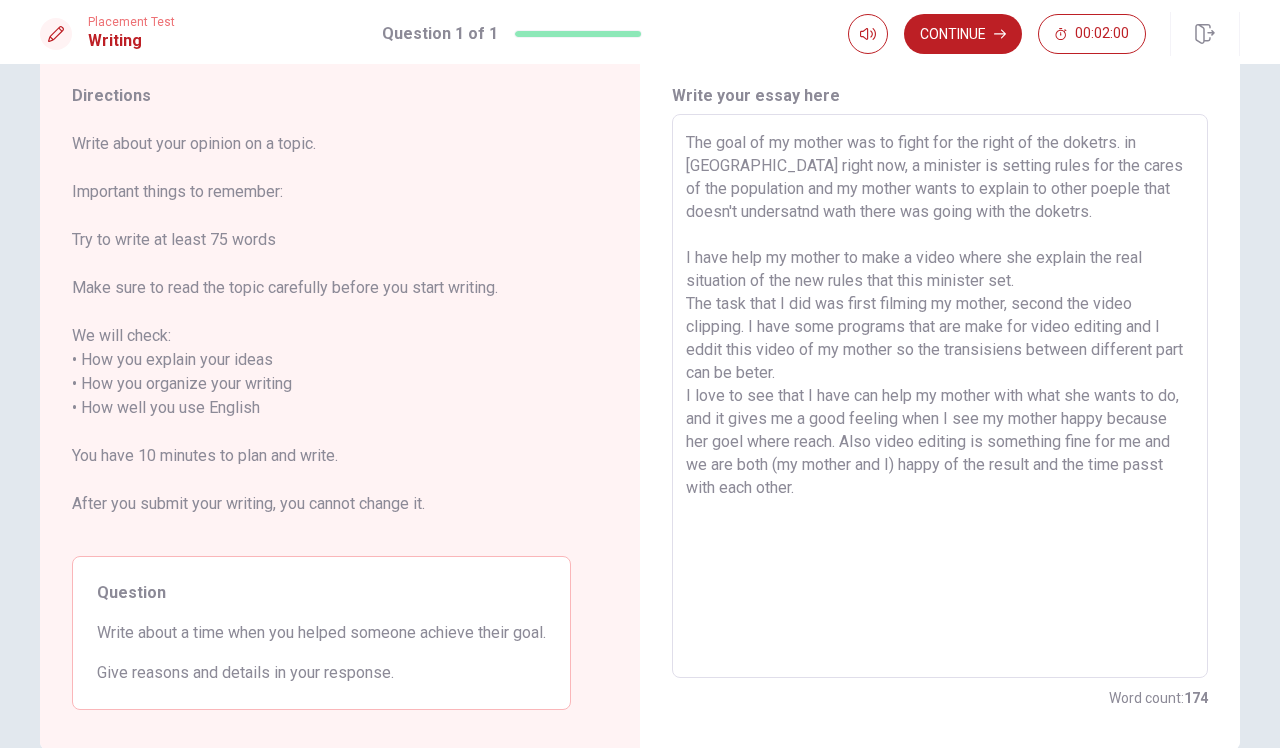 click on "The goal of my mother was to fight for the right of the doketrs. in [GEOGRAPHIC_DATA] right now, a minister is setting rules for the cares of the population and my mother wants to explain to other poeple that doesn't undersatnd wath there was going with the doketrs.
I have help my mother to make a video where she explain the real situation of the new rules that this minister set.
The task that I did was first filming my mother, second the video clipping. I have some programs that are make for video editing and I eddit this video of my mother so the transisiens between different part can be beter.
I love to see that I have can help my mother with what she wants to do, and it gives me a good feeling when I see my mother happy because her goel where reach. Also video editing is something fine for me and we are both (my mother and I) happy of the result and the time passt with each other." at bounding box center [940, 396] 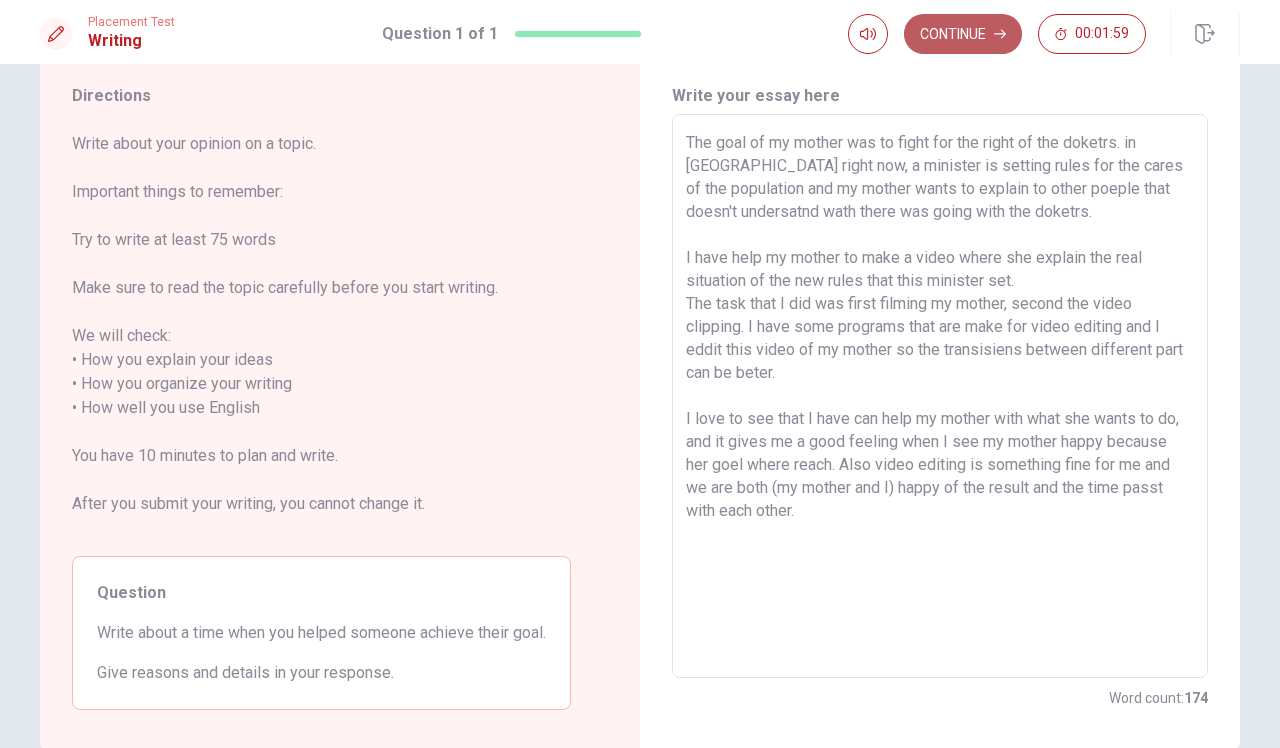 click on "Continue" at bounding box center (963, 34) 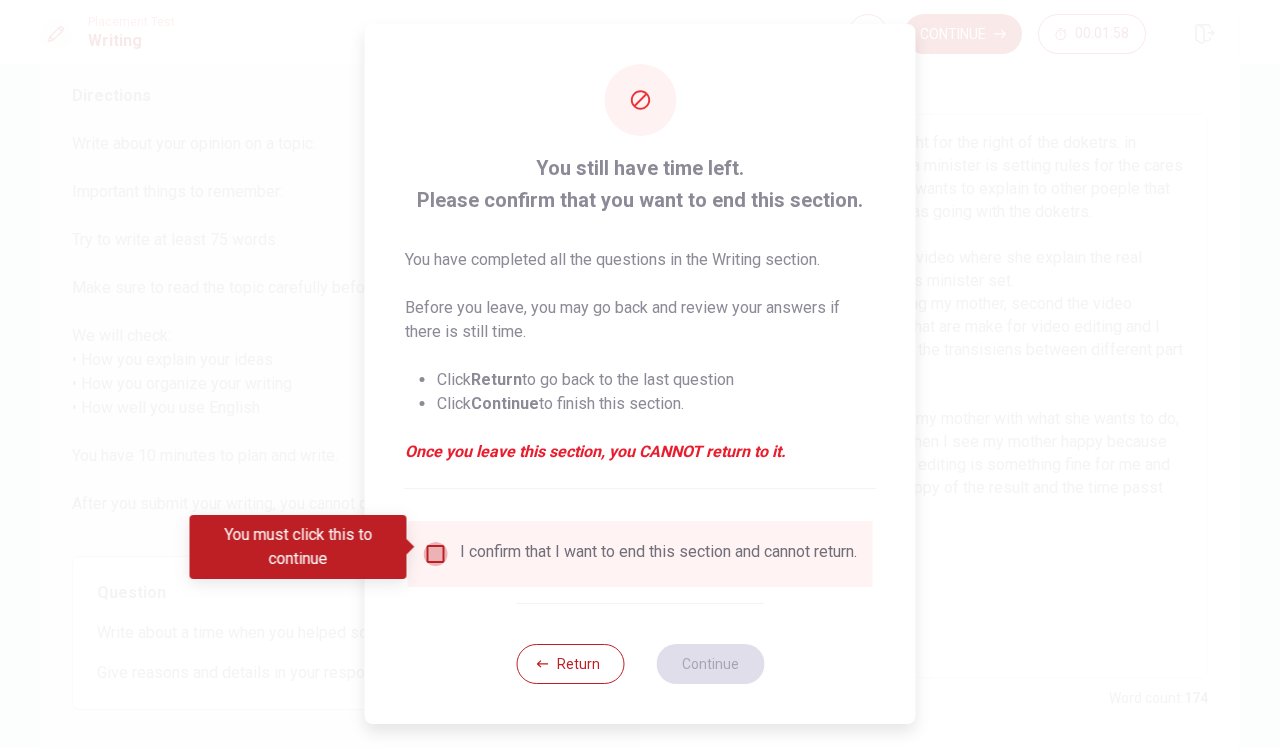click at bounding box center (436, 554) 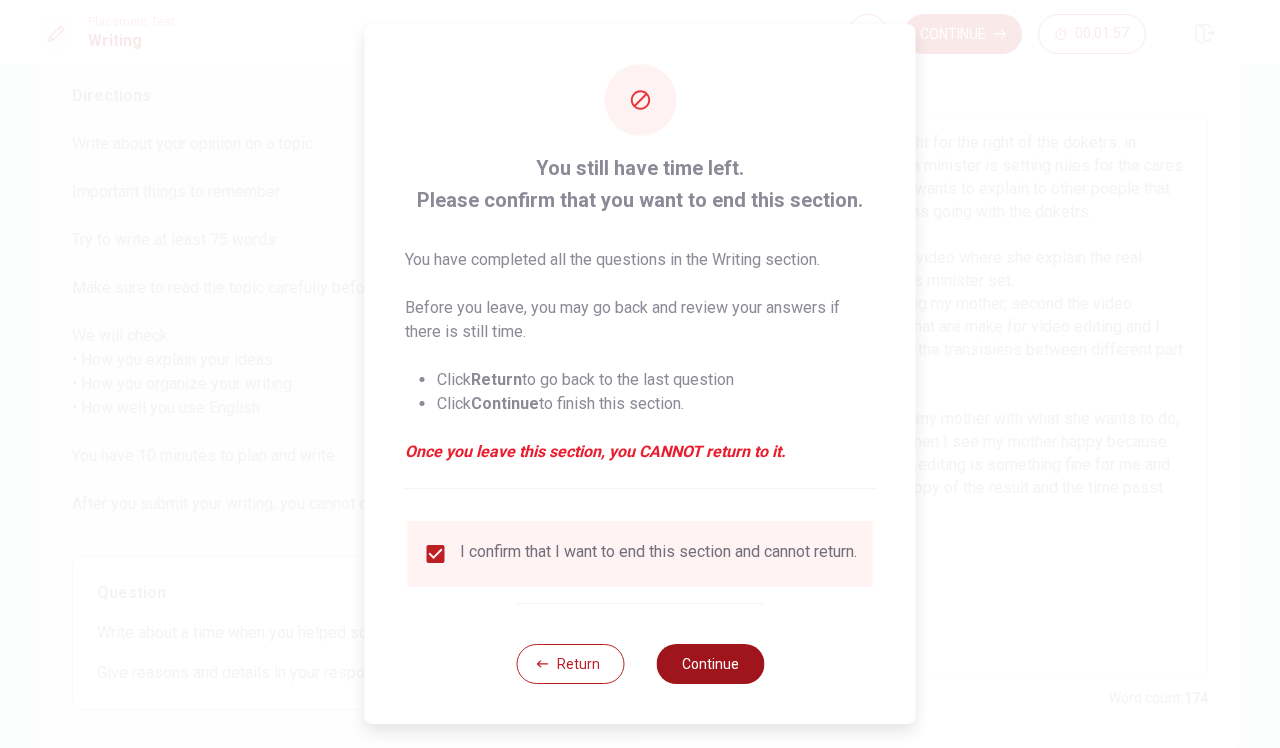 click on "Continue" at bounding box center (710, 664) 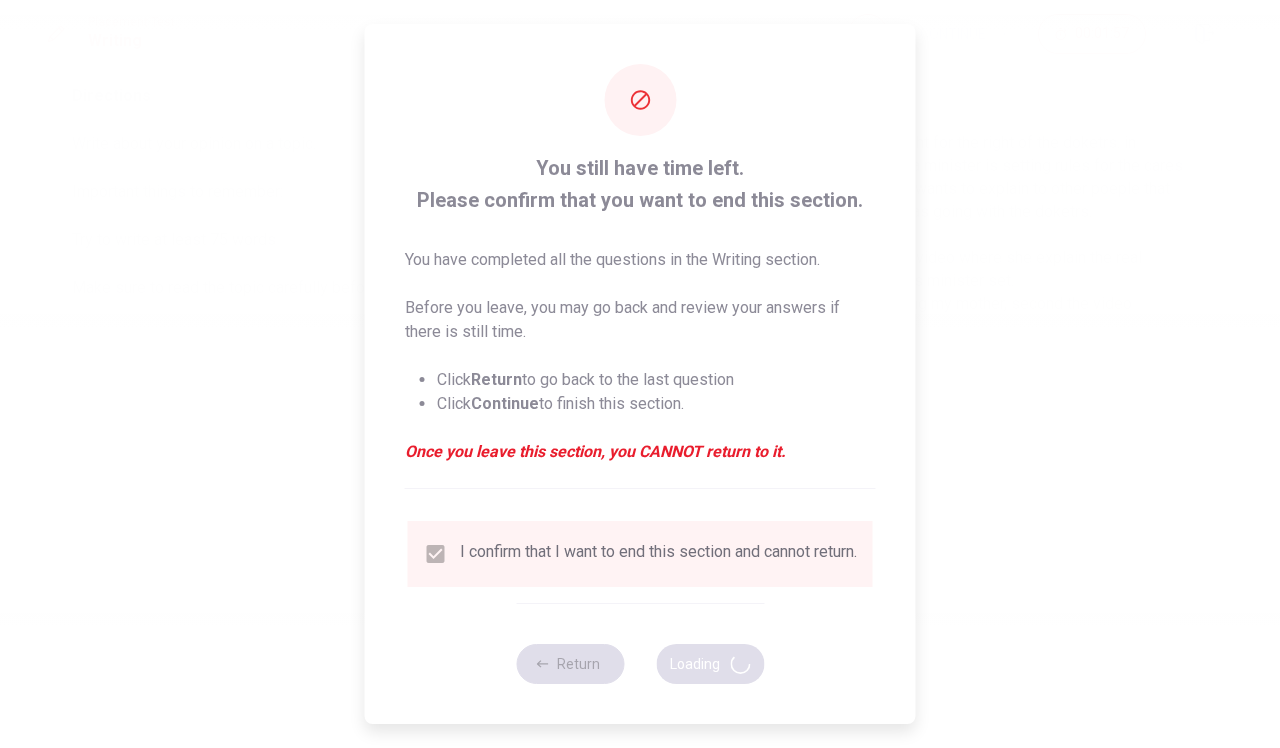 scroll, scrollTop: 0, scrollLeft: 0, axis: both 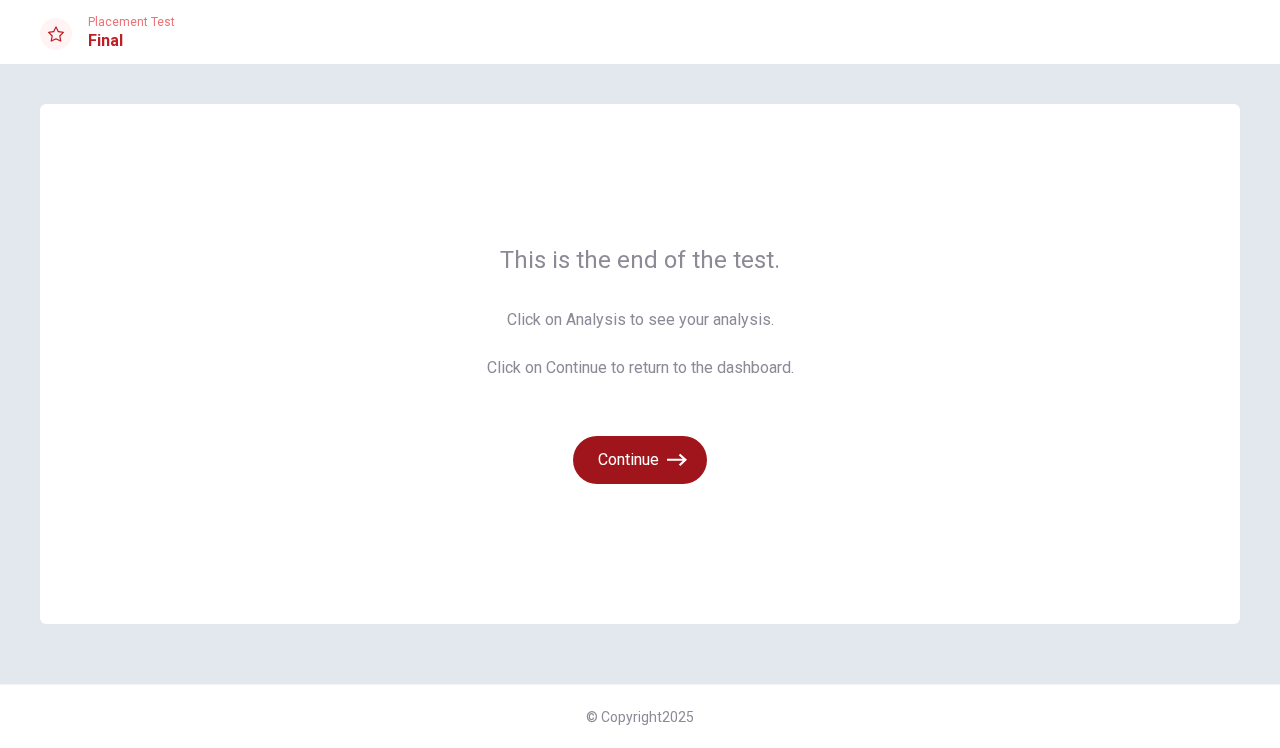 click on "Continue" at bounding box center [640, 460] 